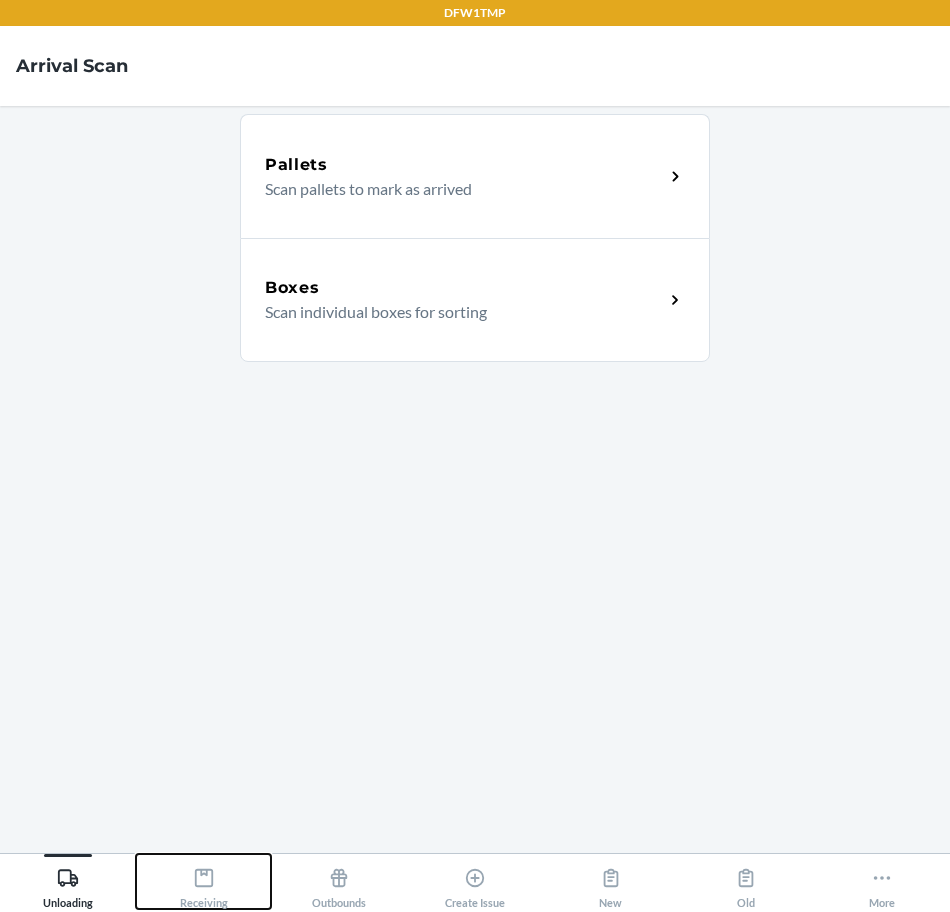 click on "Receiving" at bounding box center (204, 881) 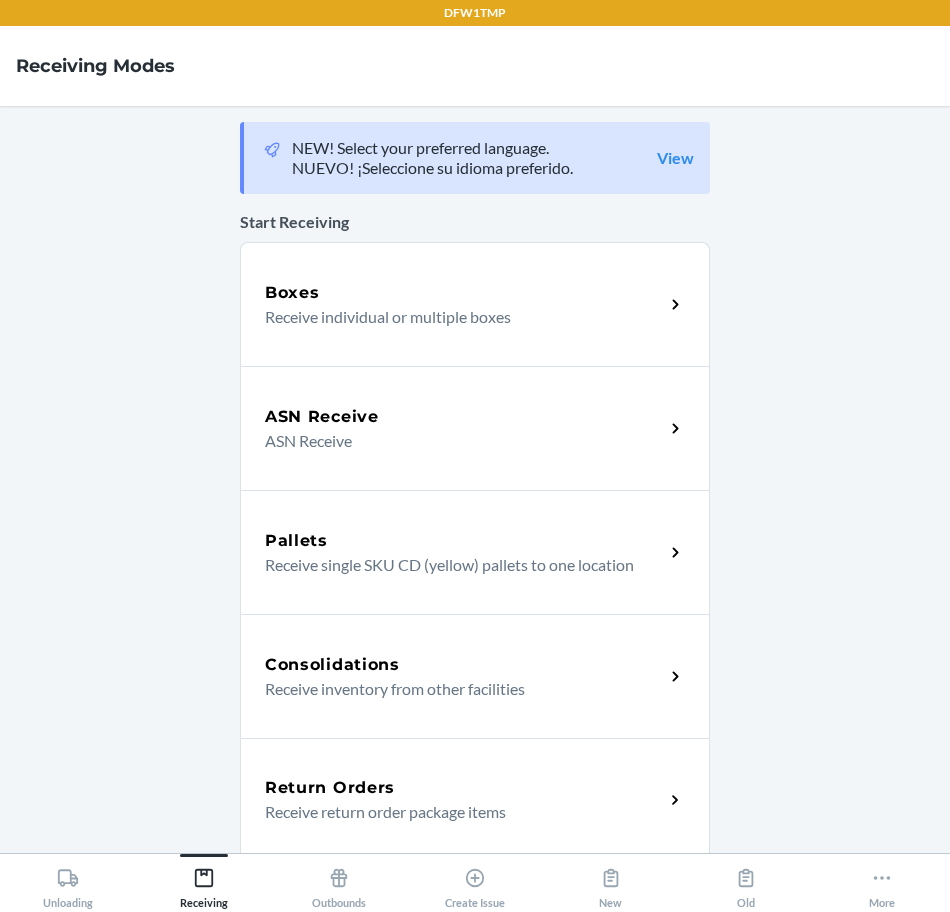 click on "Return Orders" at bounding box center (464, 788) 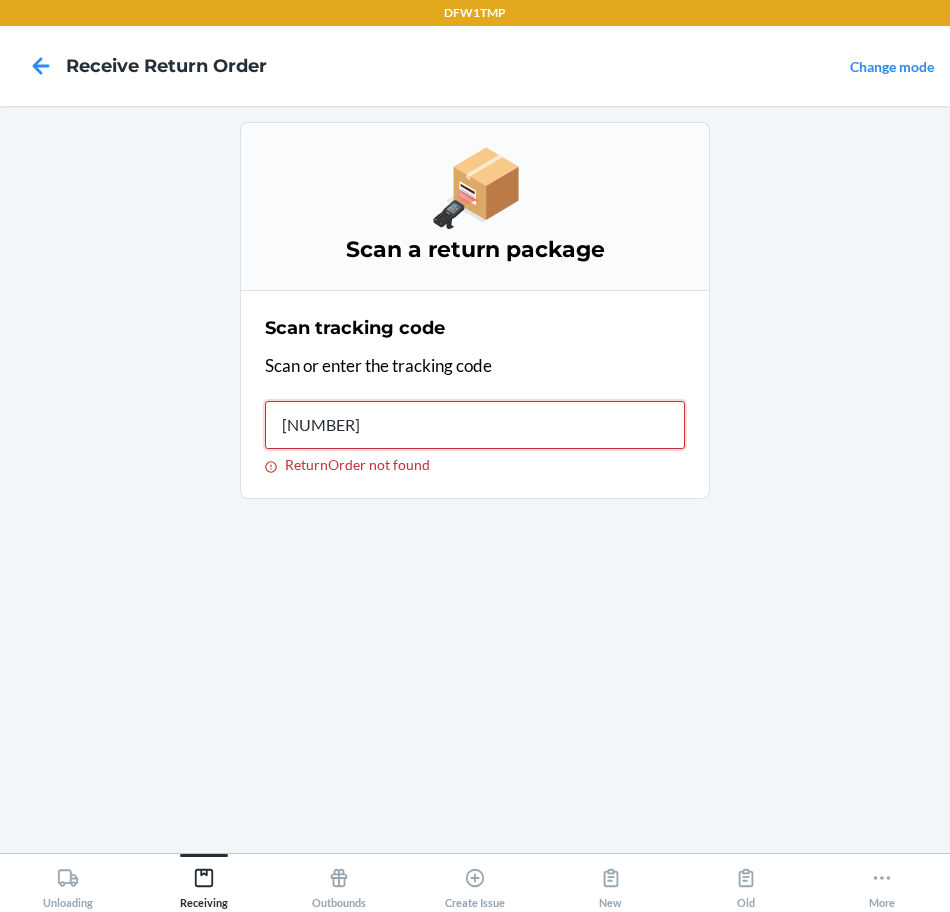 type on "[CREDIT_CARD_NUMBER]" 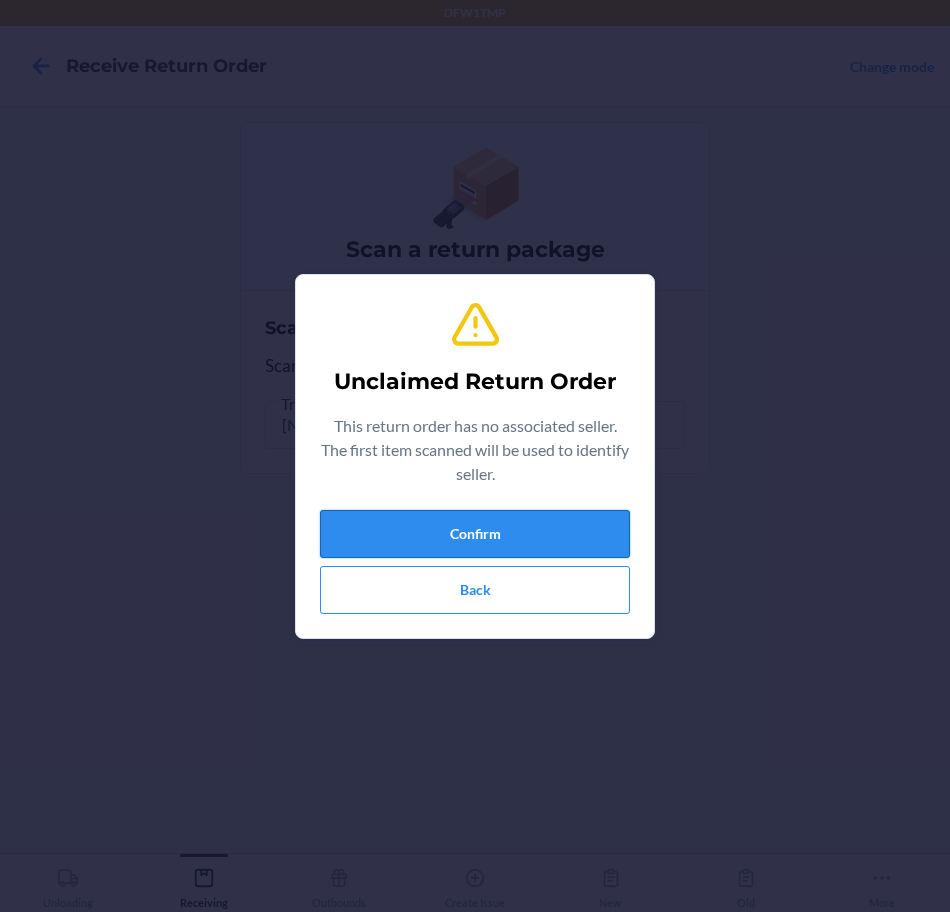 click on "Confirm" at bounding box center (475, 534) 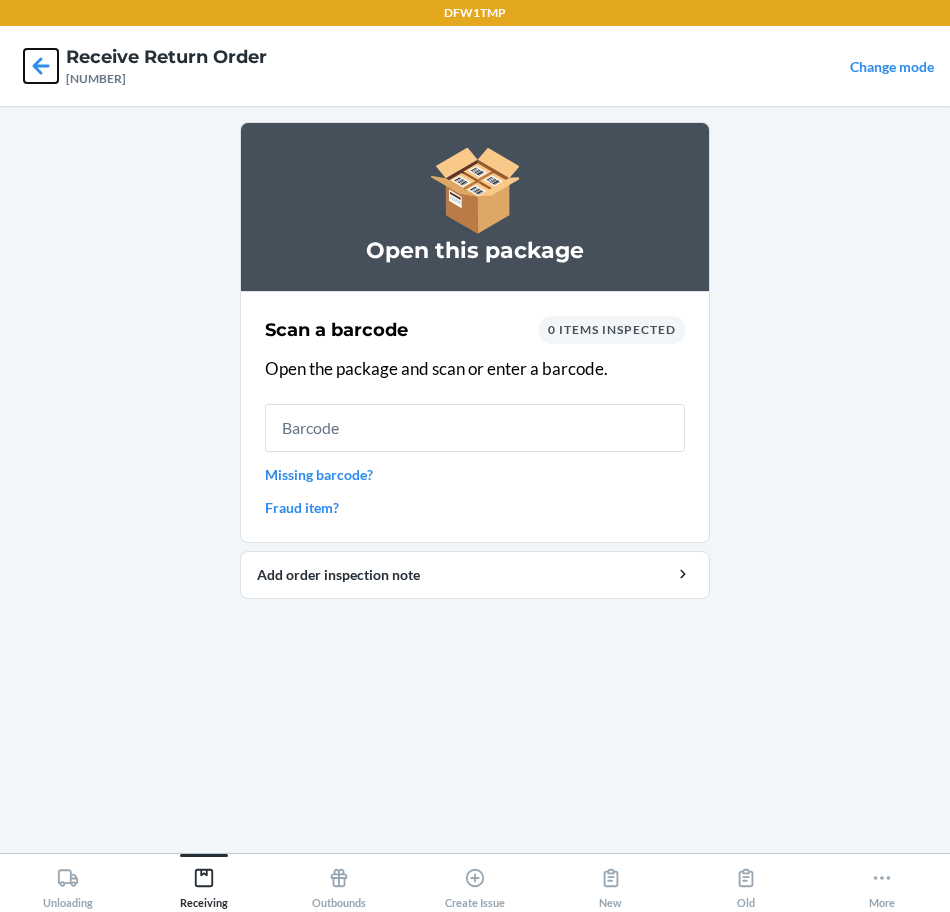 click 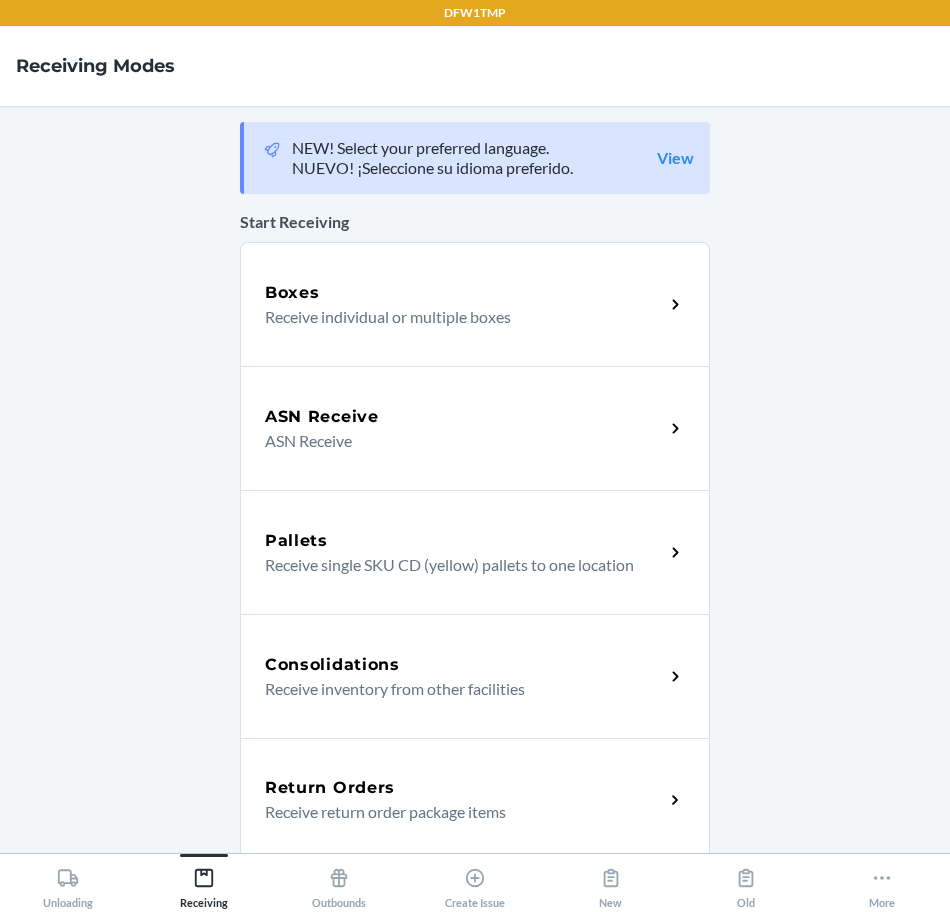 click on "Return Orders Receive return order package items" at bounding box center (475, 800) 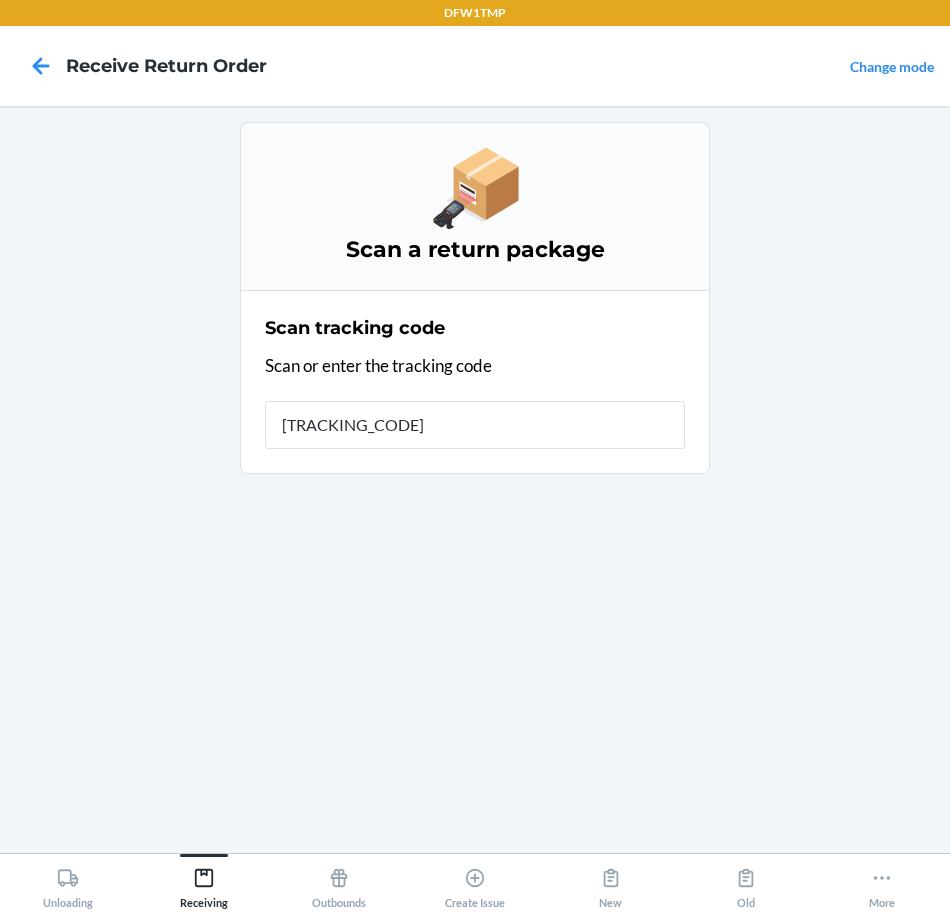 type on "[TRACKING_CODE]" 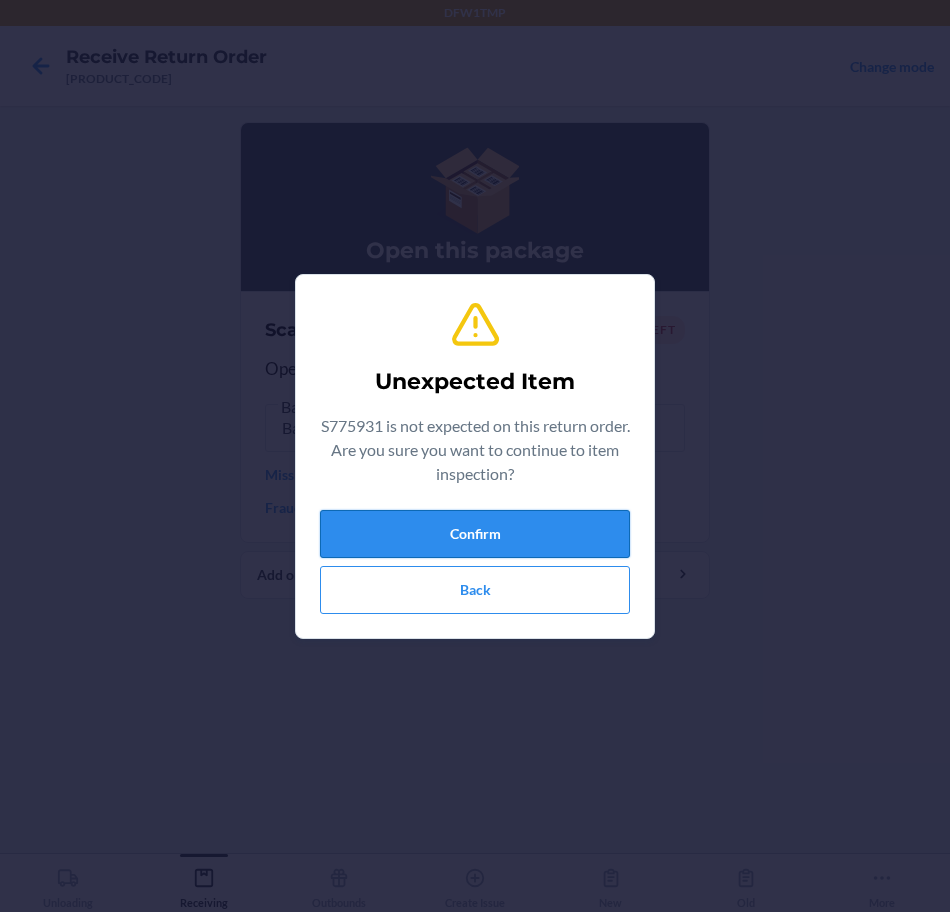 click on "Confirm" at bounding box center [475, 534] 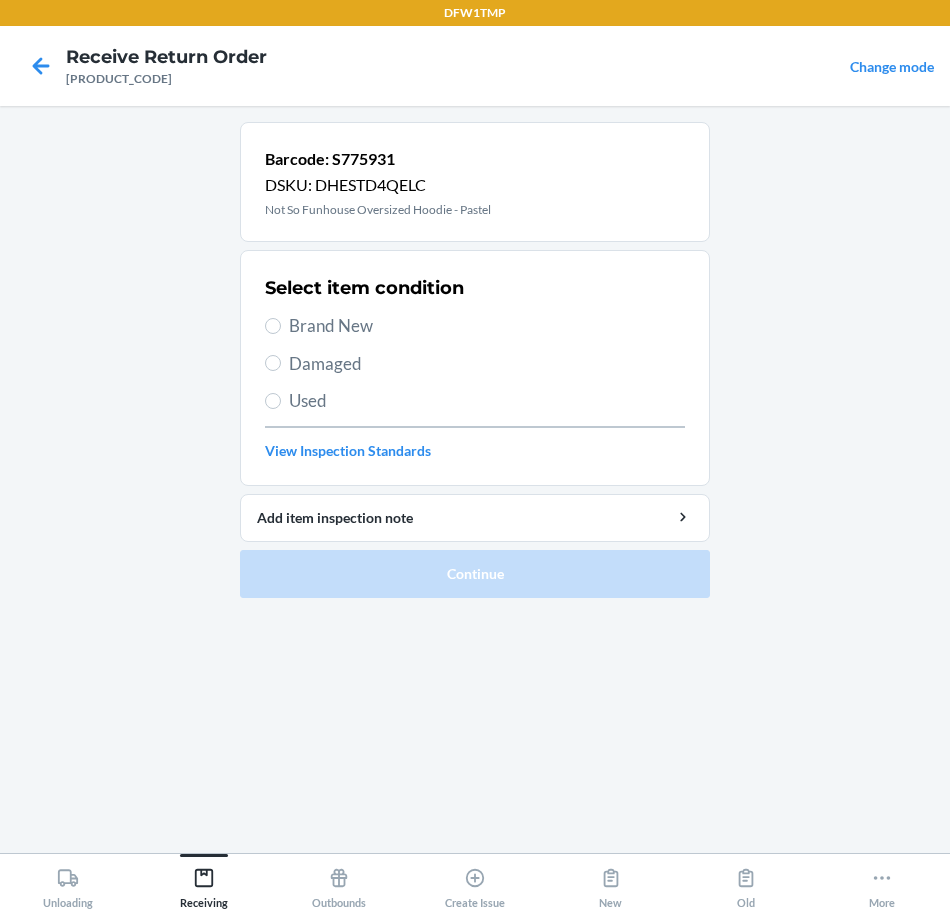 click on "Brand New" at bounding box center [487, 326] 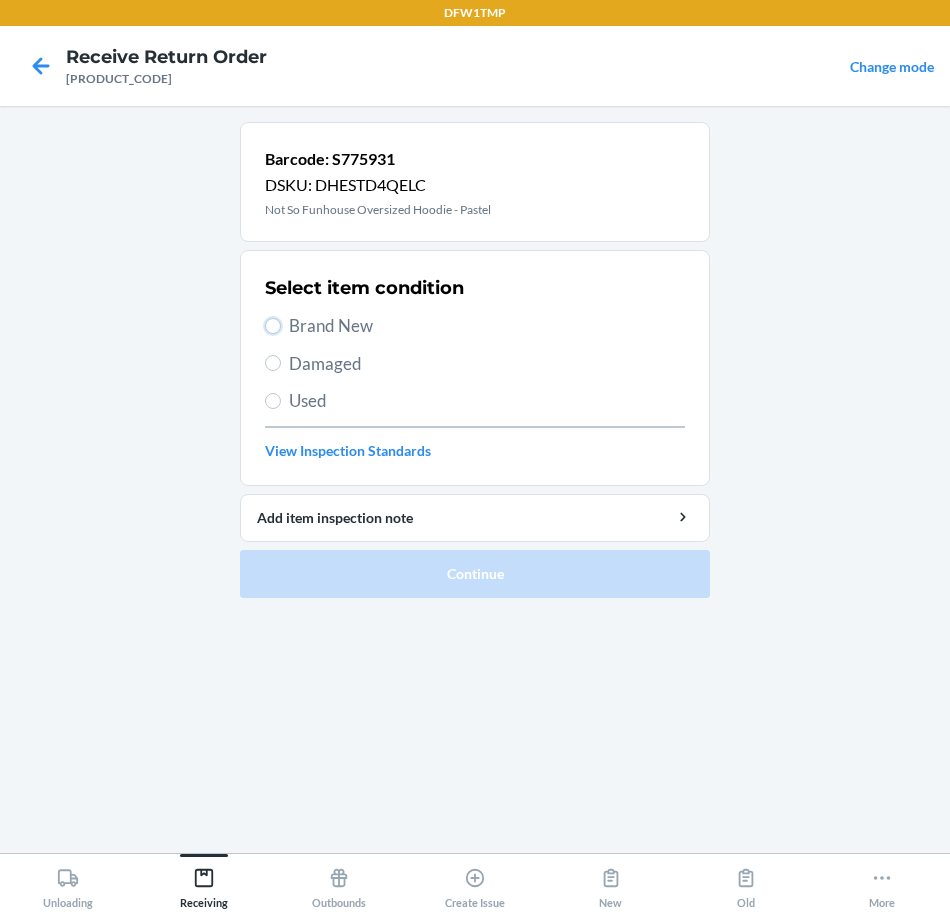 click on "Brand New" at bounding box center [273, 326] 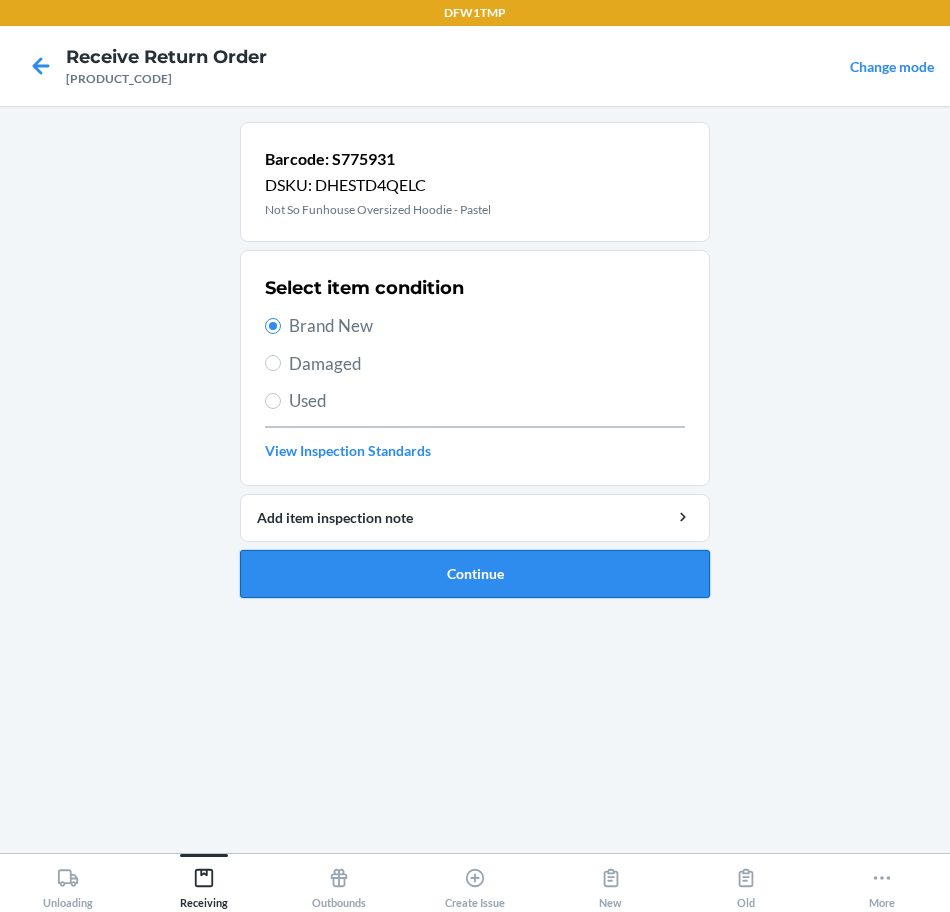 click on "Continue" at bounding box center [475, 574] 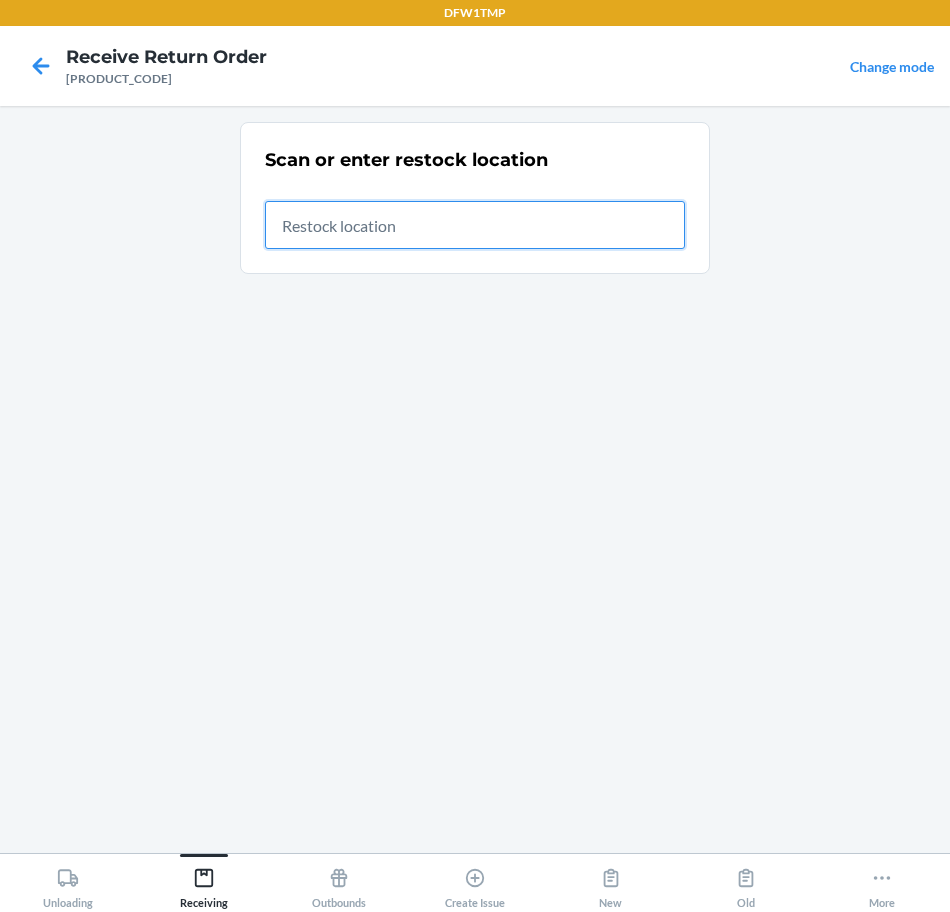 click at bounding box center (475, 225) 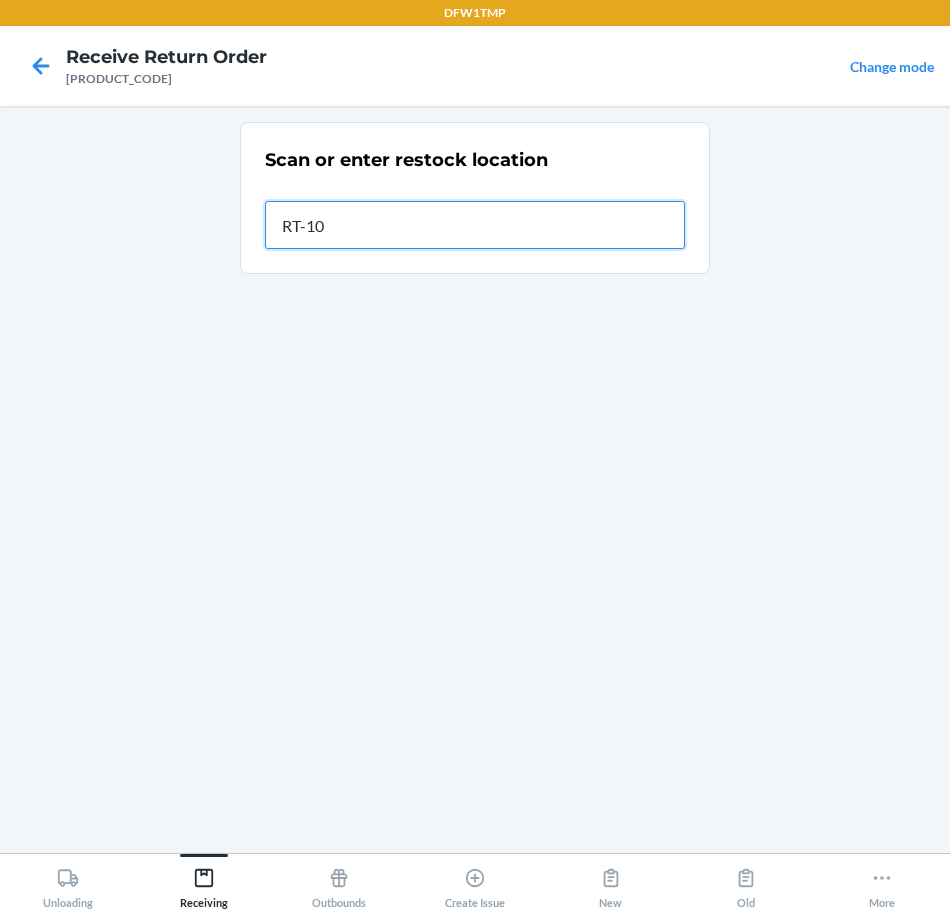 type on "RT-10" 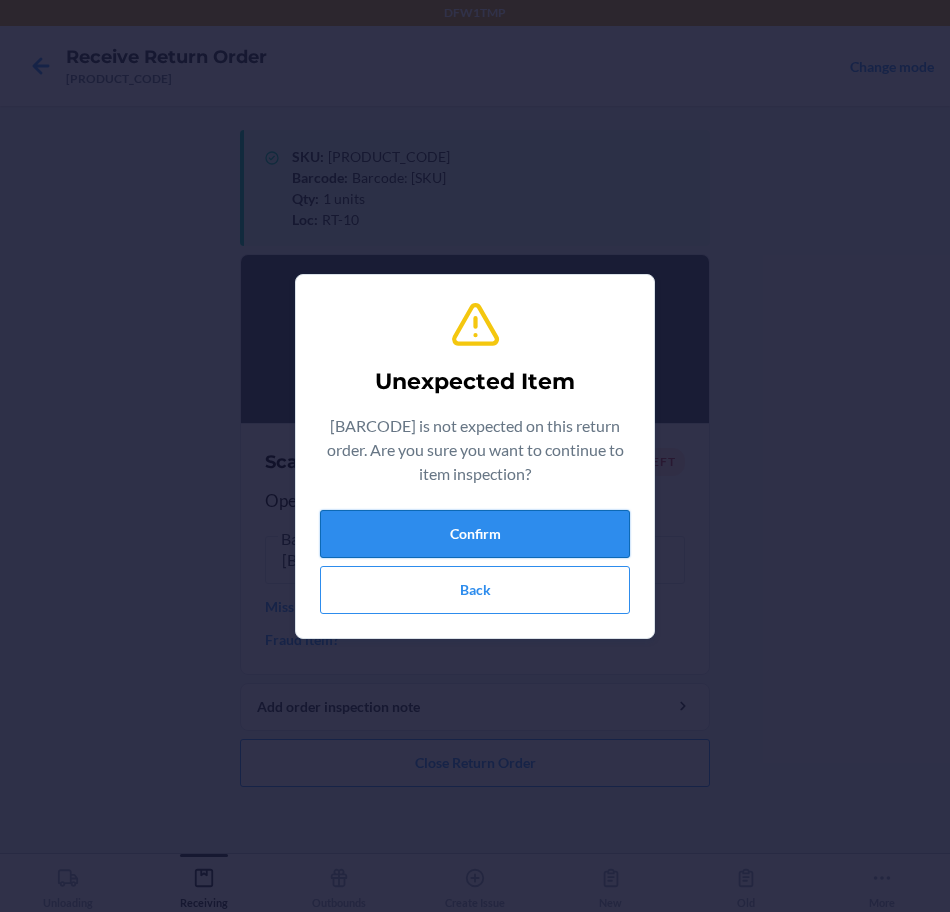 click on "Confirm" at bounding box center (475, 534) 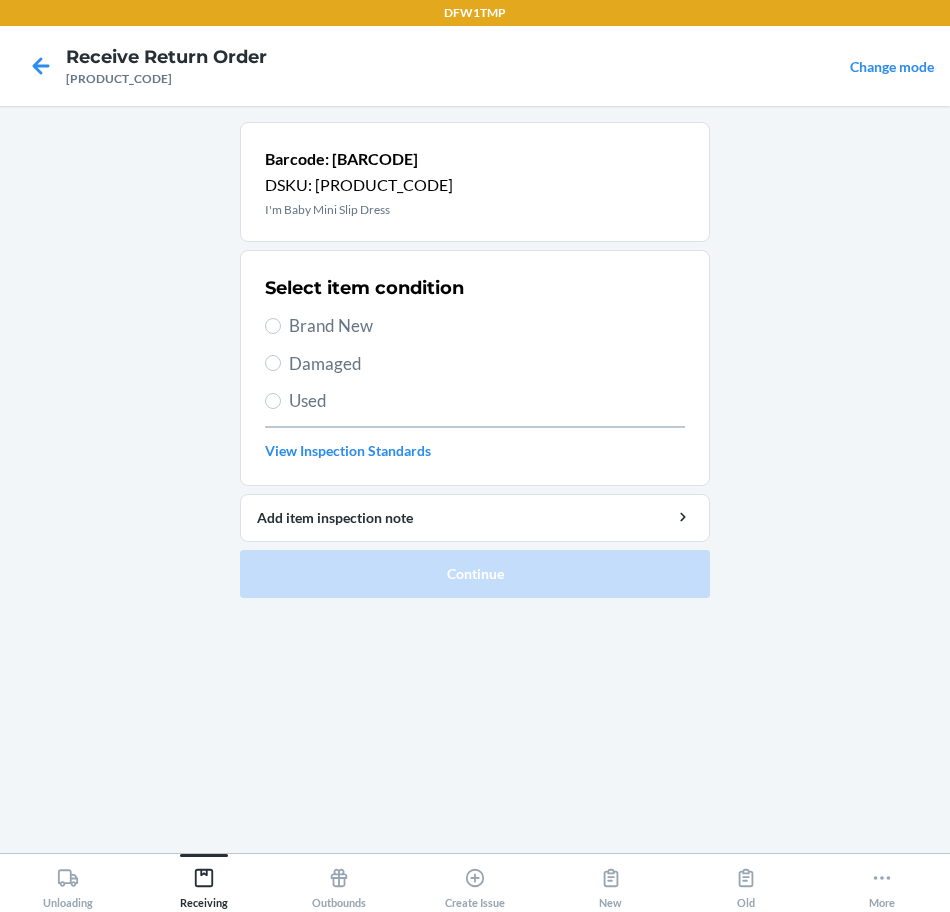 click on "Brand New" at bounding box center (487, 326) 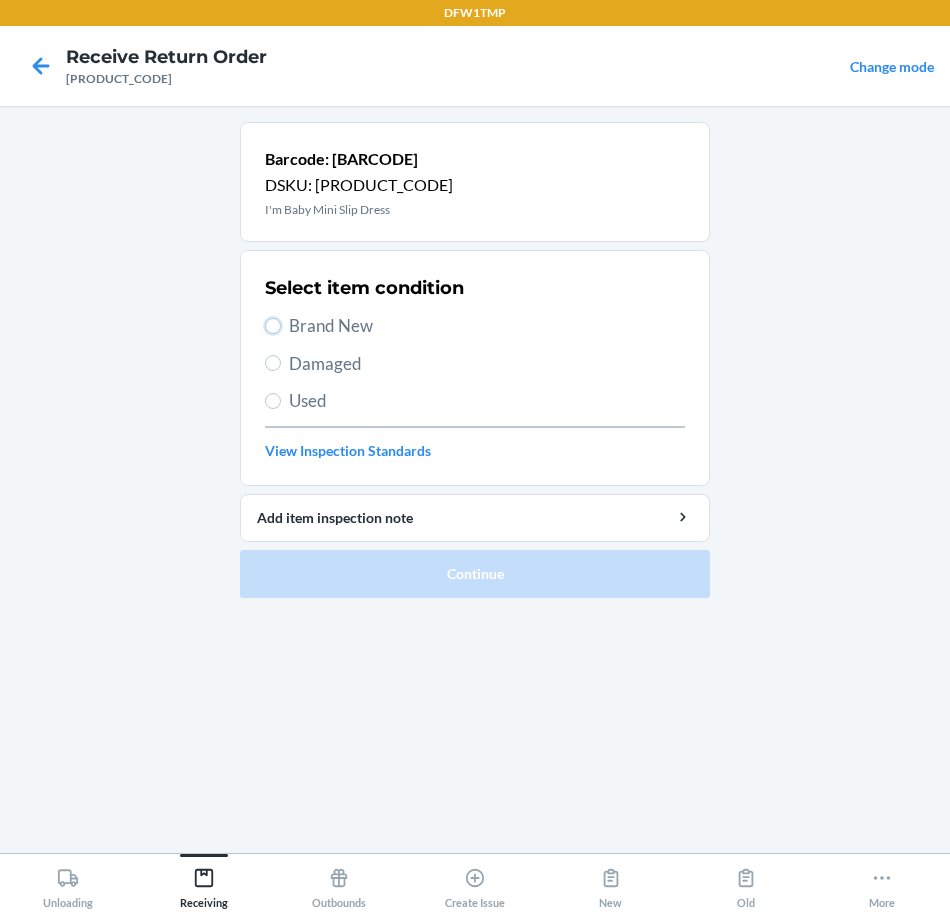 click on "Brand New" at bounding box center (273, 326) 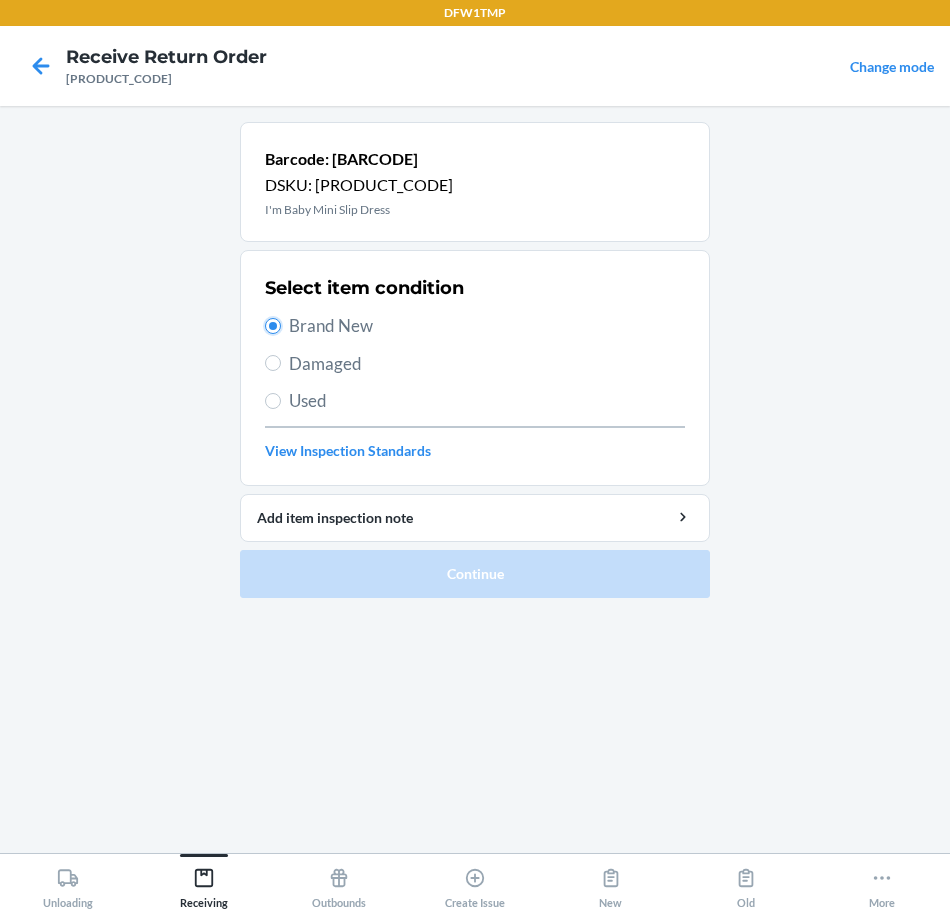 radio on "true" 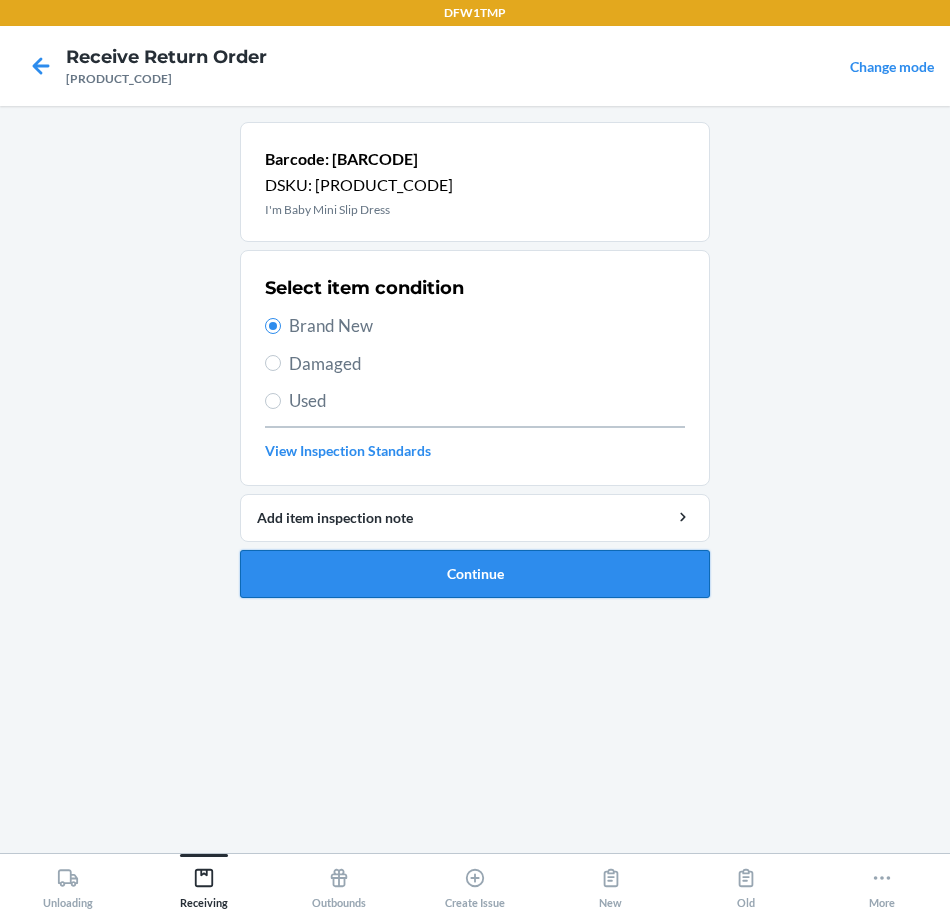 click on "Continue" at bounding box center (475, 574) 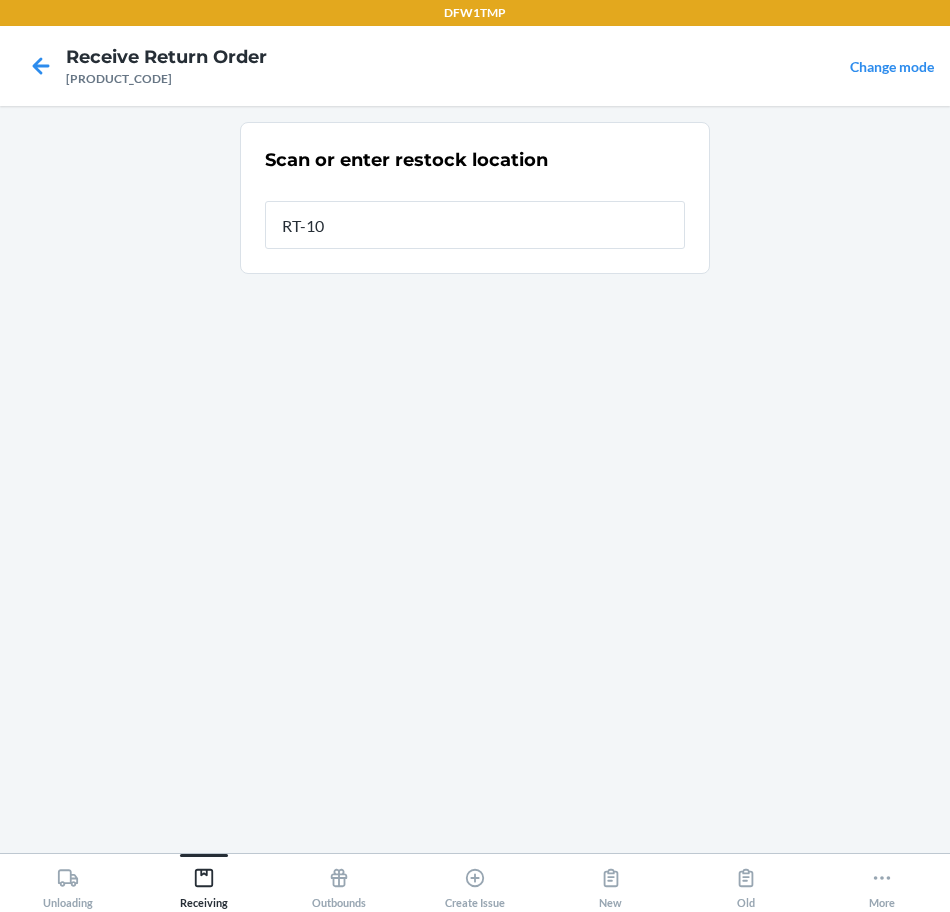 type on "RT-10" 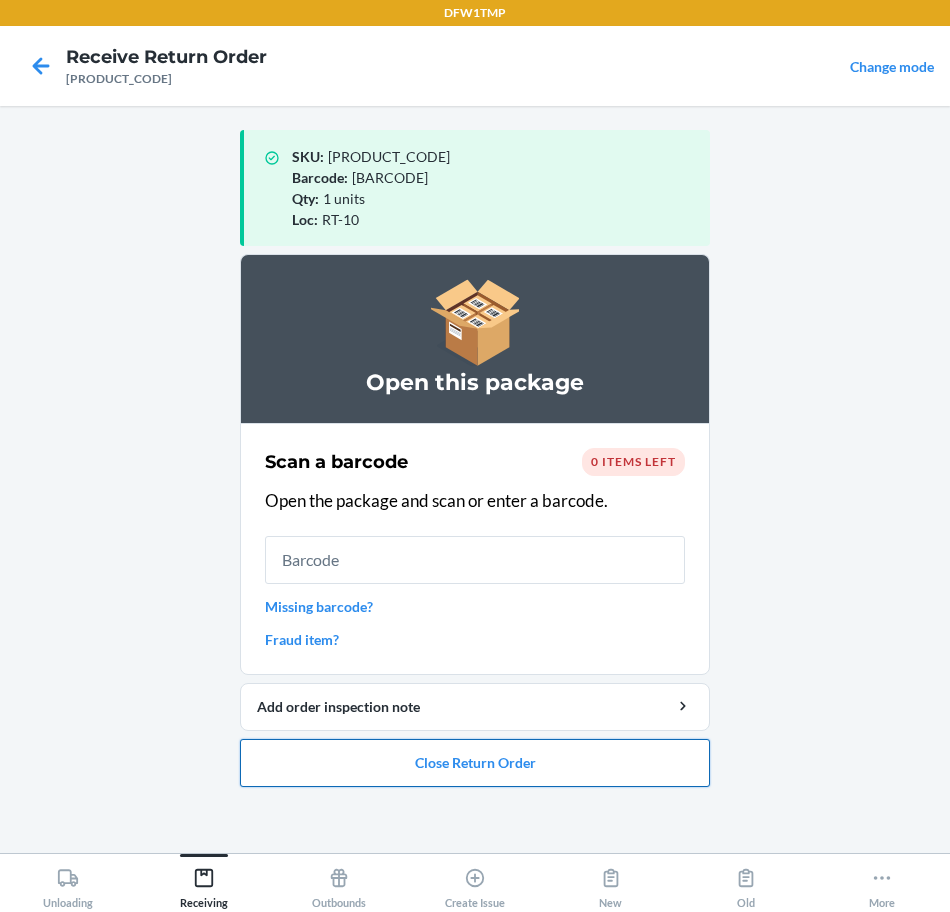 click on "Close Return Order" at bounding box center (475, 763) 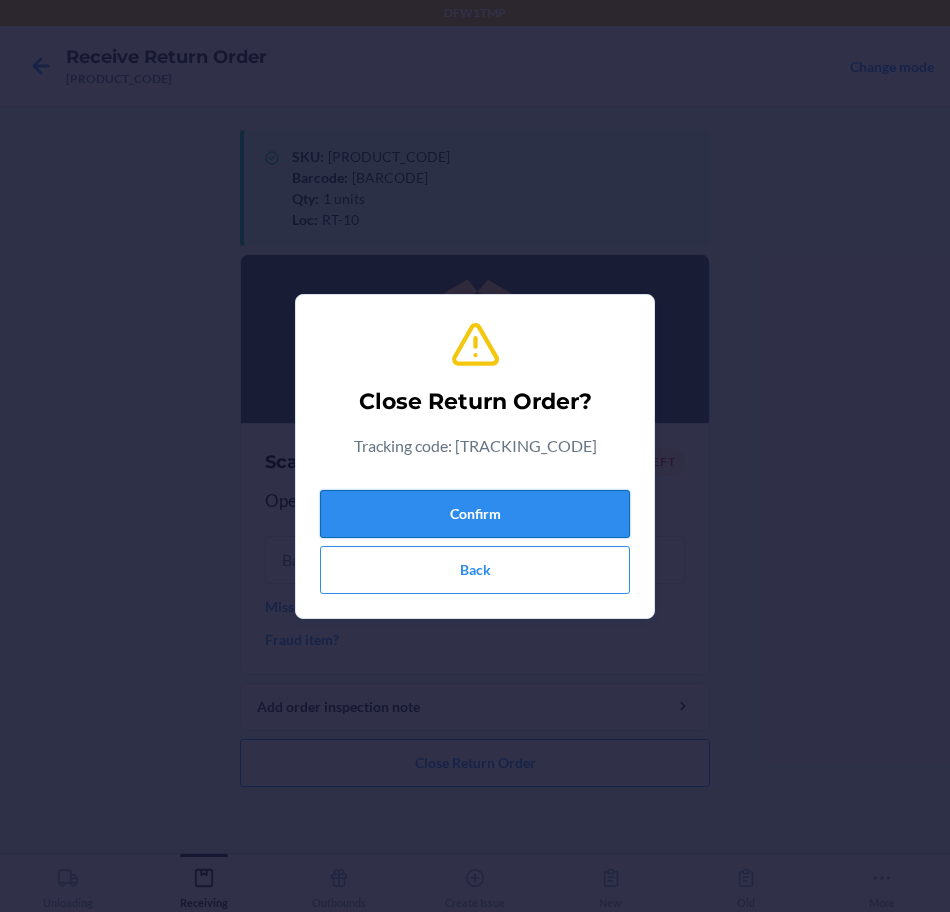 click on "Confirm" at bounding box center (475, 514) 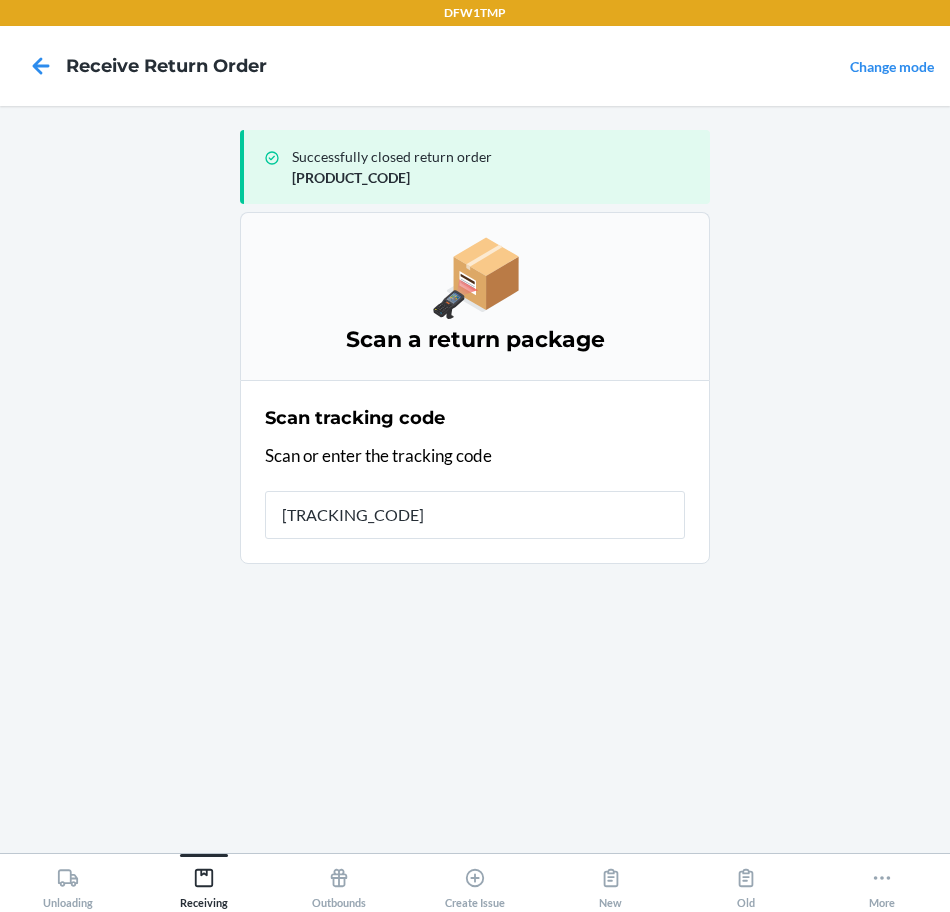 type on "[TRACKING_CODE]" 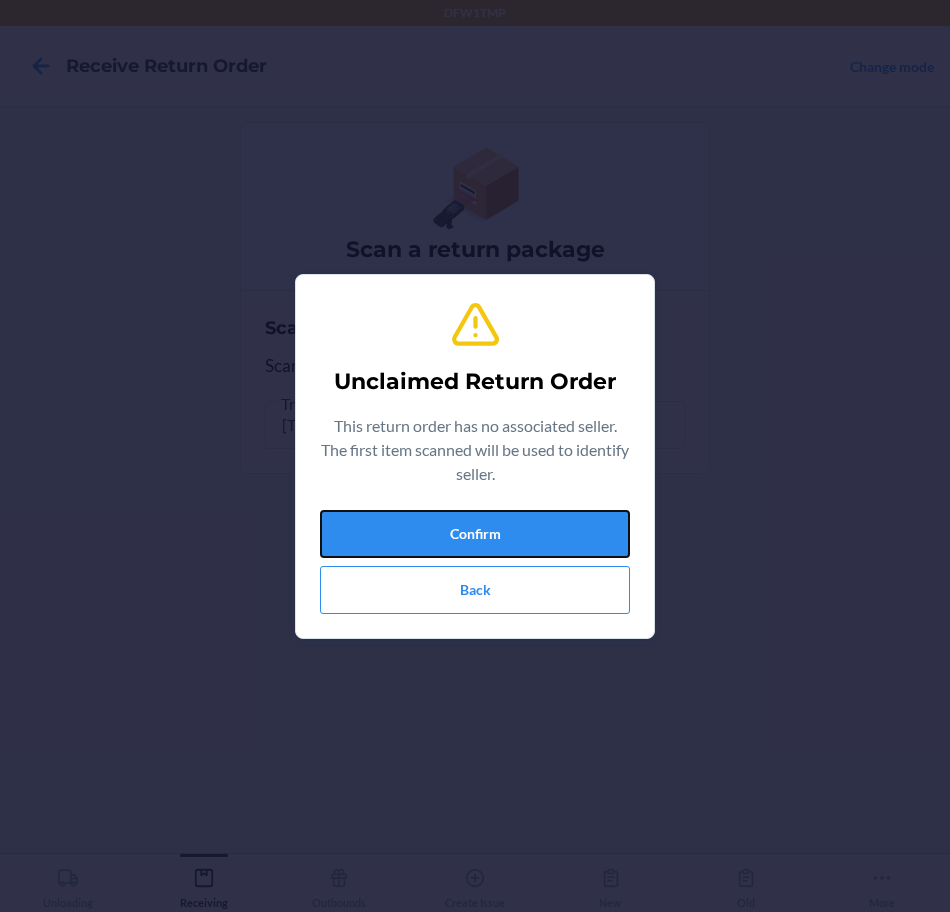 click on "Confirm" at bounding box center (475, 534) 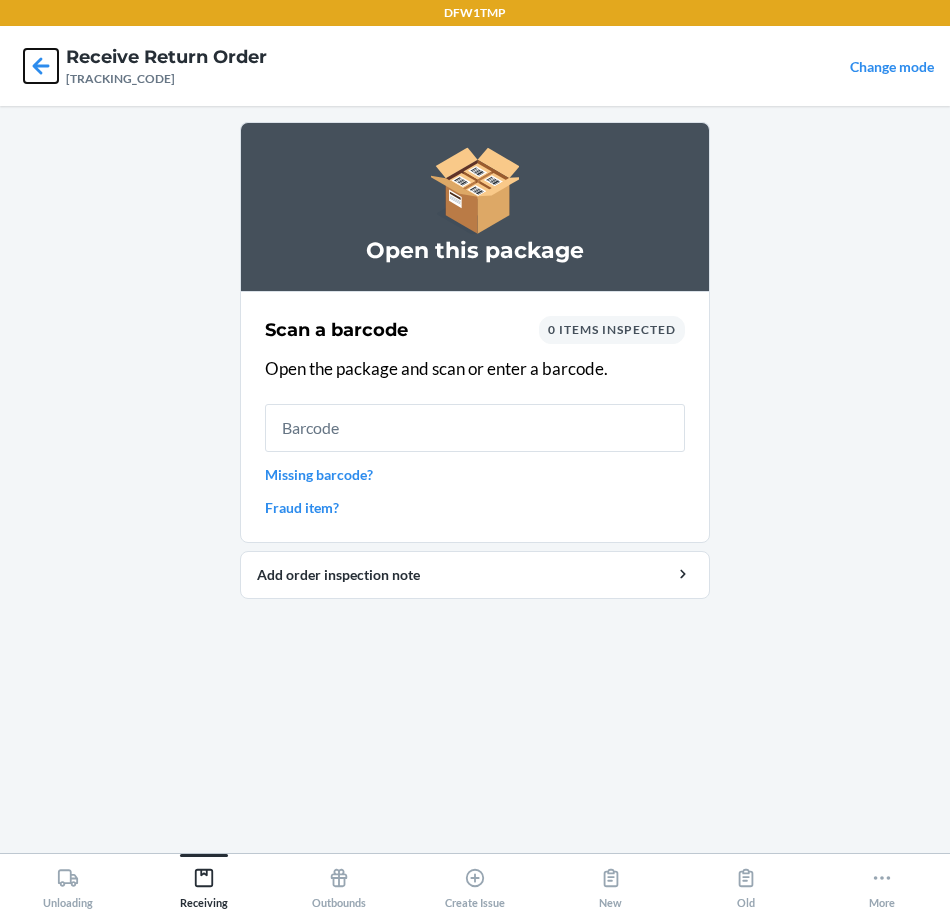 click 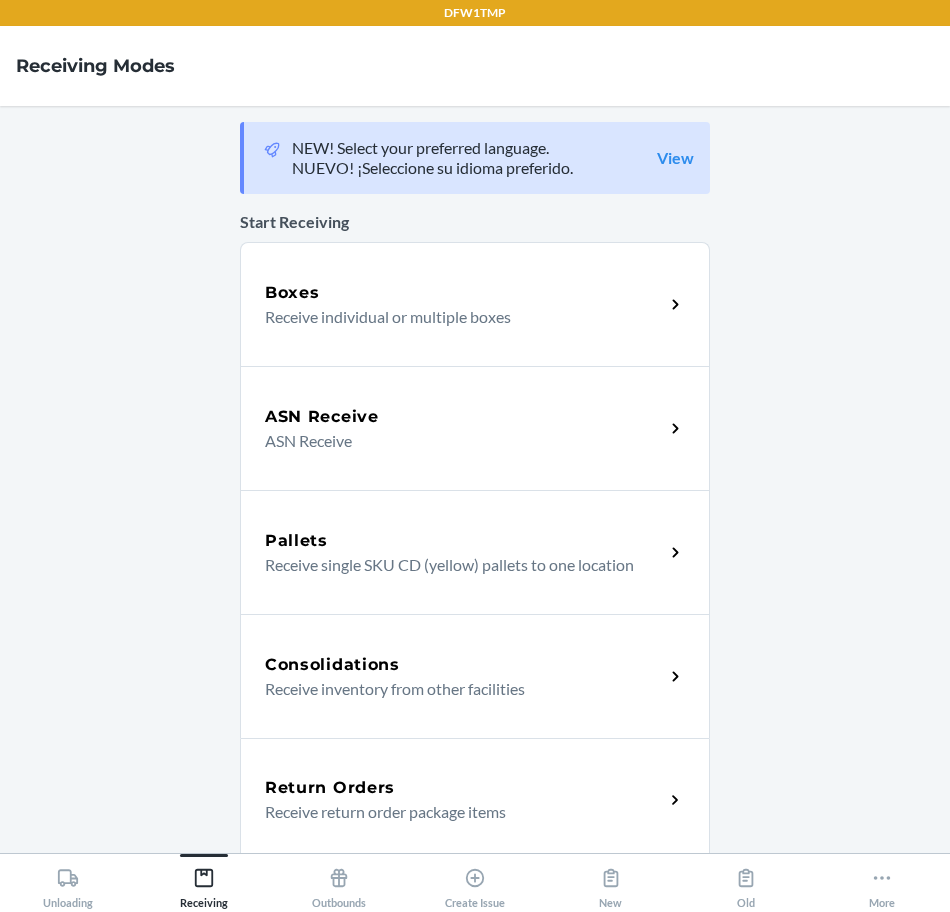 click on "Return Orders Receive return order package items" at bounding box center (475, 800) 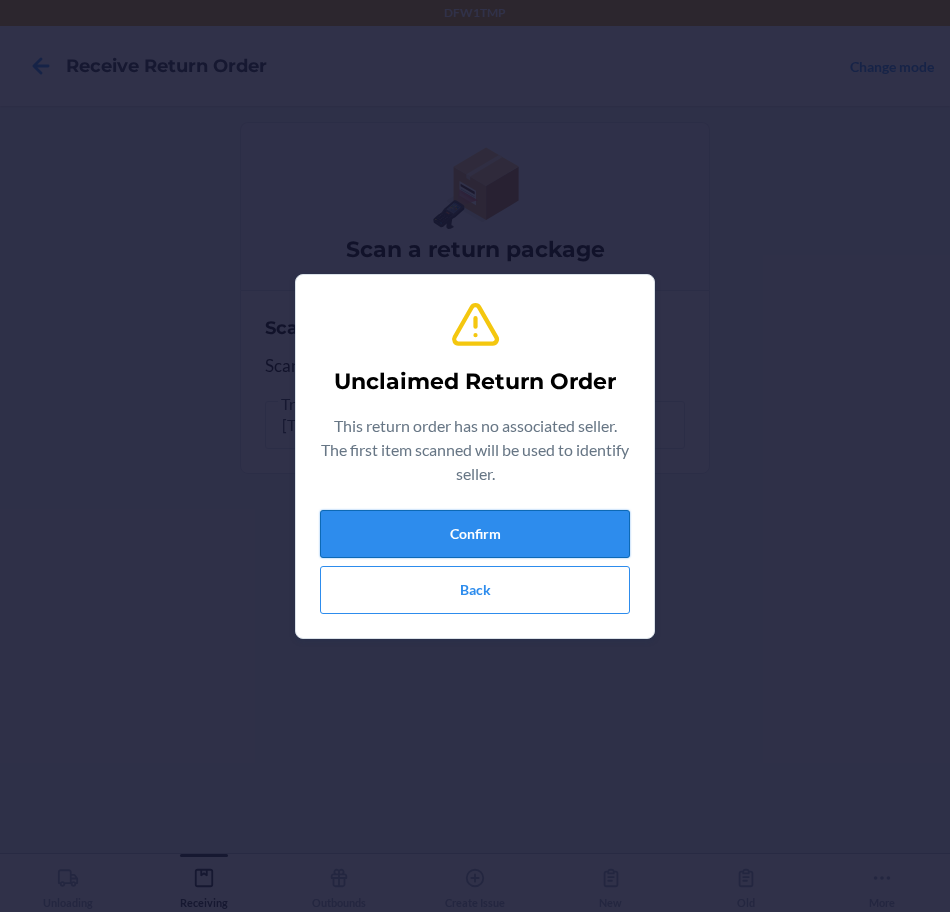 click on "Confirm" at bounding box center [475, 534] 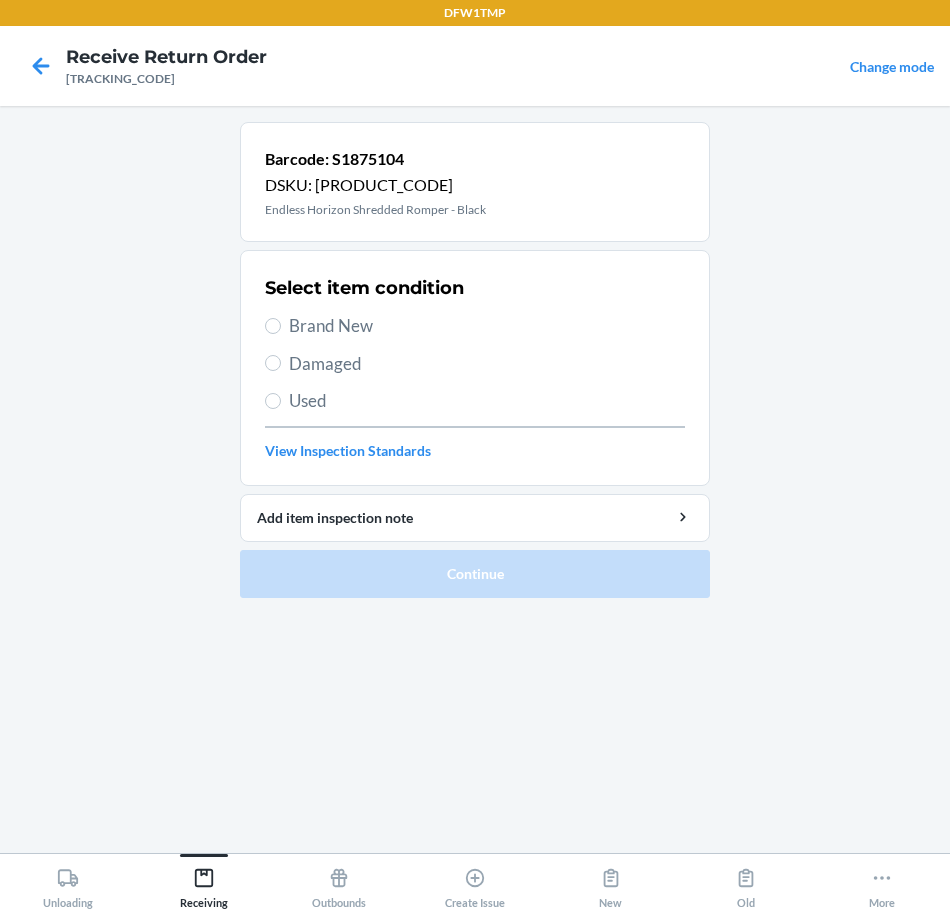 click on "Select item condition Brand New Damaged Used View Inspection Standards" at bounding box center [475, 368] 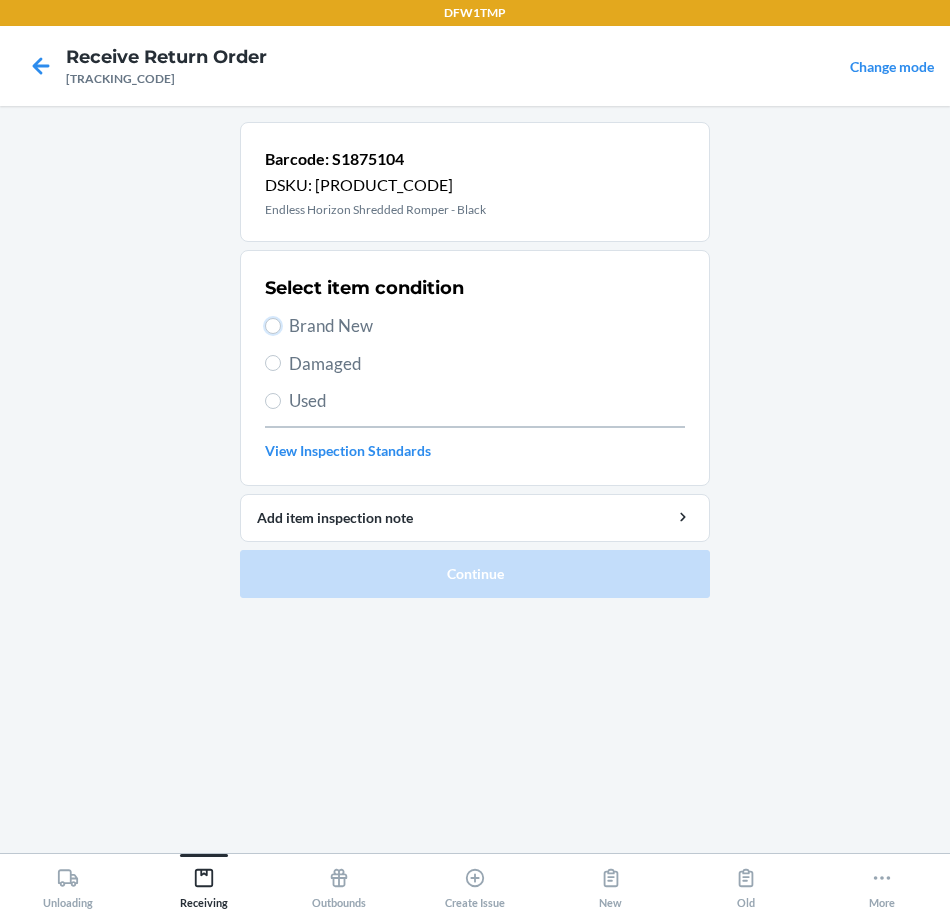 click on "Brand New" at bounding box center (273, 326) 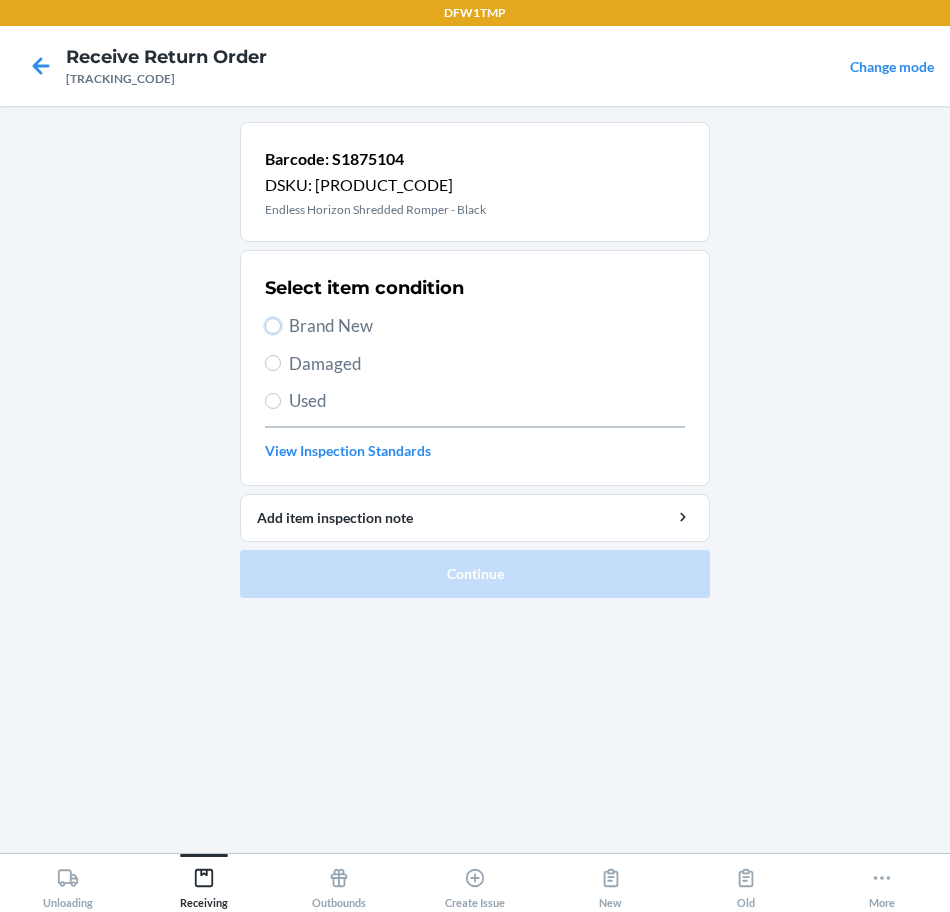radio on "true" 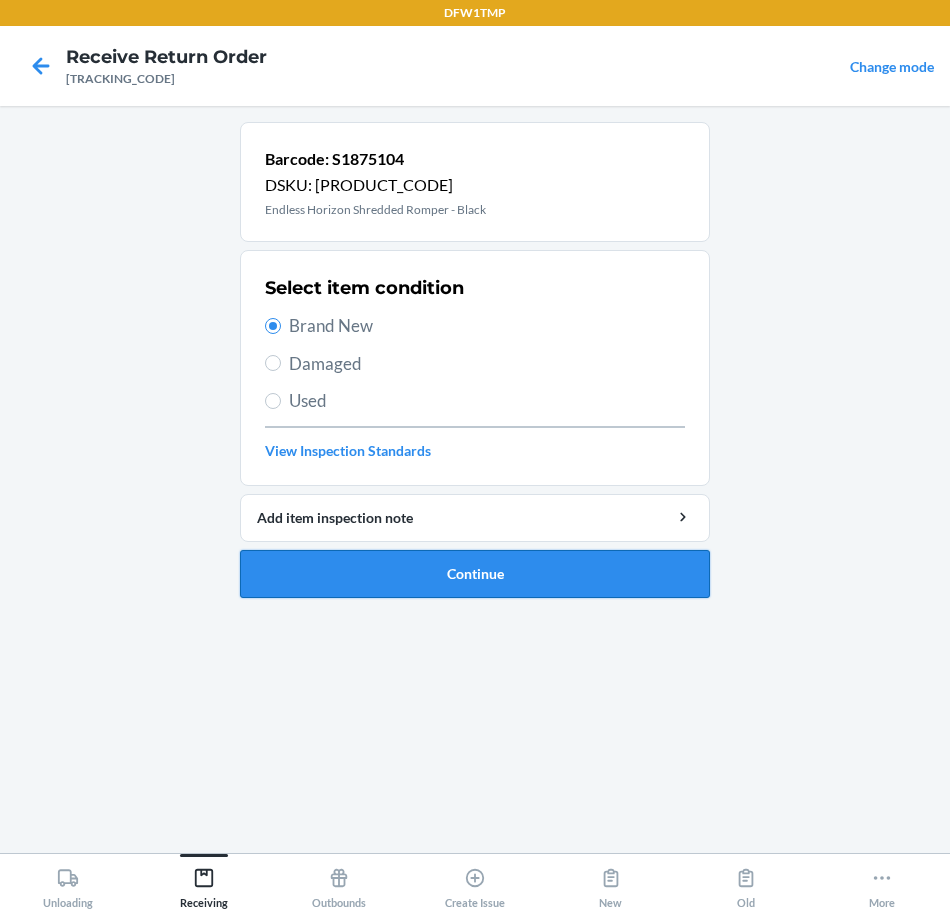 click on "Continue" at bounding box center (475, 574) 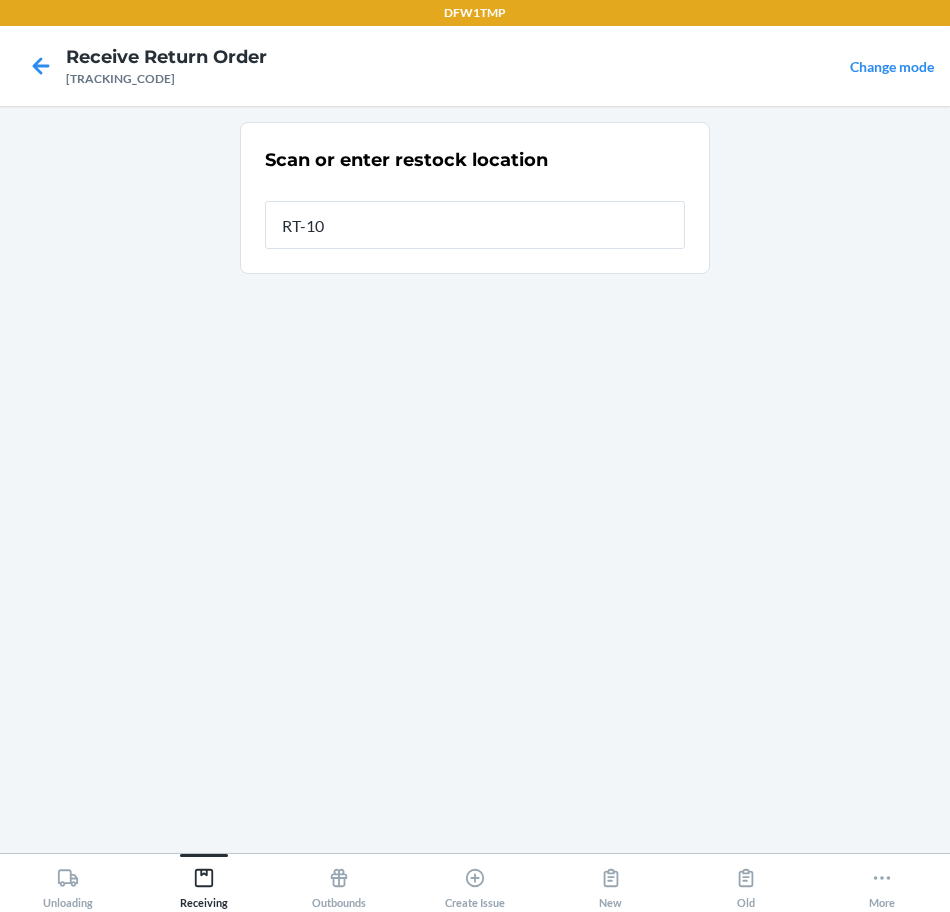 type on "RT-10" 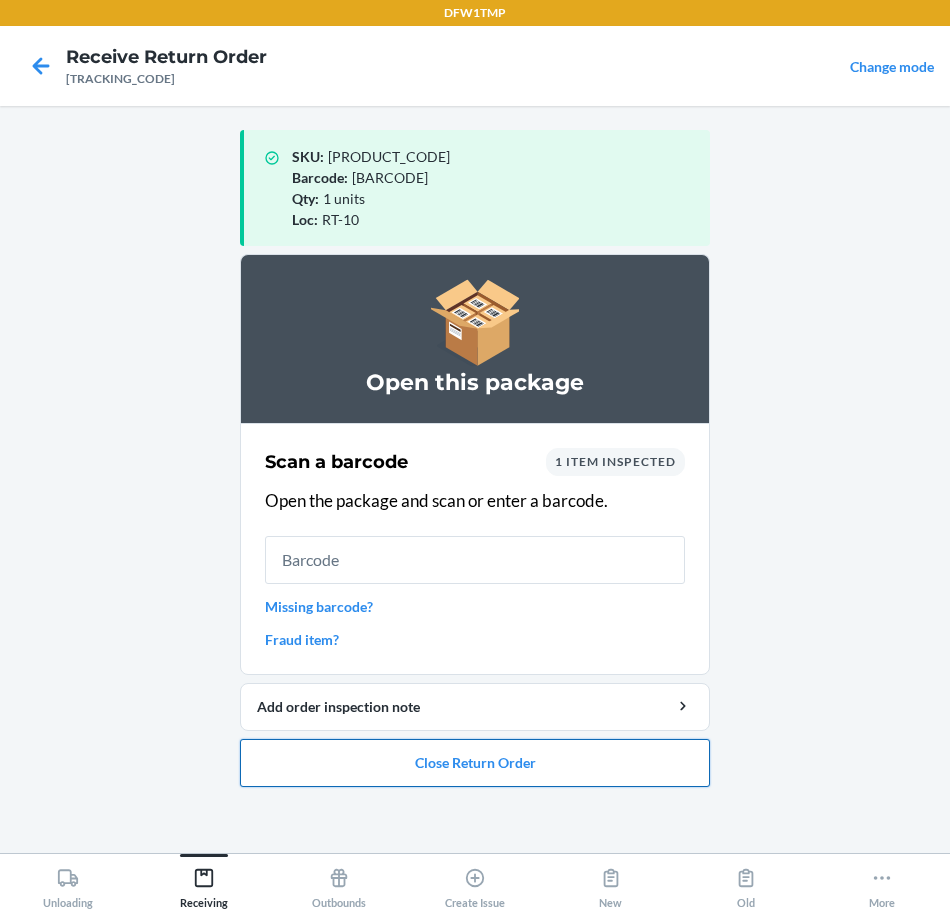 click on "Close Return Order" at bounding box center (475, 763) 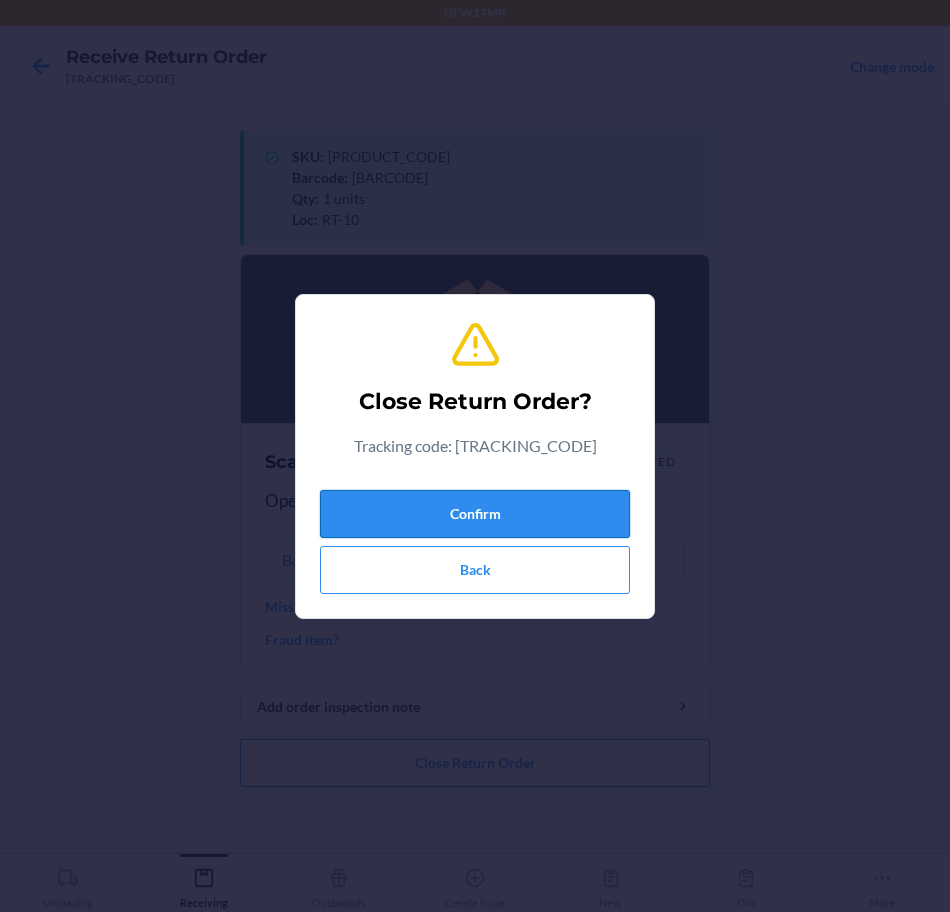 click on "Confirm" at bounding box center (475, 514) 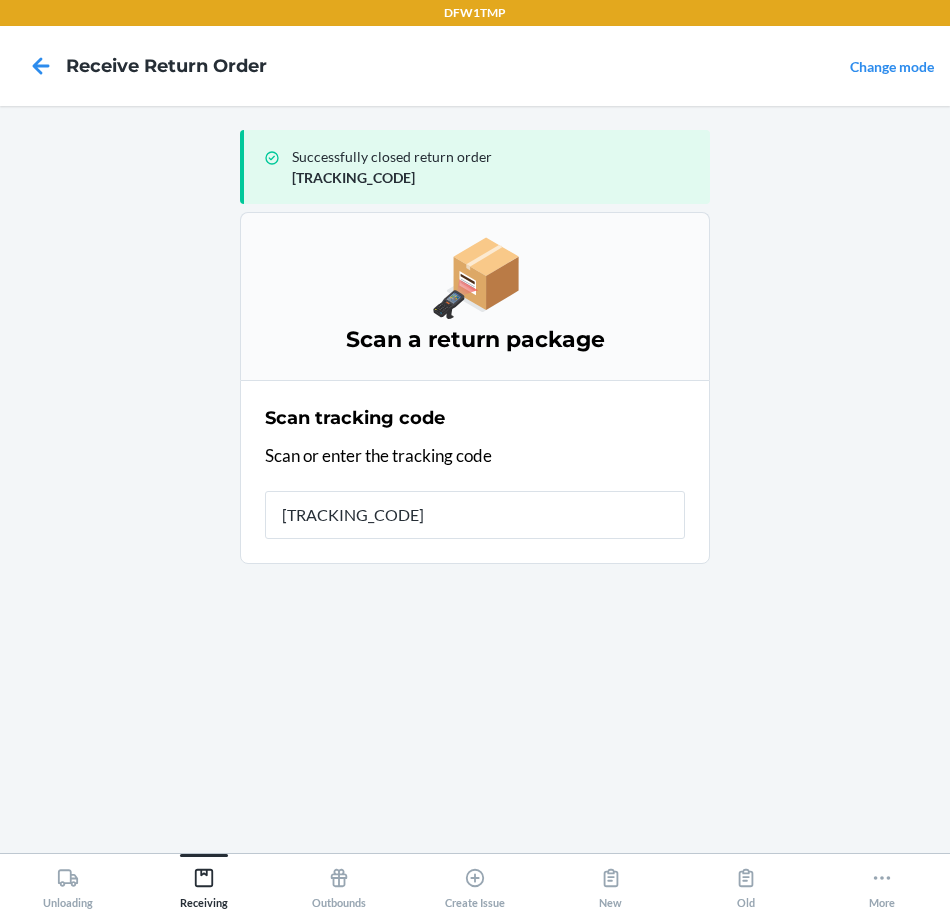 type on "[TRACKING_CODE]" 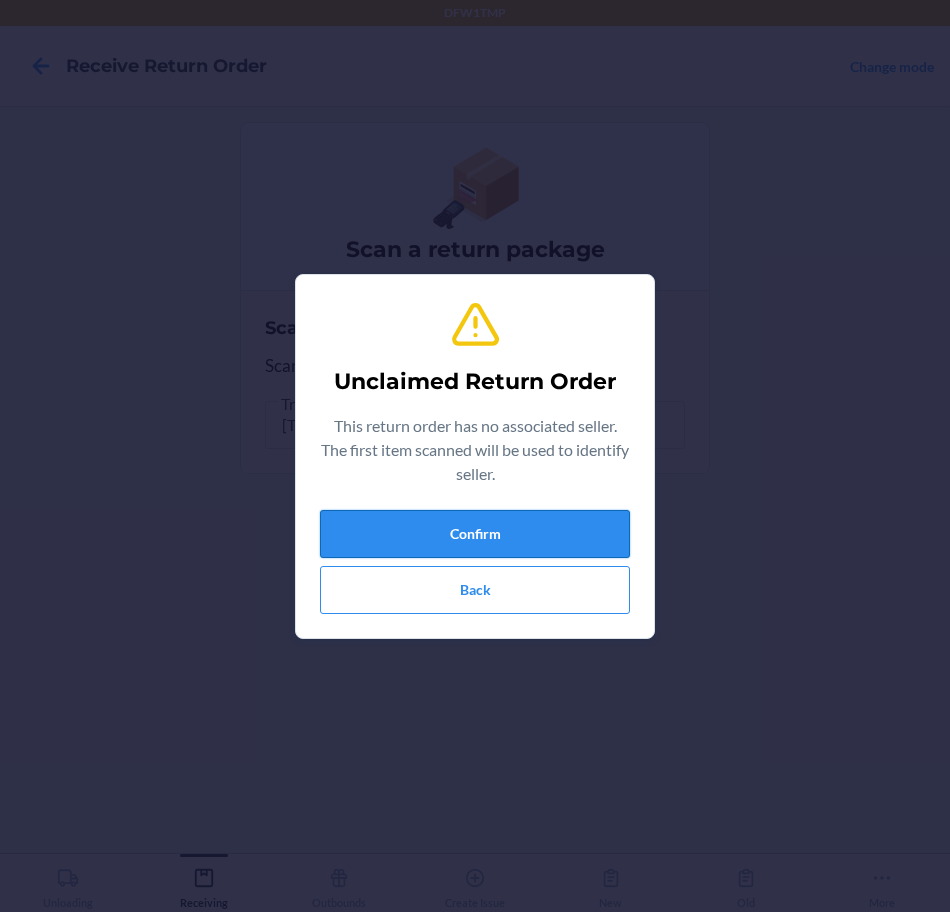 click on "Confirm" at bounding box center [475, 534] 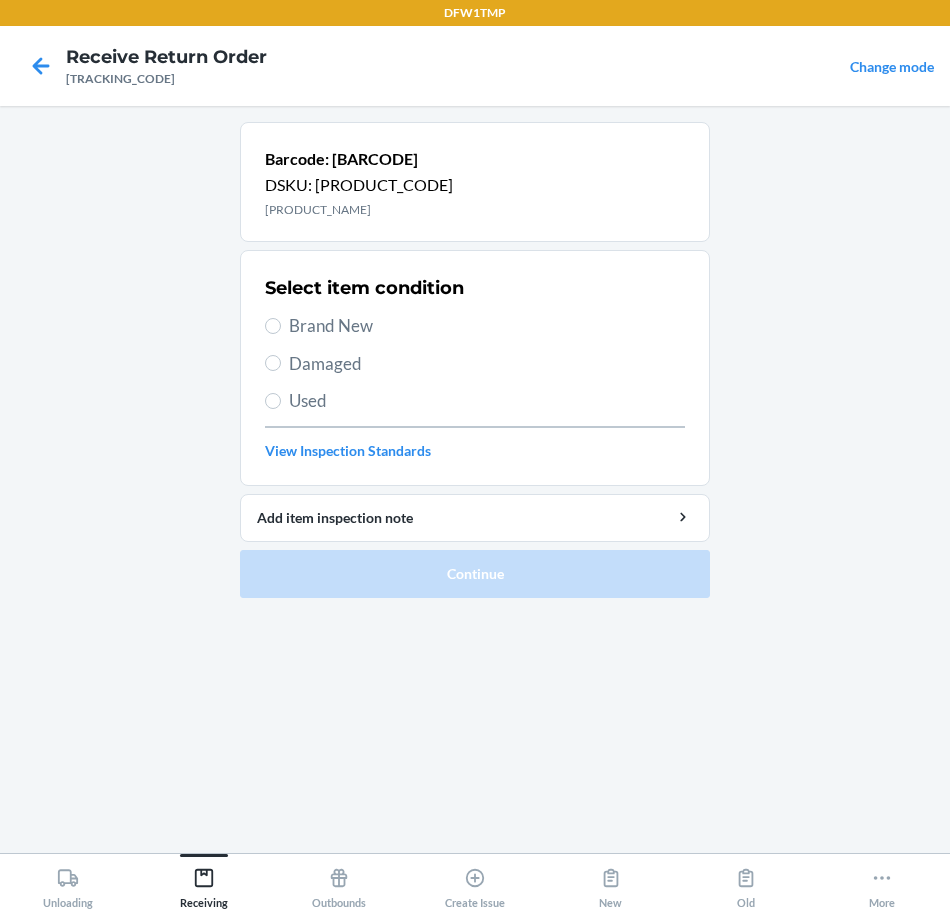 click on "Select item condition Brand New Damaged Used View Inspection Standards" at bounding box center [475, 368] 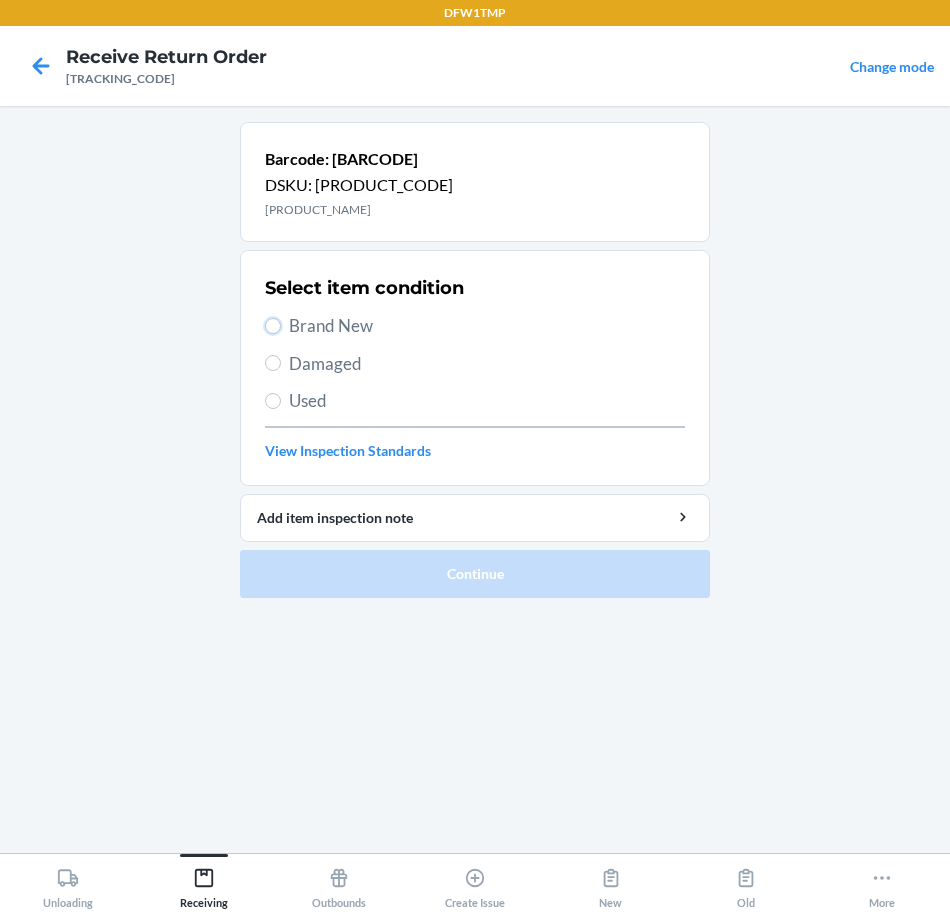 click on "Brand New" at bounding box center [273, 326] 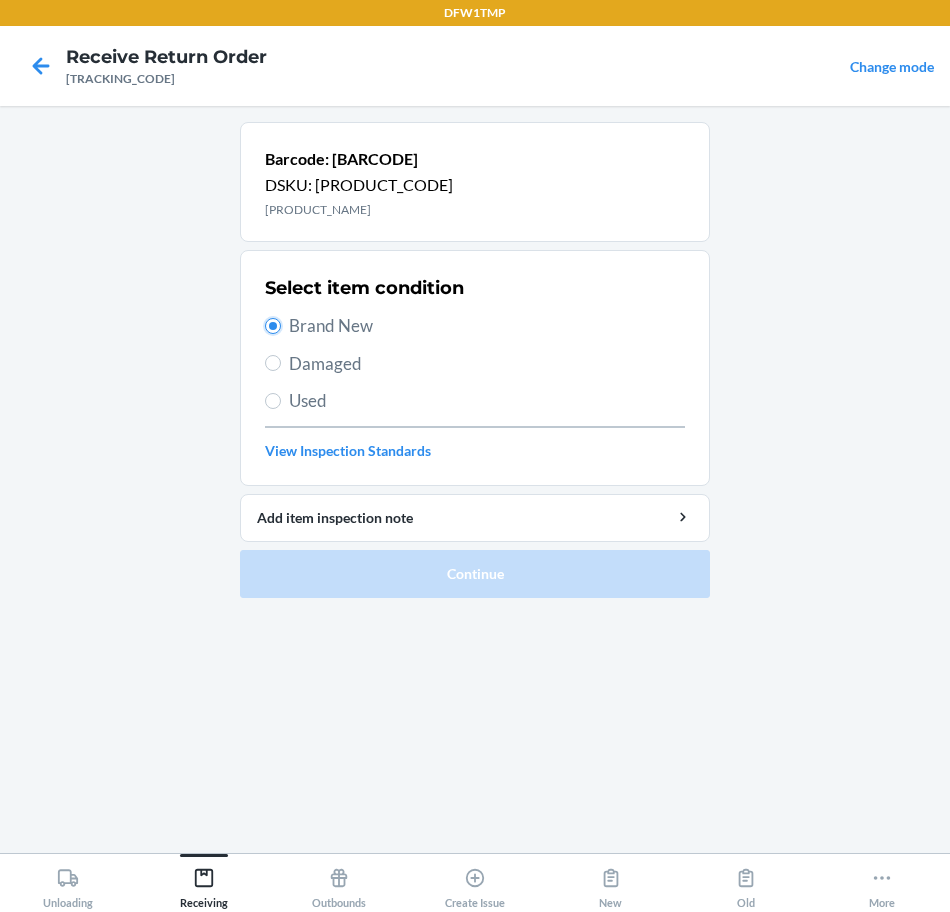 radio on "true" 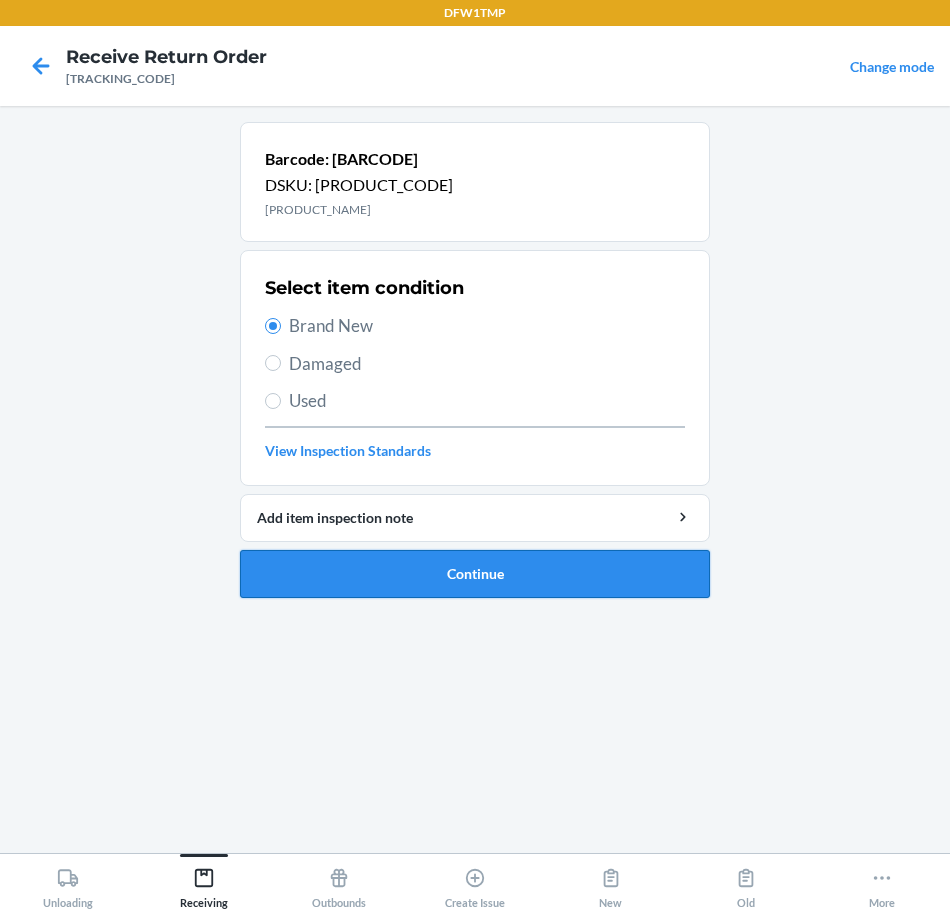 click on "Continue" at bounding box center (475, 574) 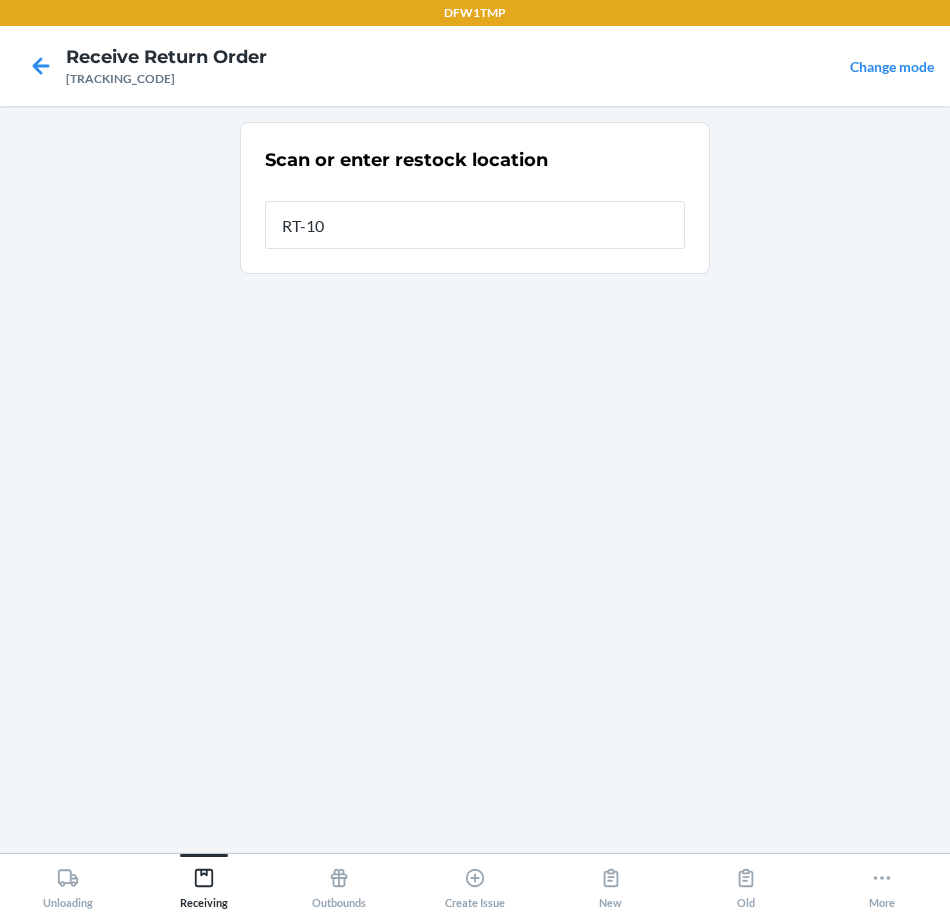 type on "RT-10" 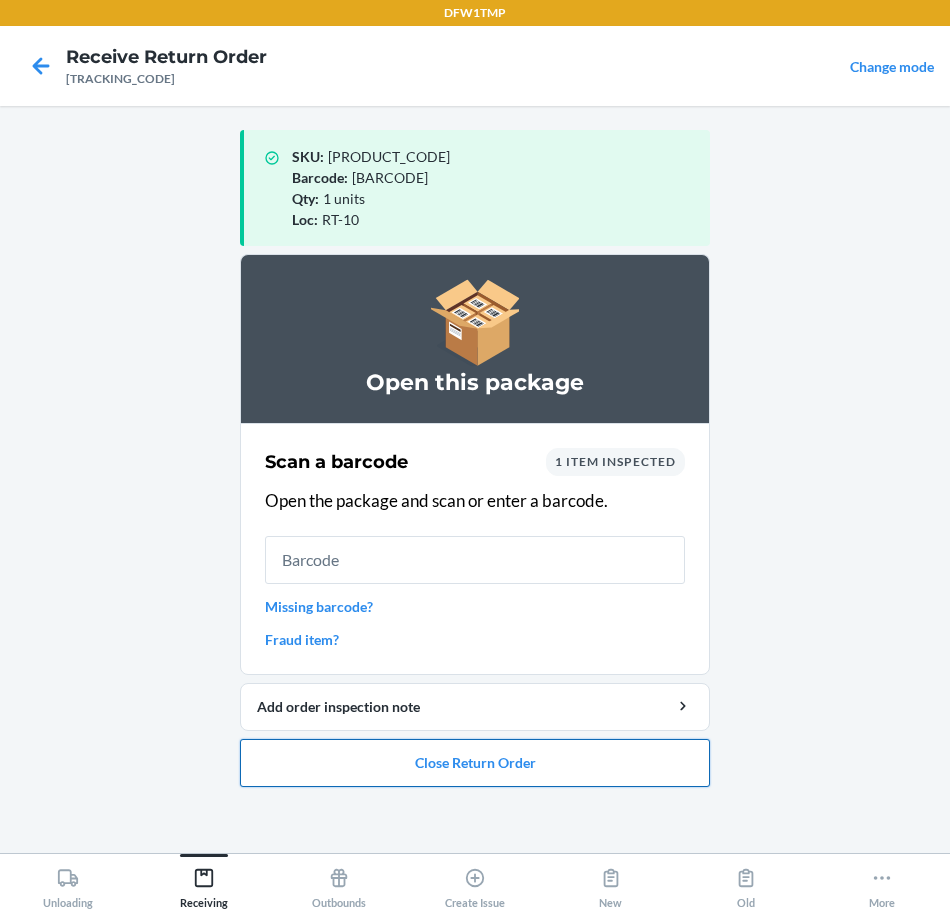 click on "Close Return Order" at bounding box center (475, 763) 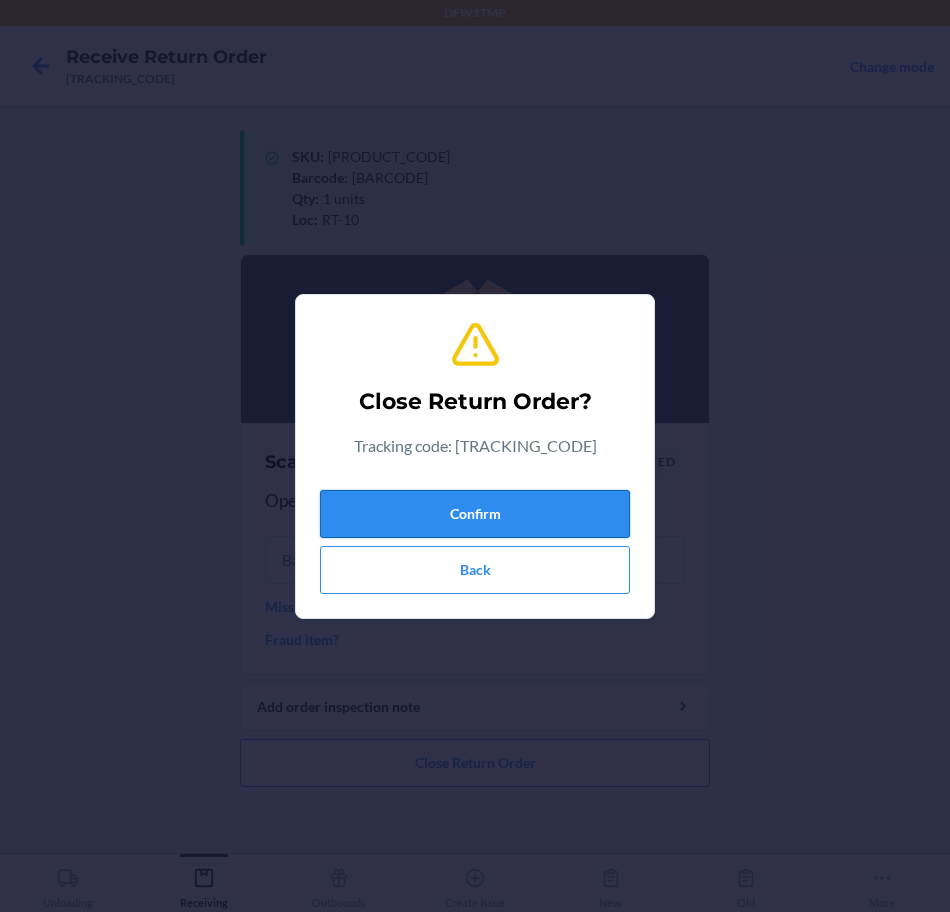 click on "Confirm" at bounding box center [475, 514] 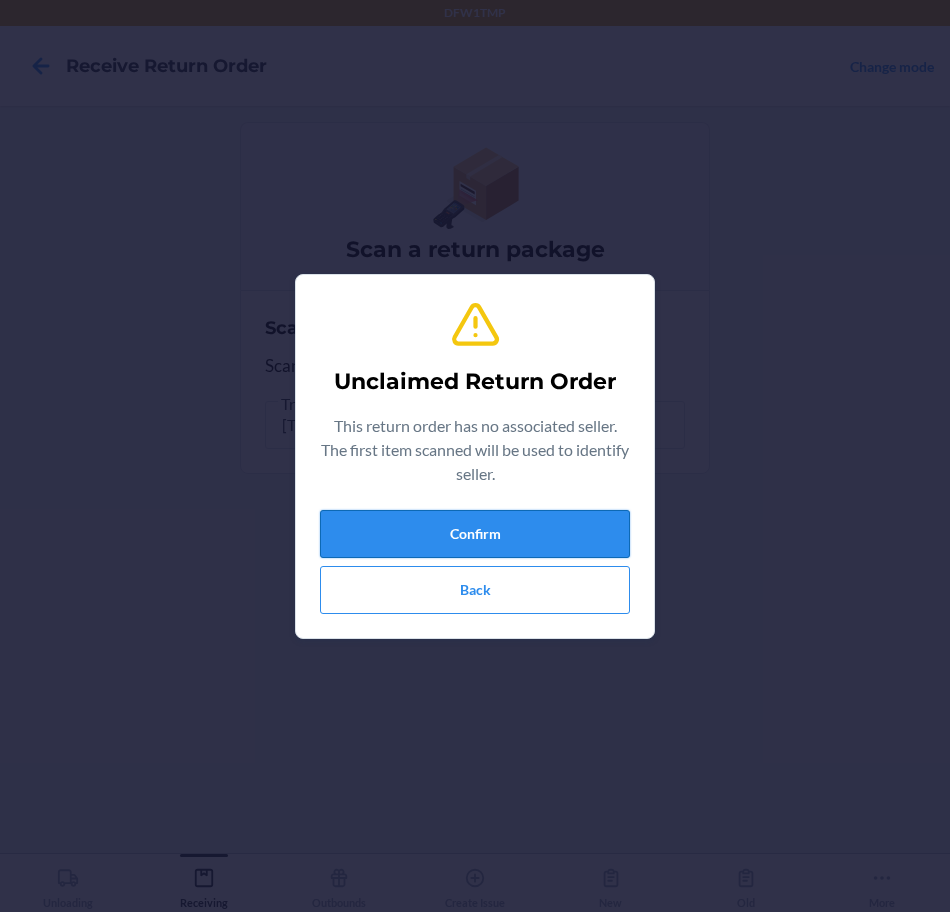 click on "Confirm" at bounding box center (475, 534) 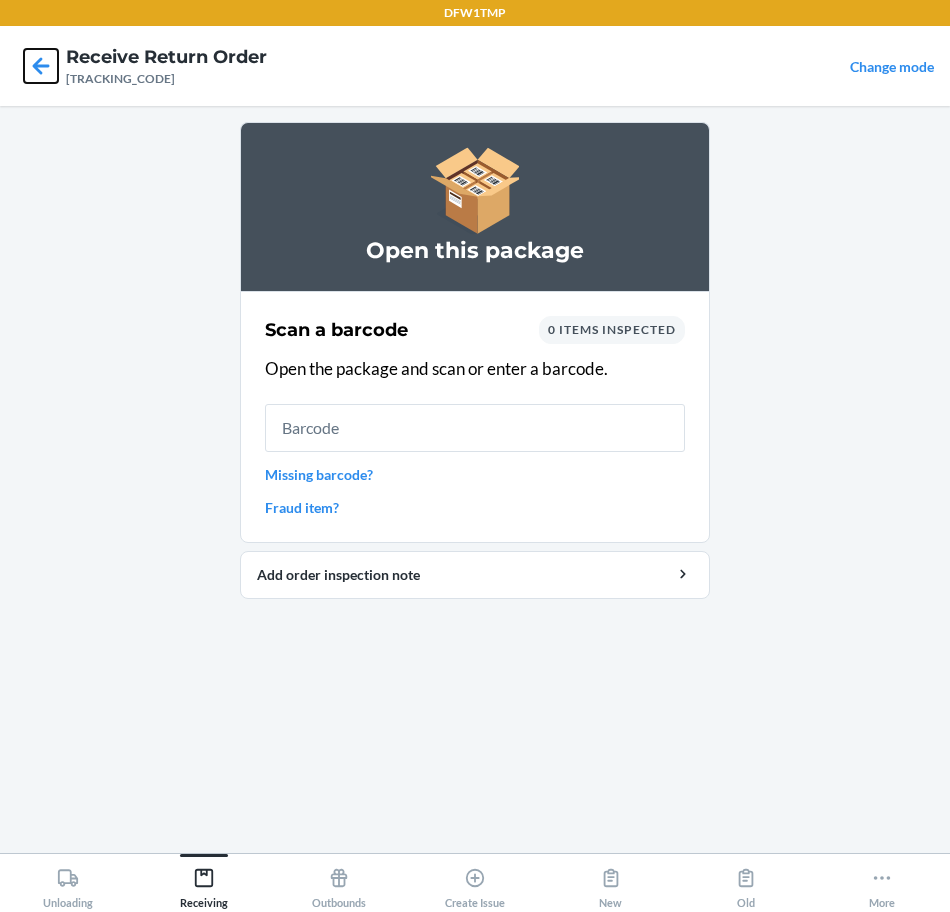 click 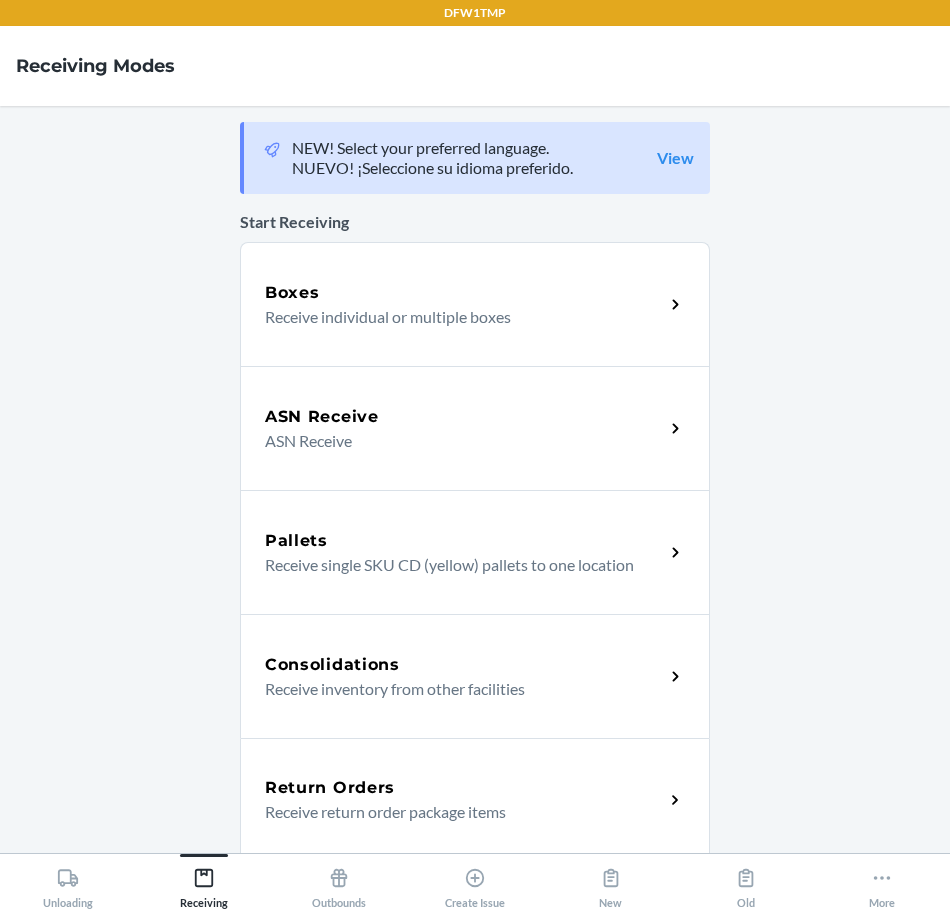 click on "Return Orders Receive return order package items" at bounding box center (475, 800) 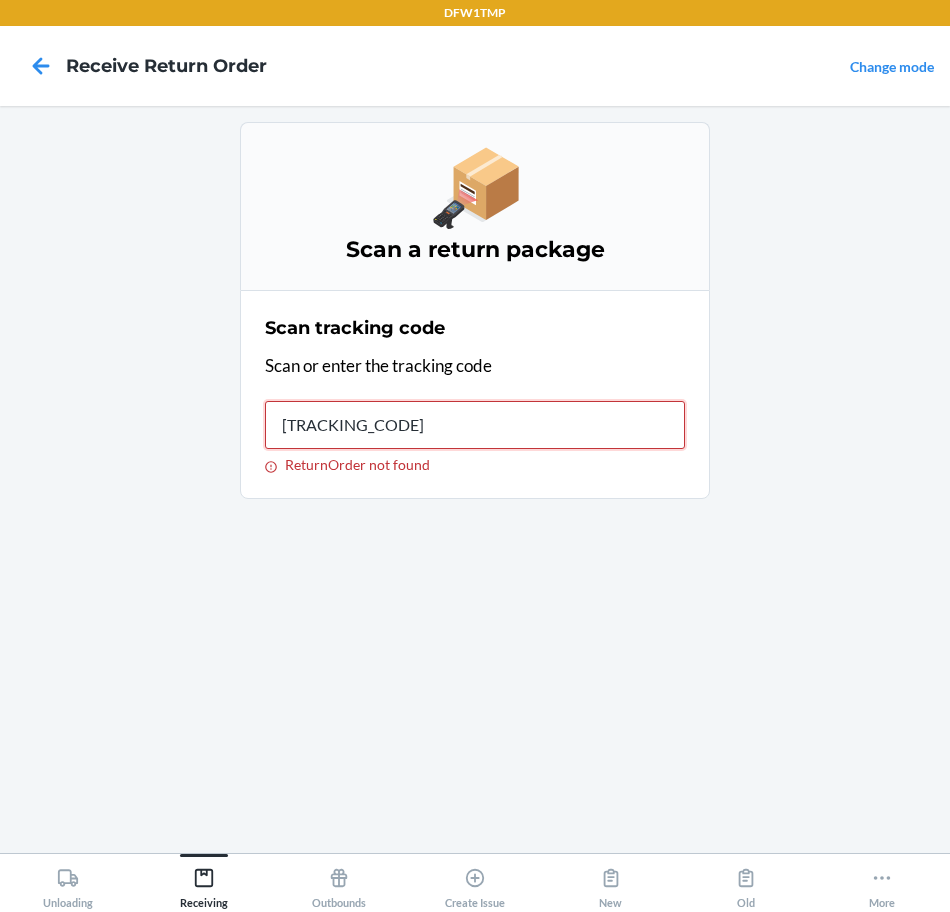 type on "[TRACKING_CODE]" 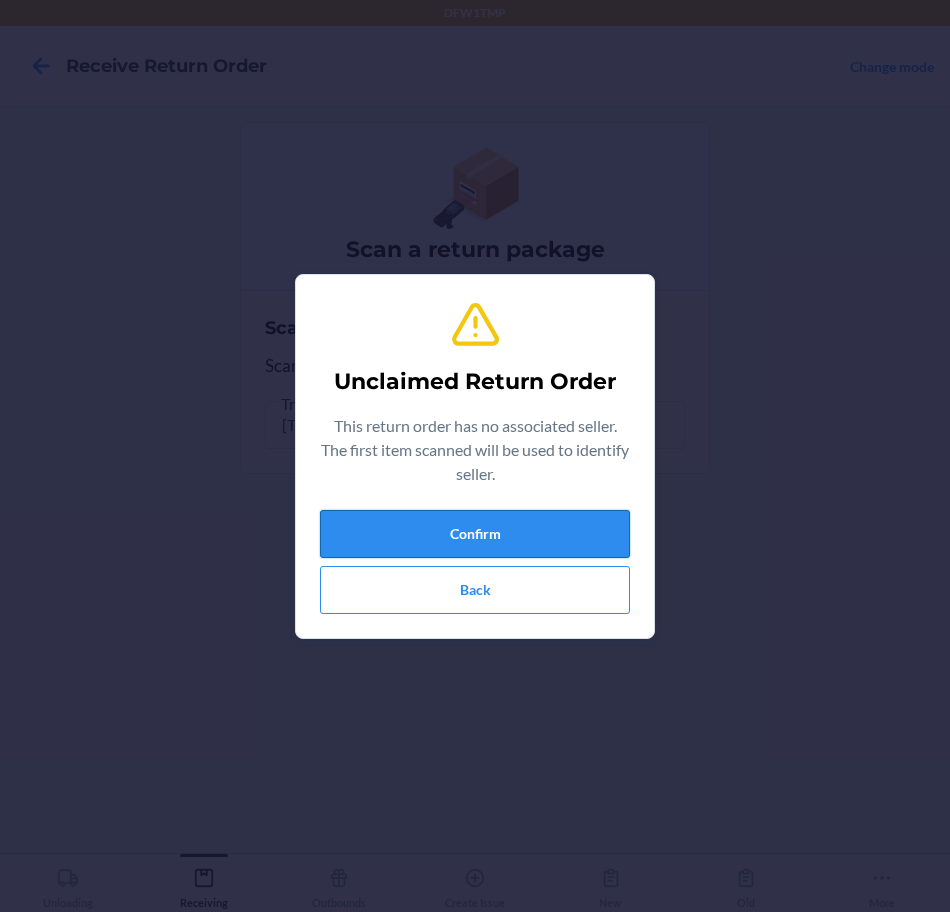 click on "Confirm" at bounding box center (475, 534) 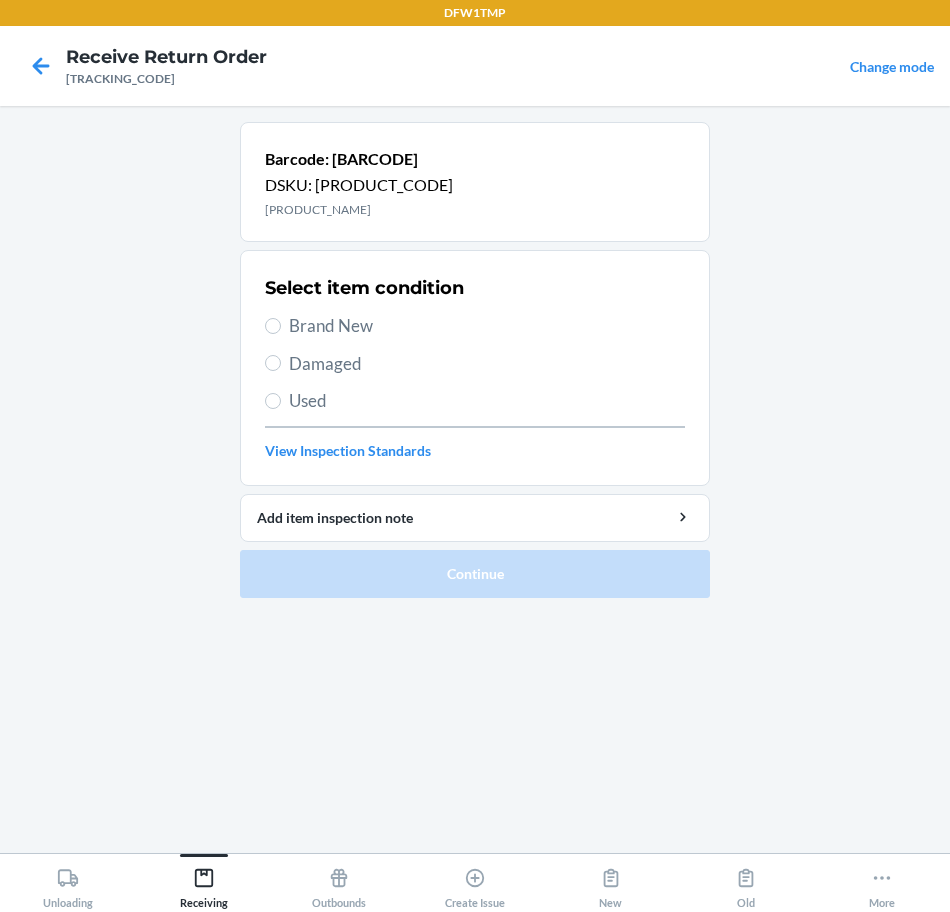 click on "Brand New" at bounding box center [487, 326] 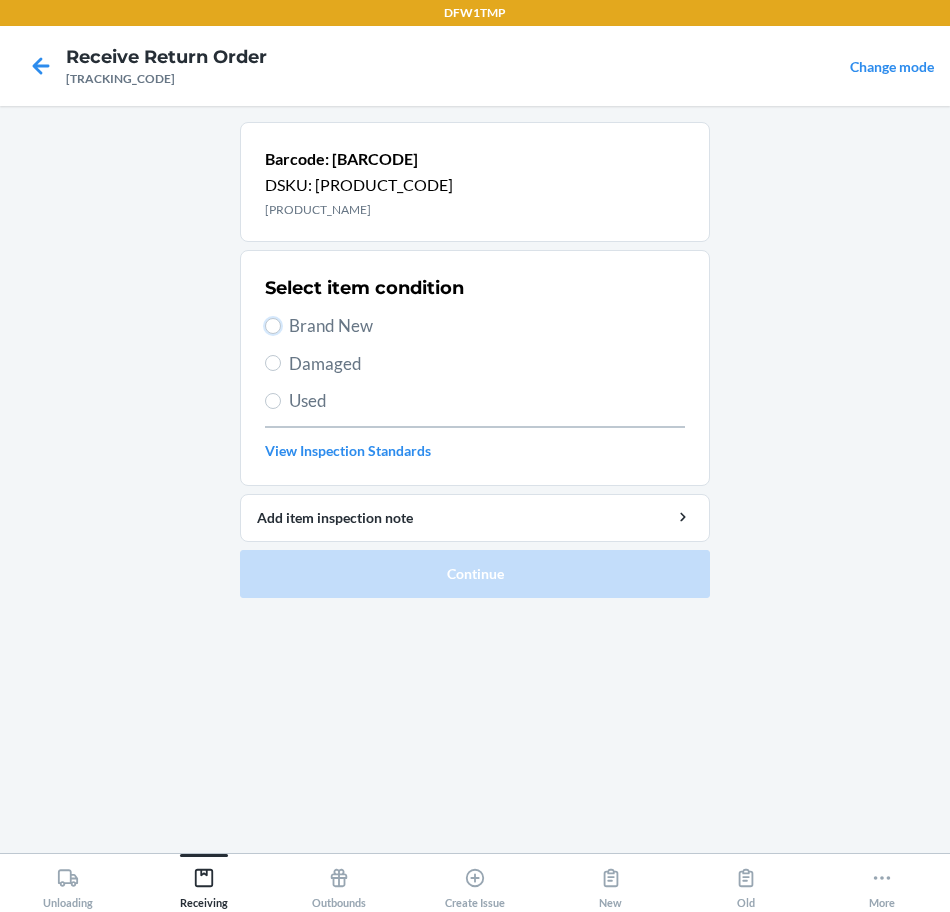 click on "Brand New" at bounding box center (273, 326) 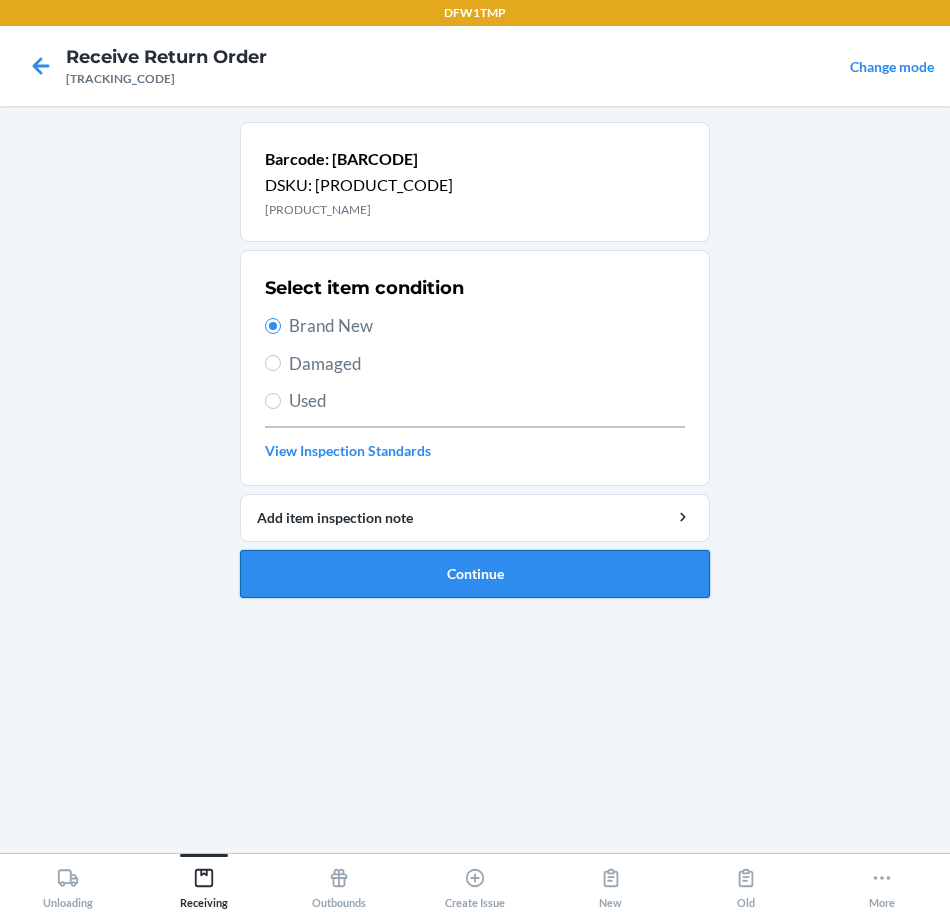 click on "Continue" at bounding box center (475, 574) 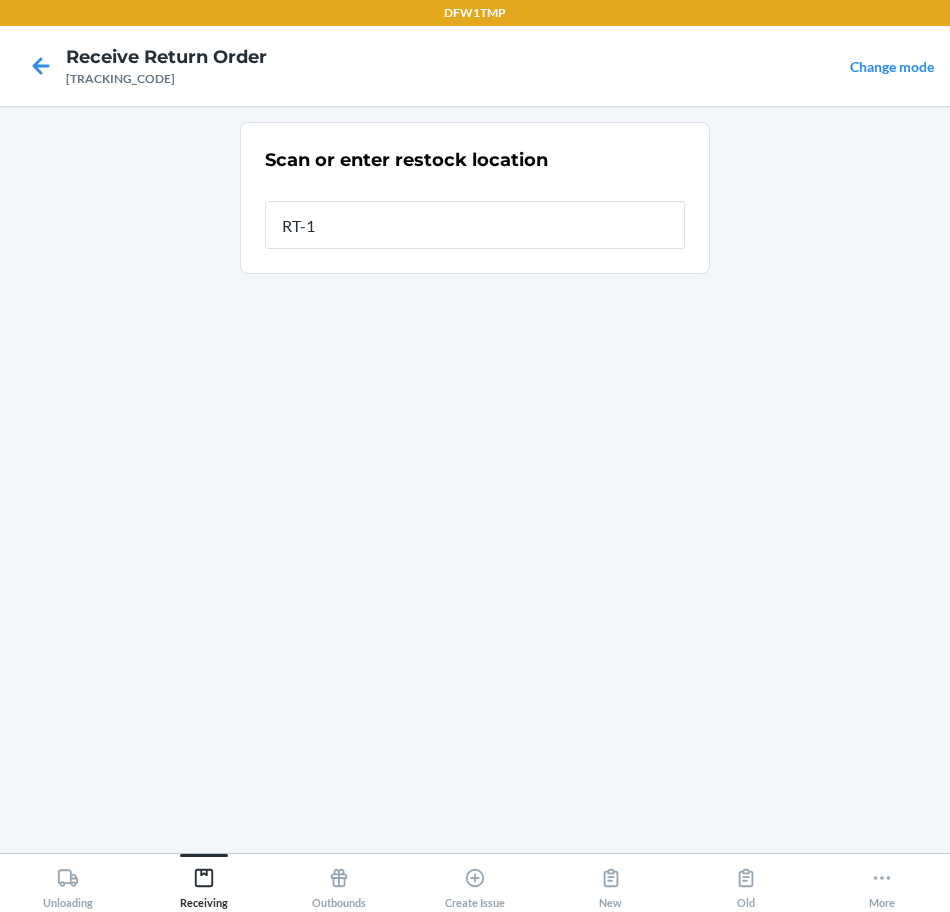 type on "RT-10" 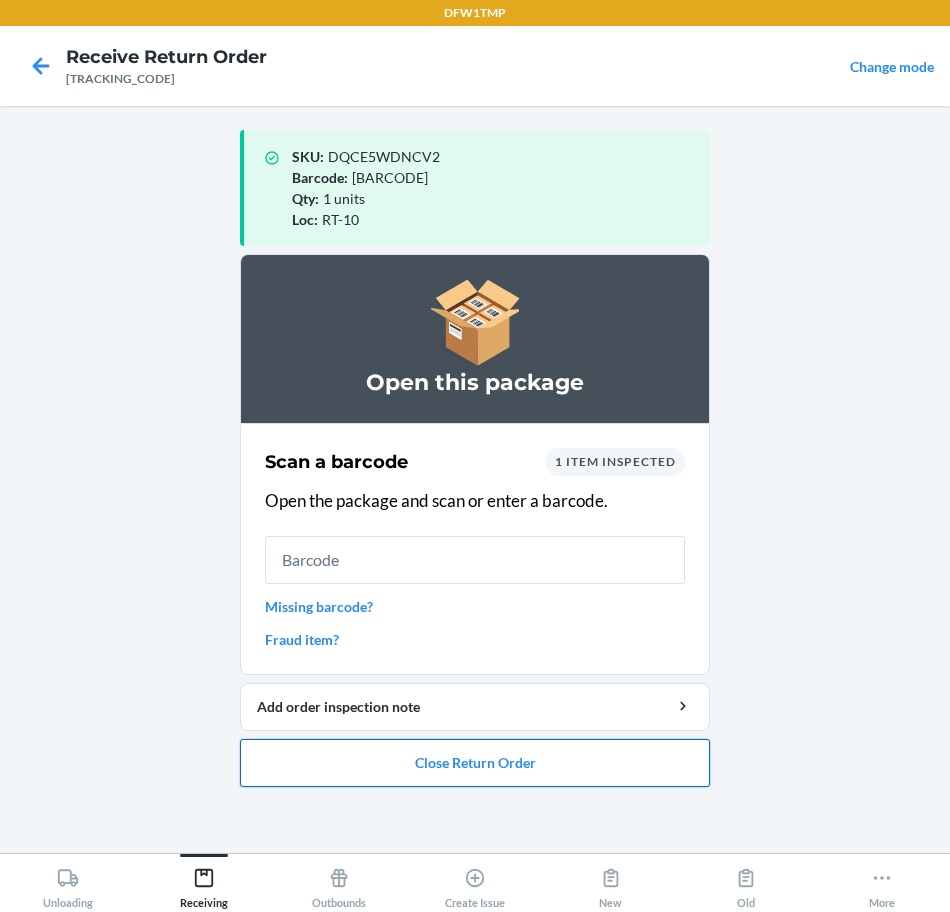 click on "Close Return Order" at bounding box center (475, 763) 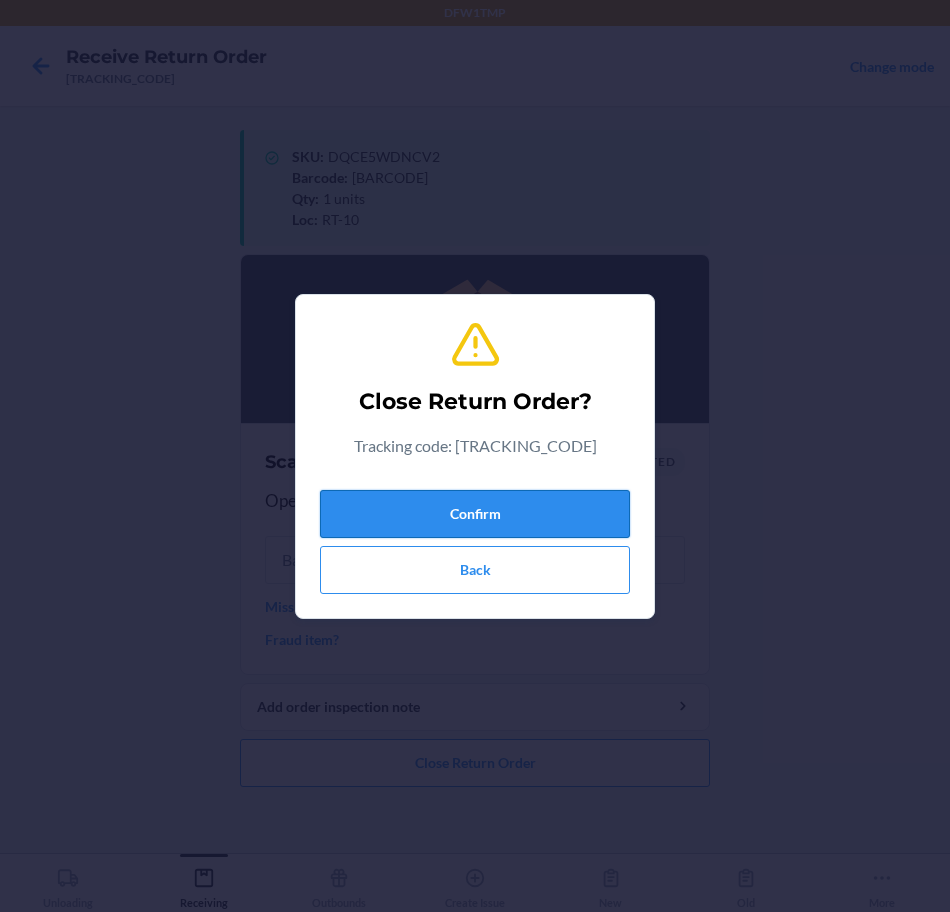 click on "Confirm" at bounding box center [475, 514] 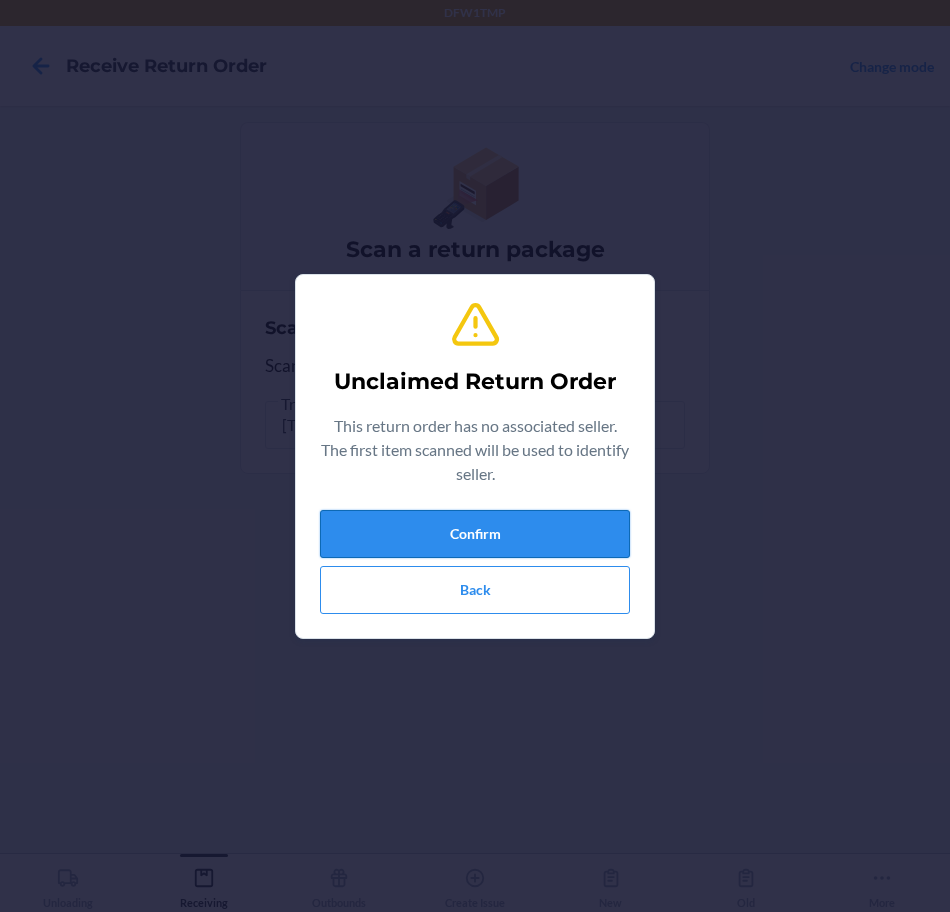 click on "Confirm" at bounding box center [475, 534] 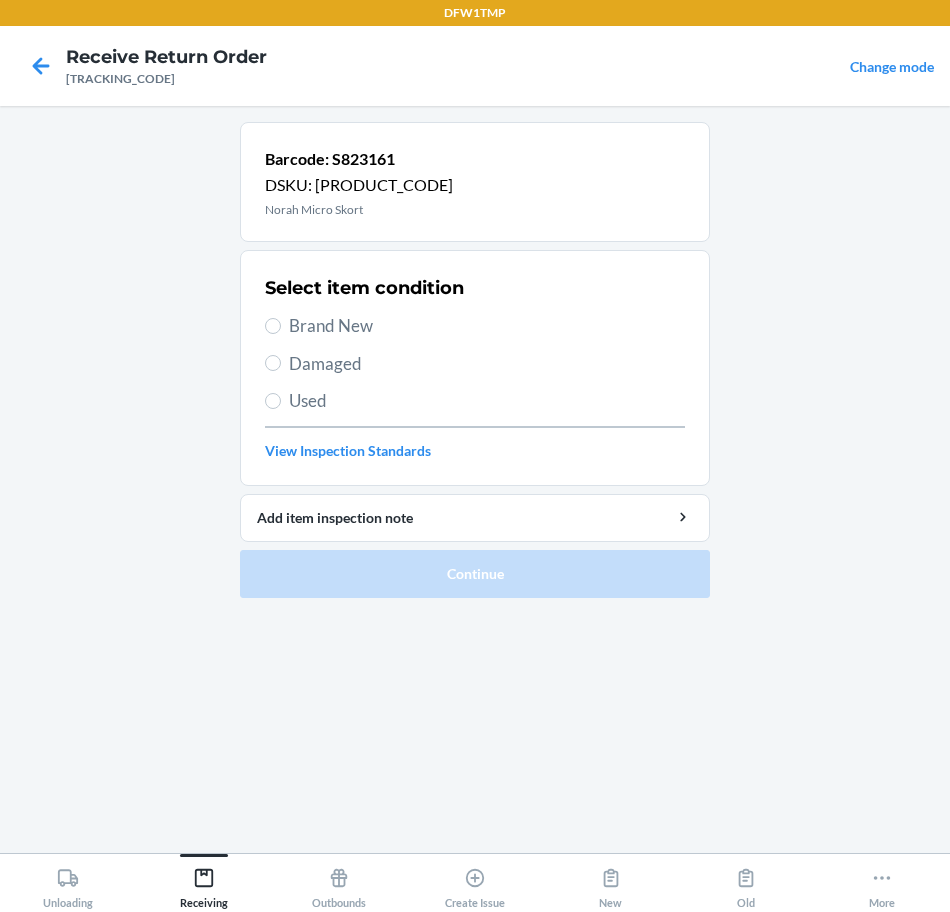 click on "Brand New" at bounding box center (487, 326) 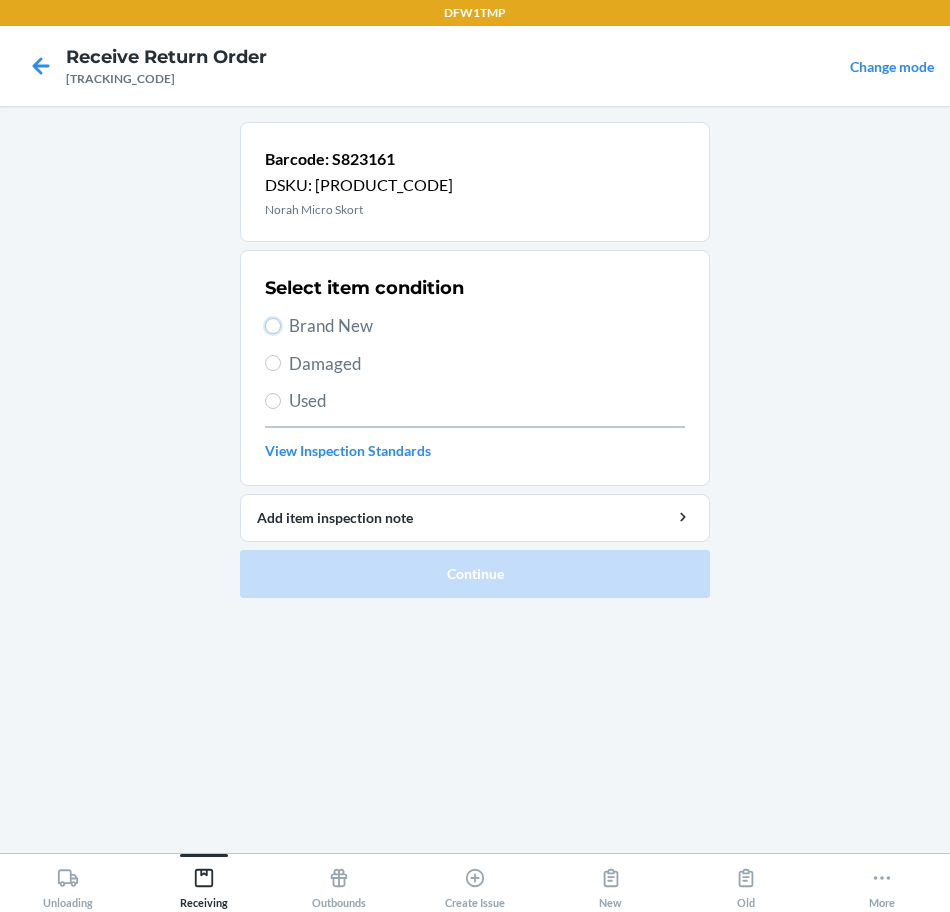 click on "Brand New" at bounding box center (273, 326) 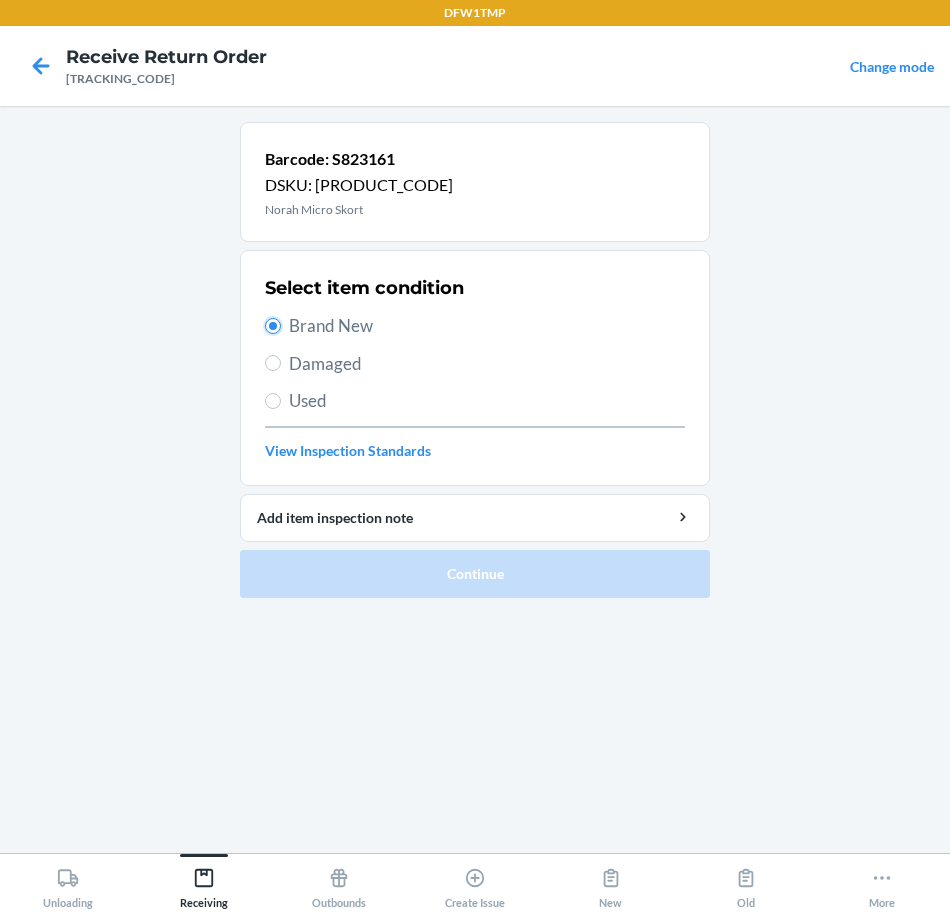 radio on "true" 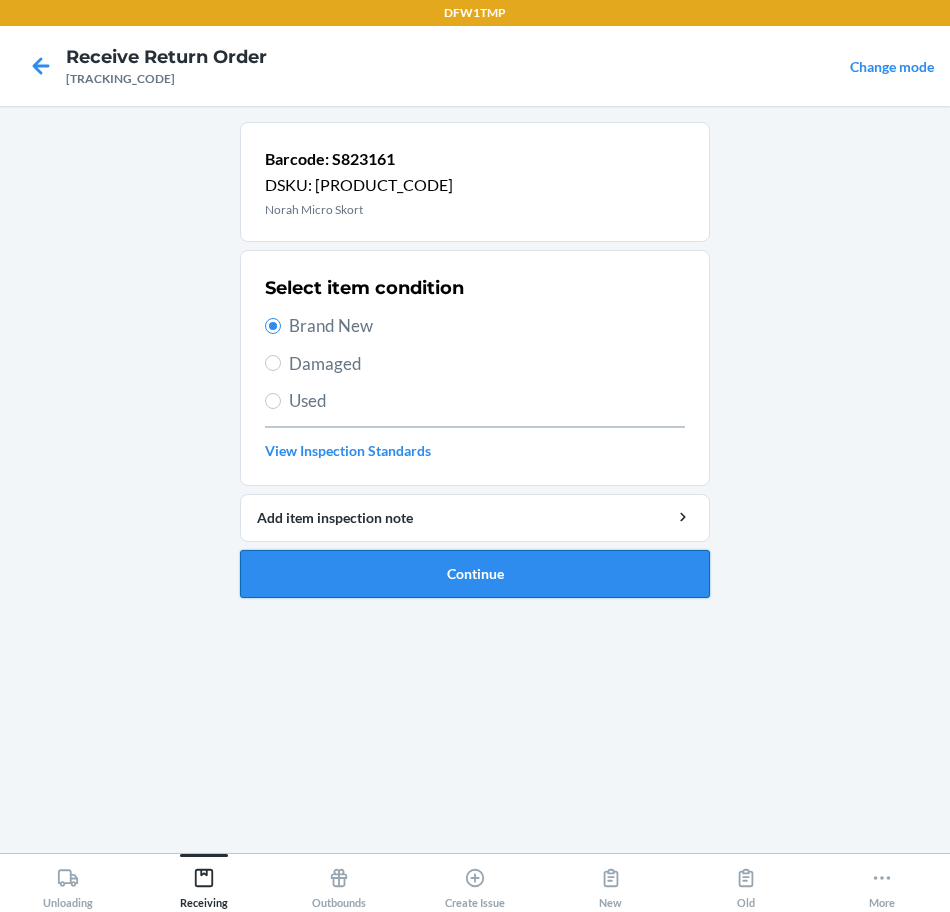 click on "Continue" at bounding box center [475, 574] 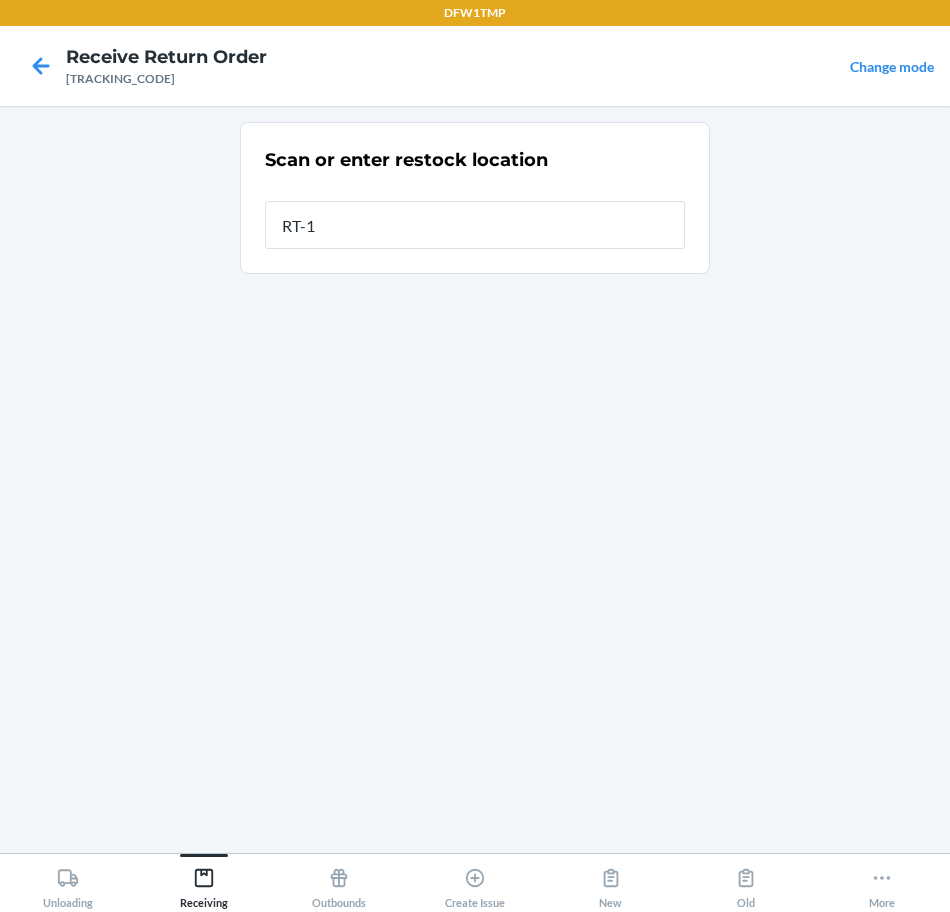 type on "RT-10" 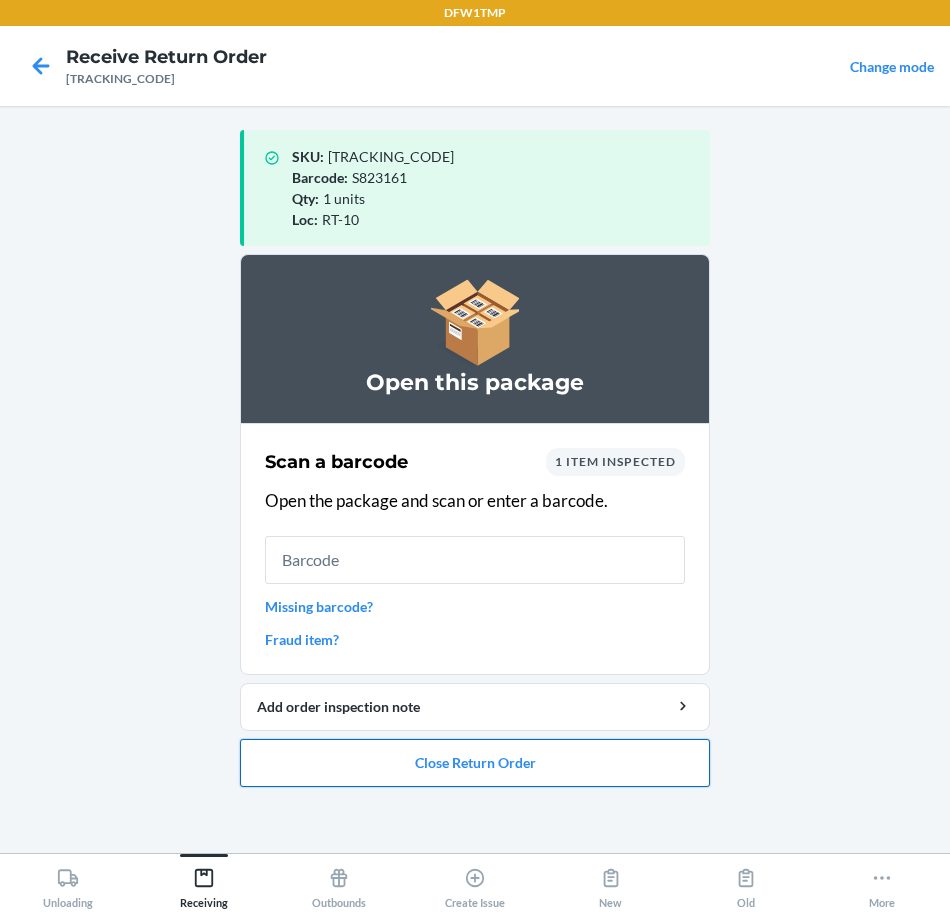 click on "Close Return Order" at bounding box center [475, 763] 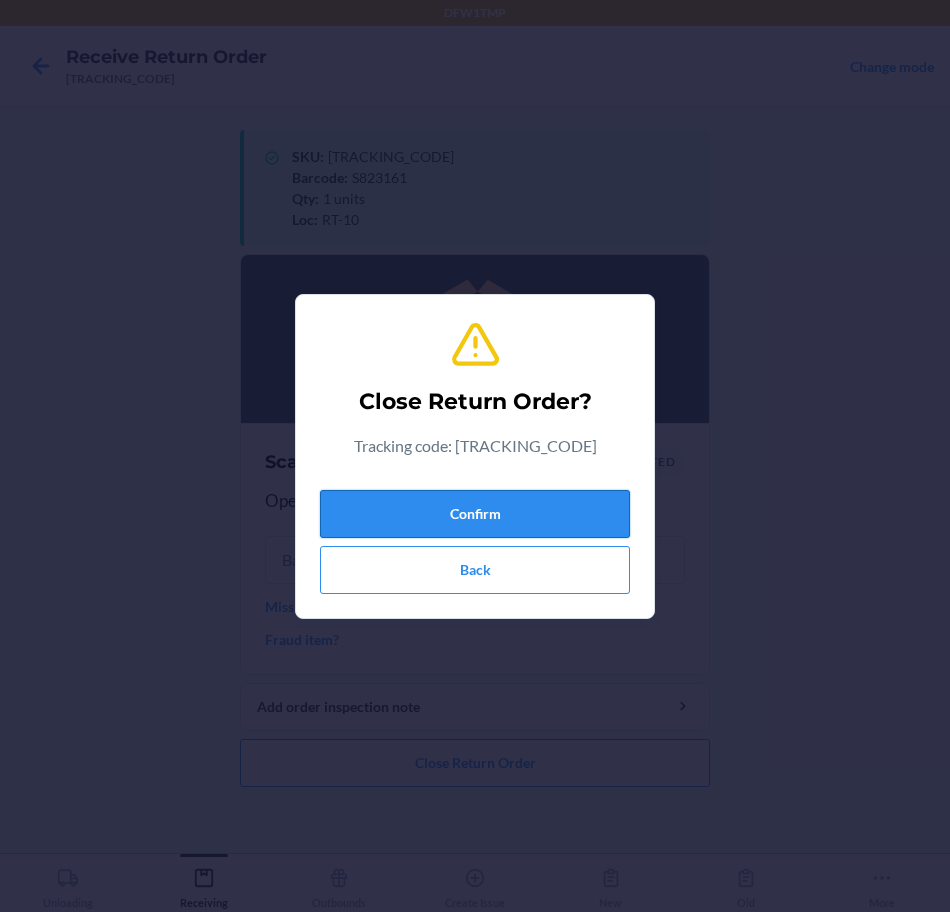 click on "Confirm" at bounding box center [475, 514] 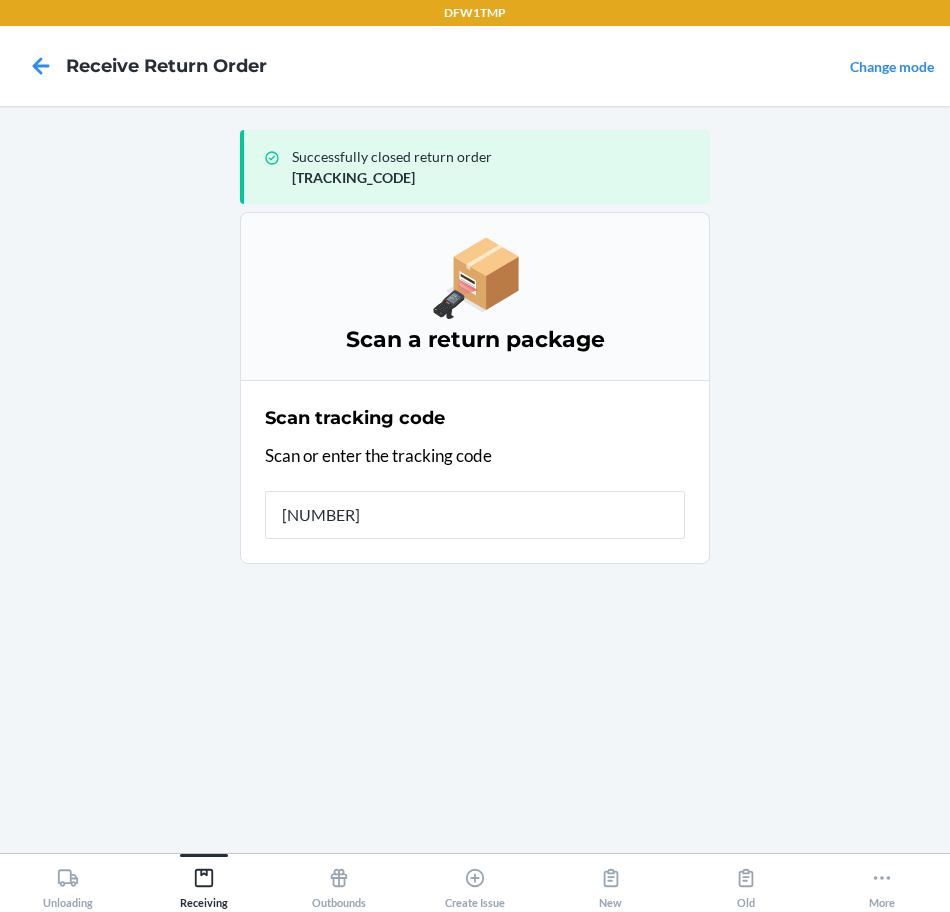 type on "[NUMBER]" 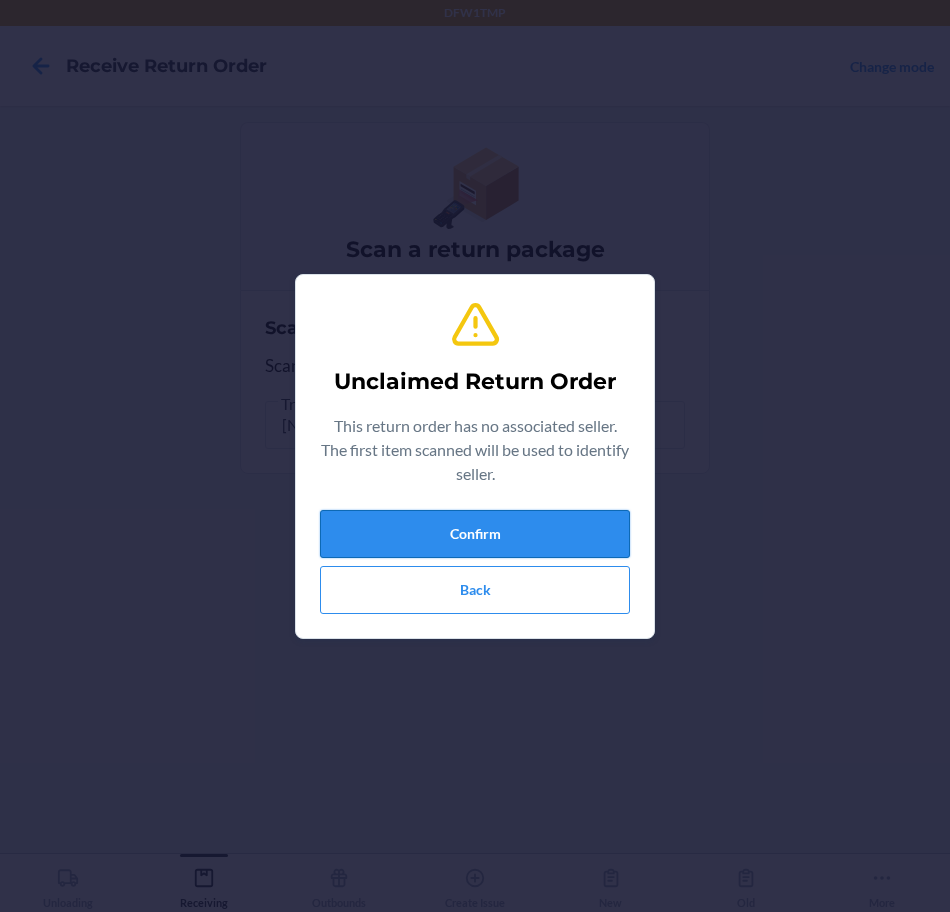 click on "Confirm" at bounding box center (475, 534) 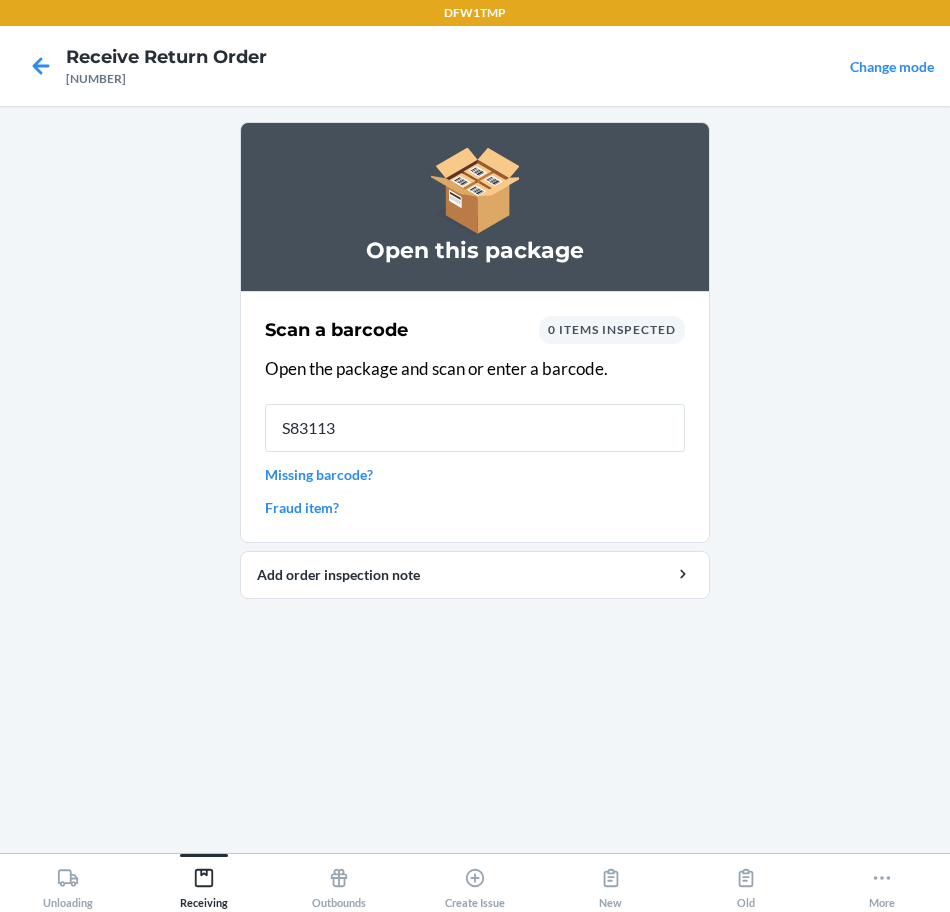 type on "S831135" 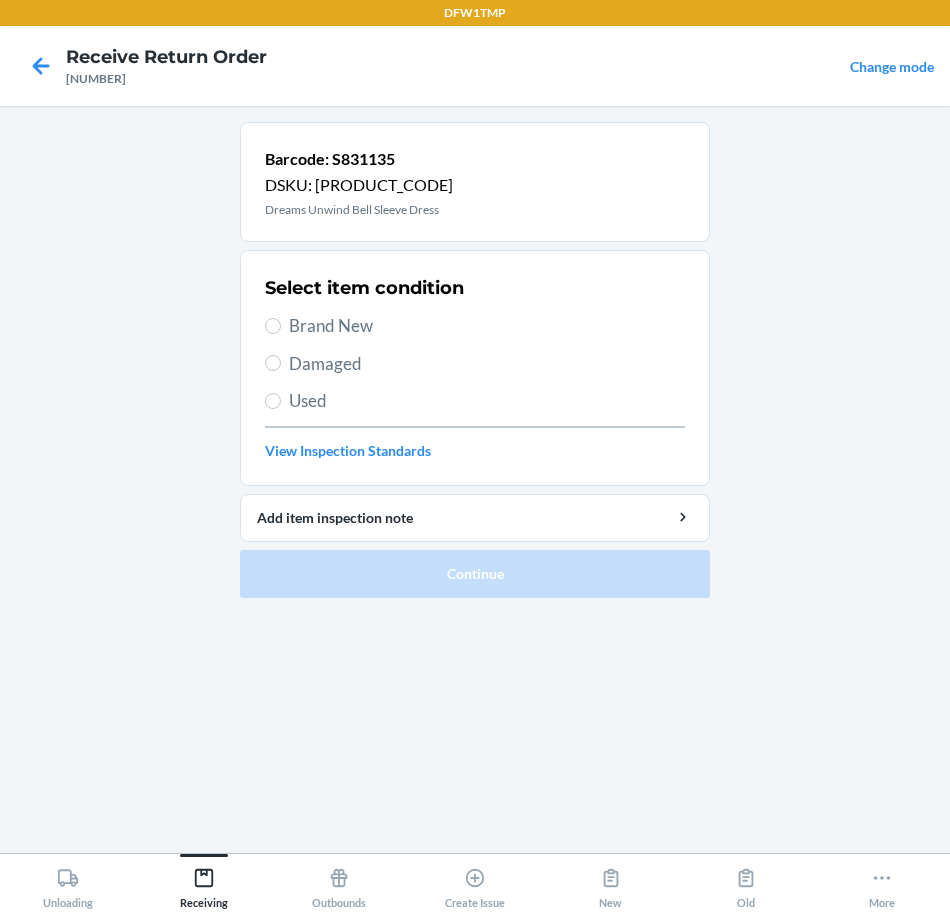 click on "Brand New" at bounding box center (487, 326) 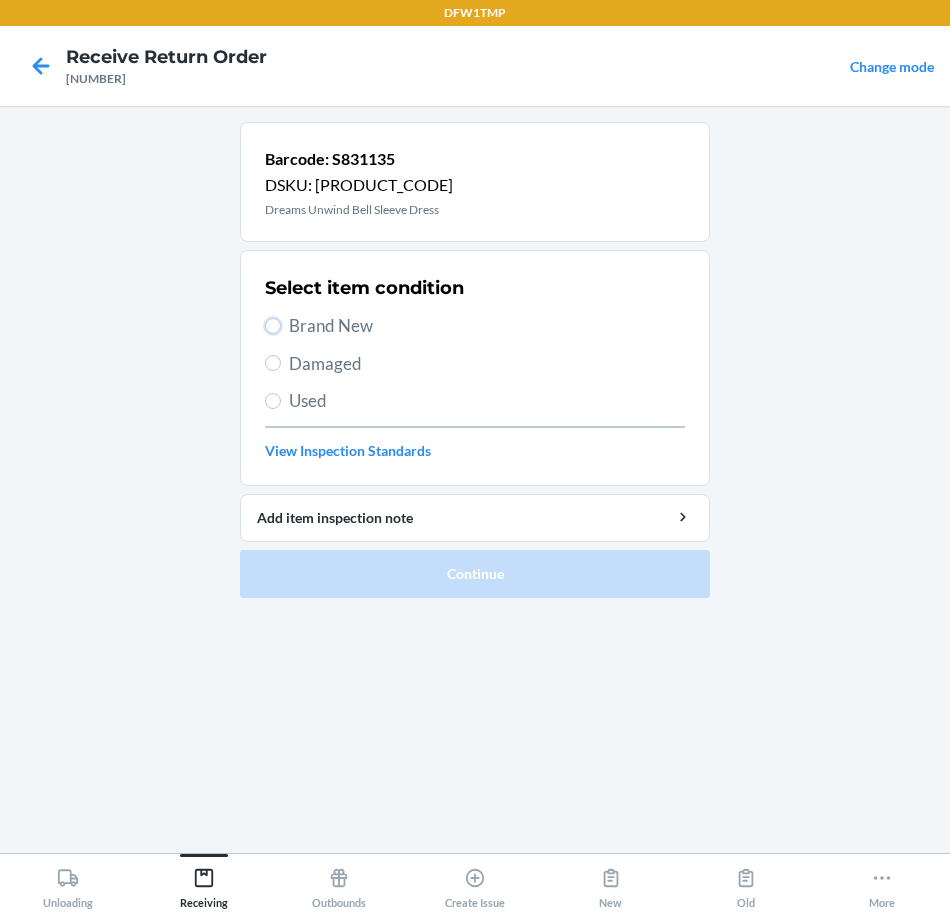 click on "Brand New" at bounding box center [273, 326] 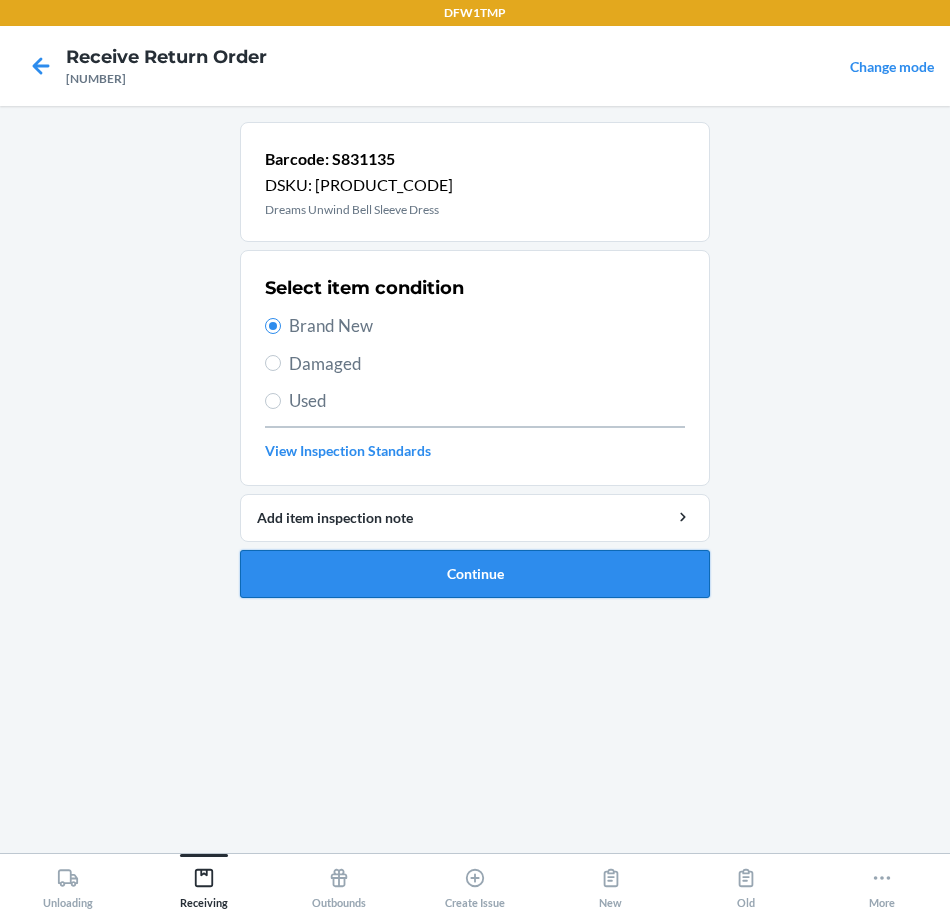 click on "Continue" at bounding box center (475, 574) 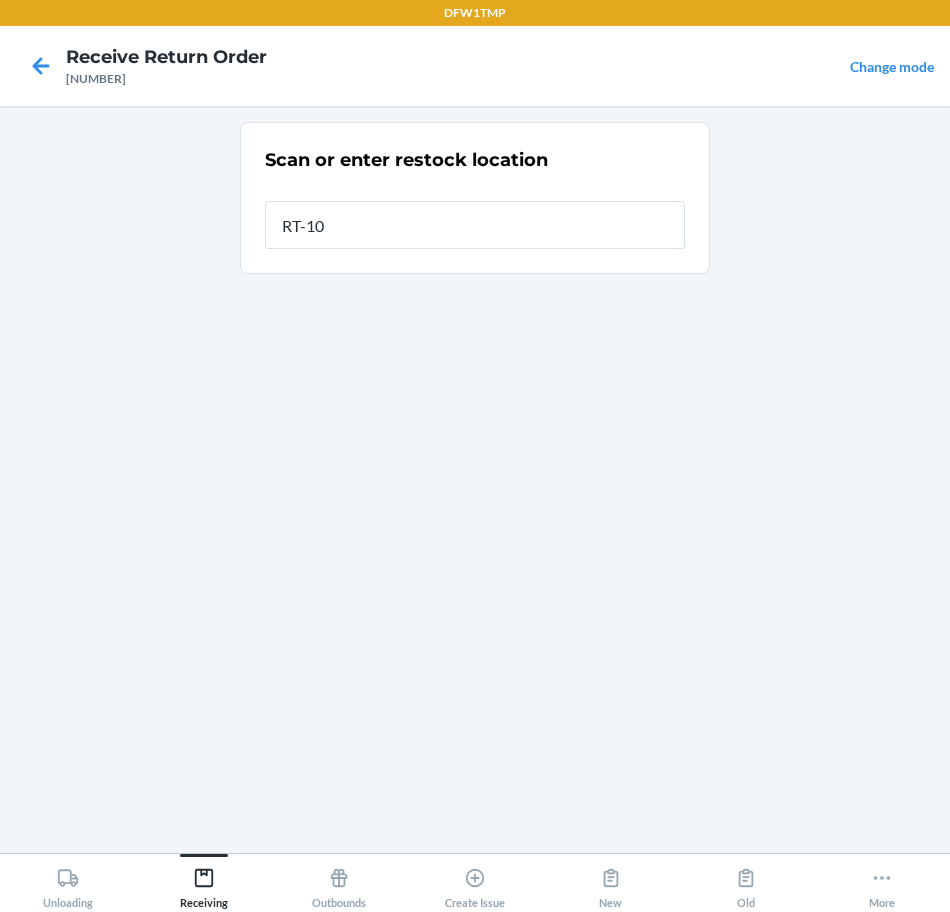 type on "RT-10" 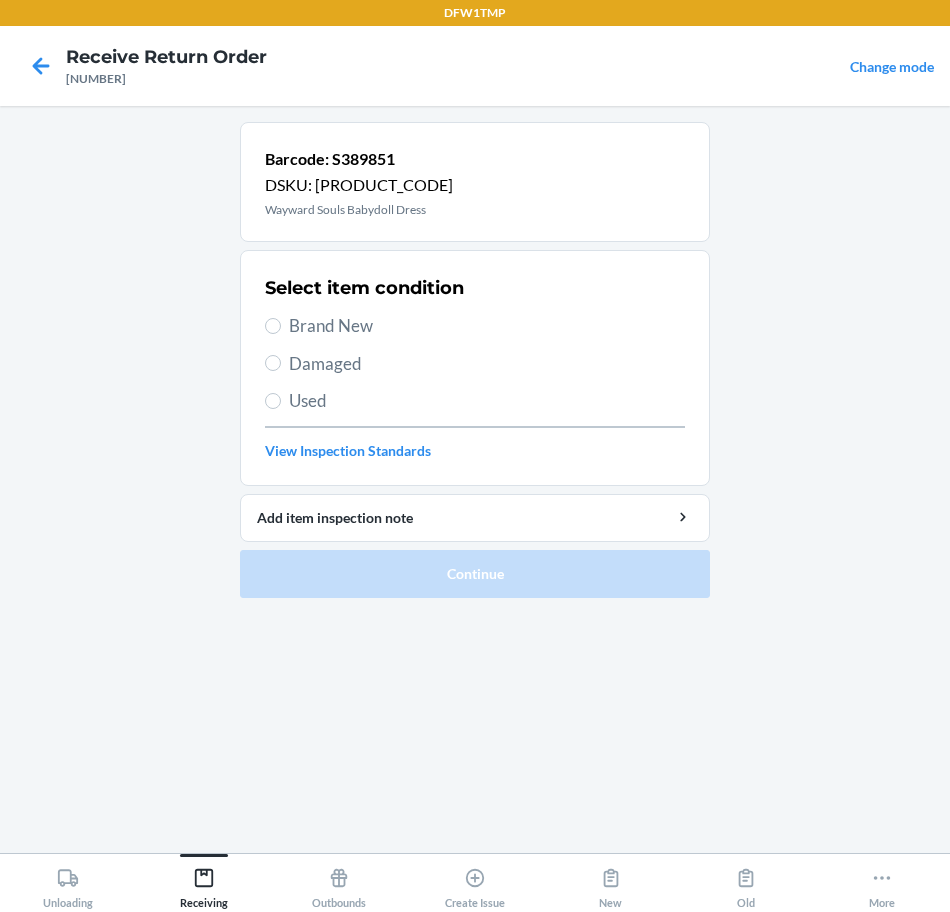 drag, startPoint x: 350, startPoint y: 332, endPoint x: 355, endPoint y: 345, distance: 13.928389 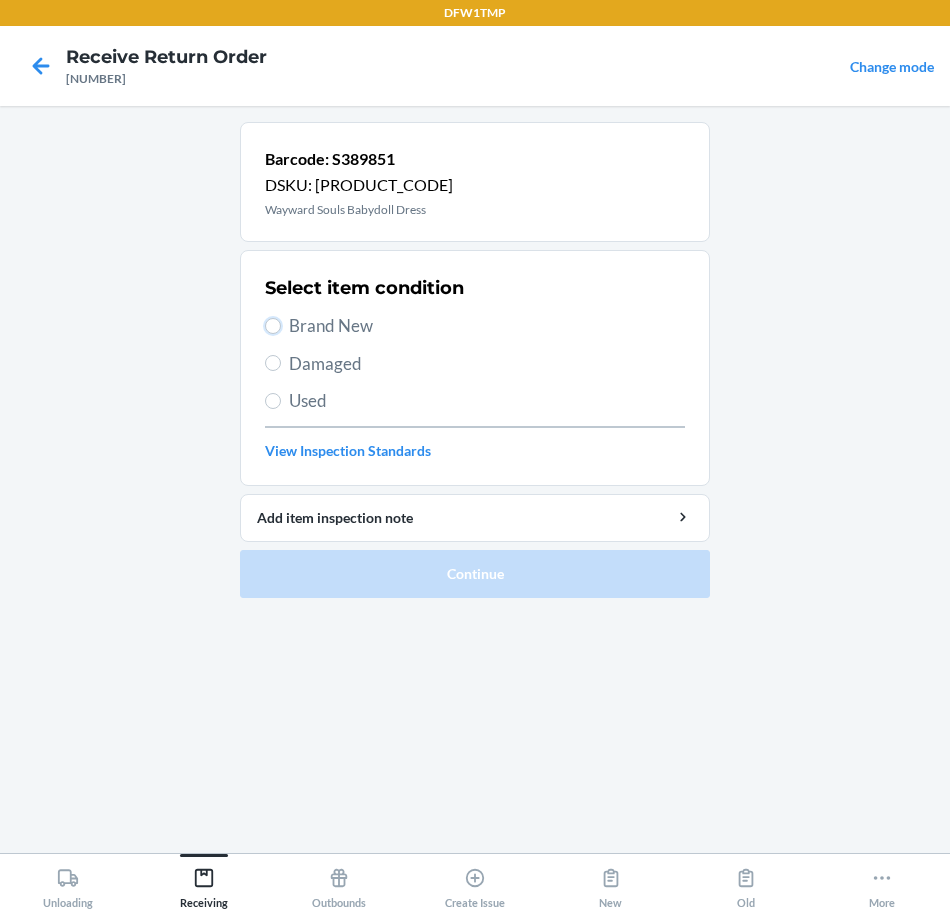 click on "Brand New" at bounding box center (273, 326) 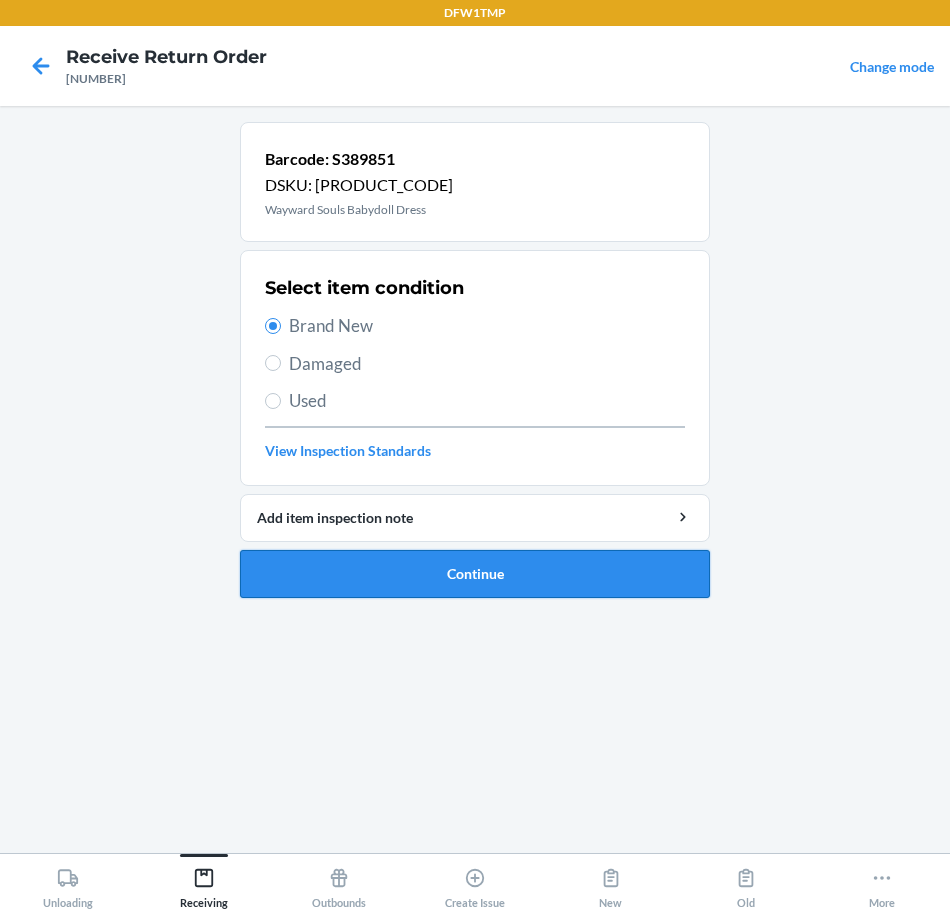 click on "Continue" at bounding box center [475, 574] 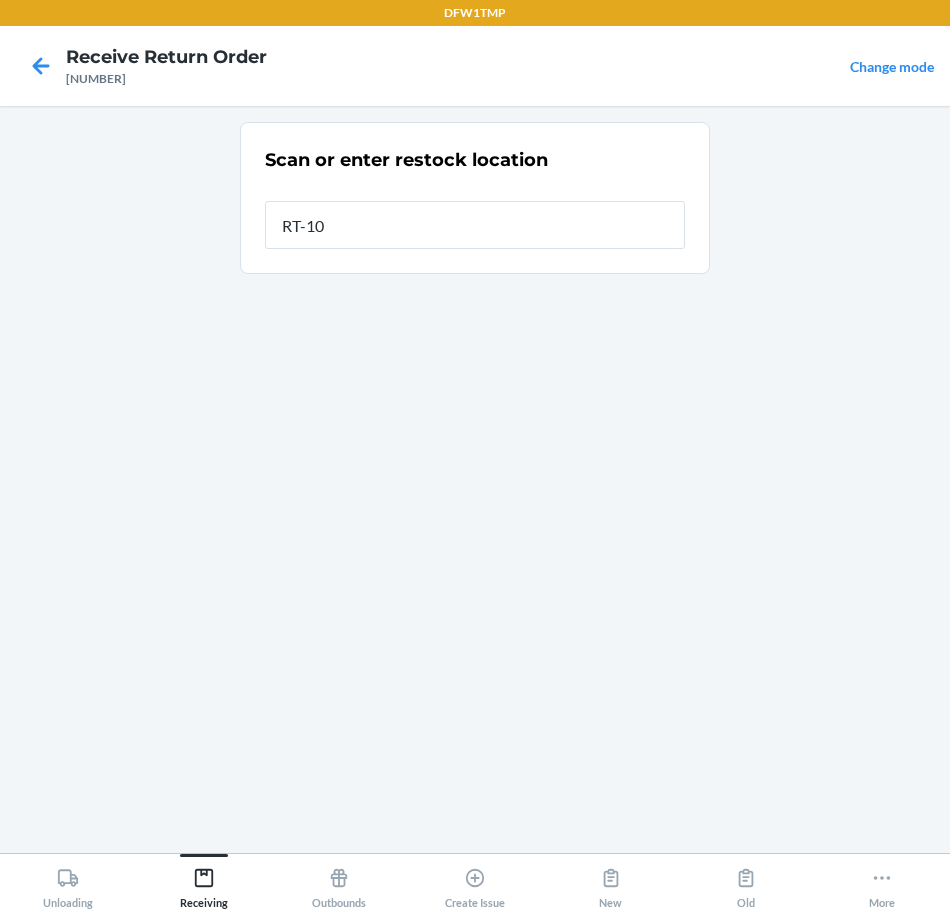 type on "RT-10" 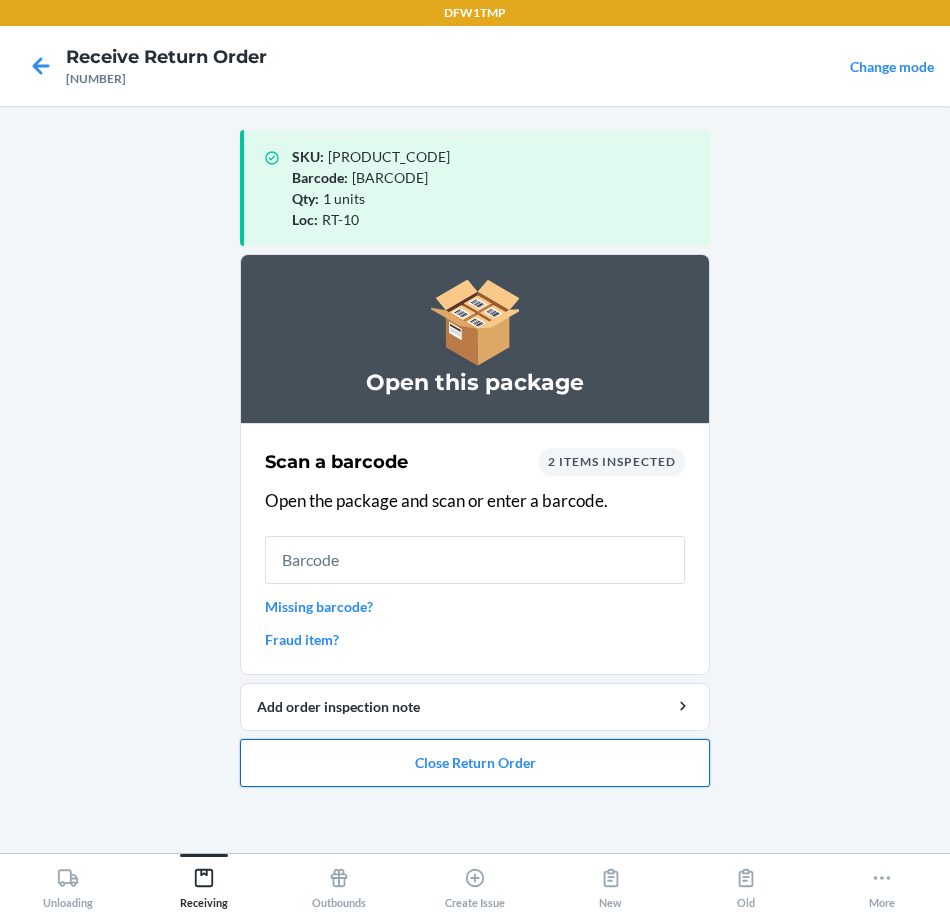 click on "Close Return Order" at bounding box center [475, 763] 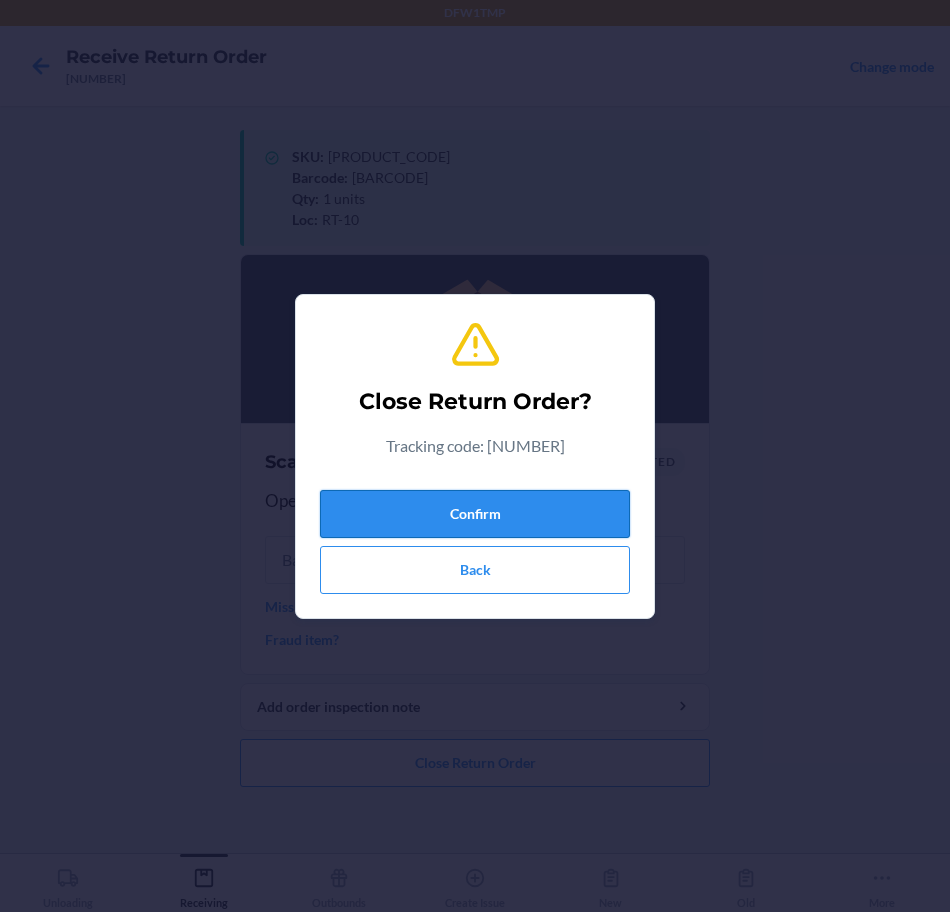 click on "Confirm" at bounding box center [475, 514] 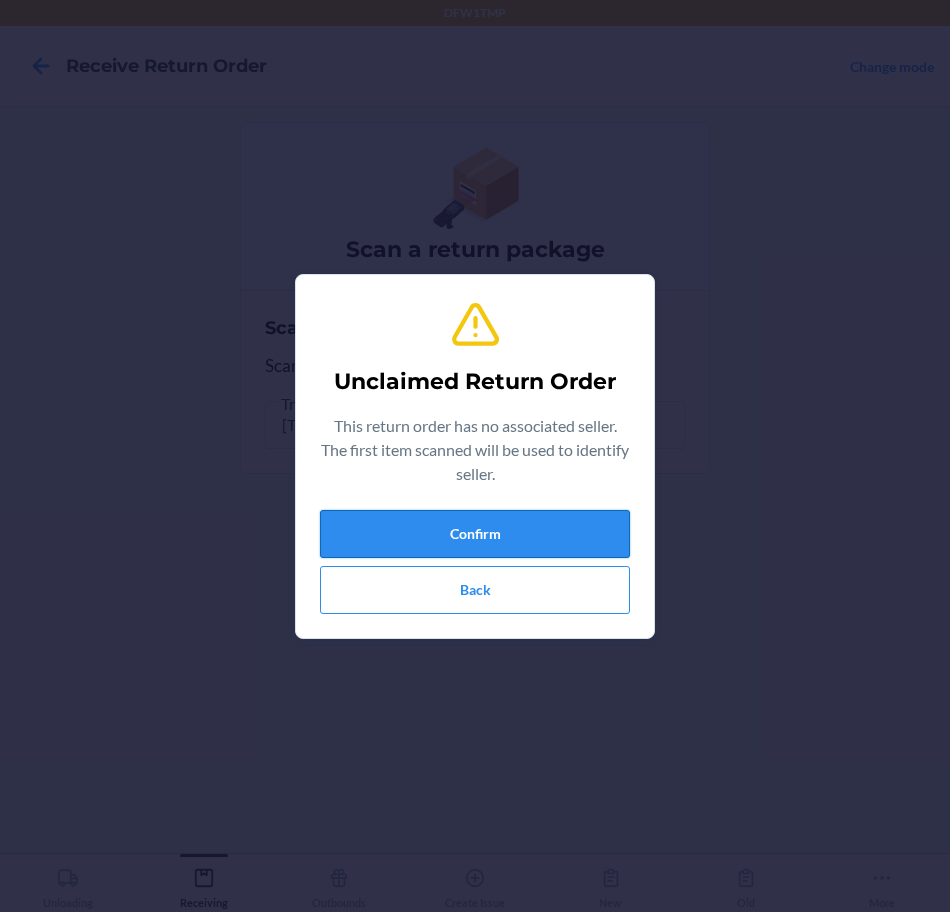 click on "Confirm" at bounding box center [475, 534] 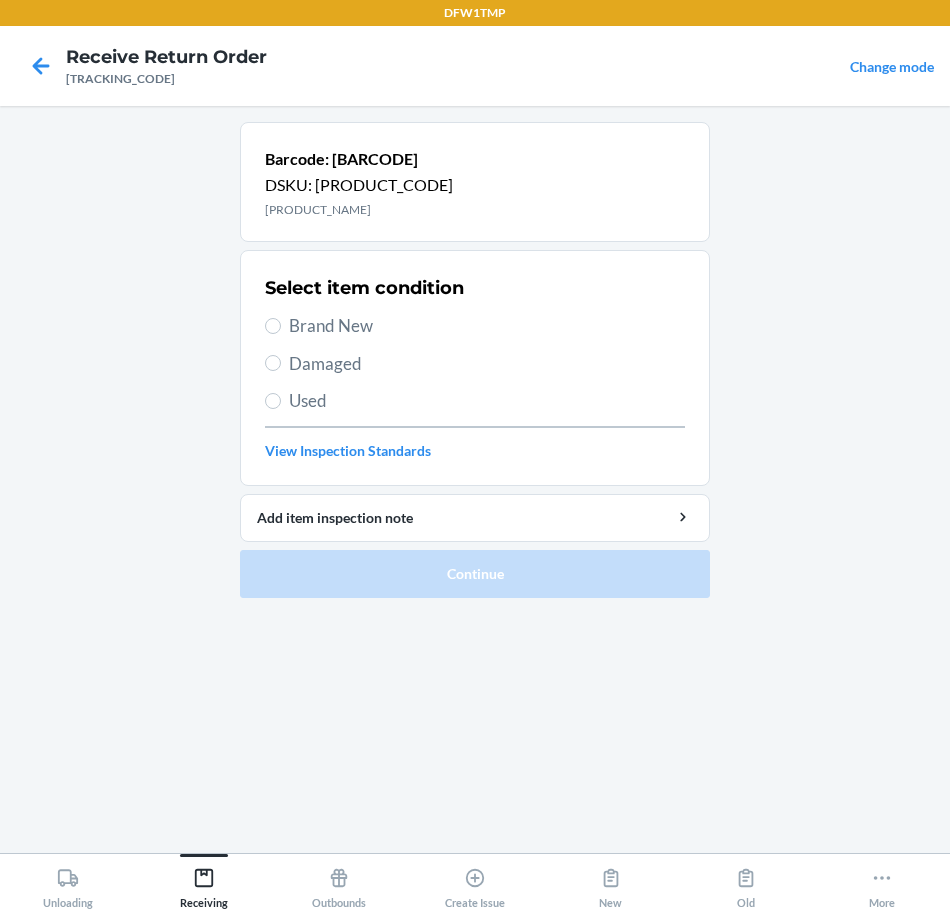 click on "Brand New" at bounding box center [487, 326] 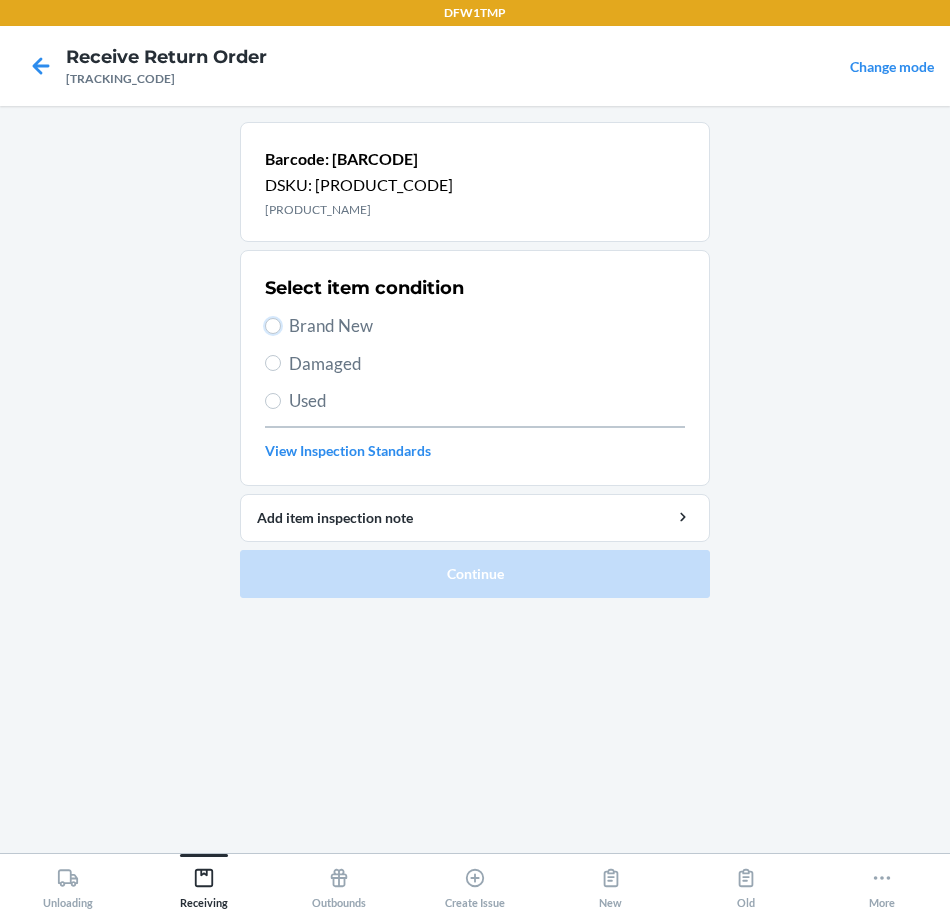 click on "Brand New" at bounding box center (273, 326) 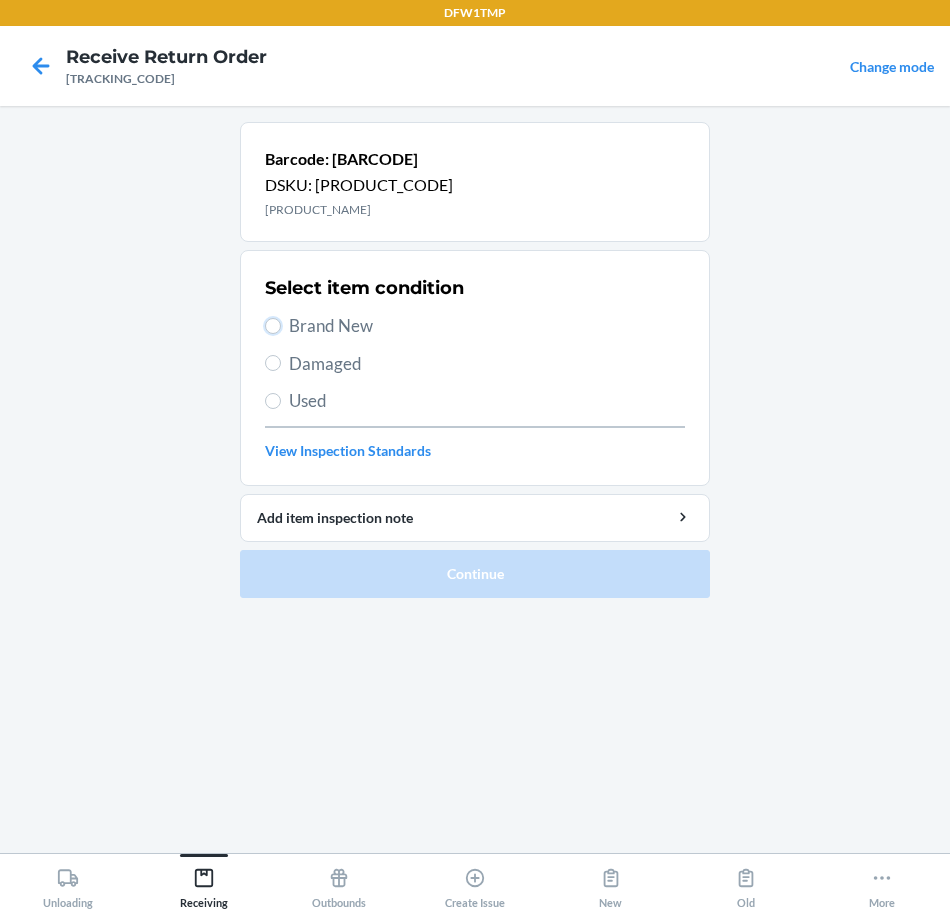 radio on "true" 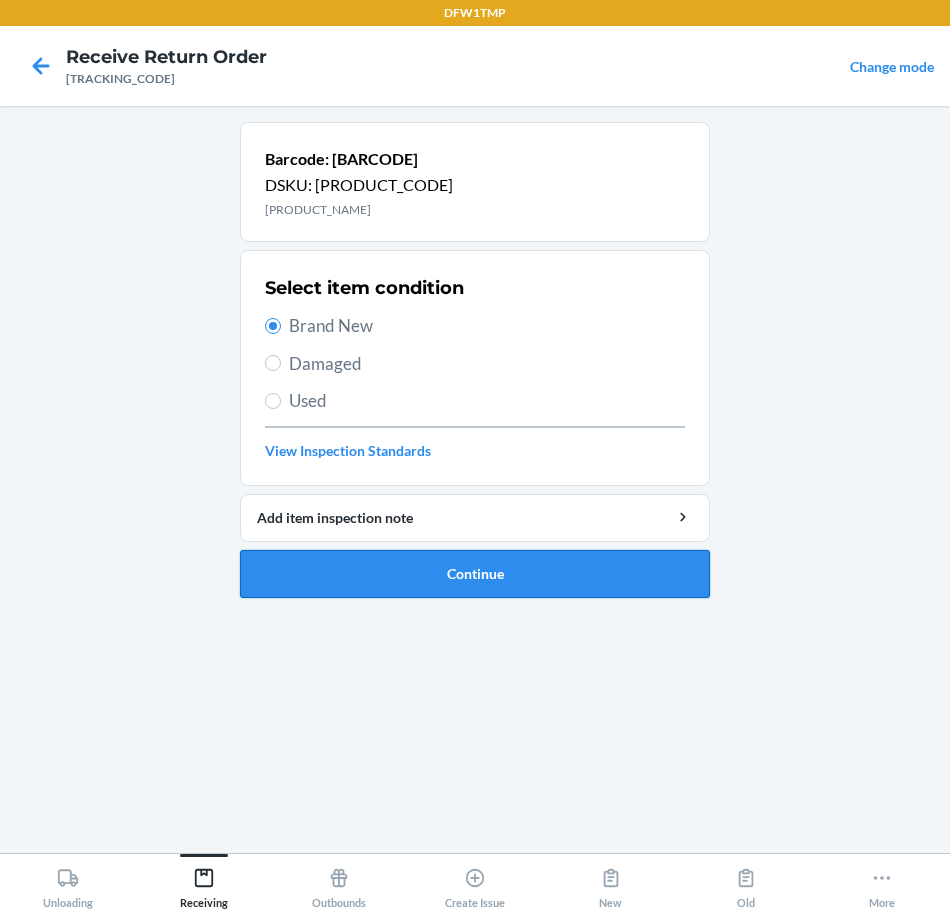 click on "Continue" at bounding box center [475, 574] 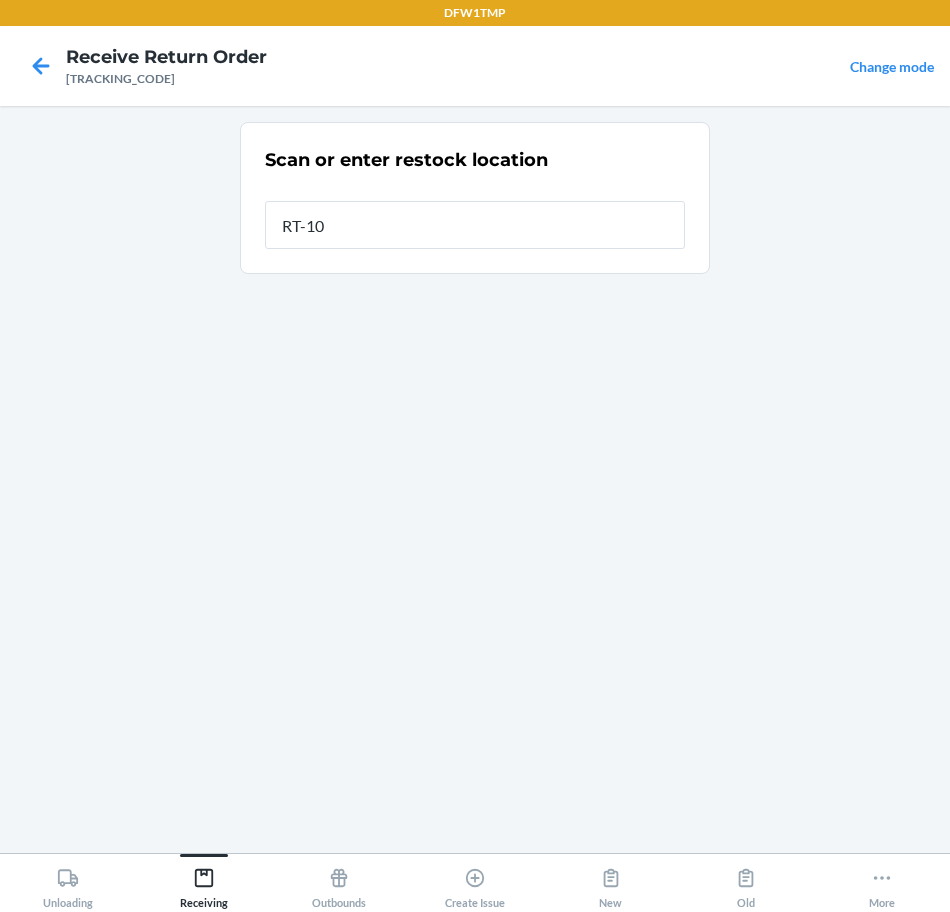 type on "RT-10" 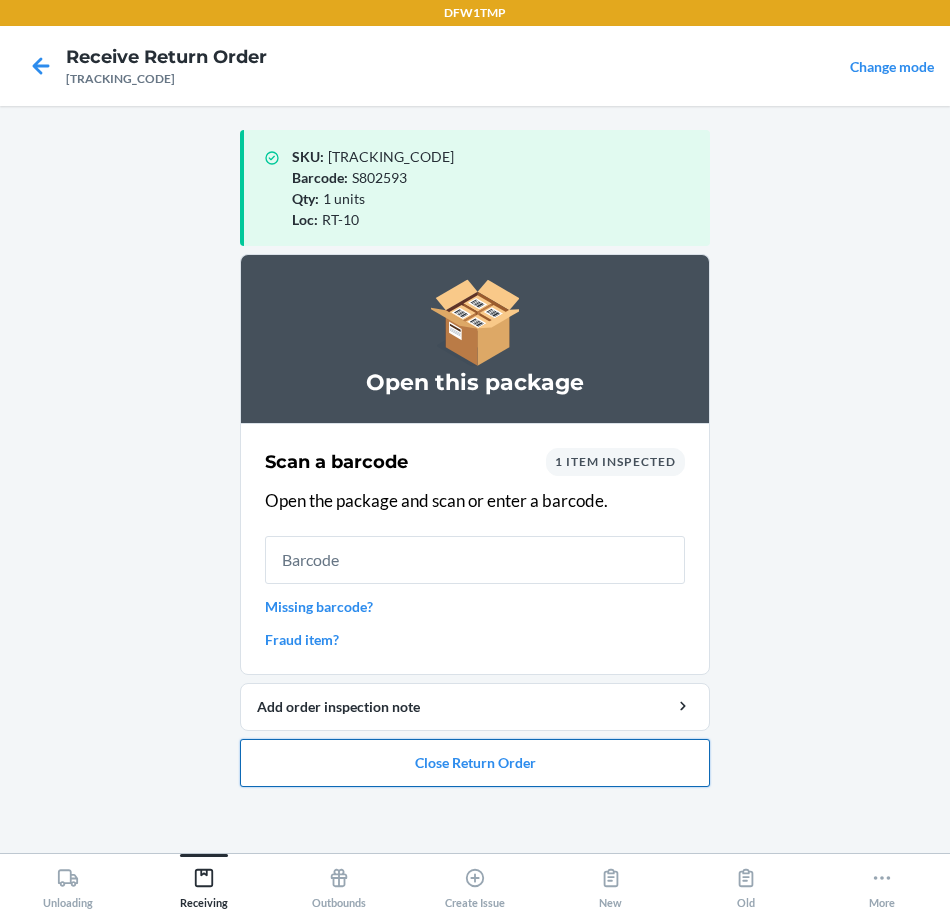click on "Close Return Order" at bounding box center [475, 763] 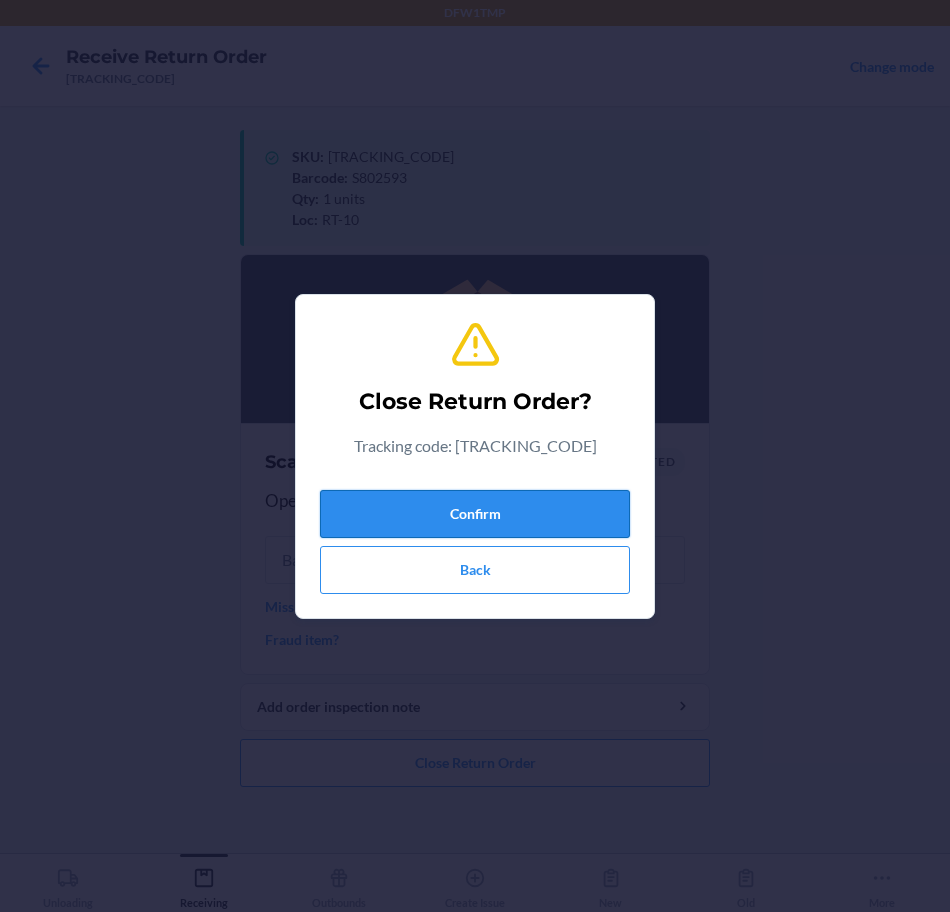 click on "Confirm" at bounding box center (475, 514) 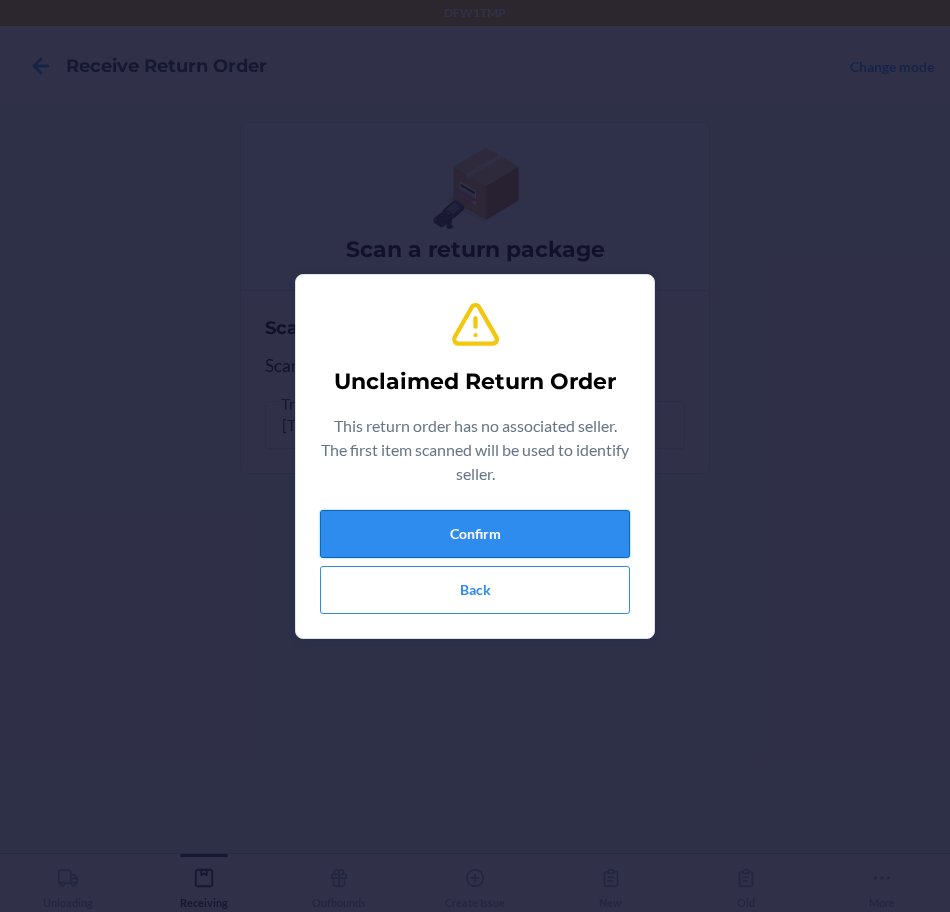 click on "Confirm" at bounding box center (475, 534) 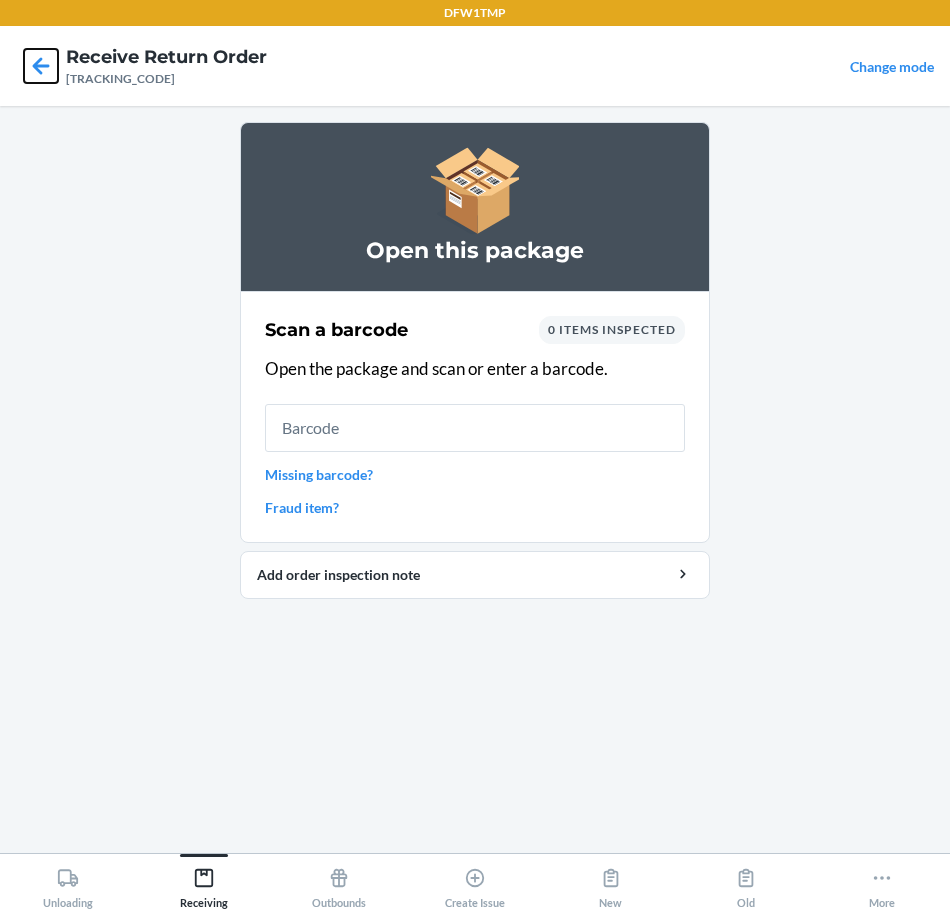 click 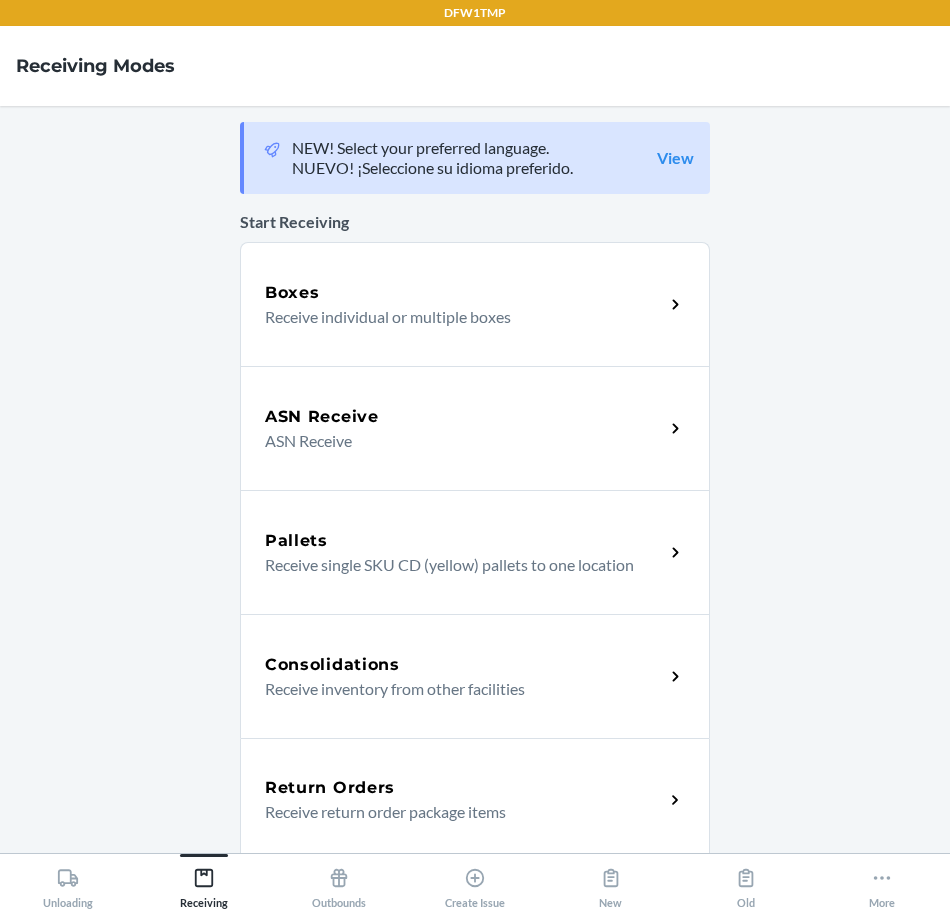 click on "Return Orders" at bounding box center (464, 788) 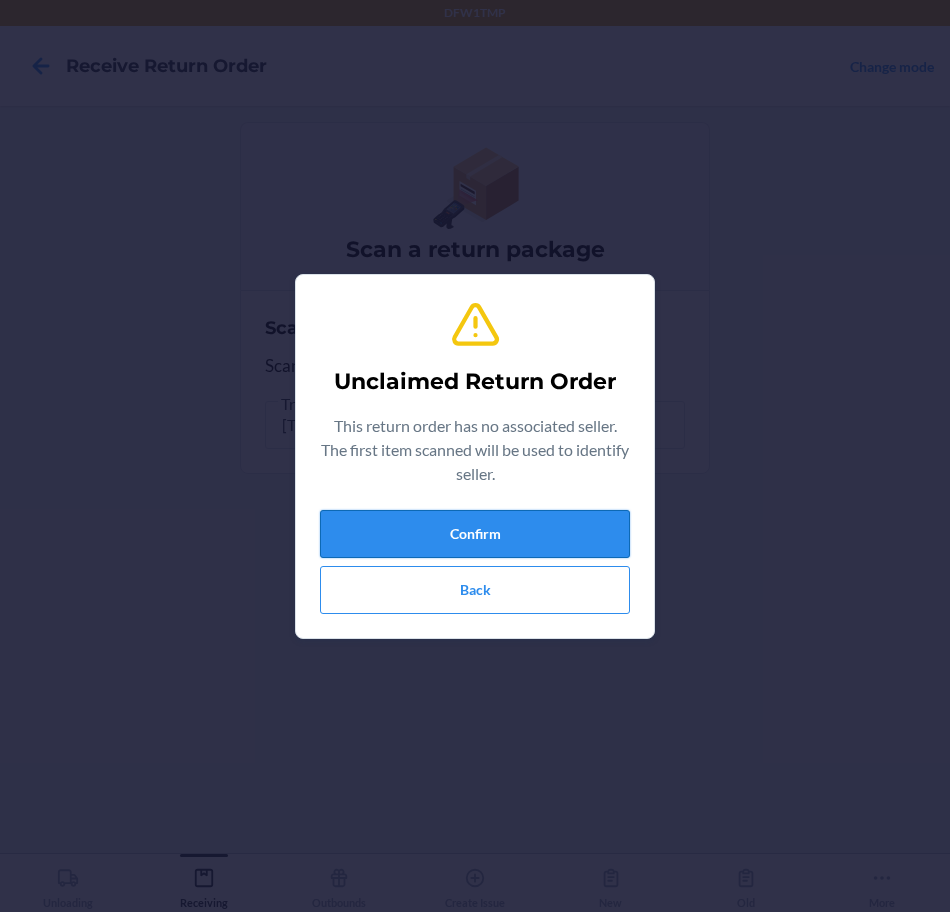 click on "Confirm" at bounding box center [475, 534] 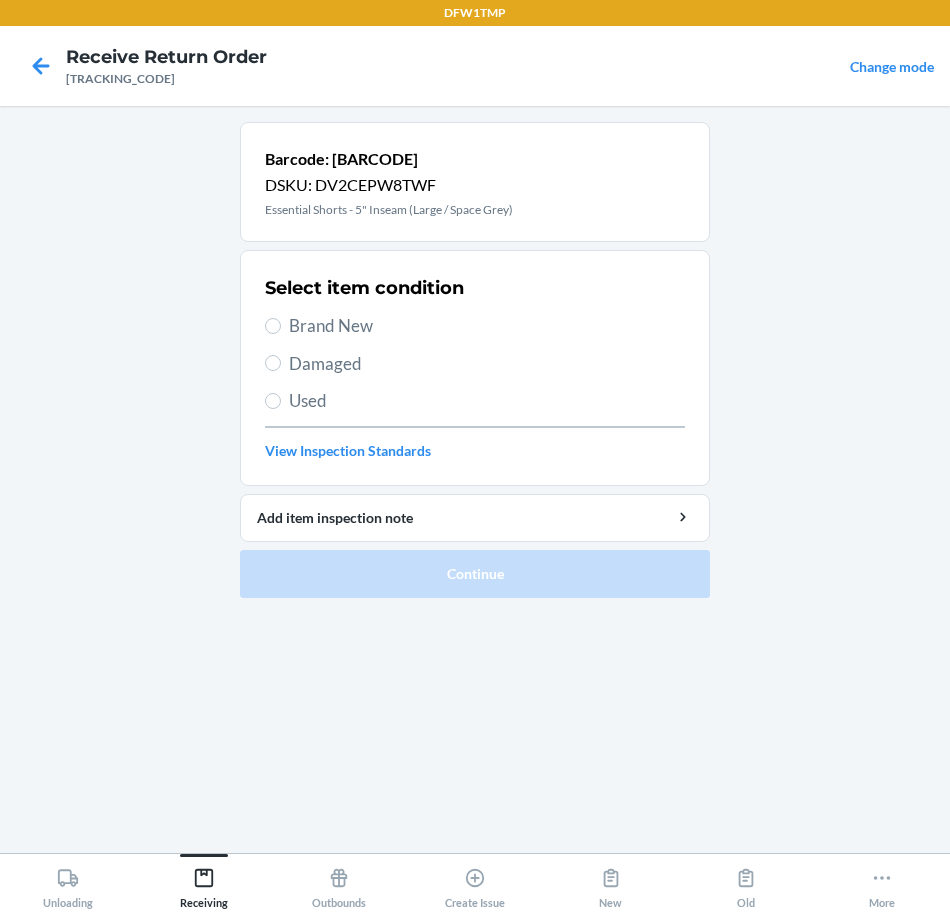 click on "Brand New" at bounding box center [487, 326] 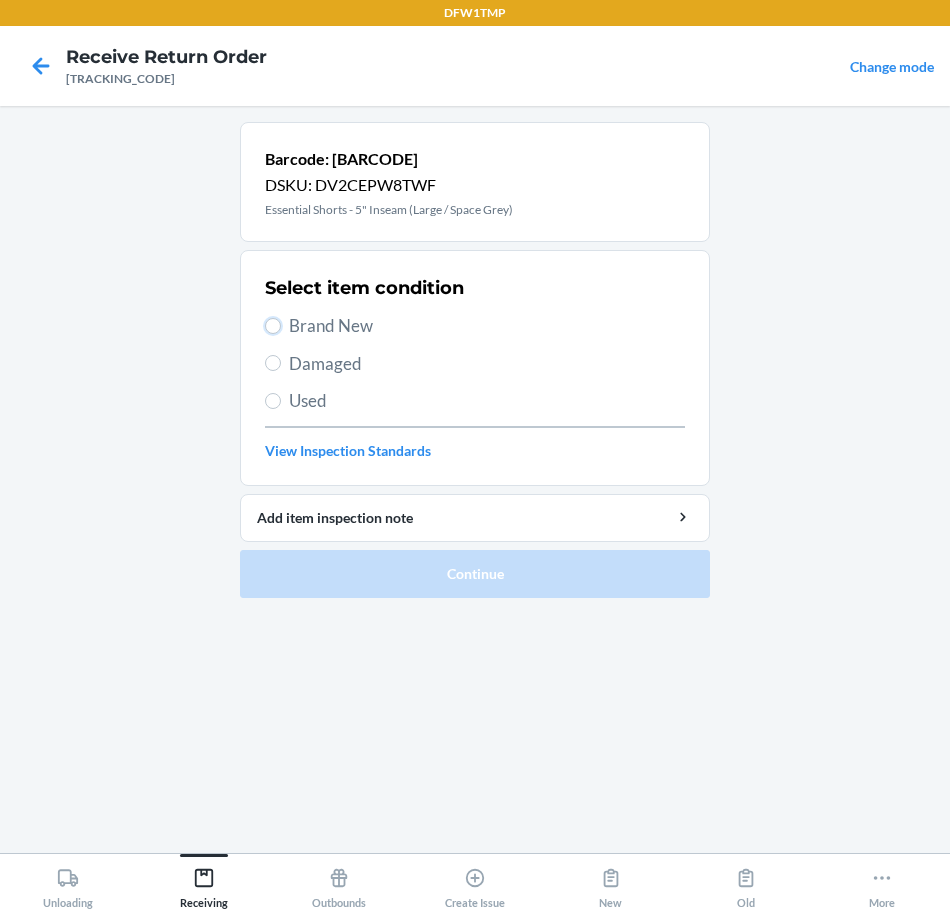 click on "Brand New" at bounding box center (273, 326) 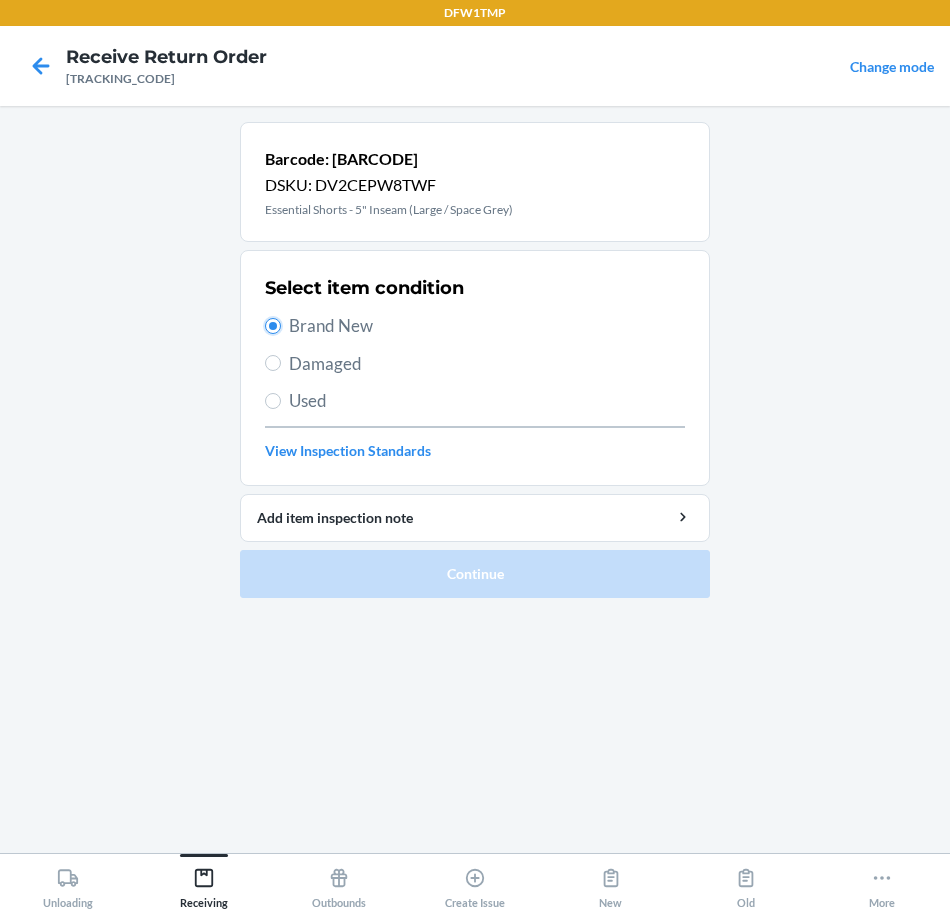 radio on "true" 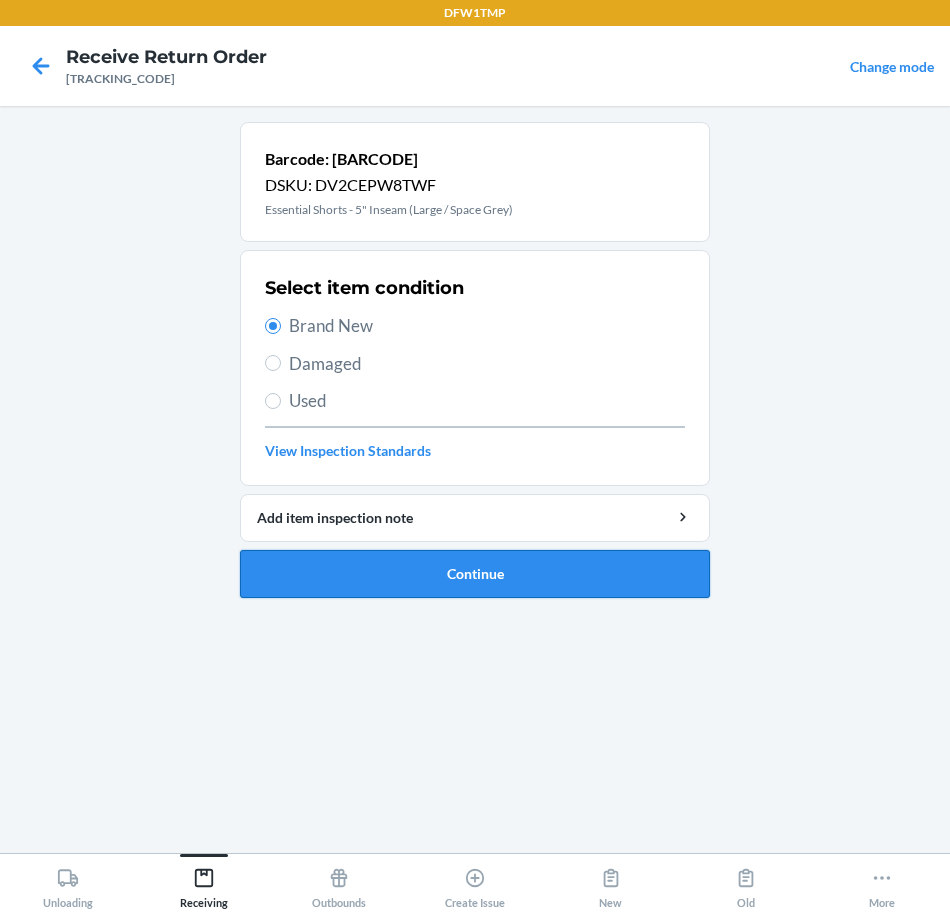 click on "Continue" at bounding box center [475, 574] 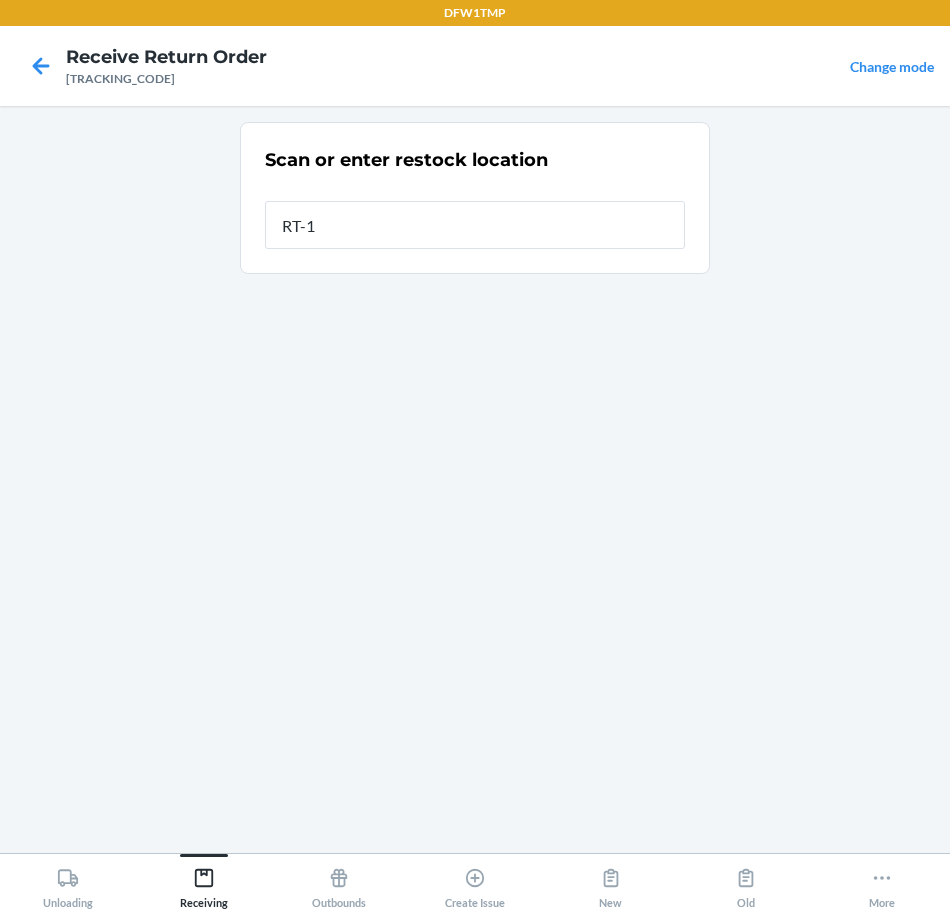 type on "RT-10" 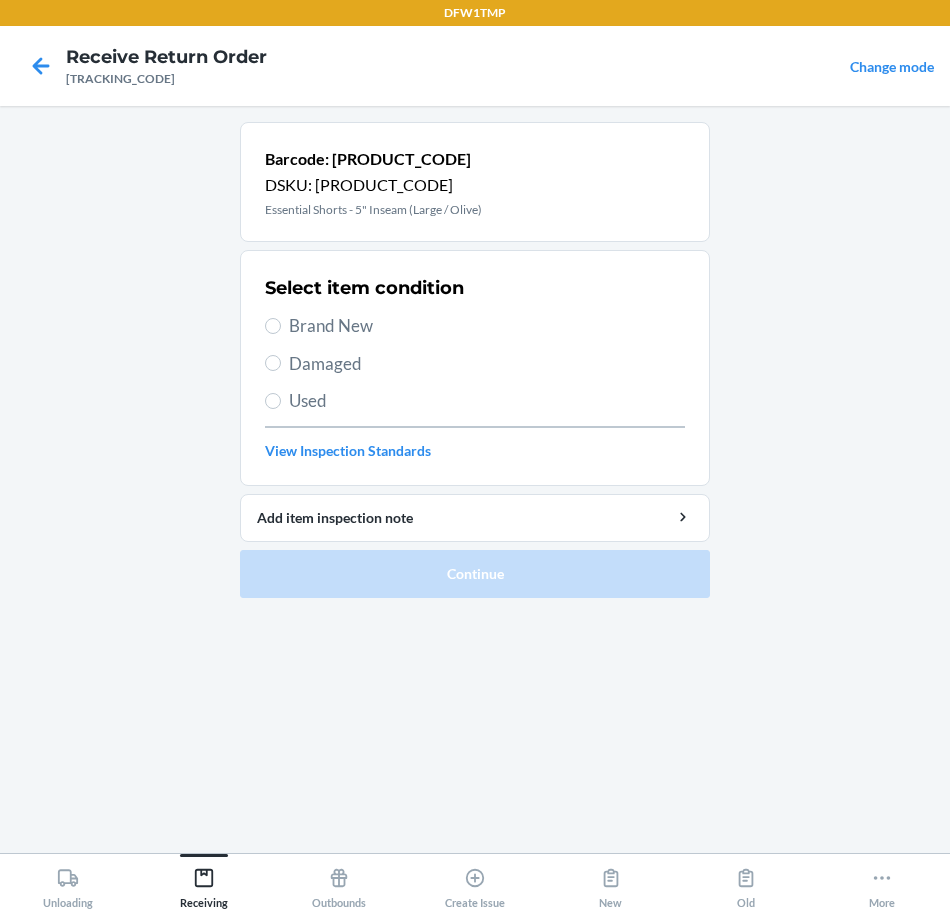 click on "Brand New" at bounding box center [487, 326] 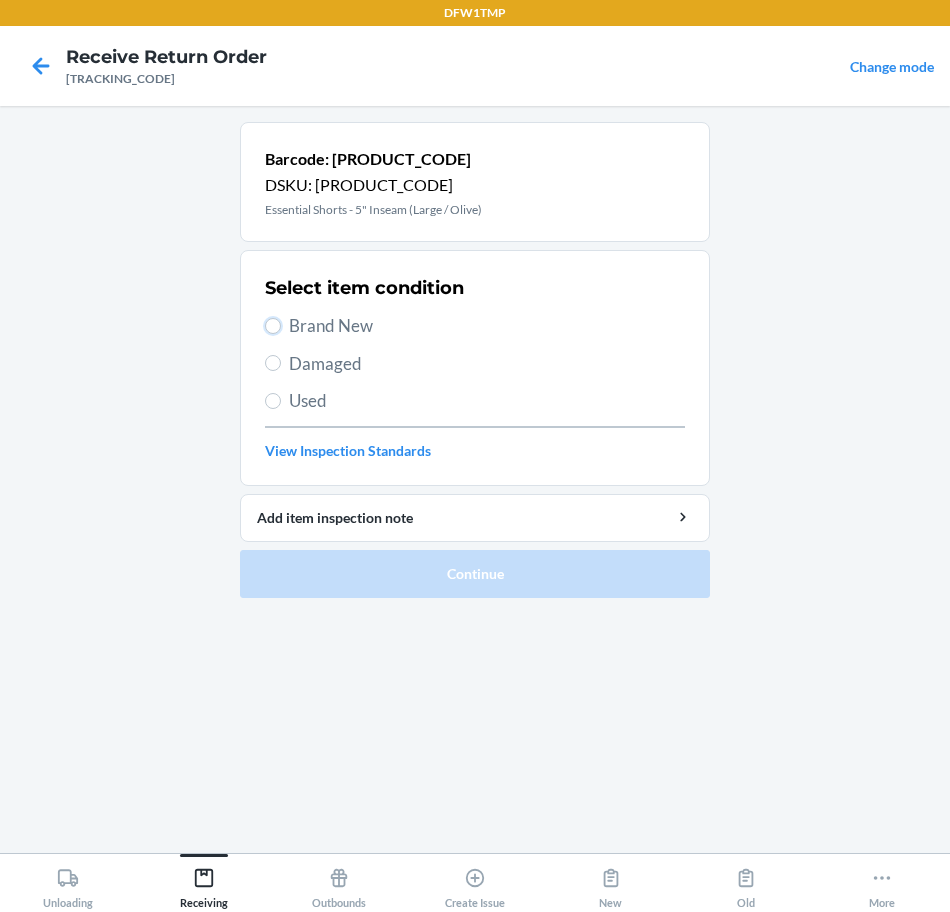 click on "Brand New" at bounding box center [273, 326] 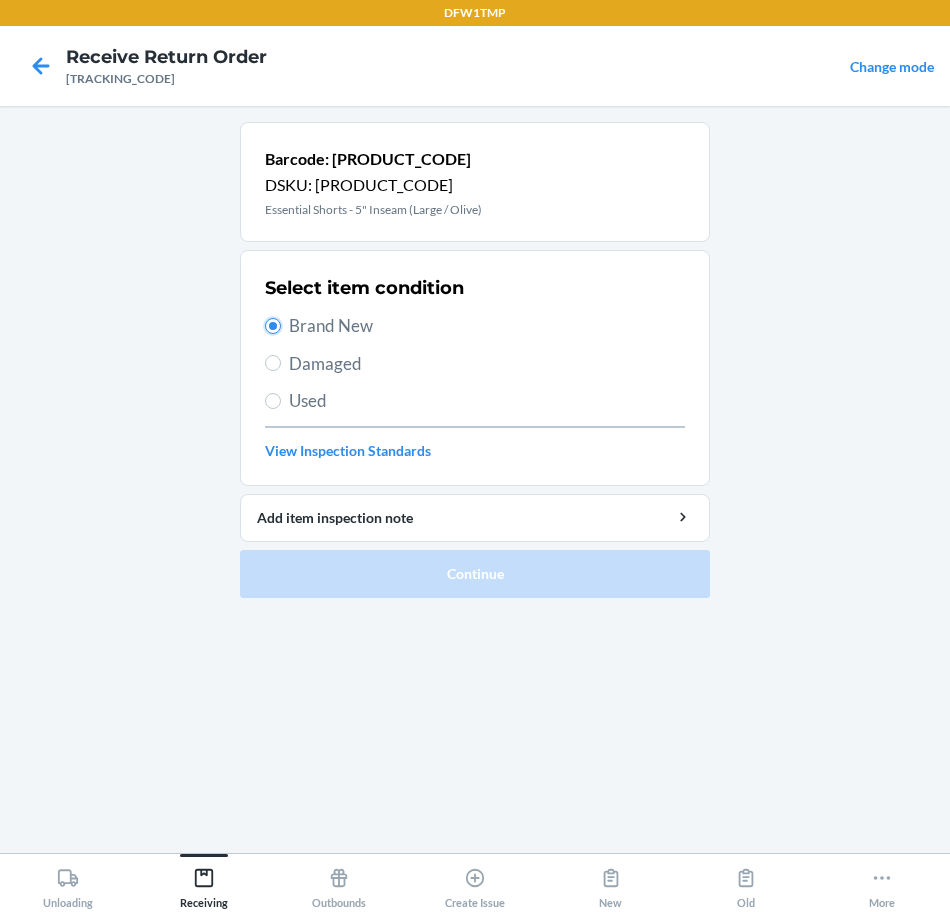 radio on "true" 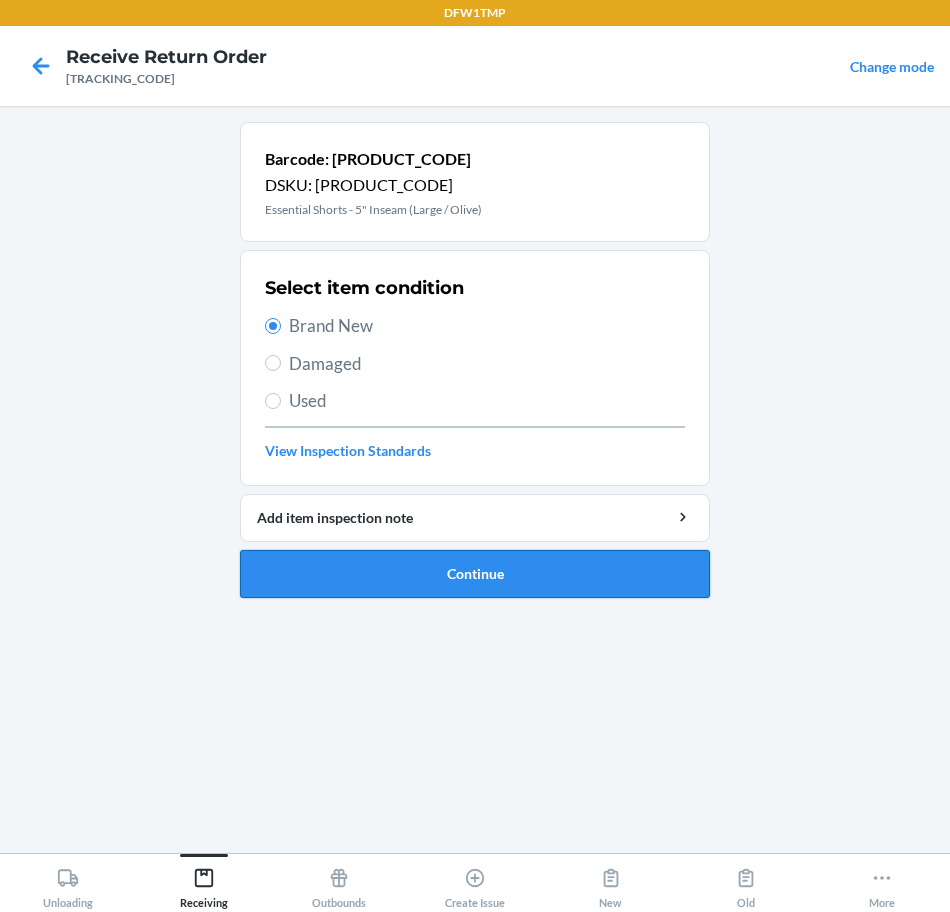 click on "Continue" at bounding box center (475, 574) 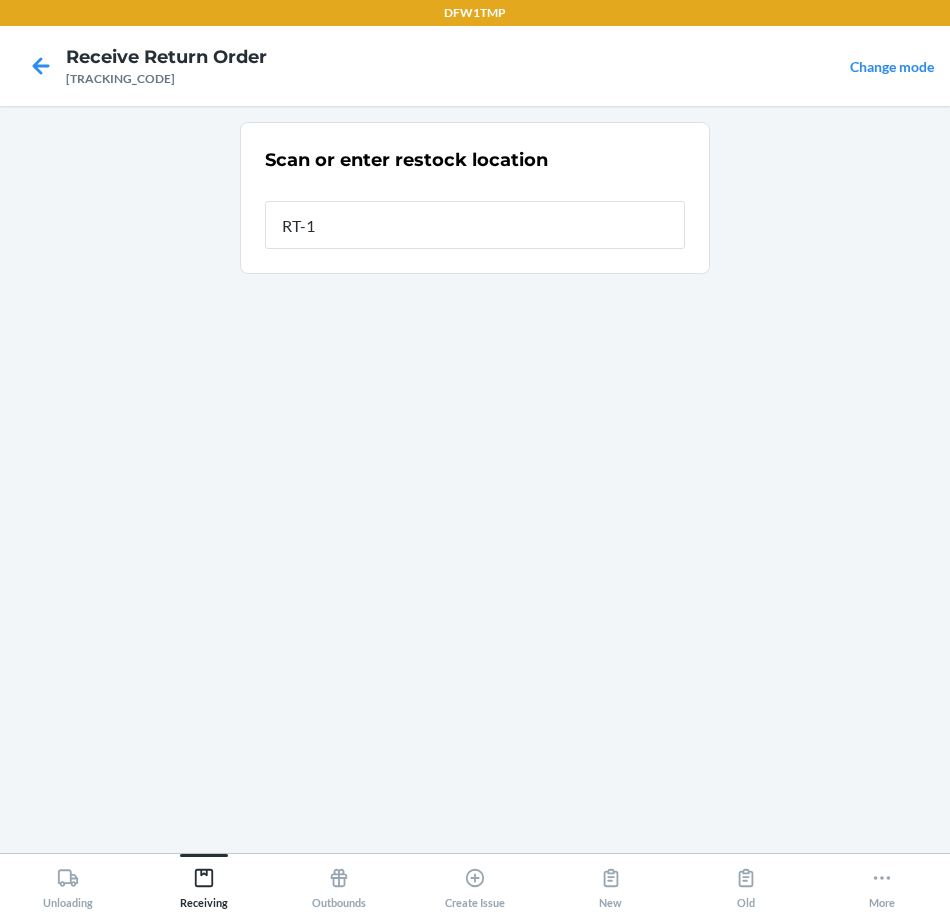 type on "RT-10" 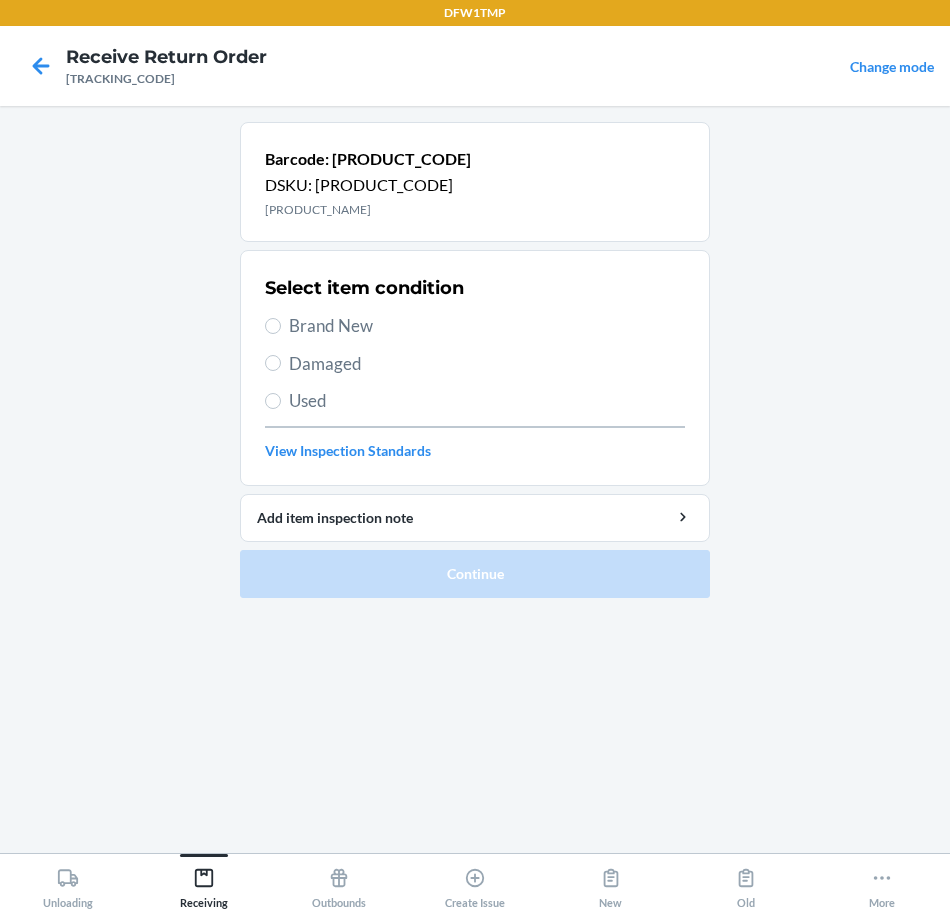 click on "Brand New" at bounding box center [487, 326] 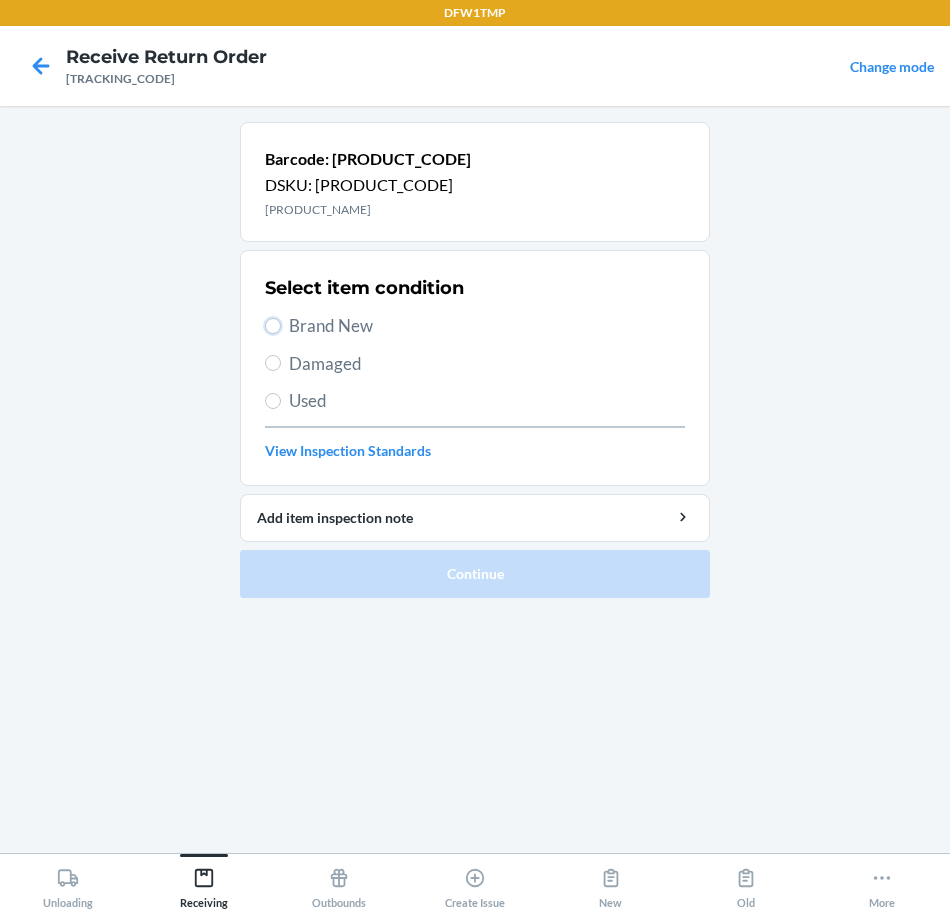 click on "Brand New" at bounding box center (273, 326) 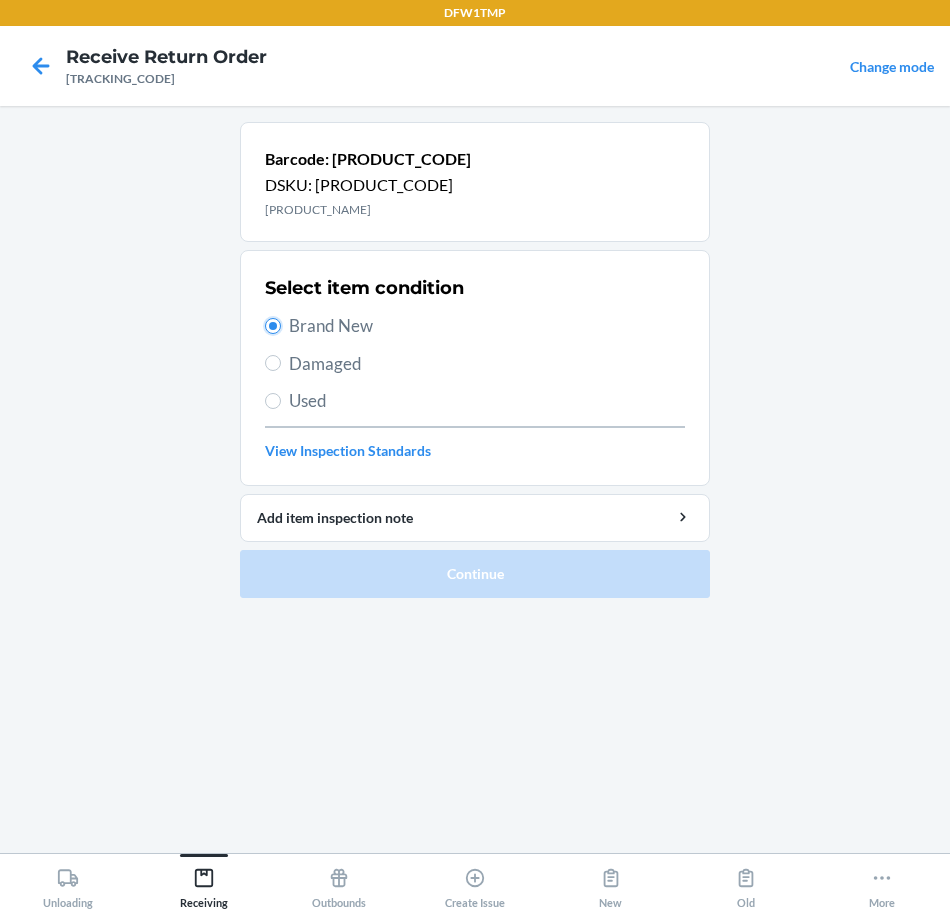 radio on "true" 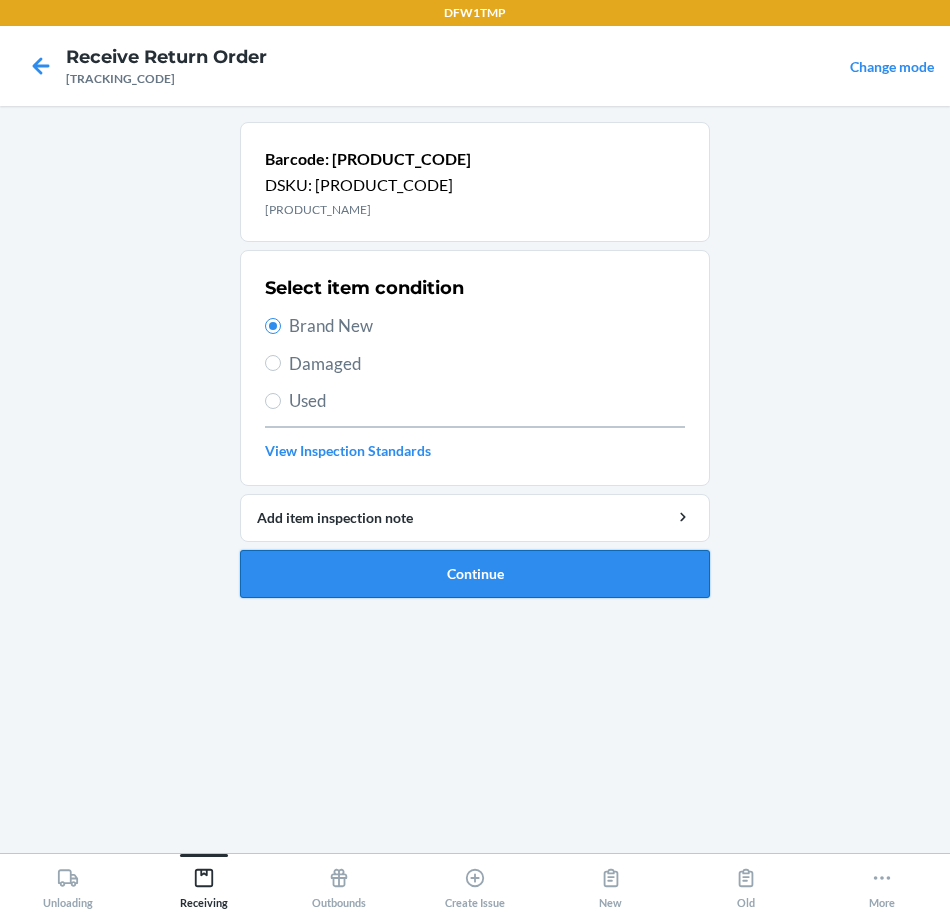 click on "Continue" at bounding box center (475, 574) 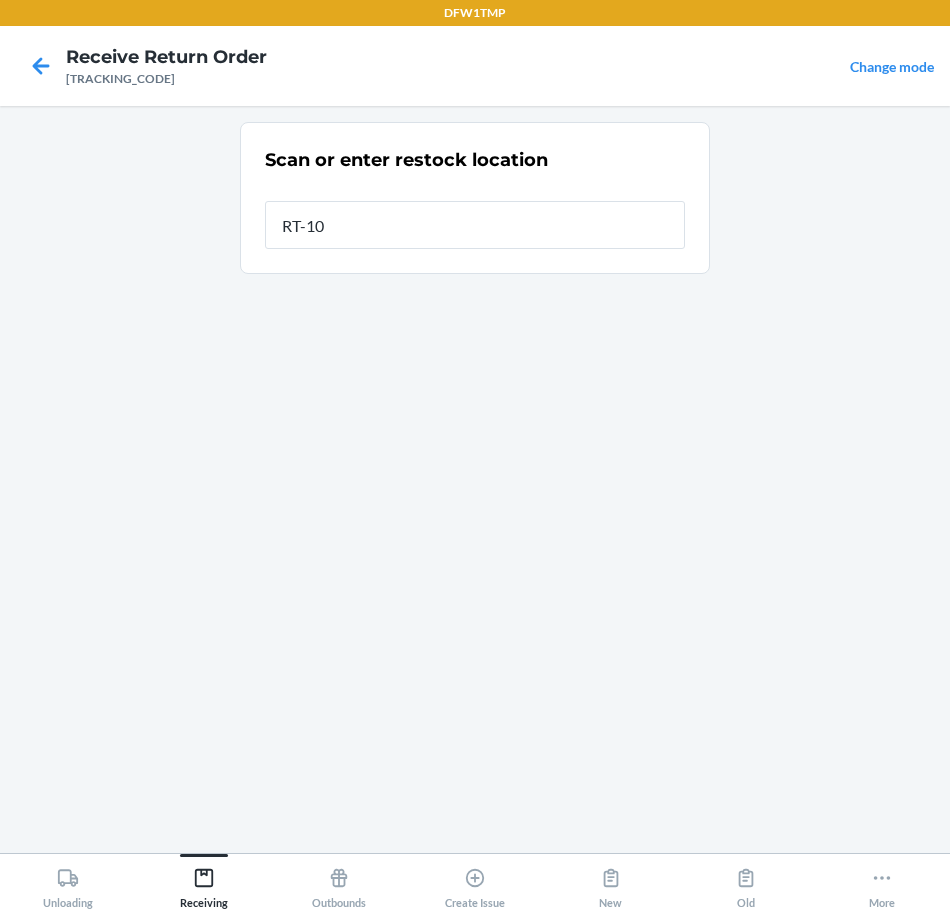 type on "RT-10" 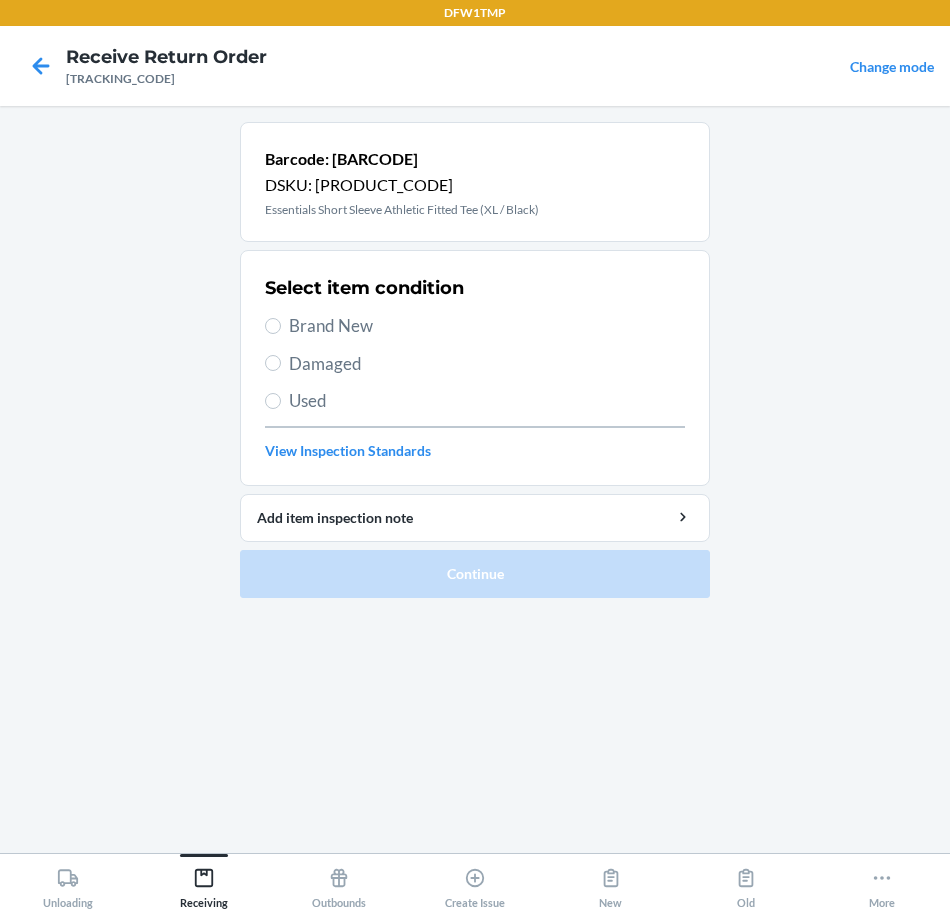 click on "Brand New" at bounding box center (487, 326) 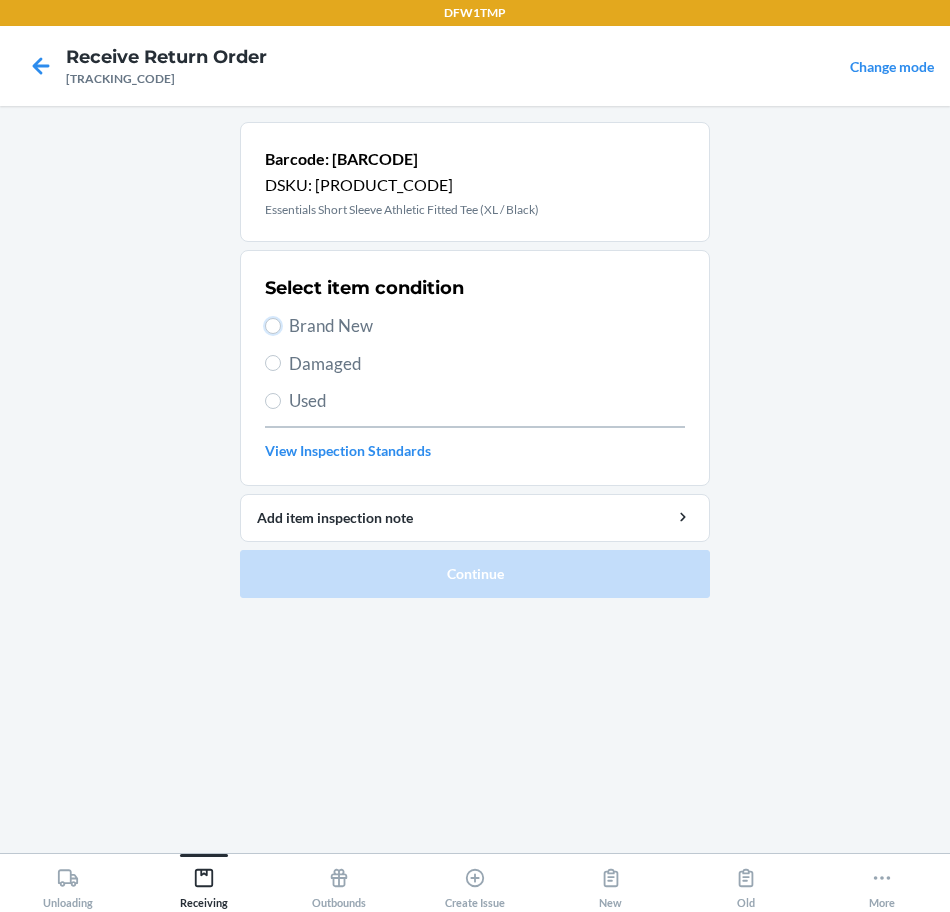 click on "Brand New" at bounding box center [273, 326] 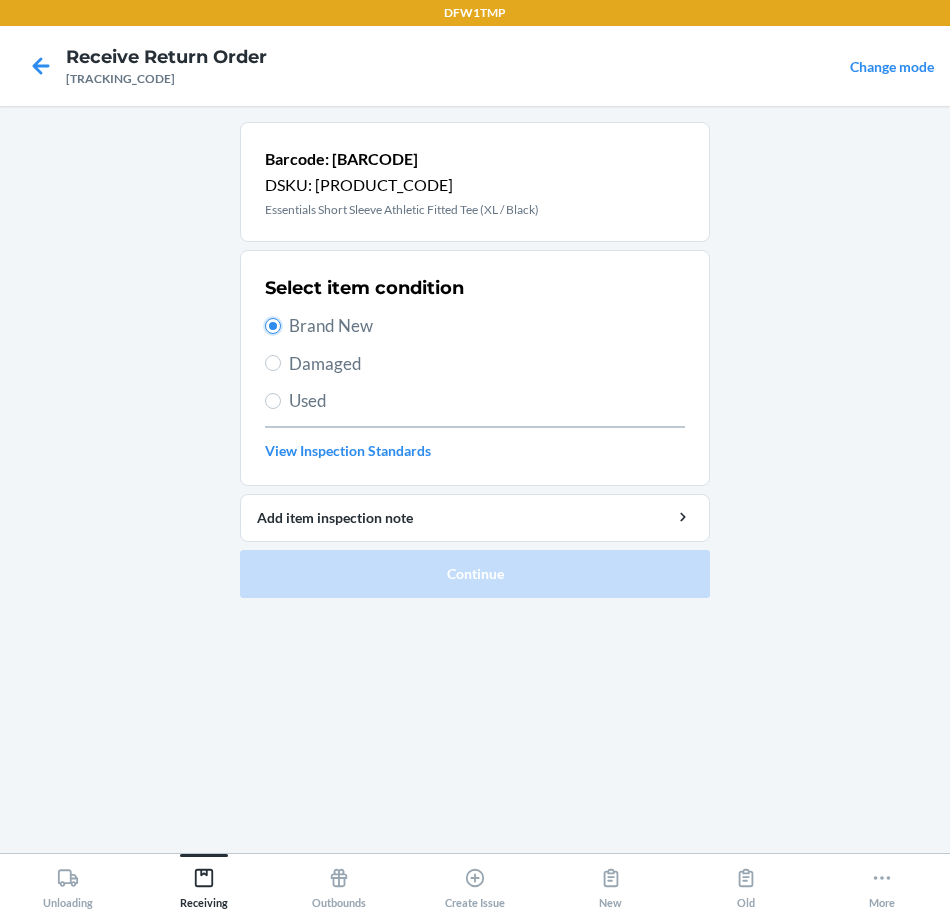 radio on "true" 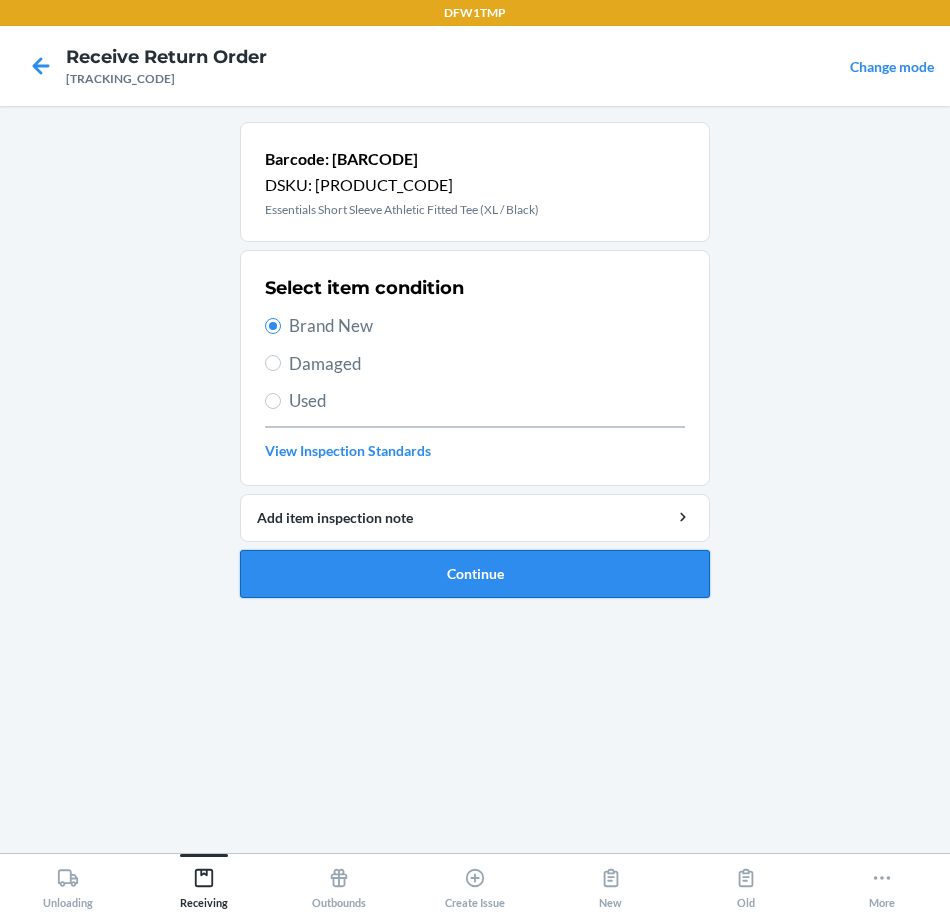 click on "Continue" at bounding box center (475, 574) 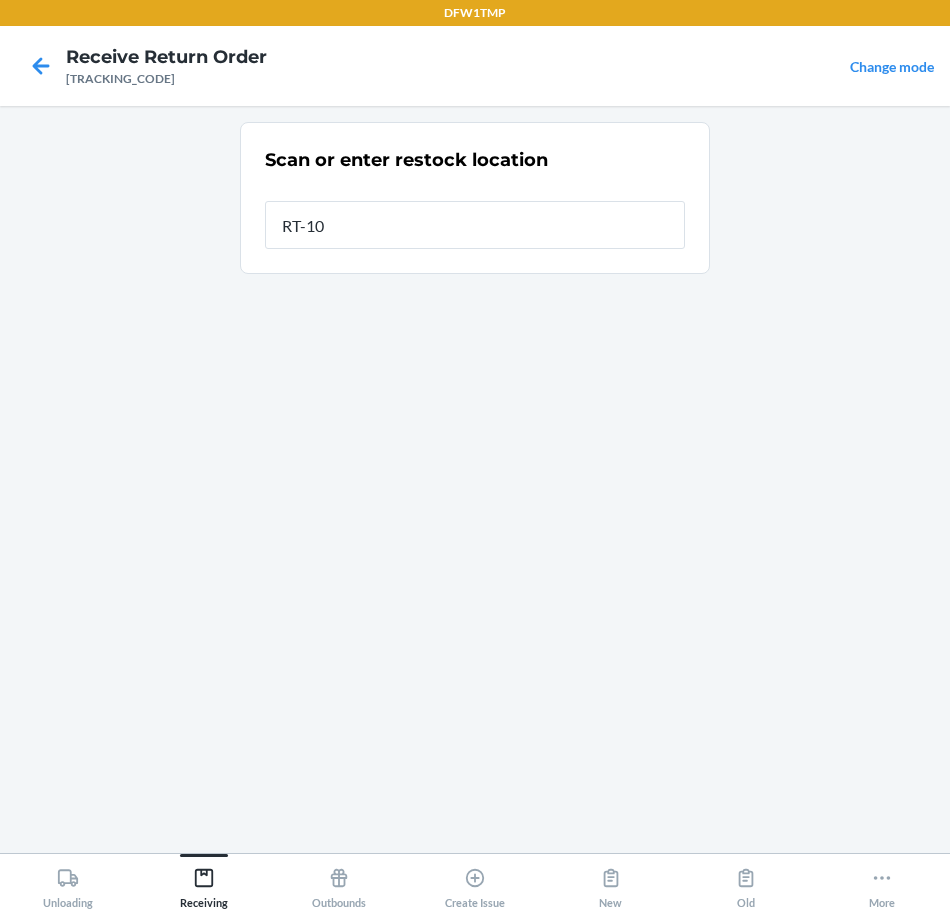 type on "RT-10" 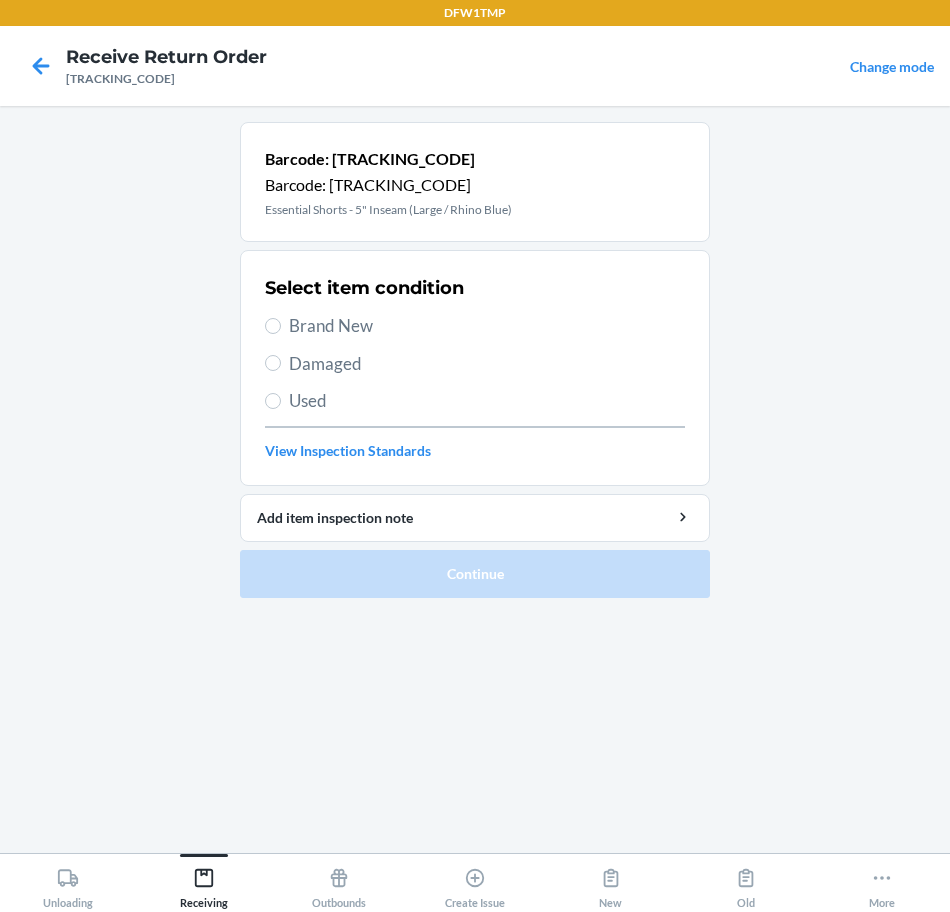 drag, startPoint x: 398, startPoint y: 329, endPoint x: 445, endPoint y: 471, distance: 149.57607 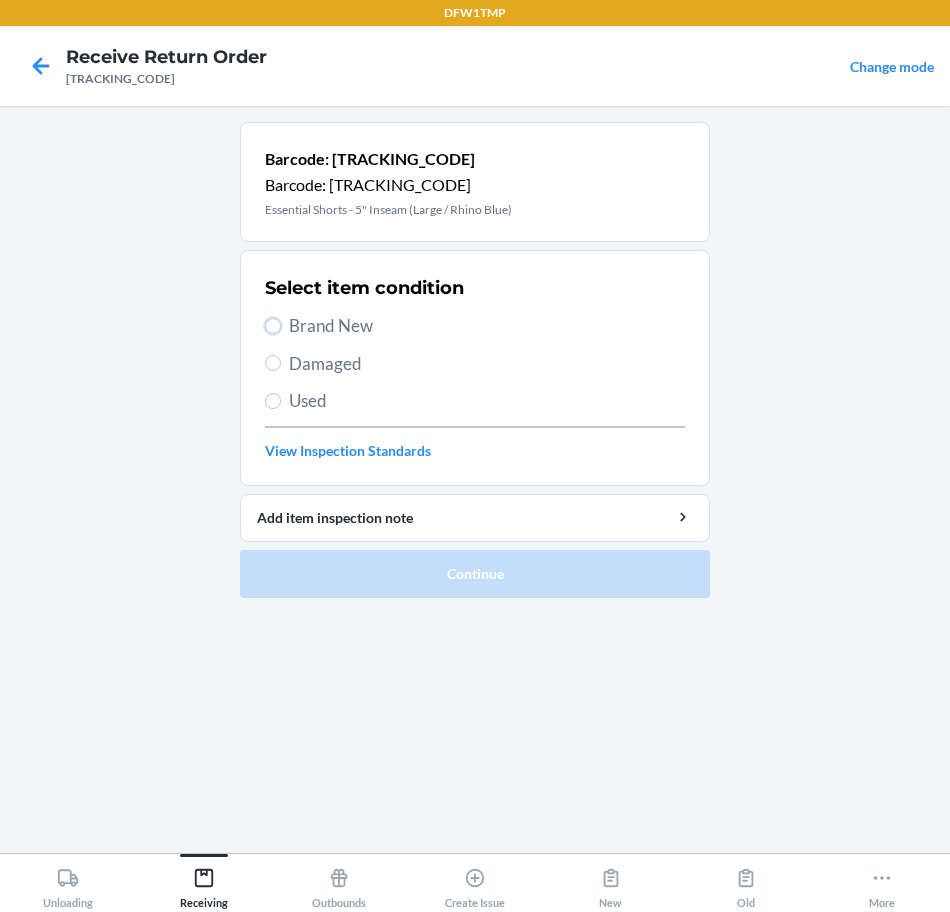 click on "Brand New" at bounding box center [273, 326] 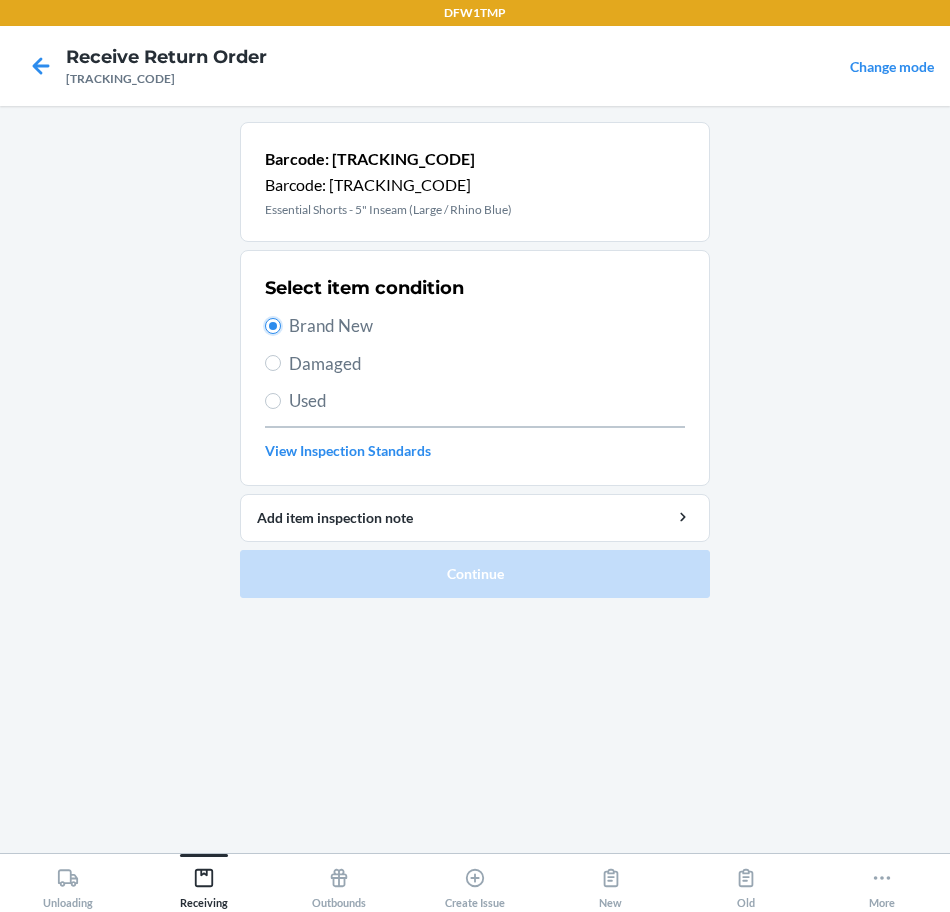 radio on "true" 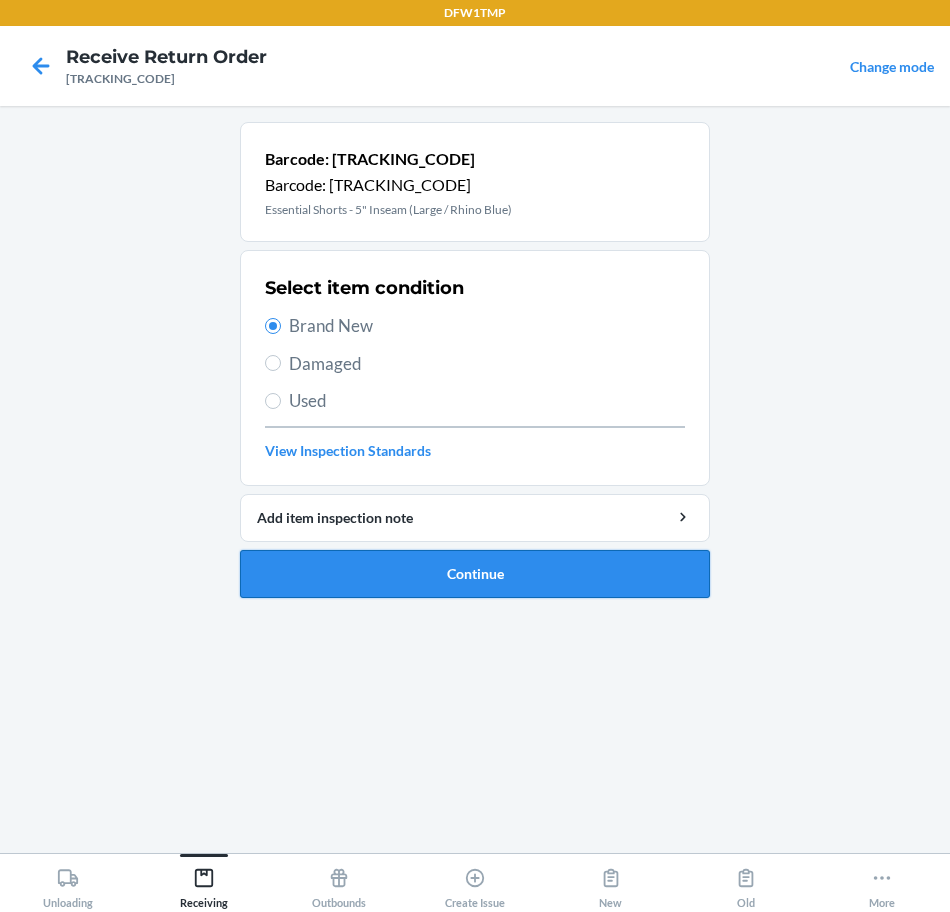 click on "Continue" at bounding box center (475, 574) 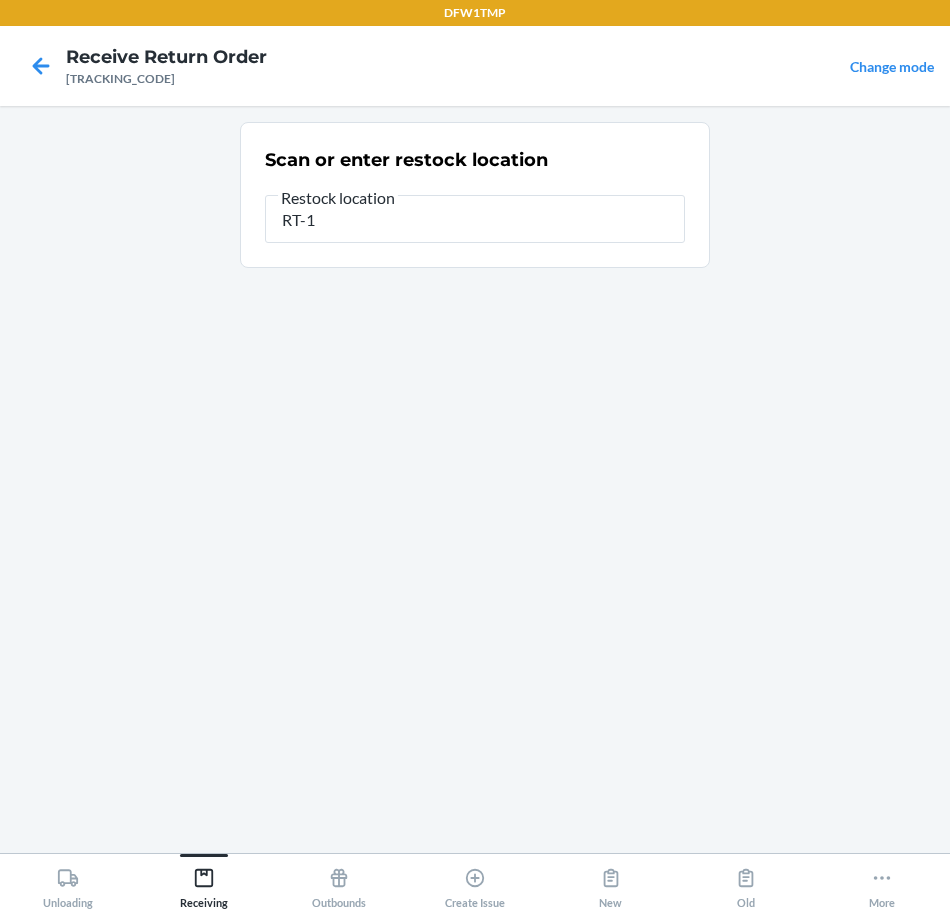 type on "RT-10" 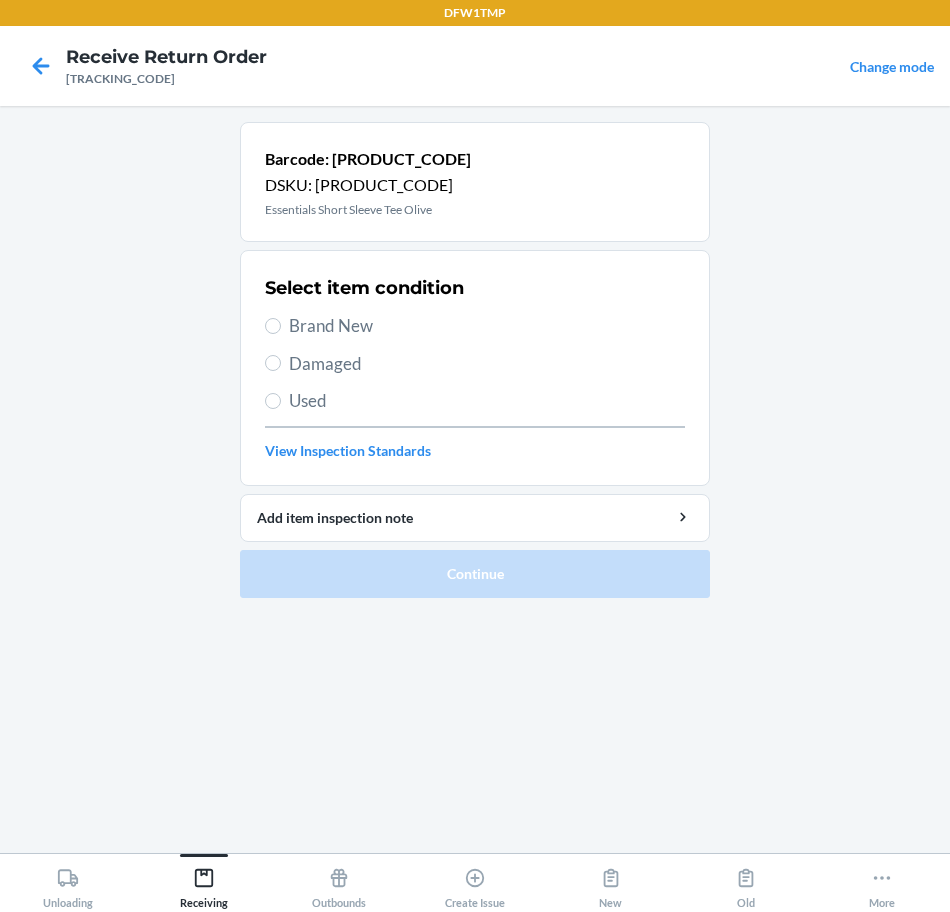 click on "Brand New" at bounding box center [487, 326] 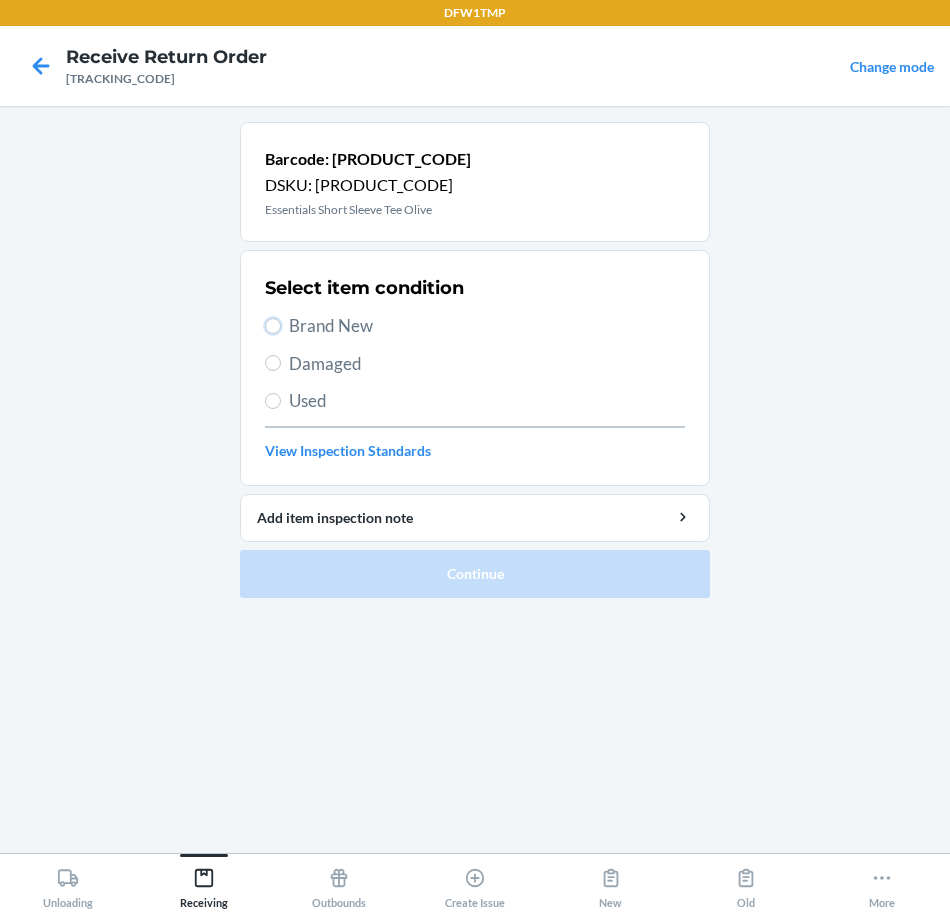 click on "Brand New" at bounding box center [273, 326] 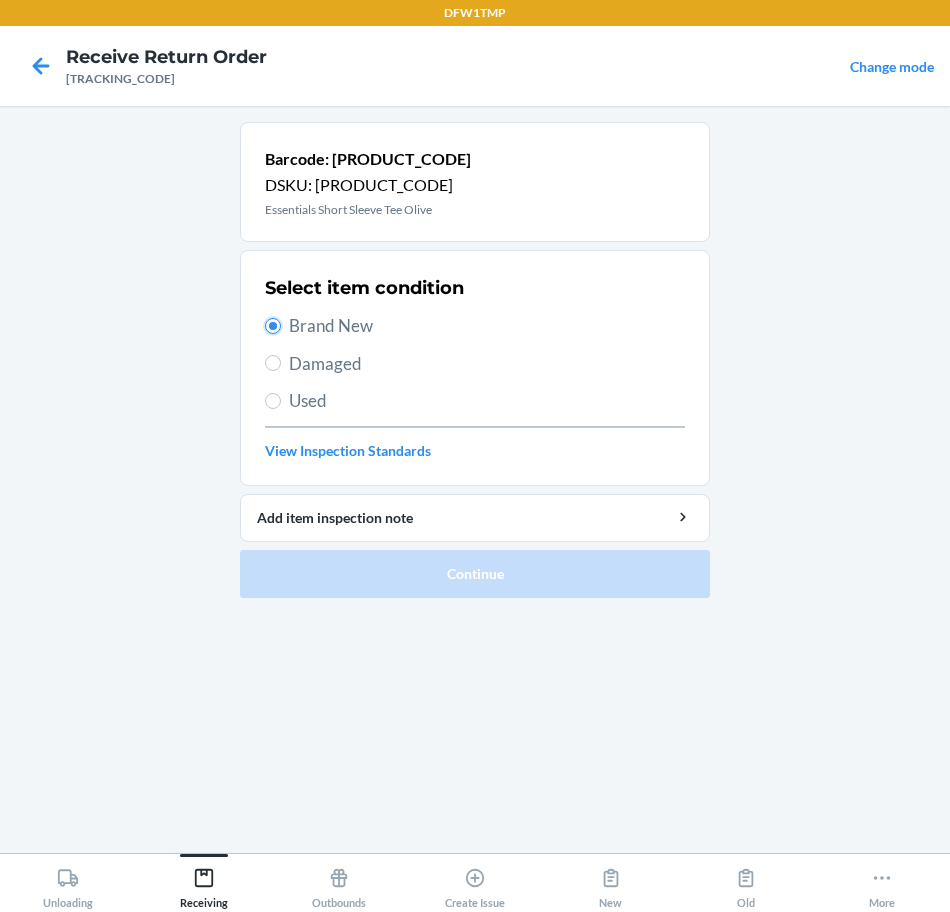 radio on "true" 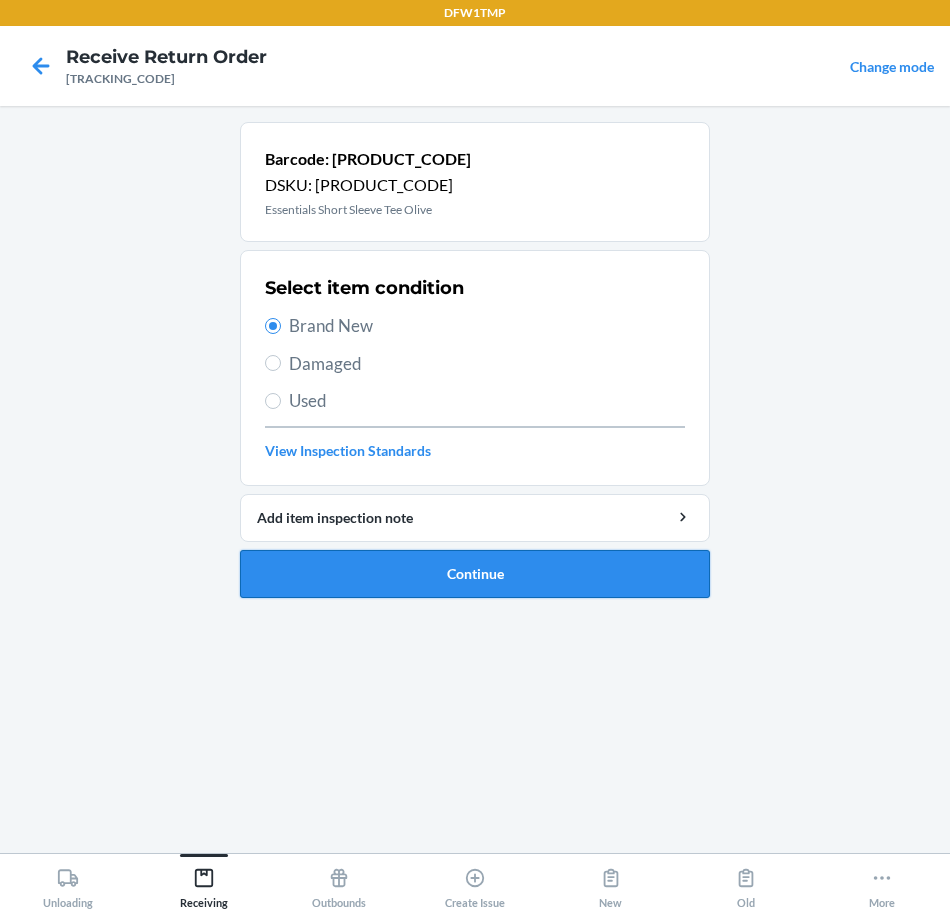 click on "Continue" at bounding box center (475, 574) 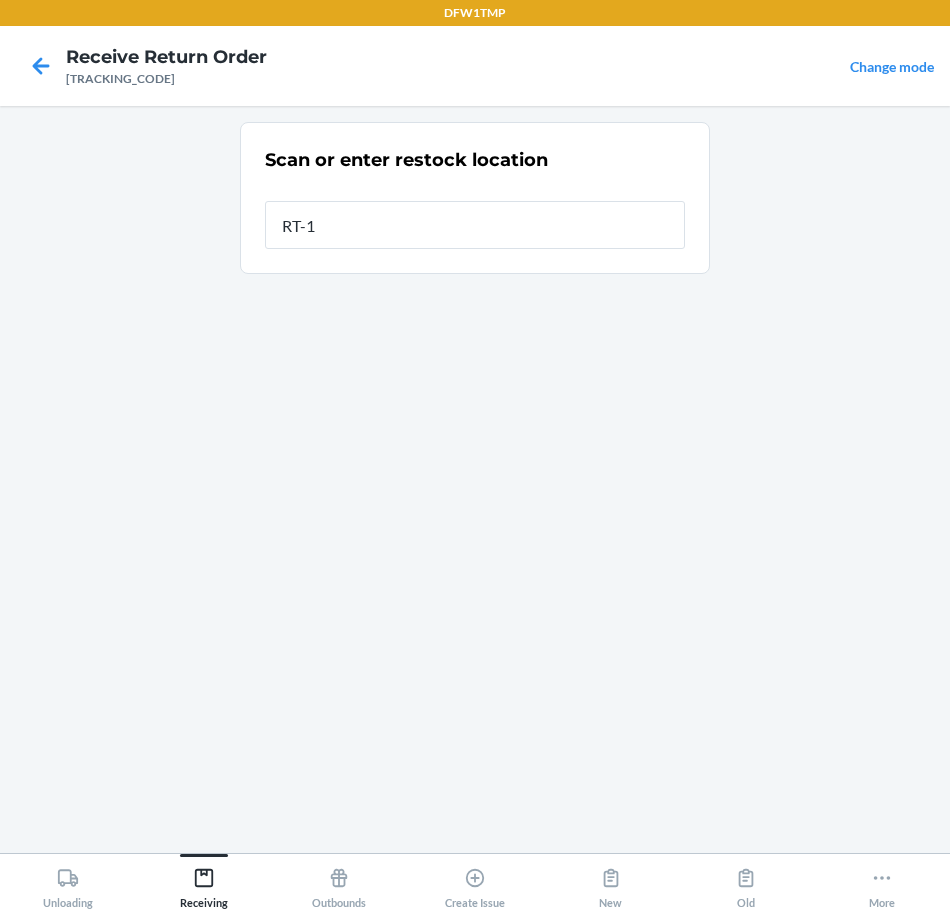 type on "RT-10" 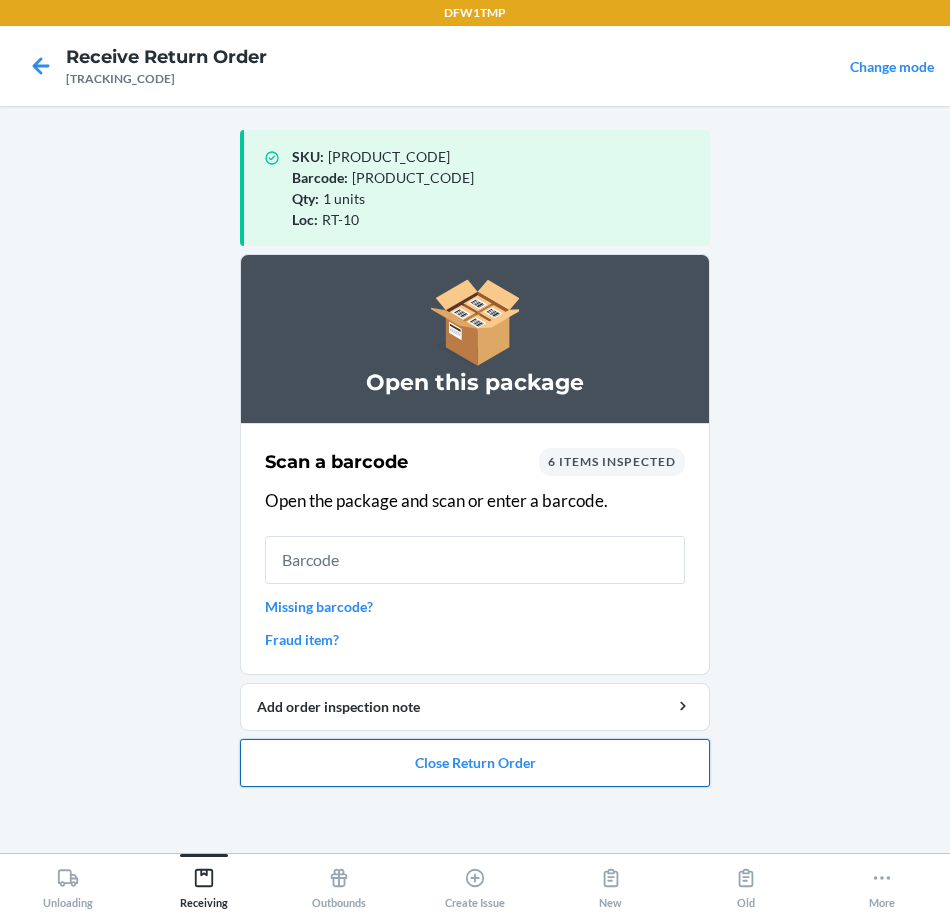 click on "Close Return Order" at bounding box center (475, 763) 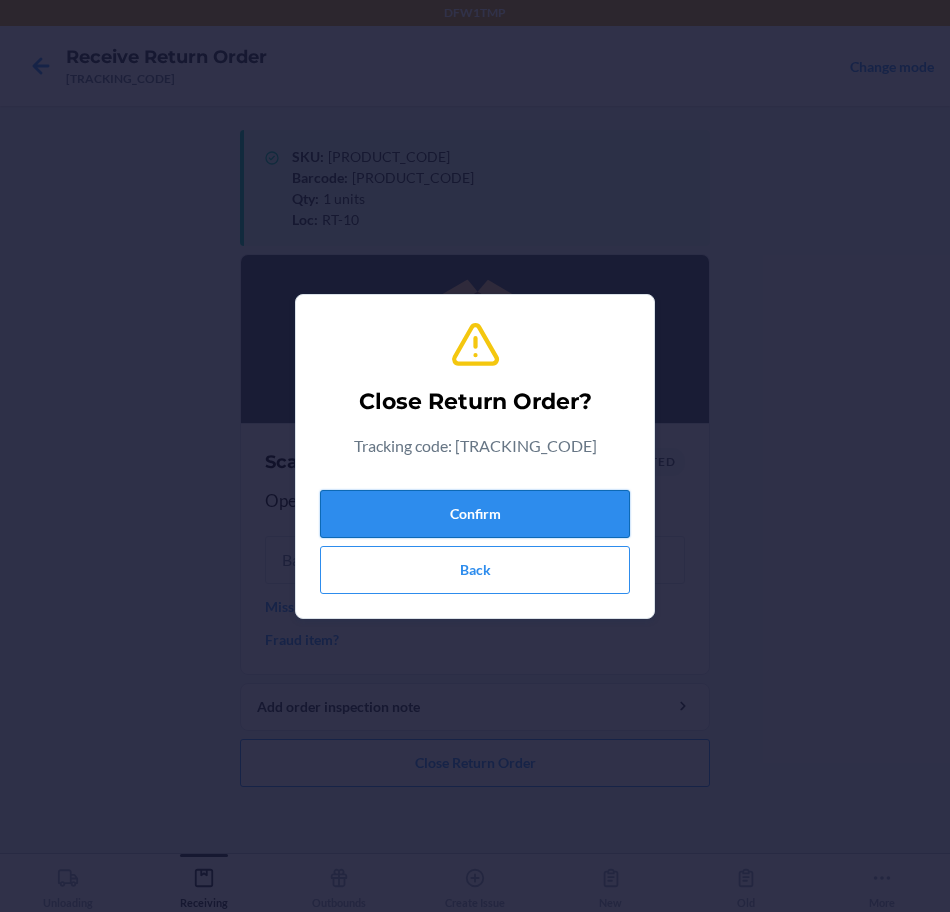 click on "Confirm" at bounding box center [475, 514] 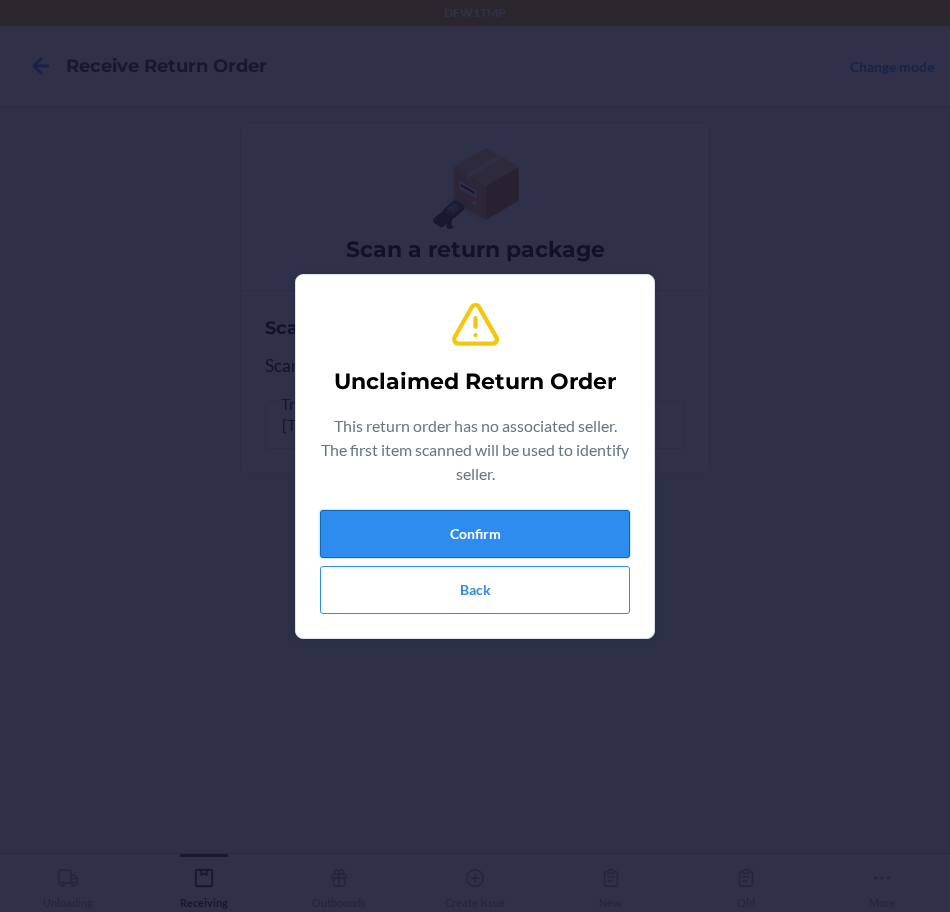 click on "Confirm" at bounding box center (475, 534) 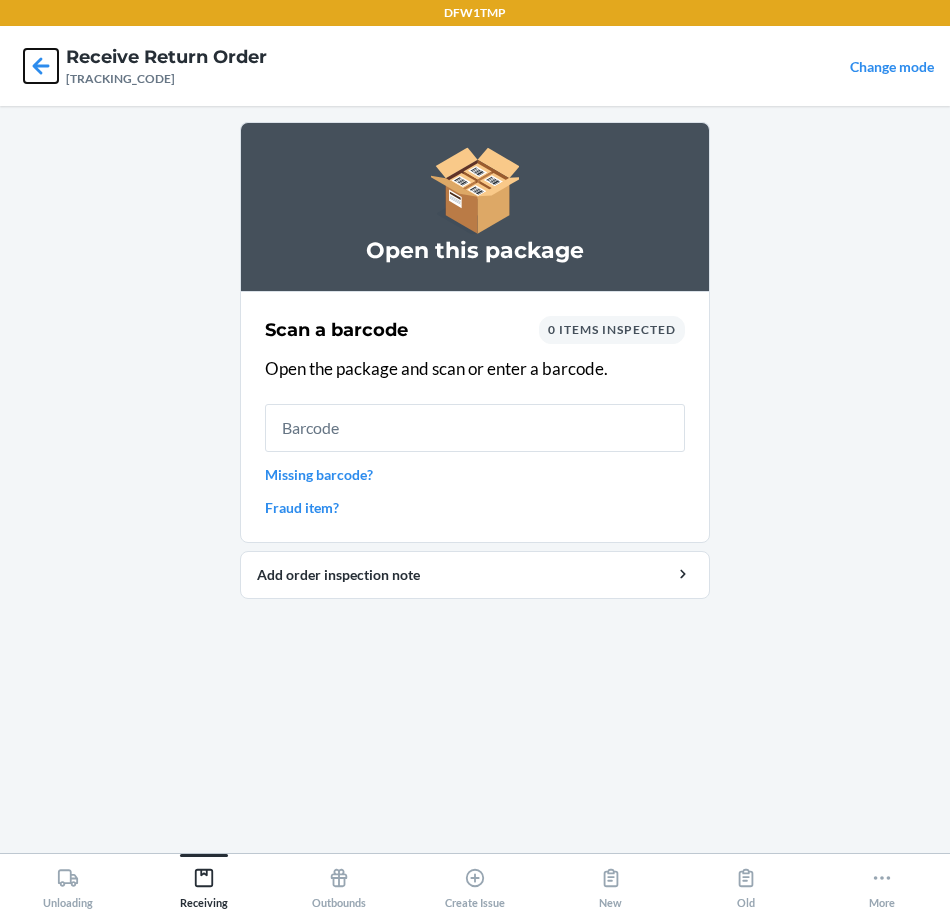click 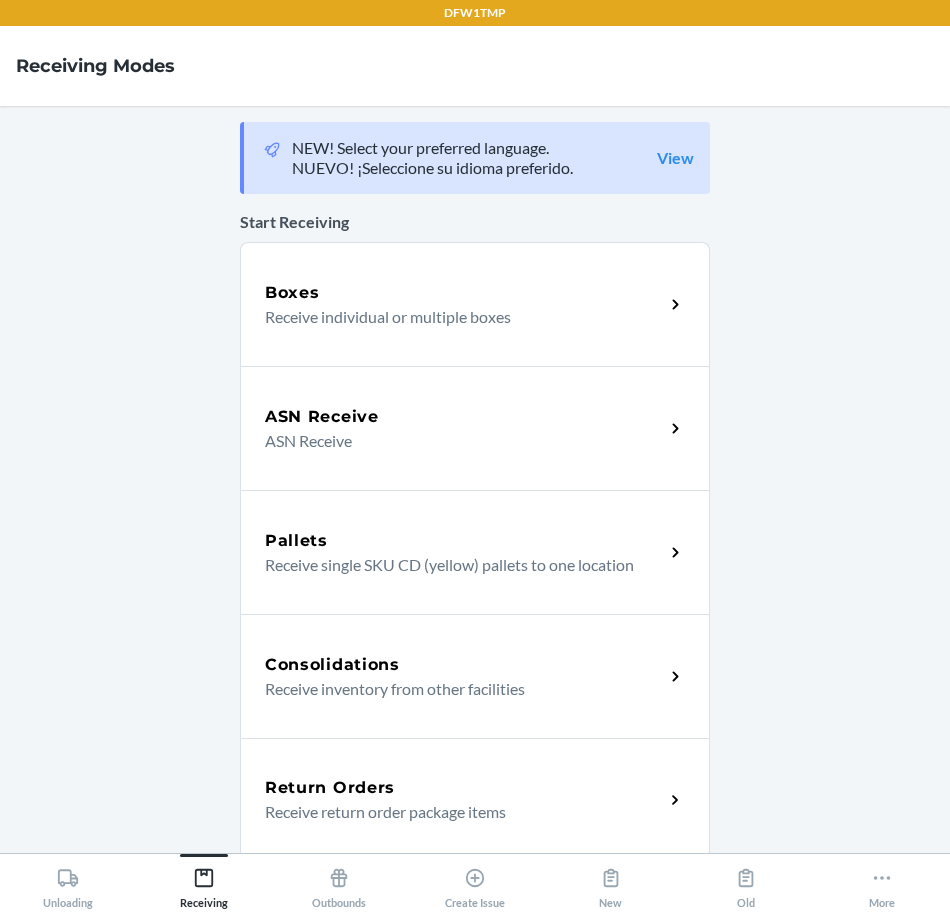 click on "Receive return order package items" at bounding box center (456, 812) 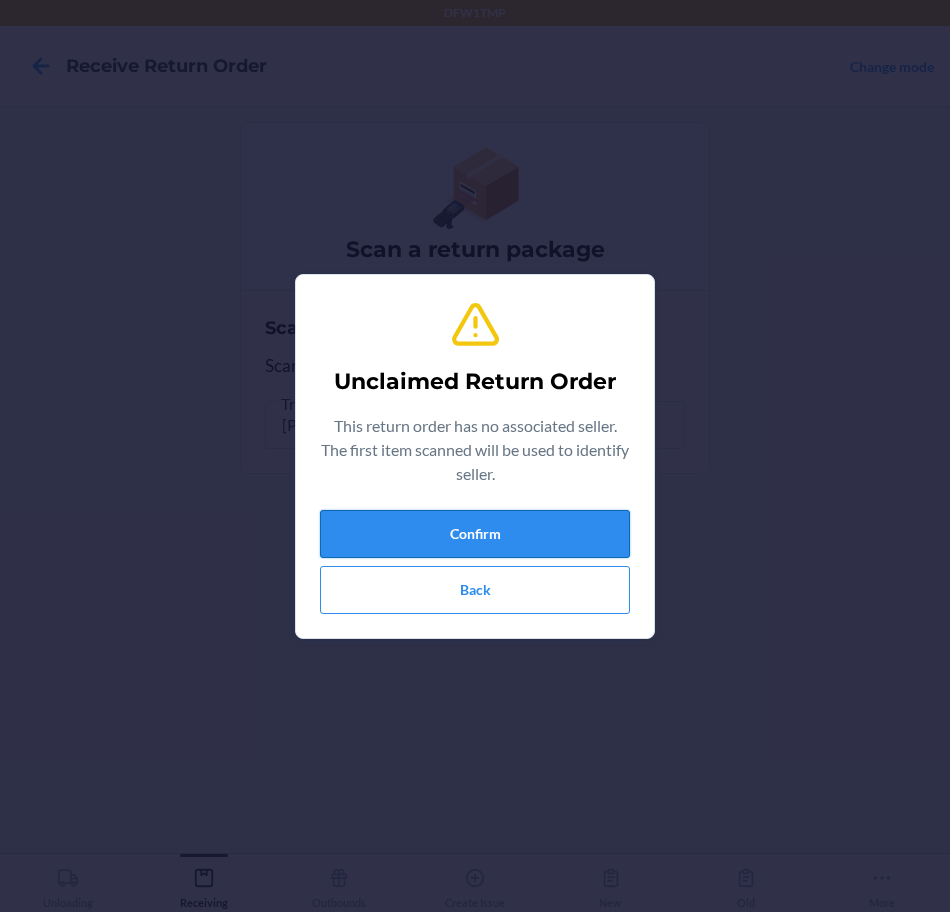 click on "Confirm" at bounding box center (475, 534) 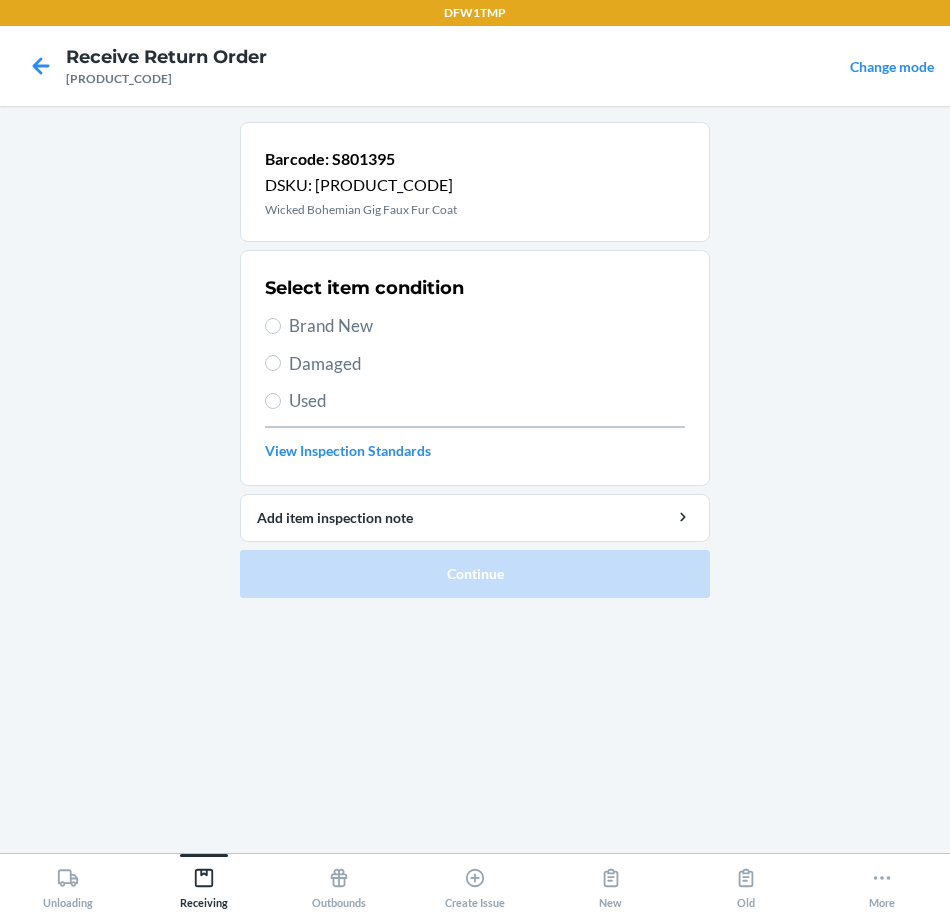 click on "Brand New" at bounding box center (487, 326) 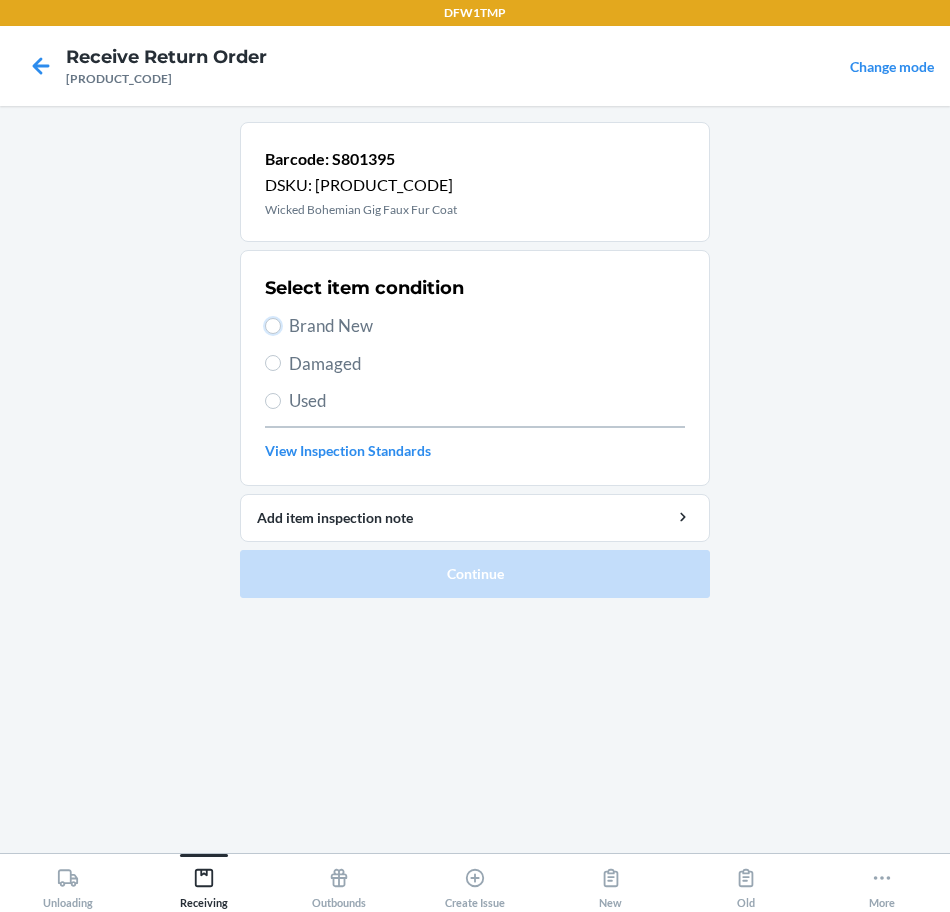 click on "Brand New" at bounding box center (273, 326) 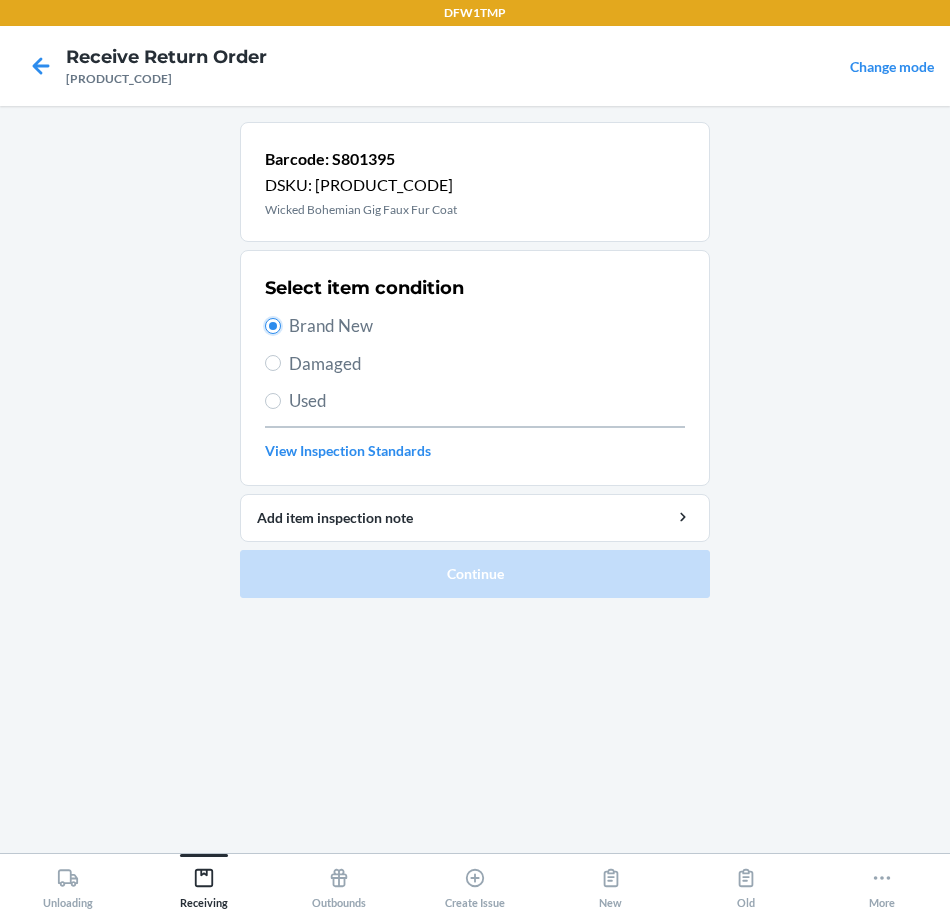 radio on "true" 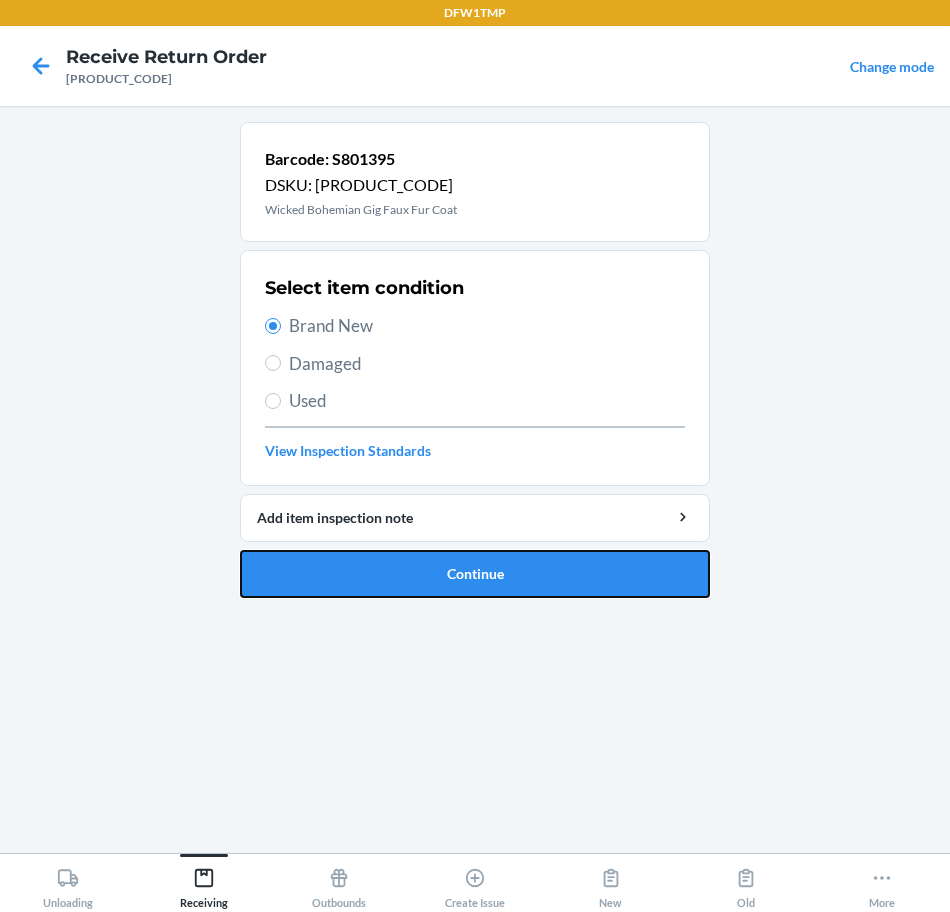 drag, startPoint x: 572, startPoint y: 576, endPoint x: 585, endPoint y: 575, distance: 13.038404 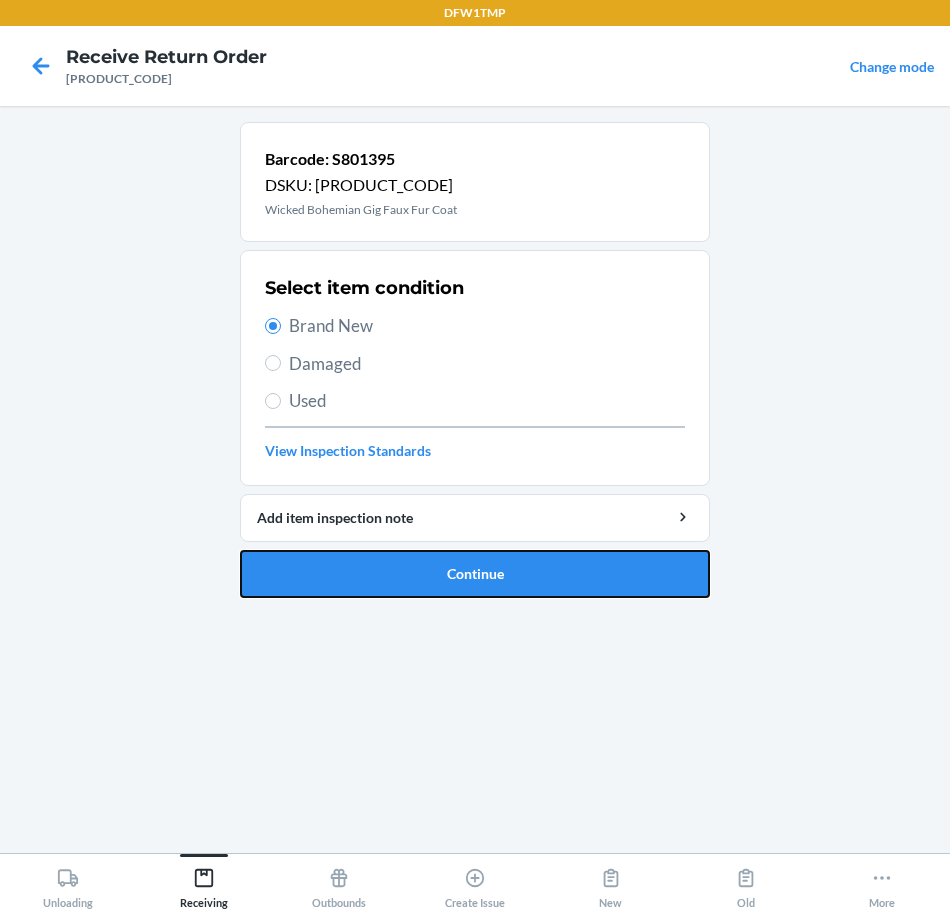 click on "Continue" at bounding box center [475, 574] 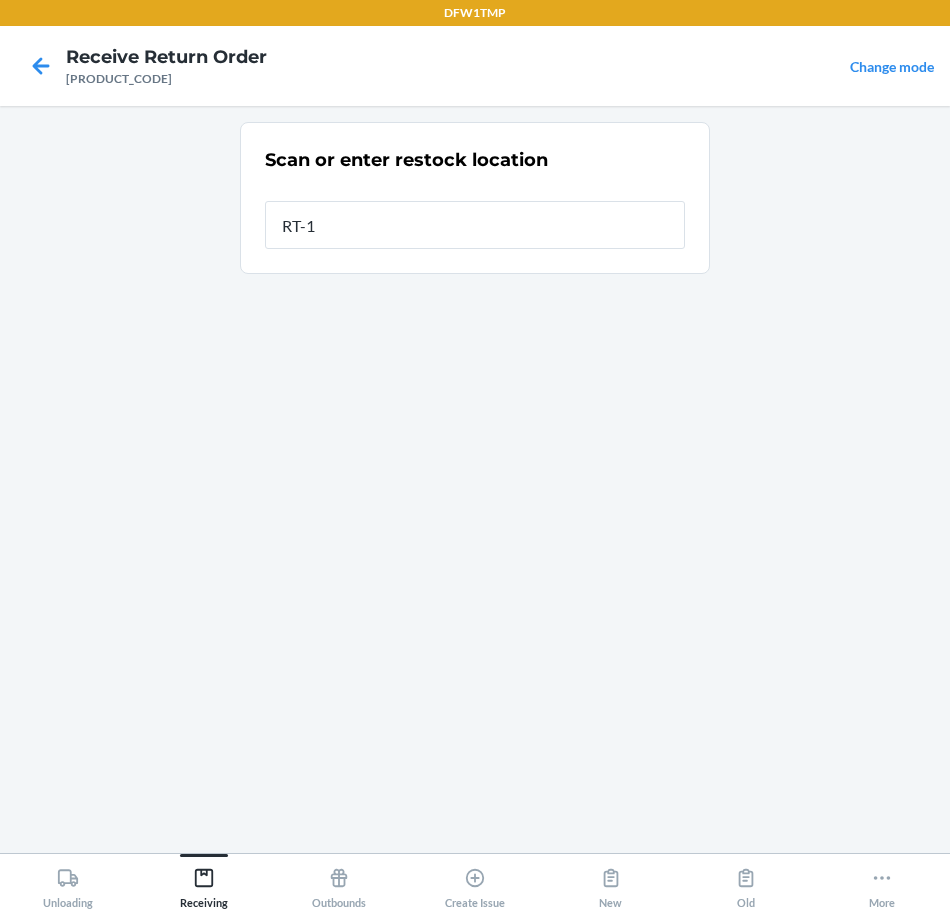 type on "RT-10" 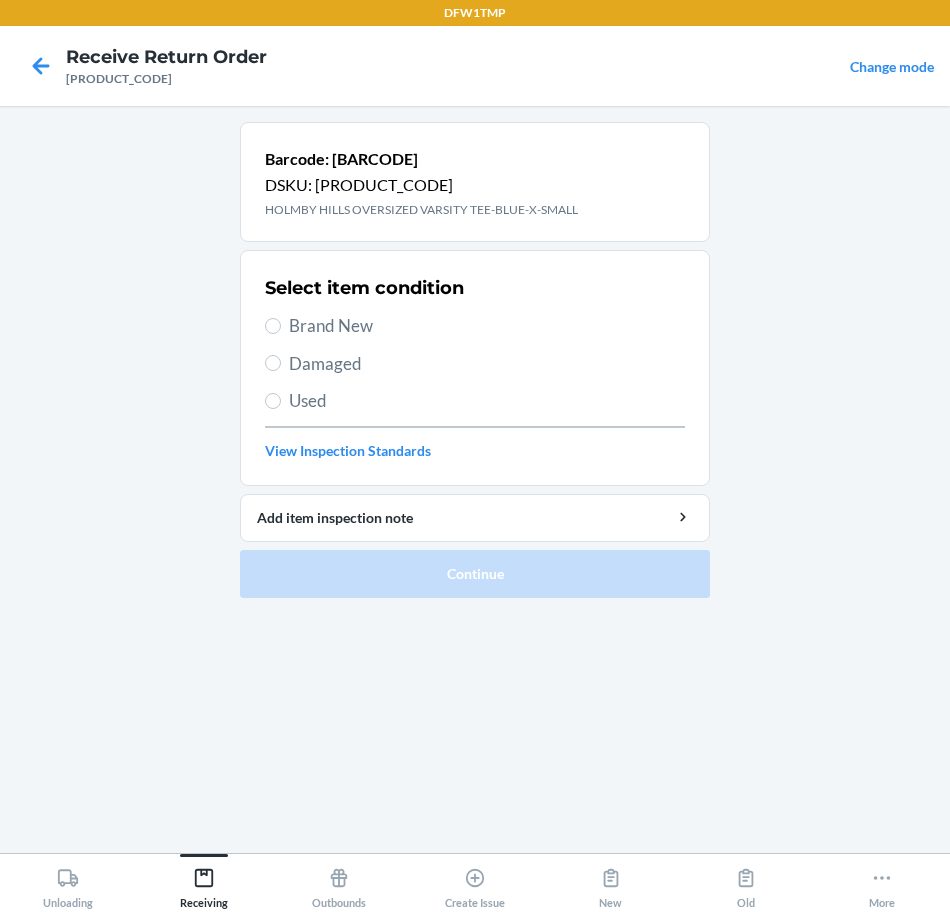 click on "Brand New" at bounding box center [487, 326] 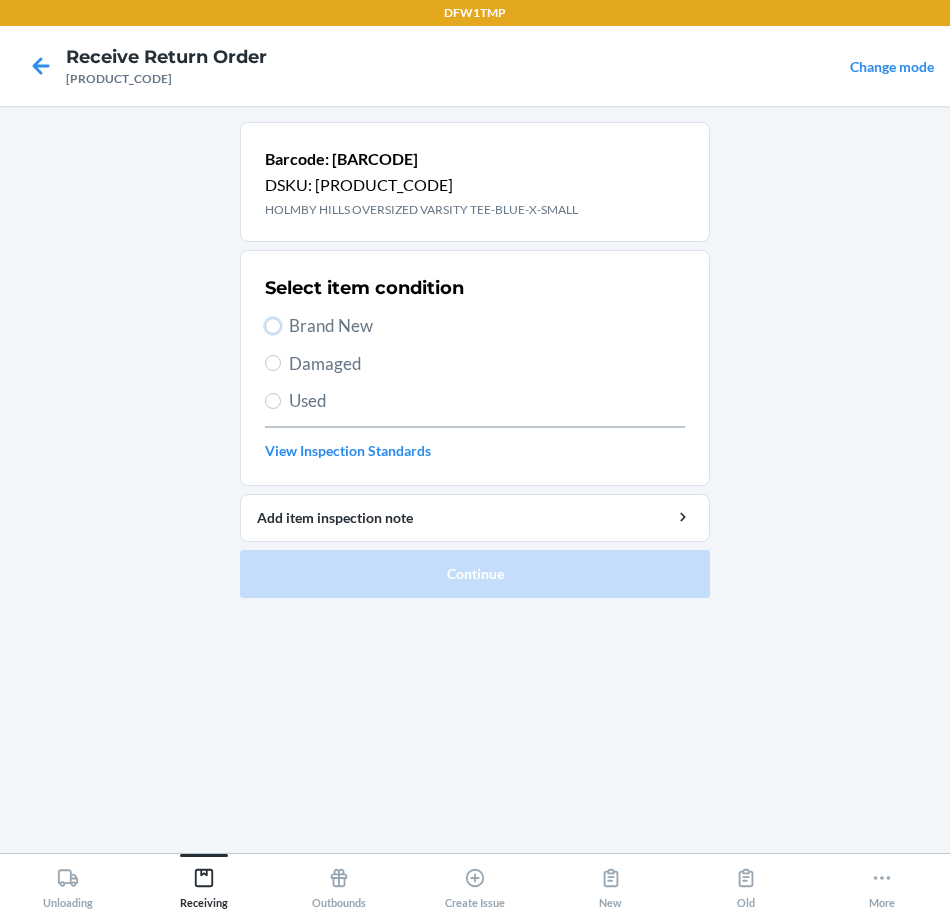 click on "Brand New" at bounding box center (273, 326) 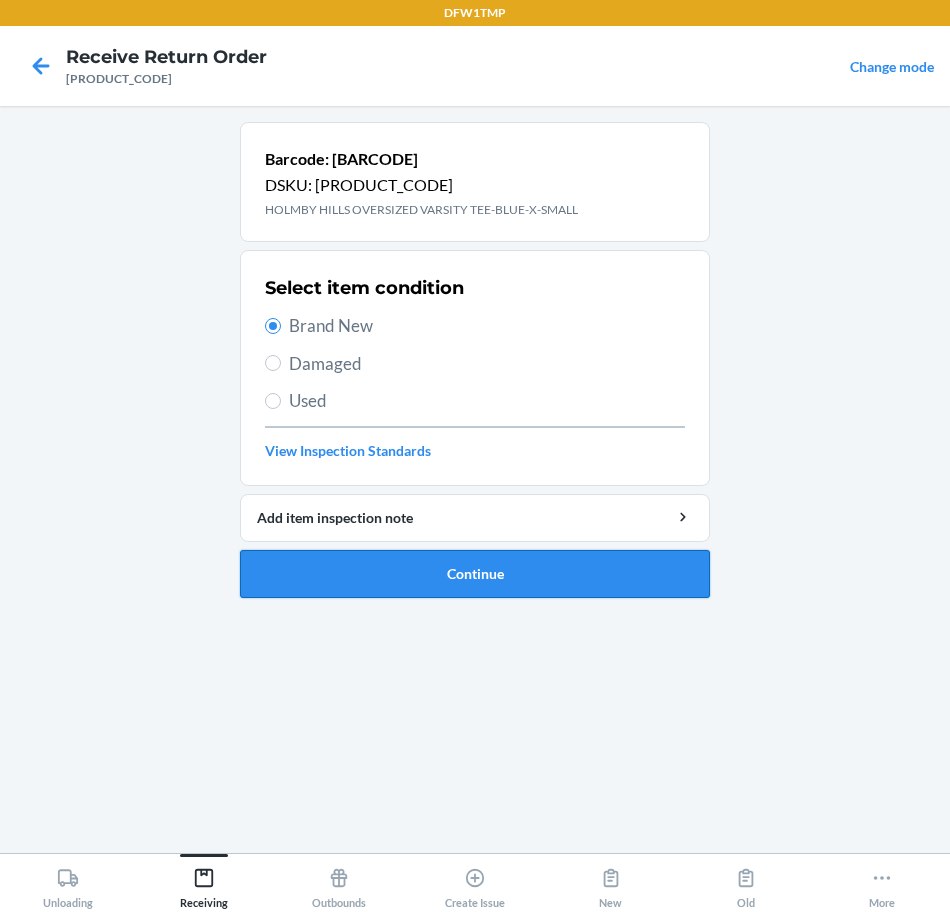 click on "Continue" at bounding box center (475, 574) 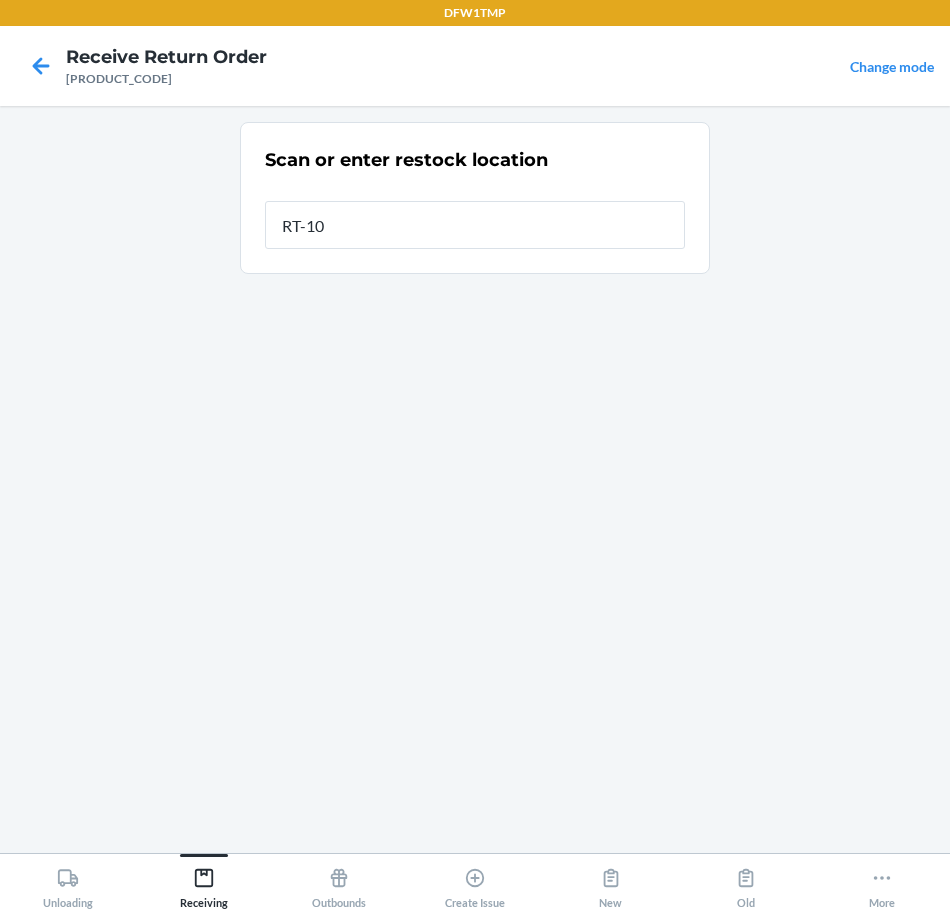 type on "RT-10" 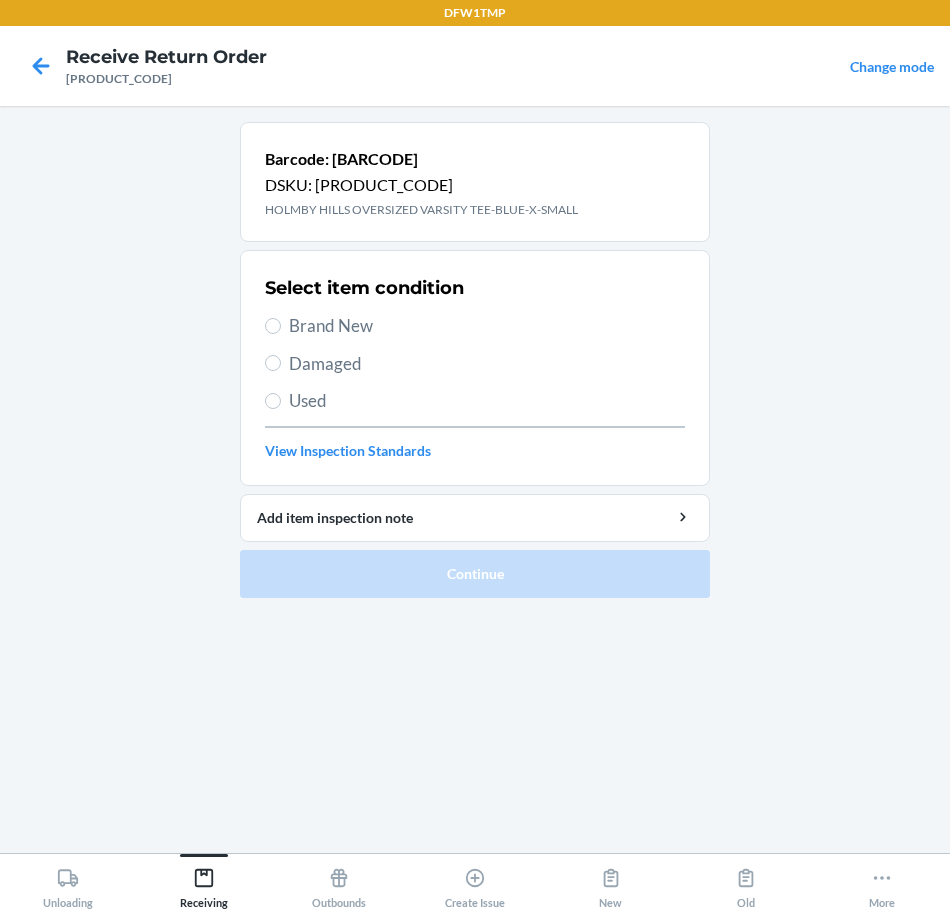 click on "Brand New" at bounding box center [487, 326] 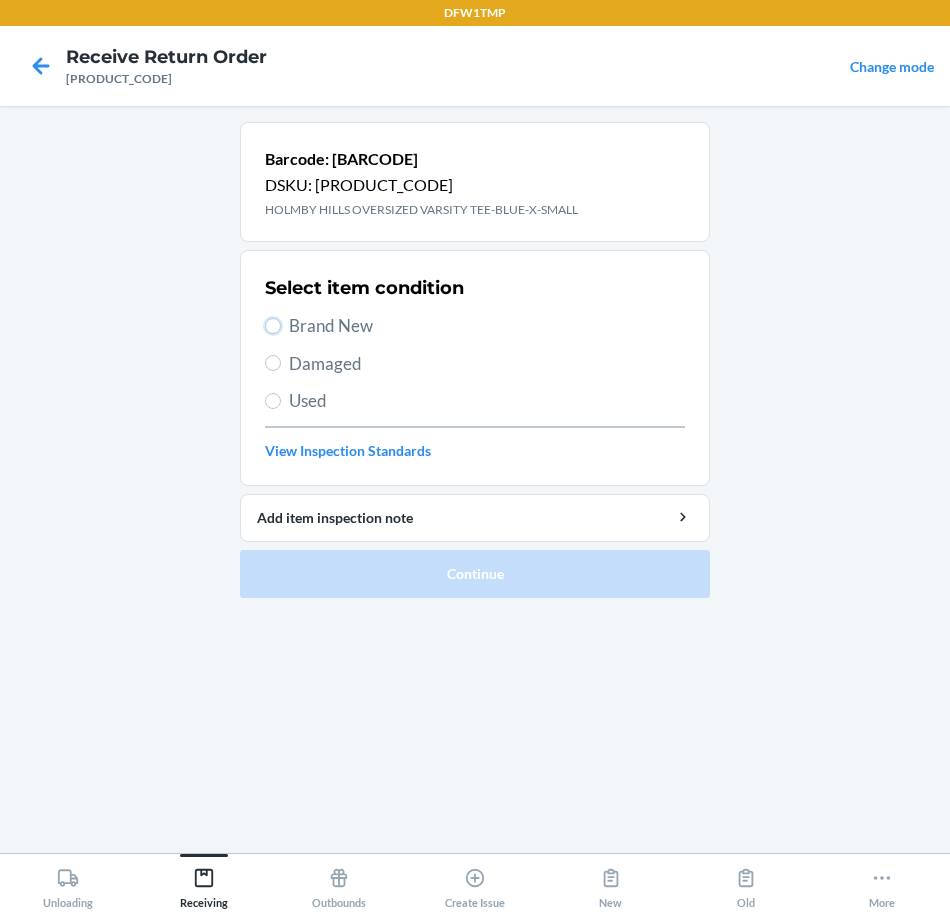 click on "Brand New" at bounding box center [273, 326] 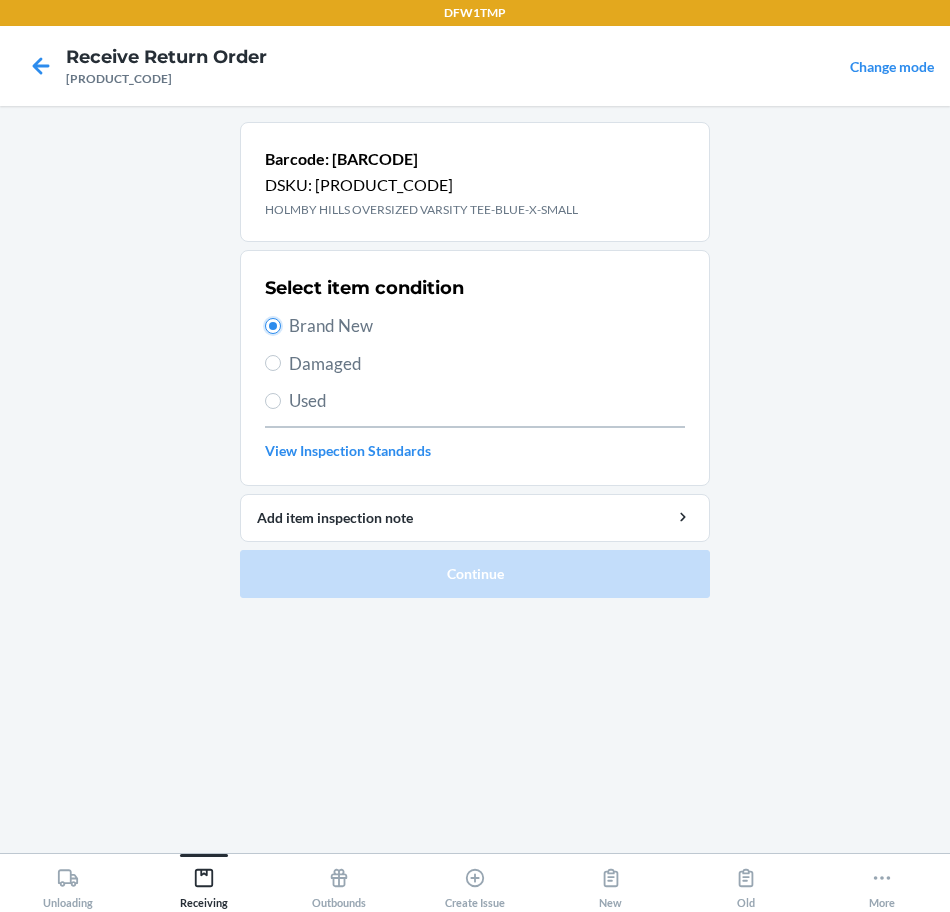 radio on "true" 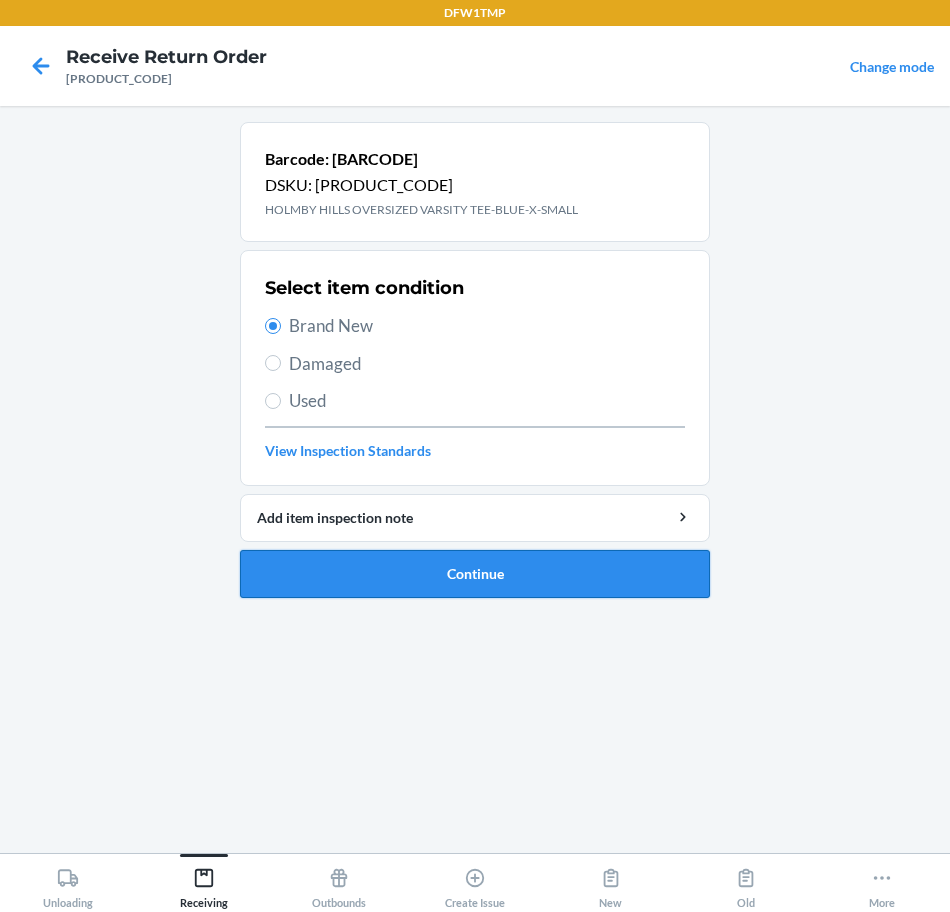 click on "Continue" at bounding box center [475, 574] 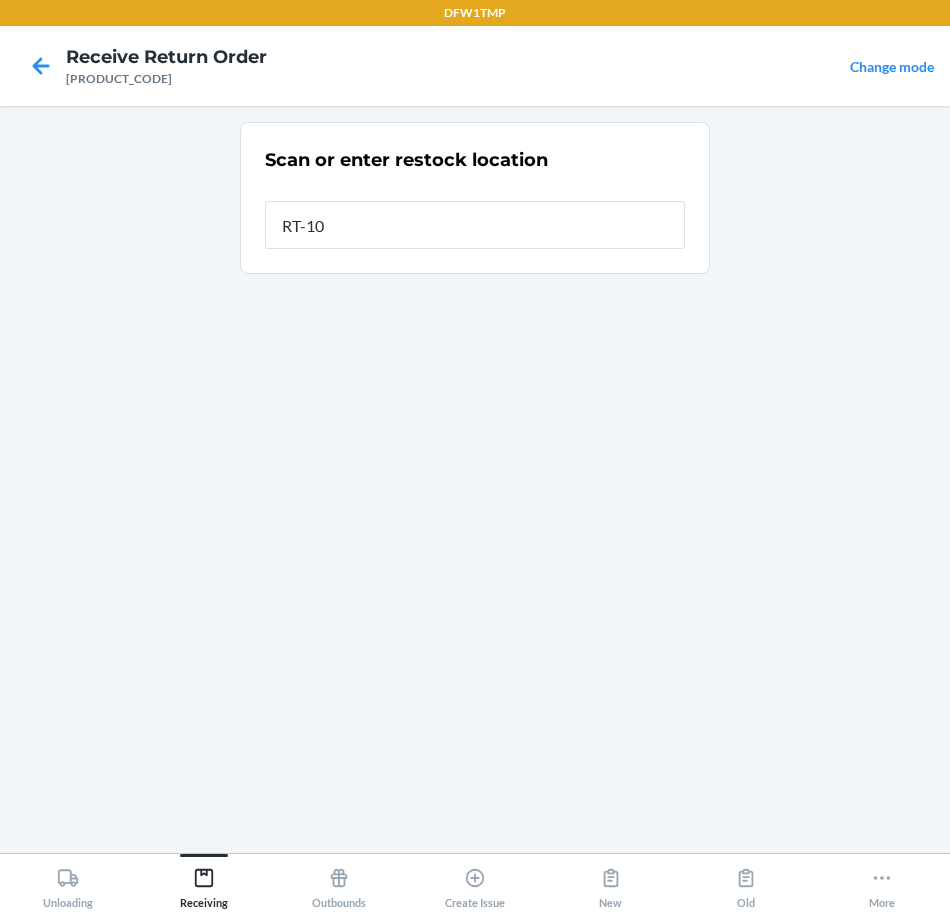 type on "RT-10" 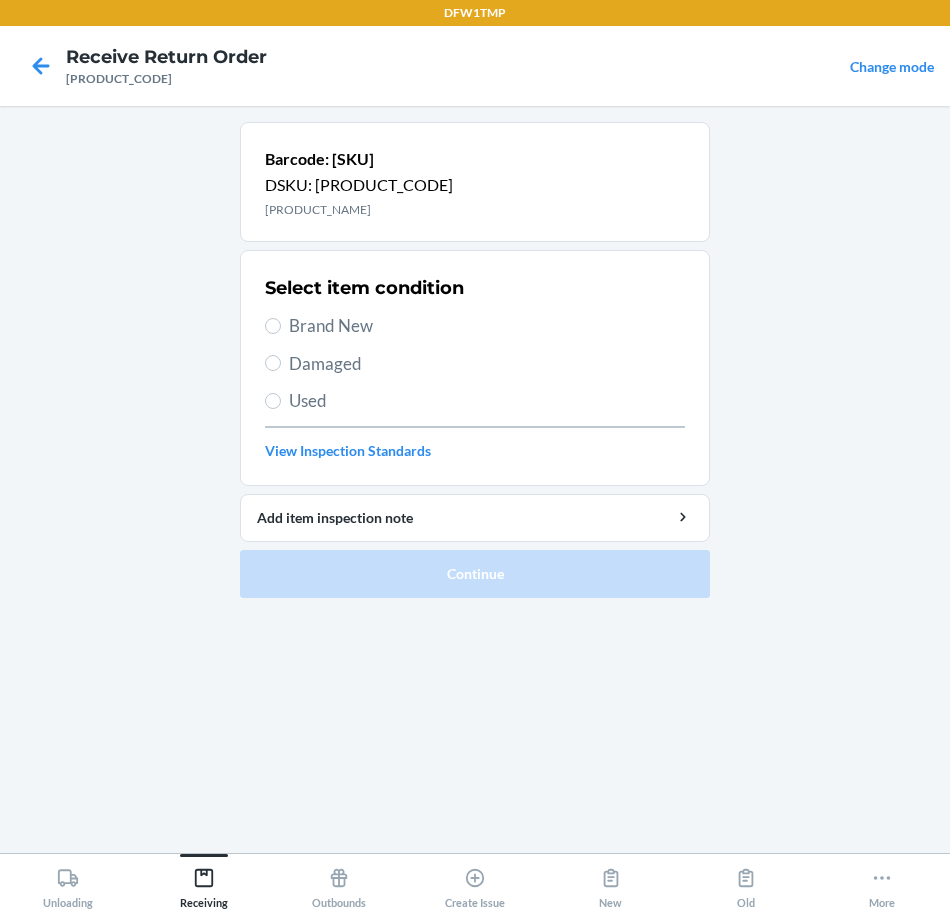 click on "Brand New" at bounding box center [487, 326] 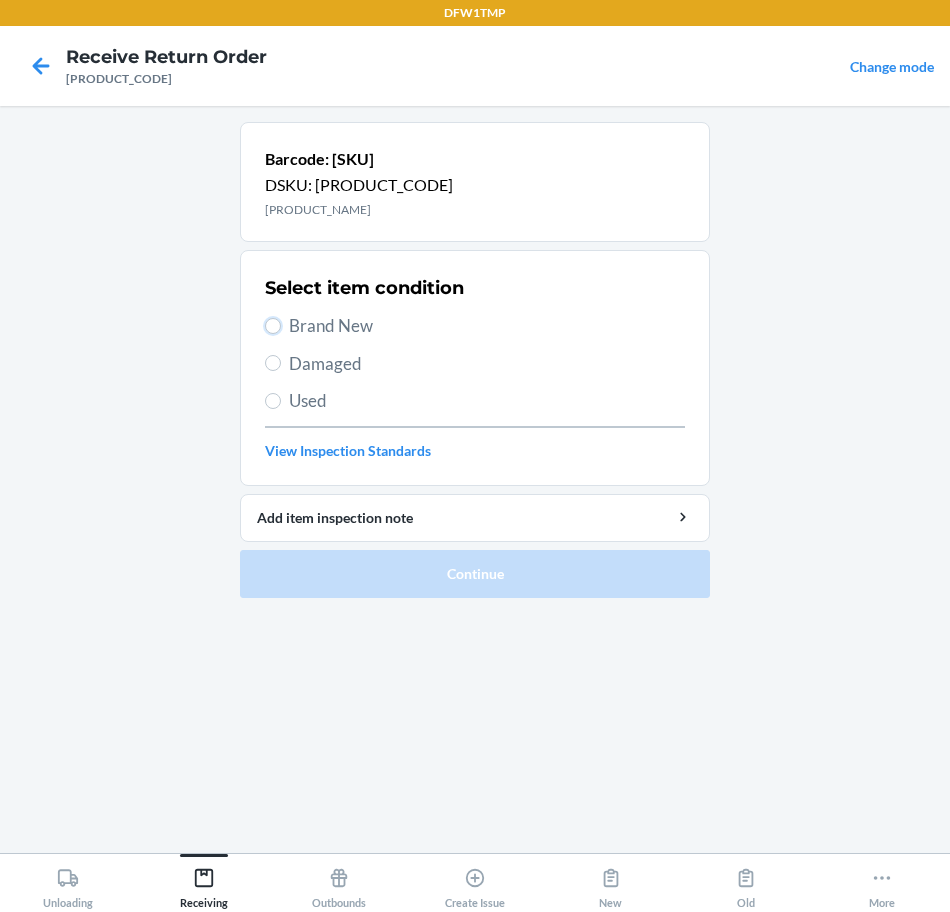click on "Brand New" at bounding box center (273, 326) 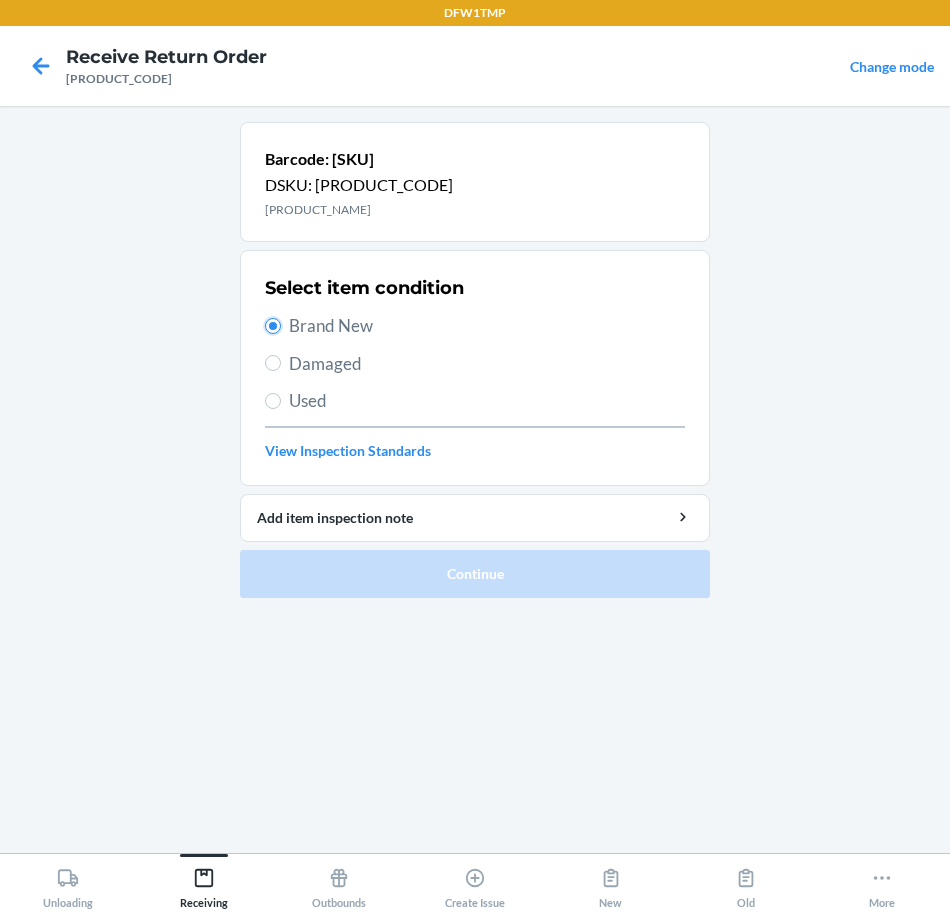 radio on "true" 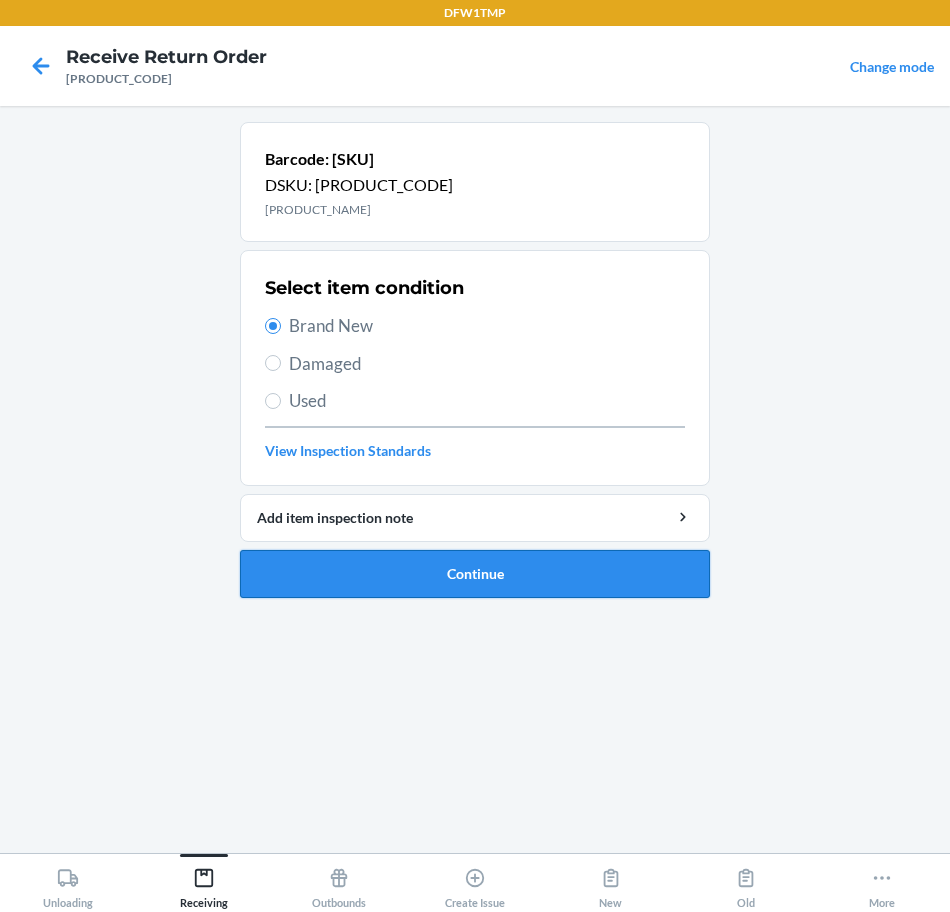 click on "Continue" at bounding box center [475, 574] 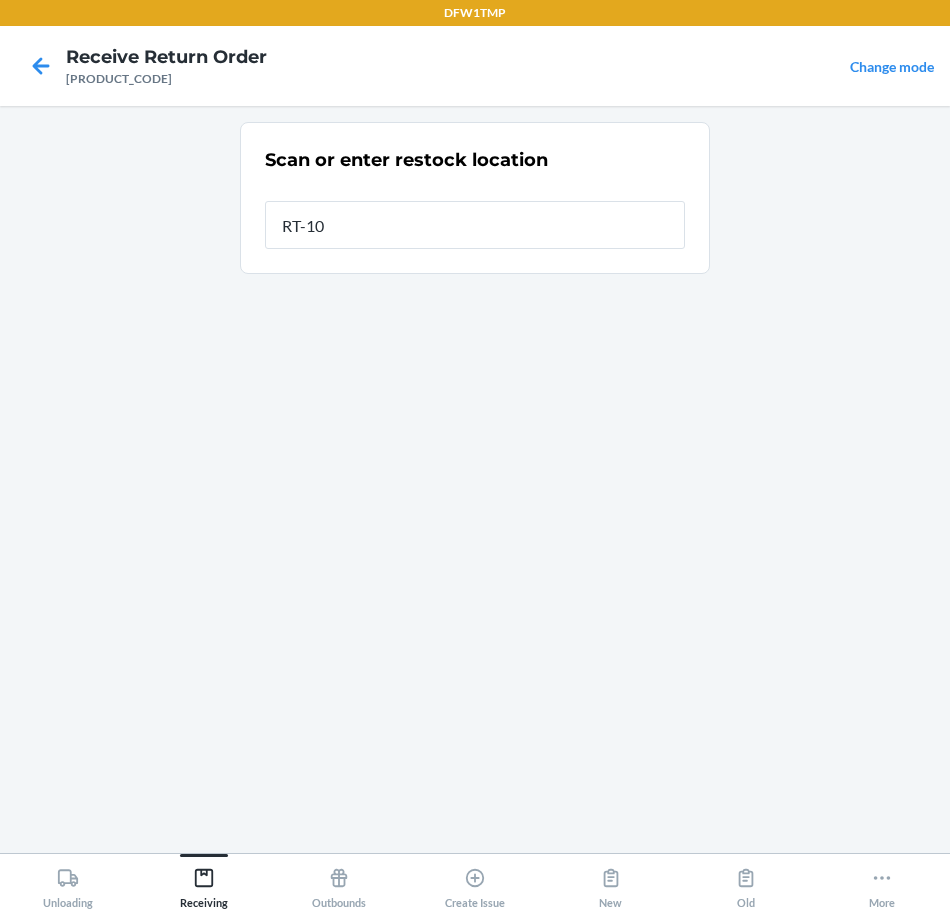 type on "RT-10" 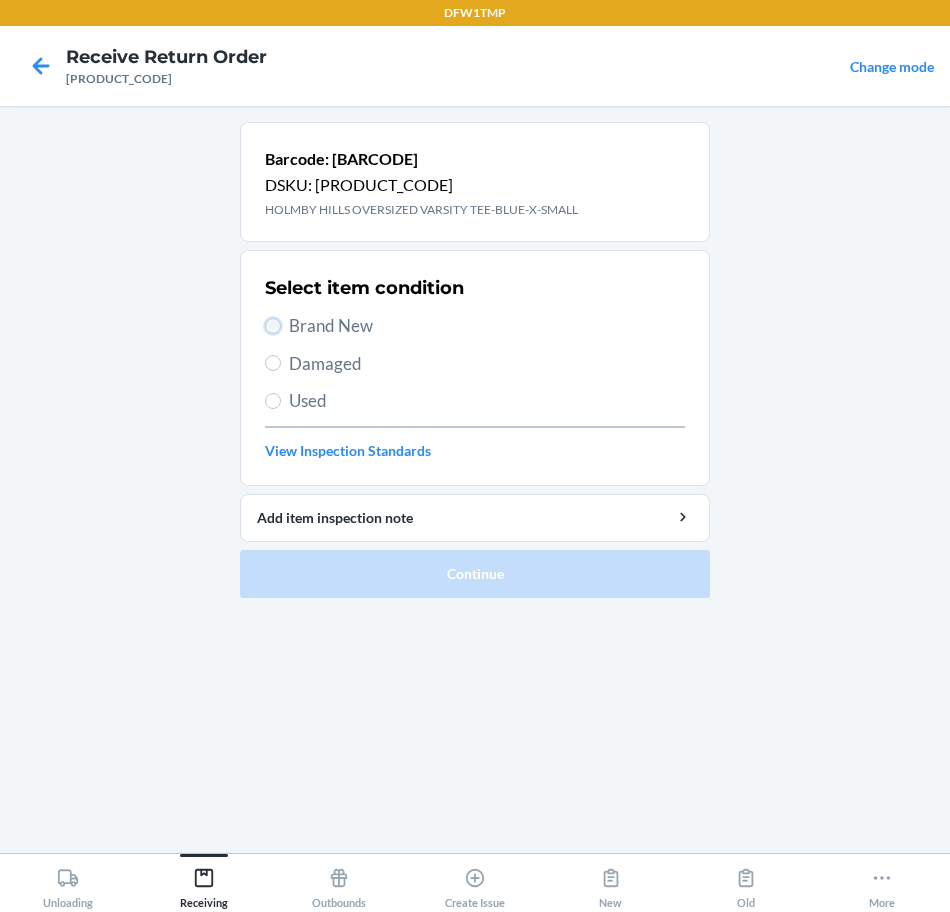 click on "Brand New" at bounding box center (273, 326) 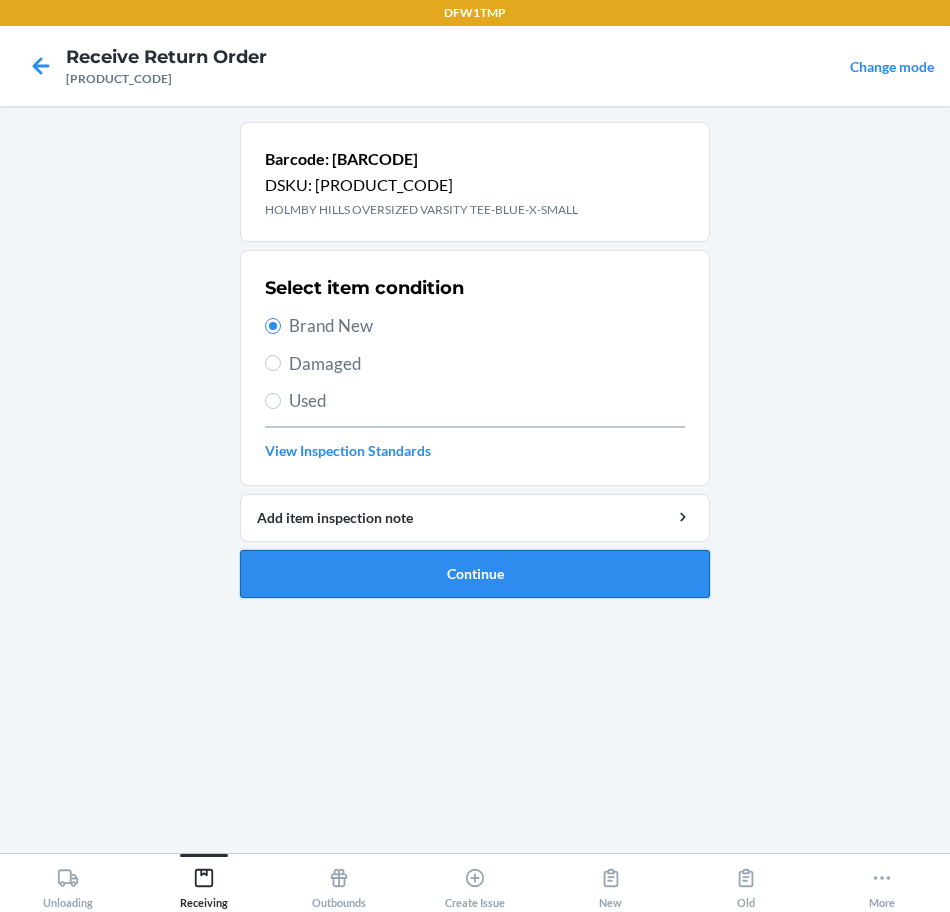 click on "Continue" at bounding box center [475, 574] 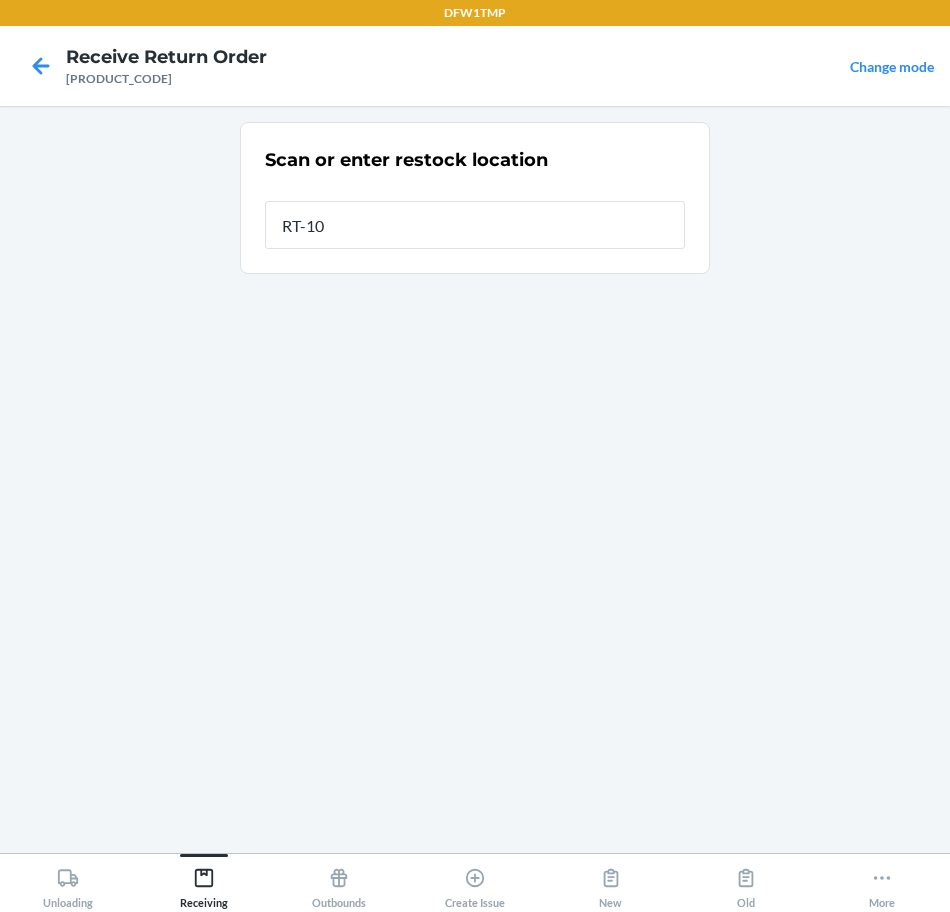 type on "RT-10" 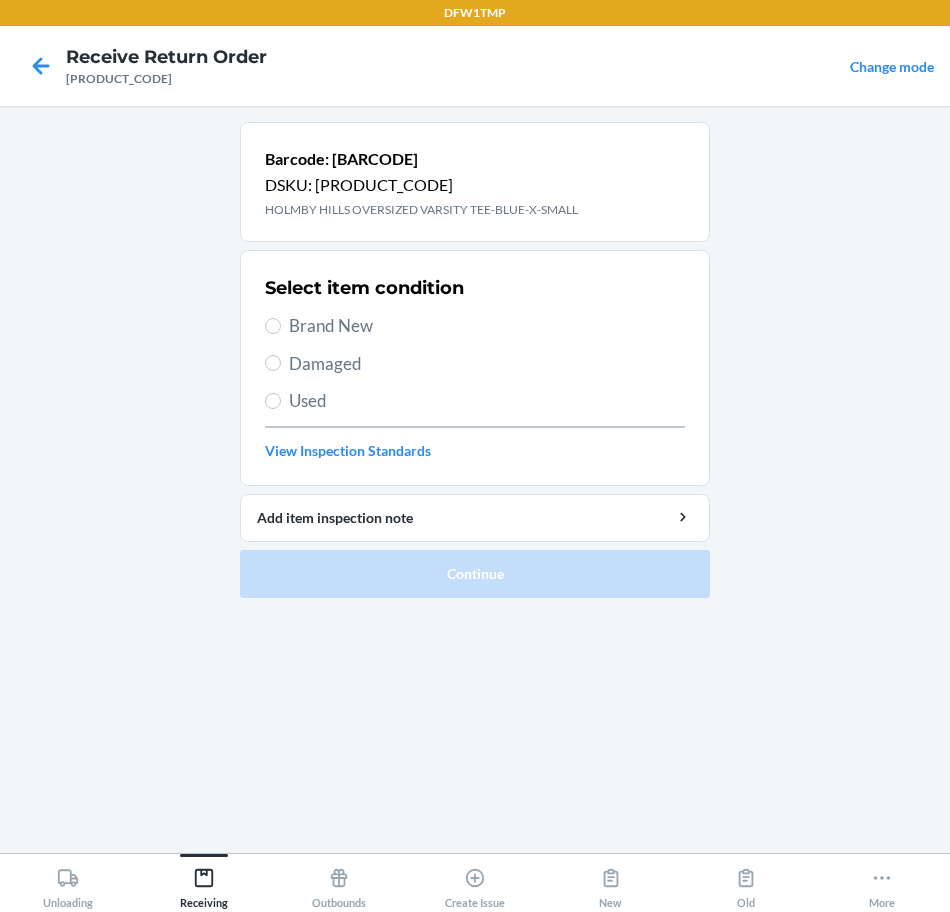 click on "Brand New" at bounding box center [487, 326] 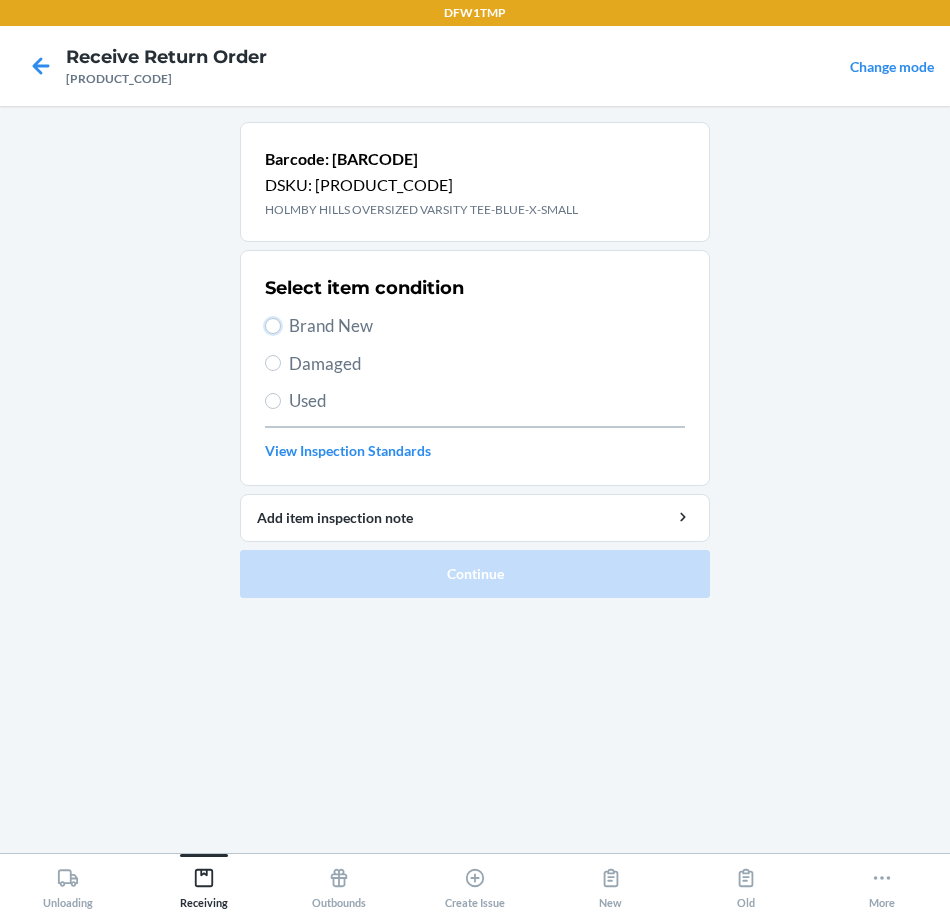 click on "Brand New" at bounding box center (273, 326) 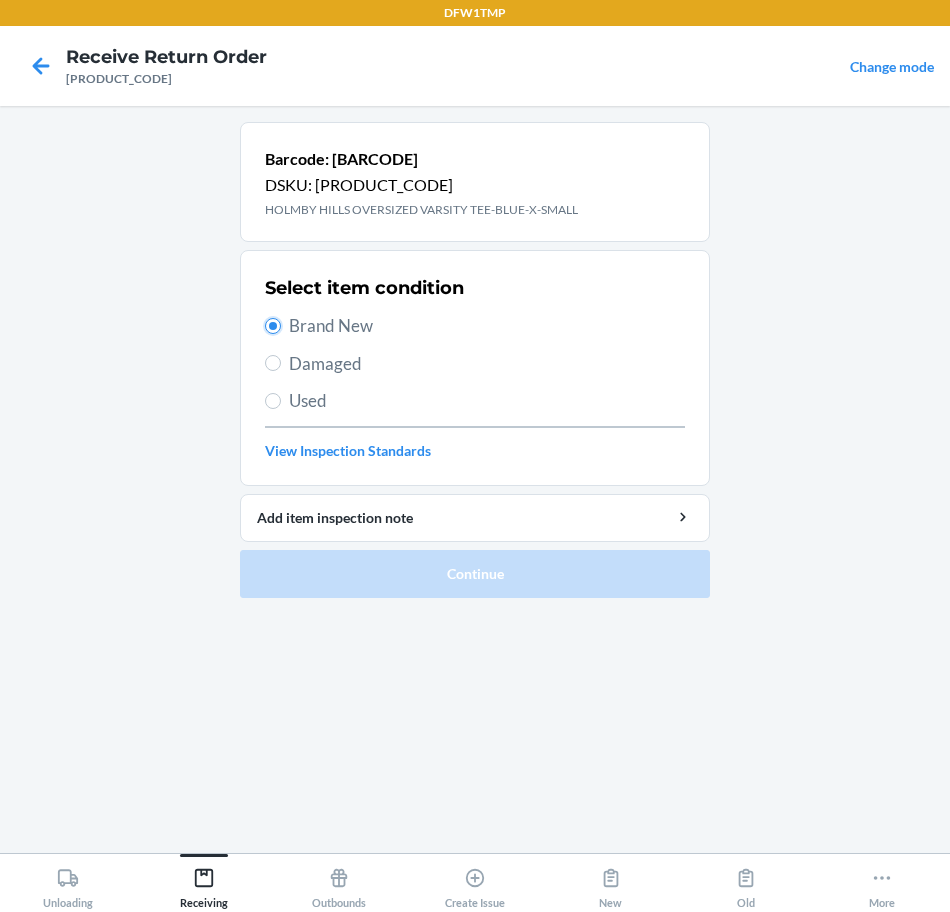 radio on "true" 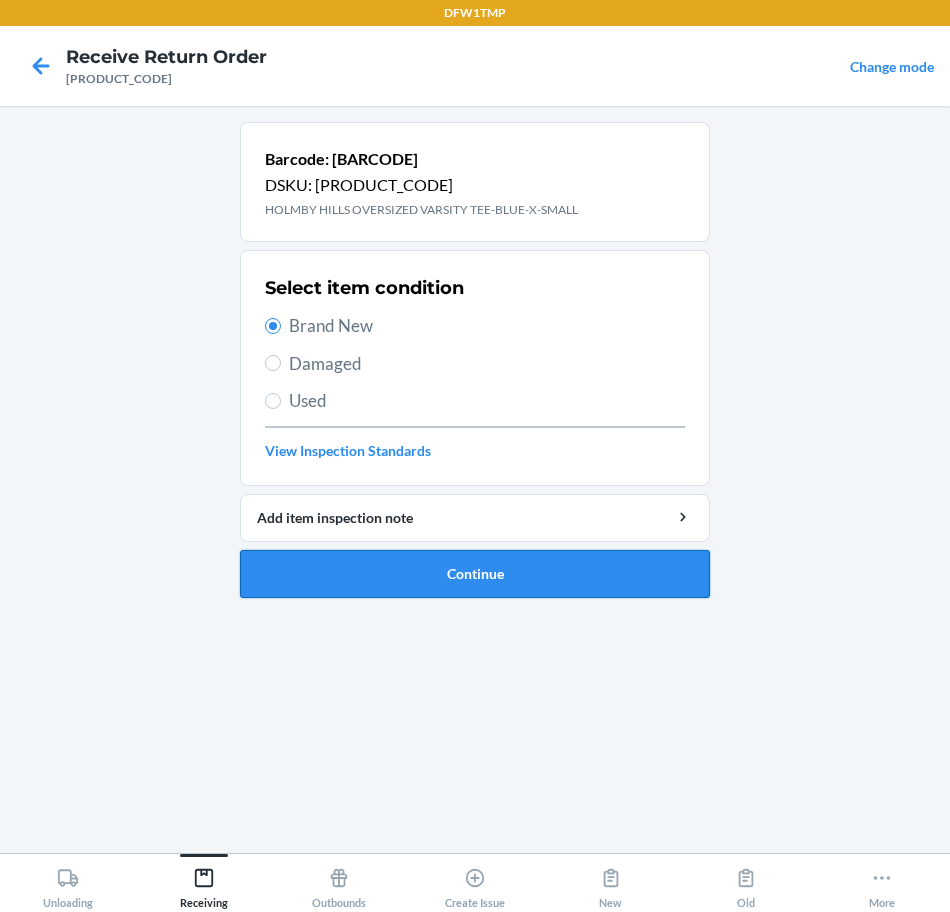 click on "Continue" at bounding box center [475, 574] 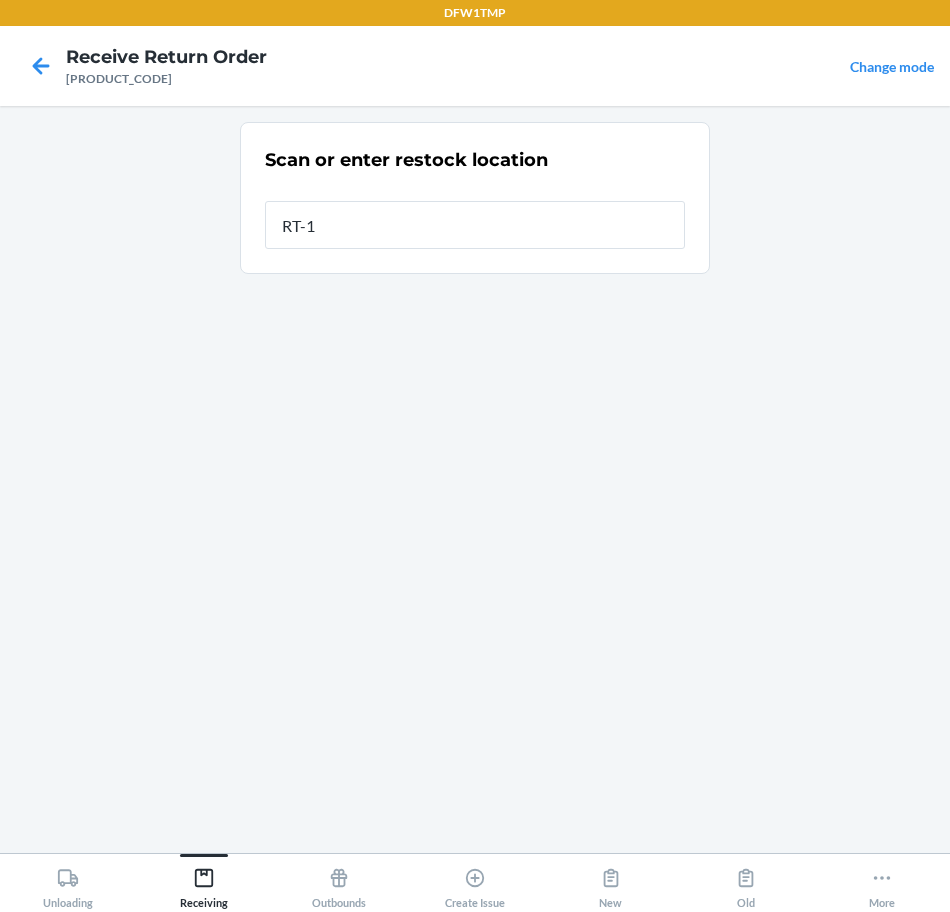type on "RT-10" 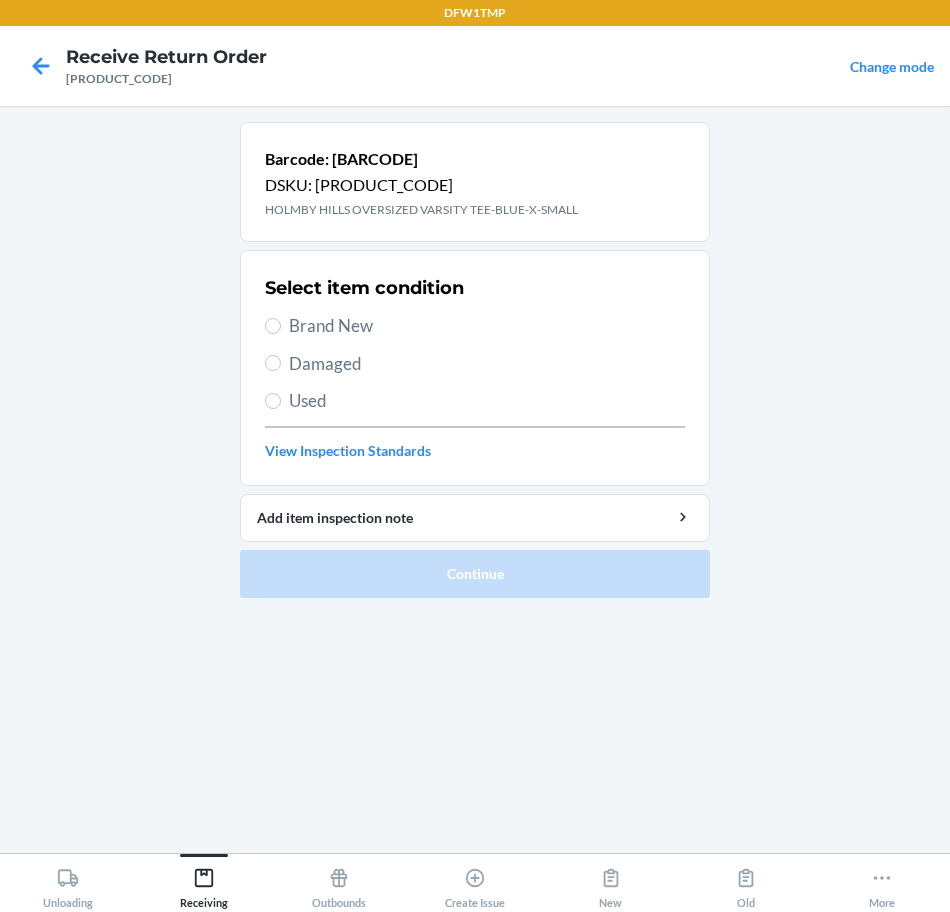 click on "Brand New" at bounding box center [487, 326] 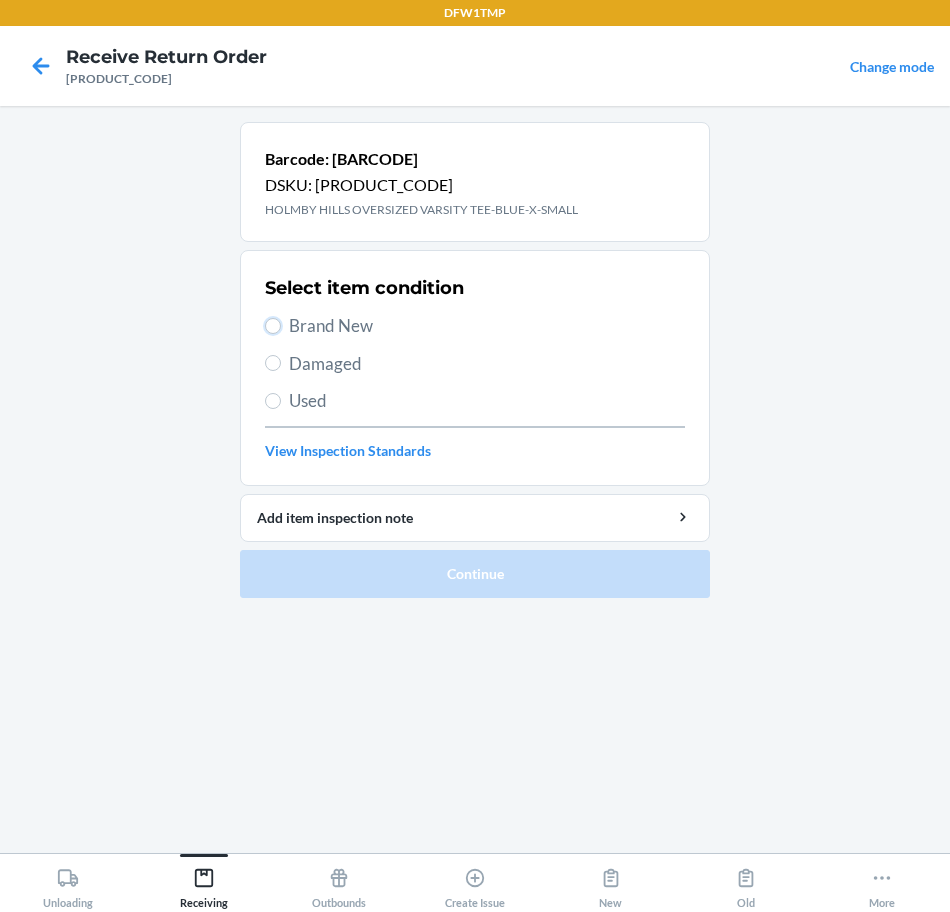 click on "Brand New" at bounding box center [273, 326] 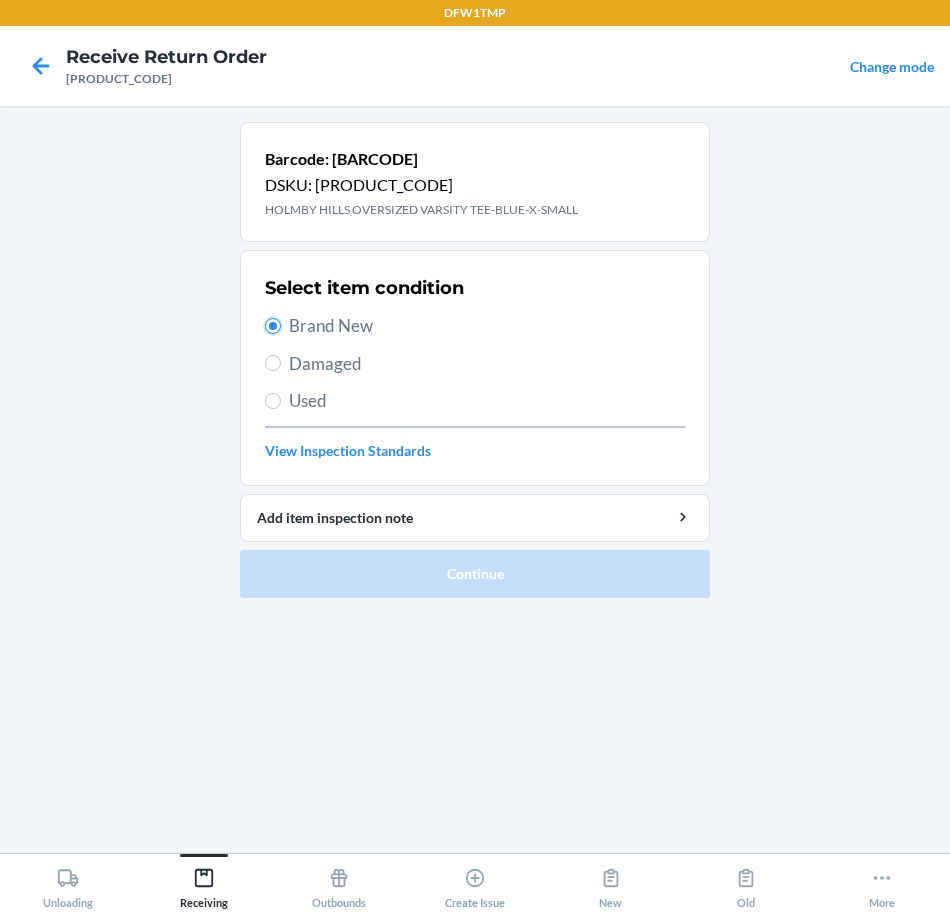 radio on "true" 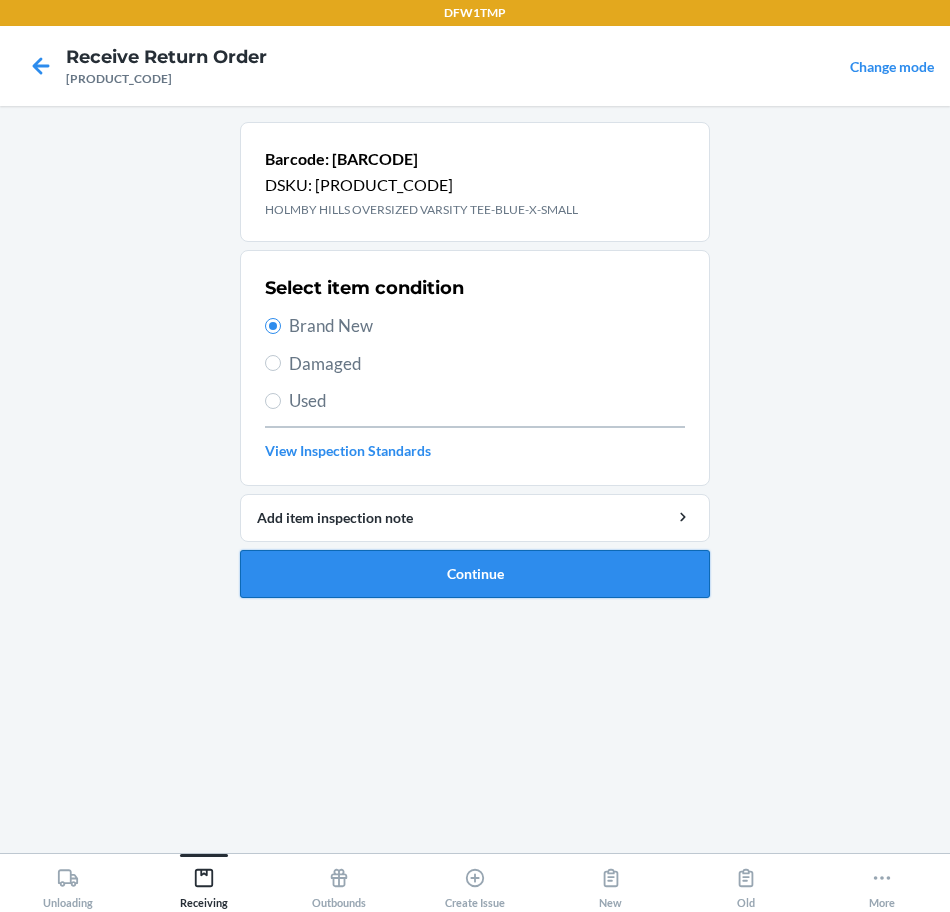 click on "Continue" at bounding box center (475, 574) 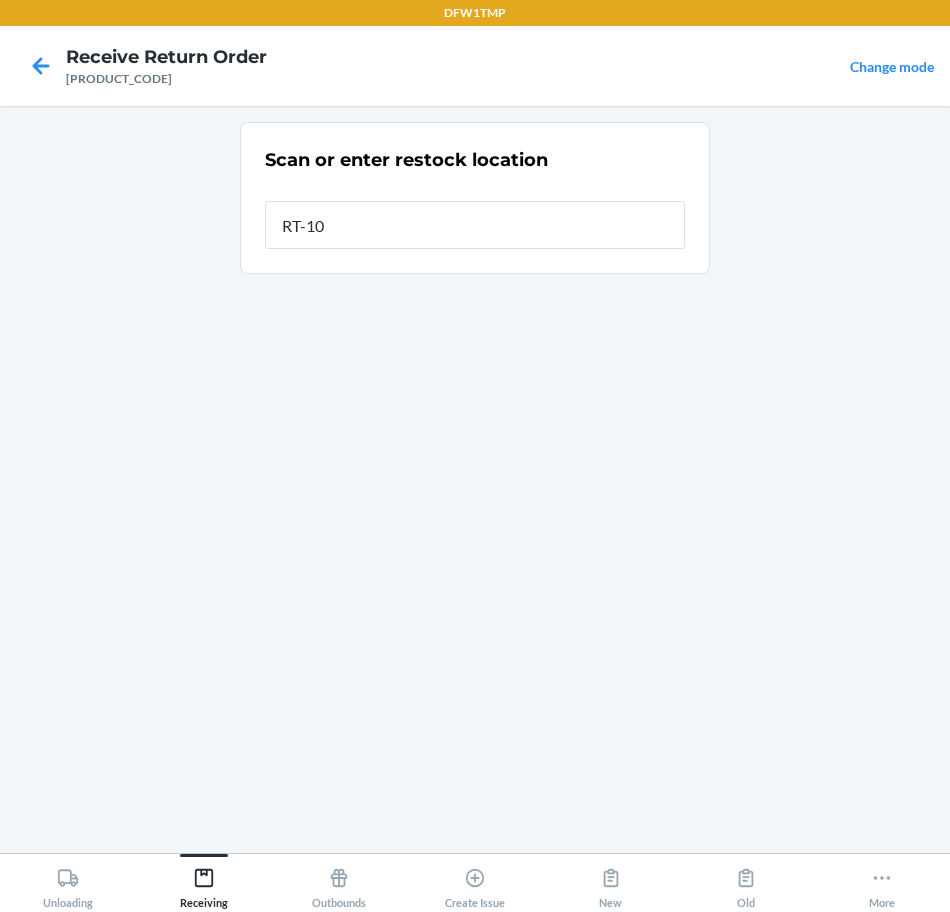 type on "RT-10" 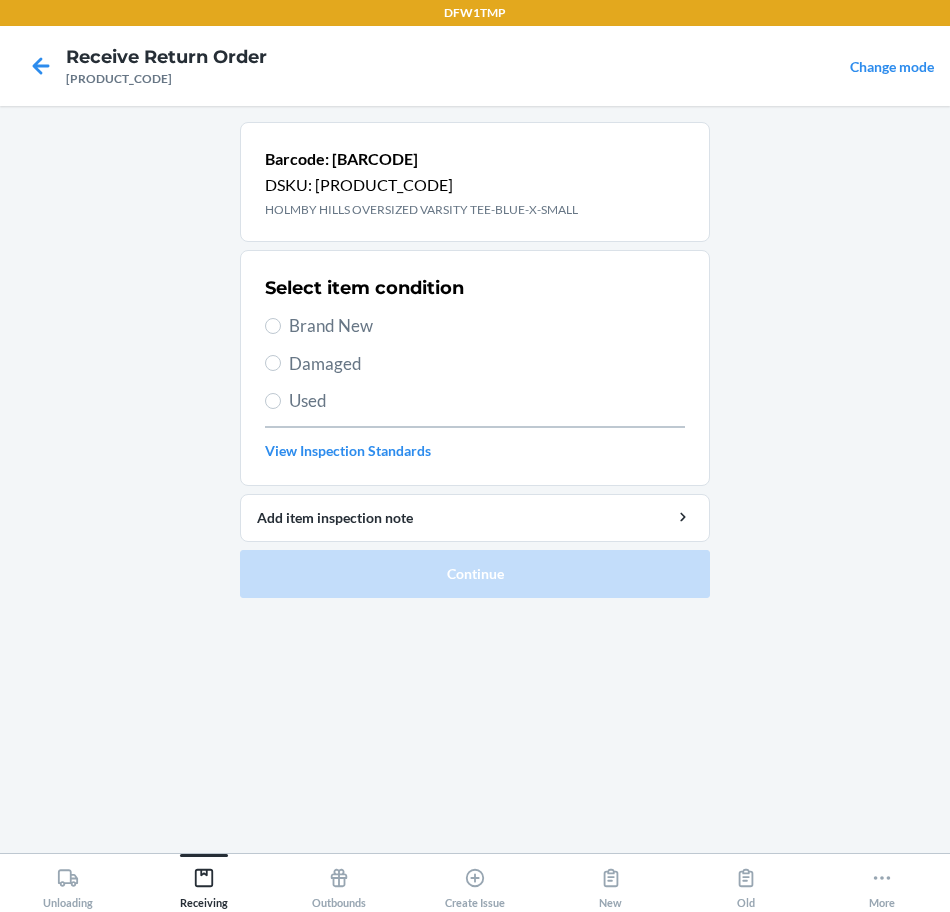 click on "Brand New" at bounding box center (487, 326) 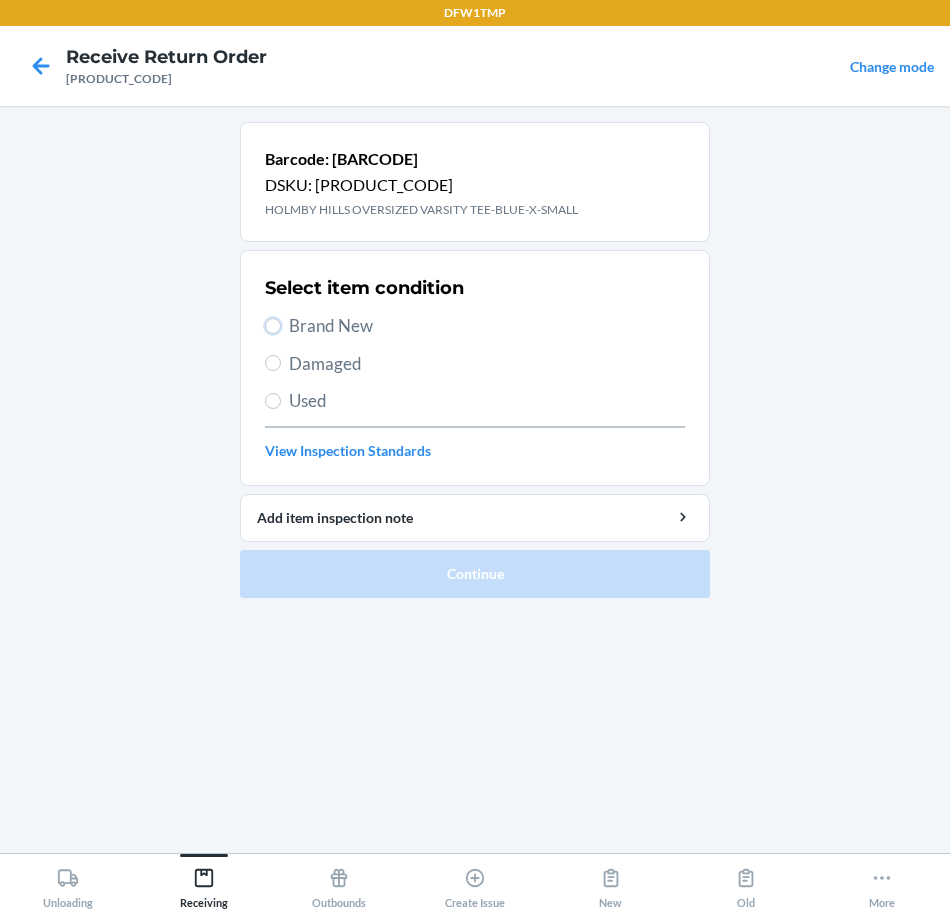 click on "Brand New" at bounding box center (273, 326) 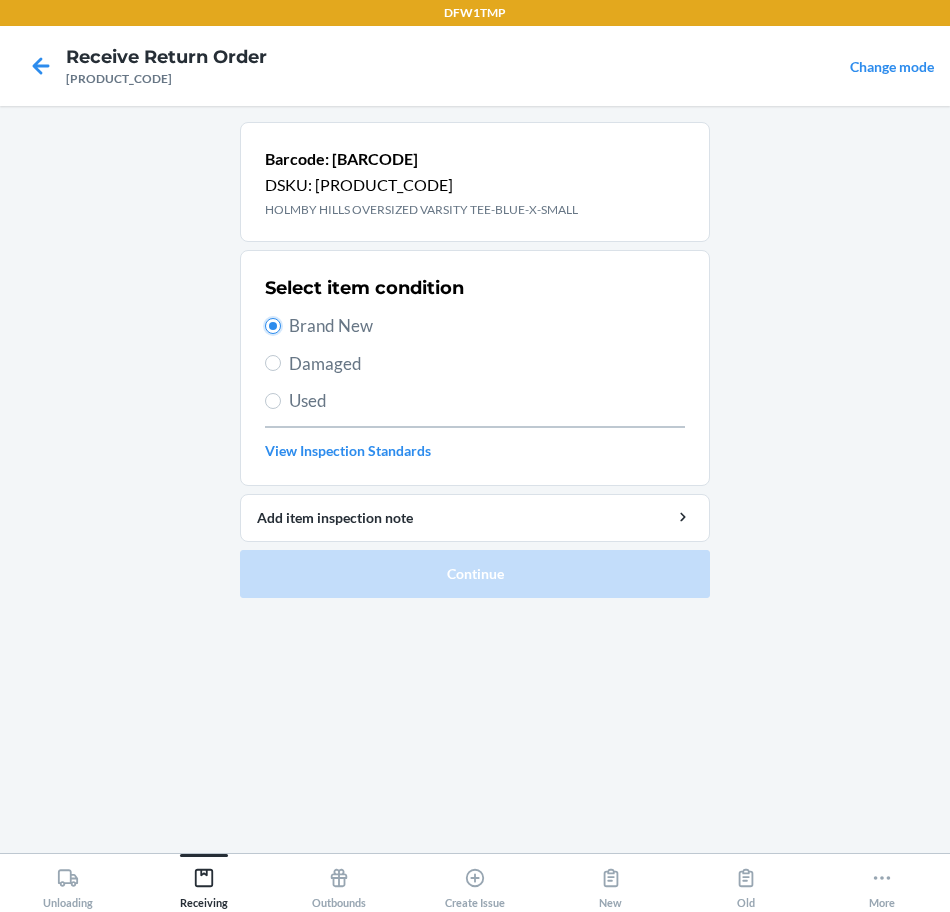 radio on "true" 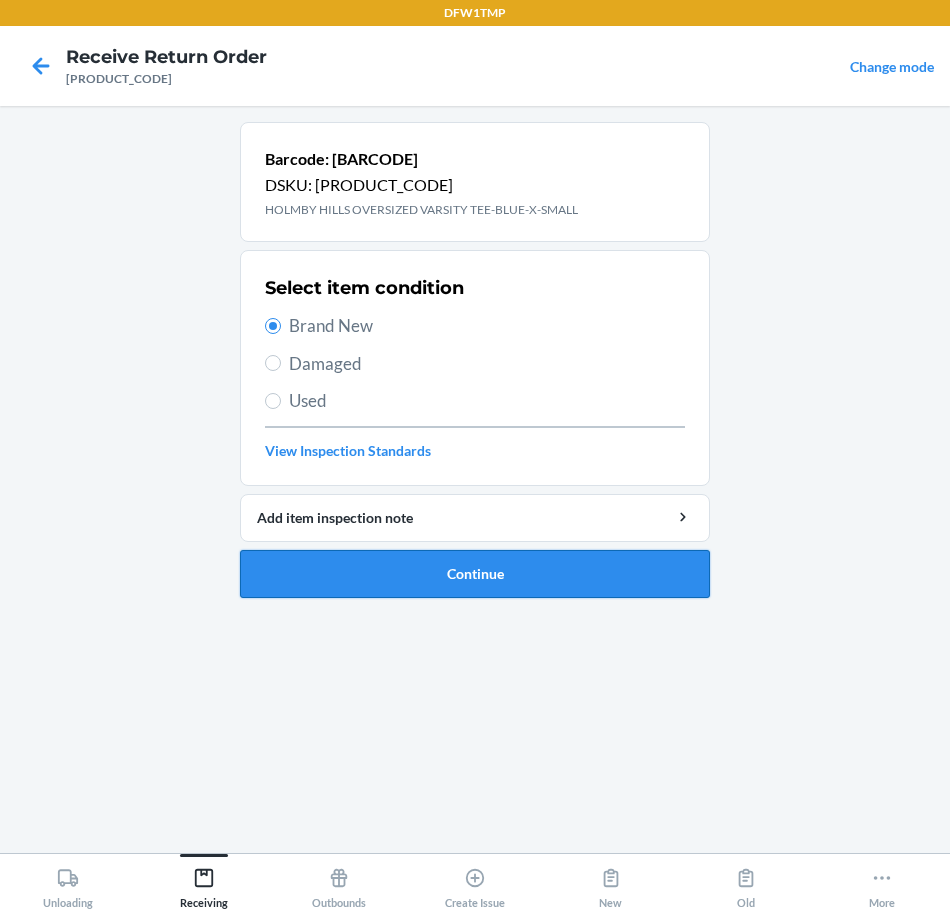 click on "Continue" at bounding box center (475, 574) 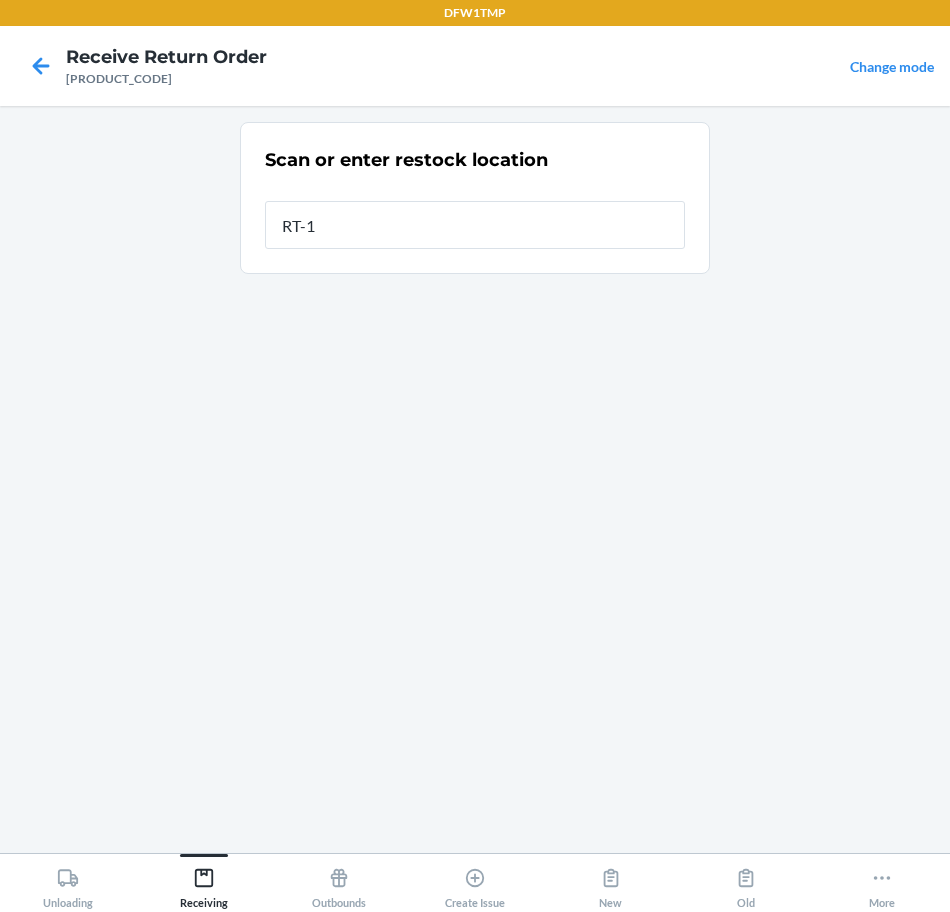 type on "RT-10" 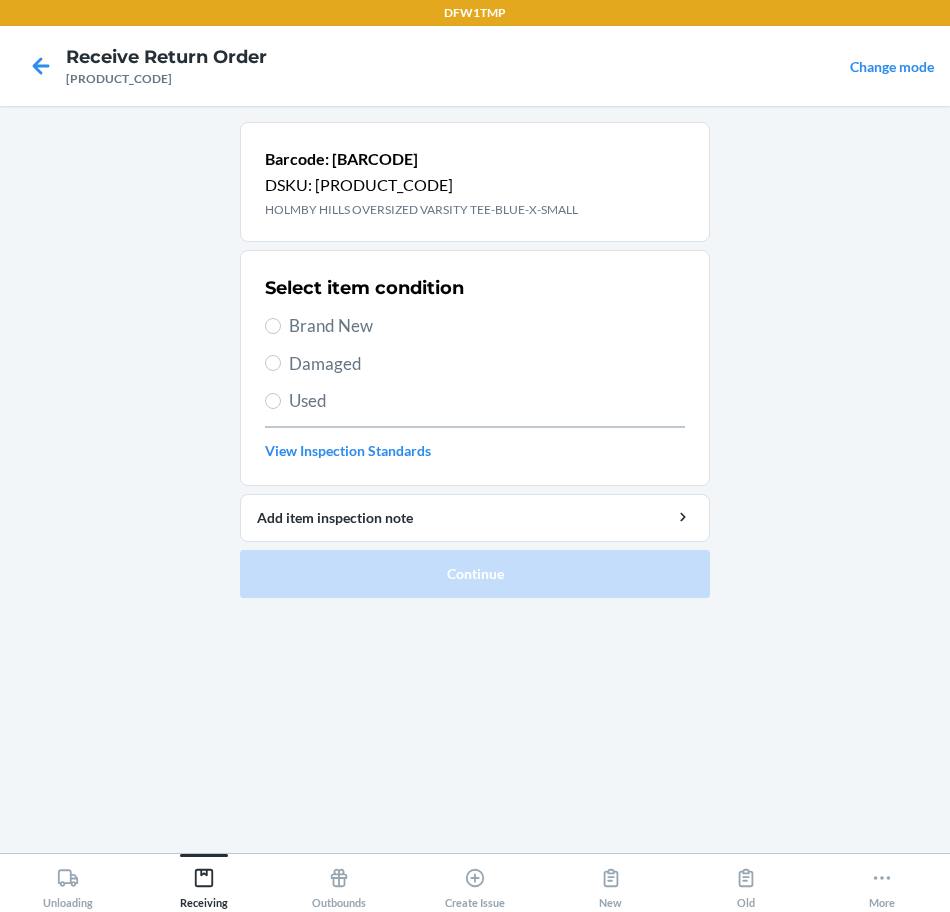 drag, startPoint x: 320, startPoint y: 320, endPoint x: 373, endPoint y: 356, distance: 64.070274 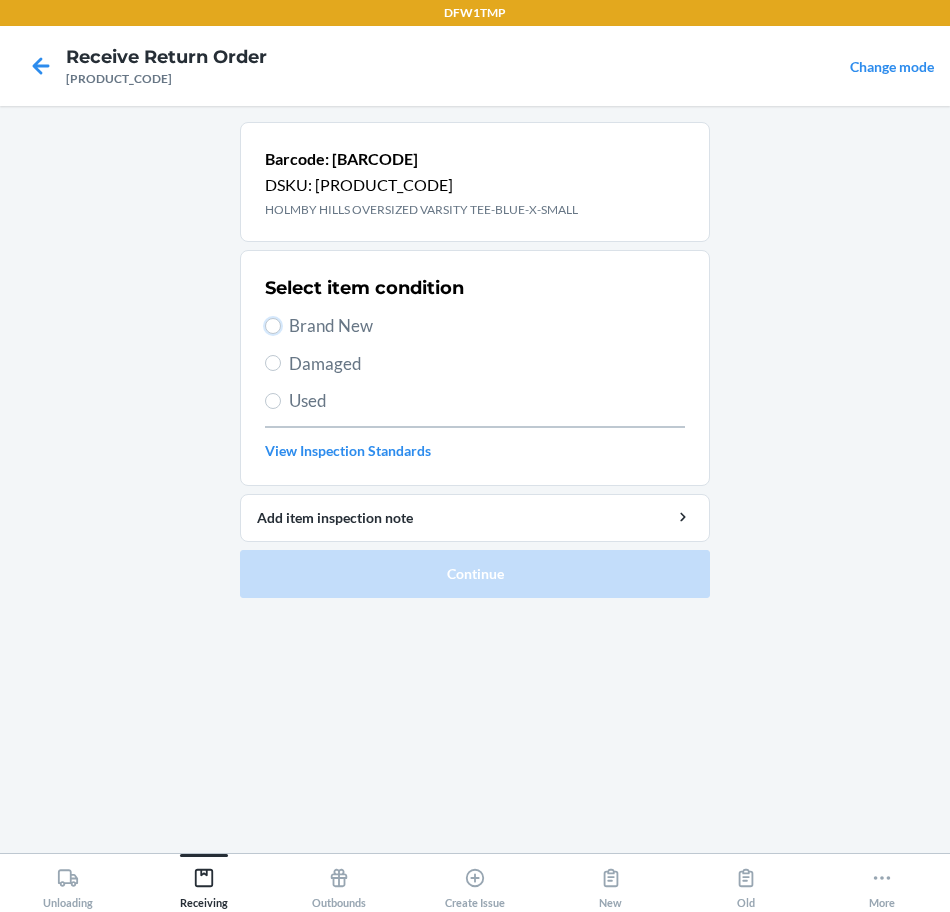 click on "Brand New" at bounding box center (273, 326) 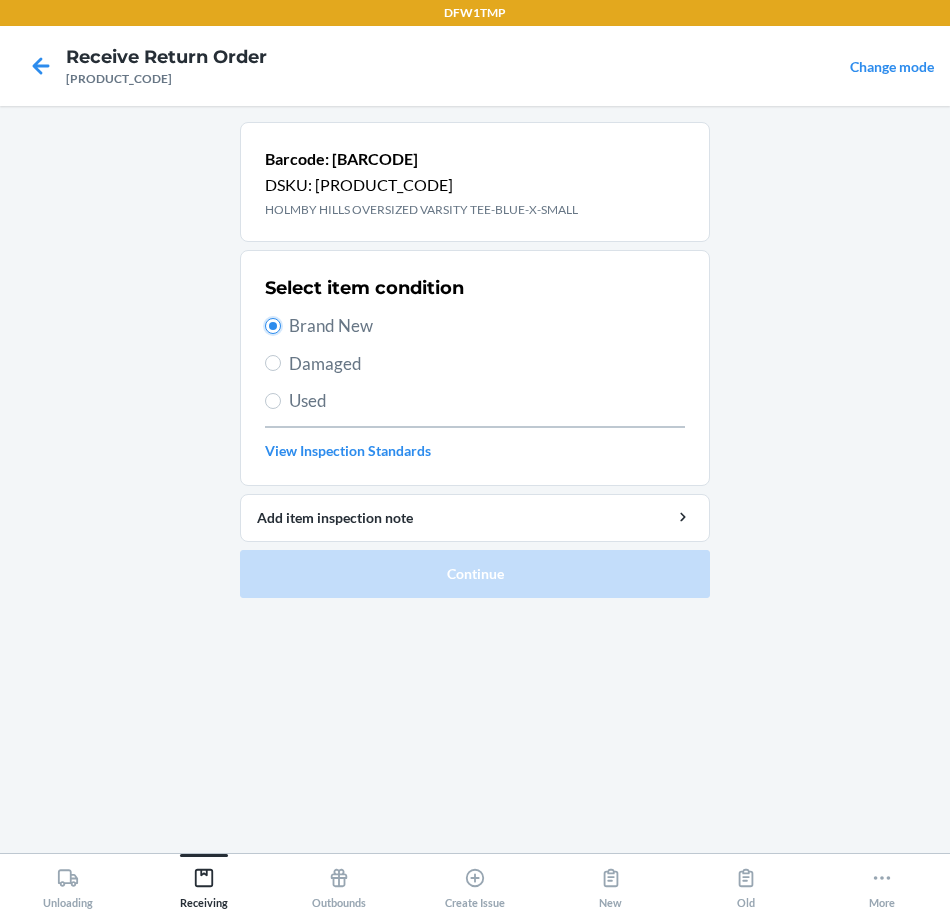 radio on "true" 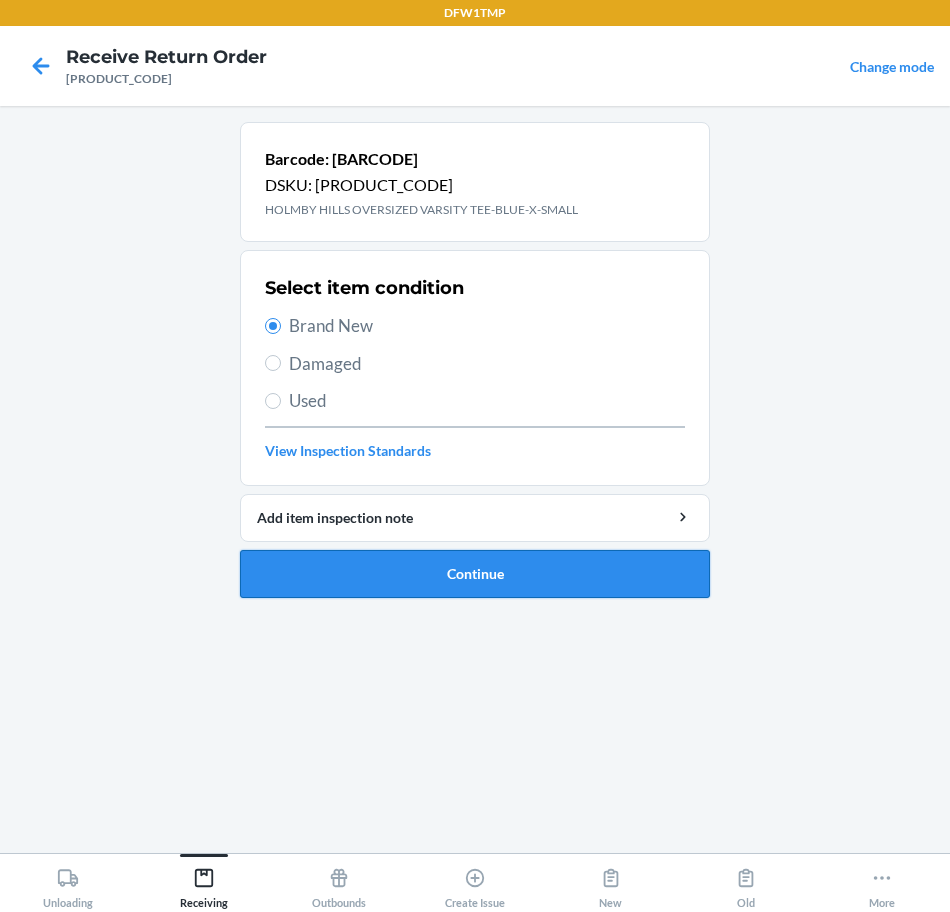 click on "Continue" at bounding box center [475, 574] 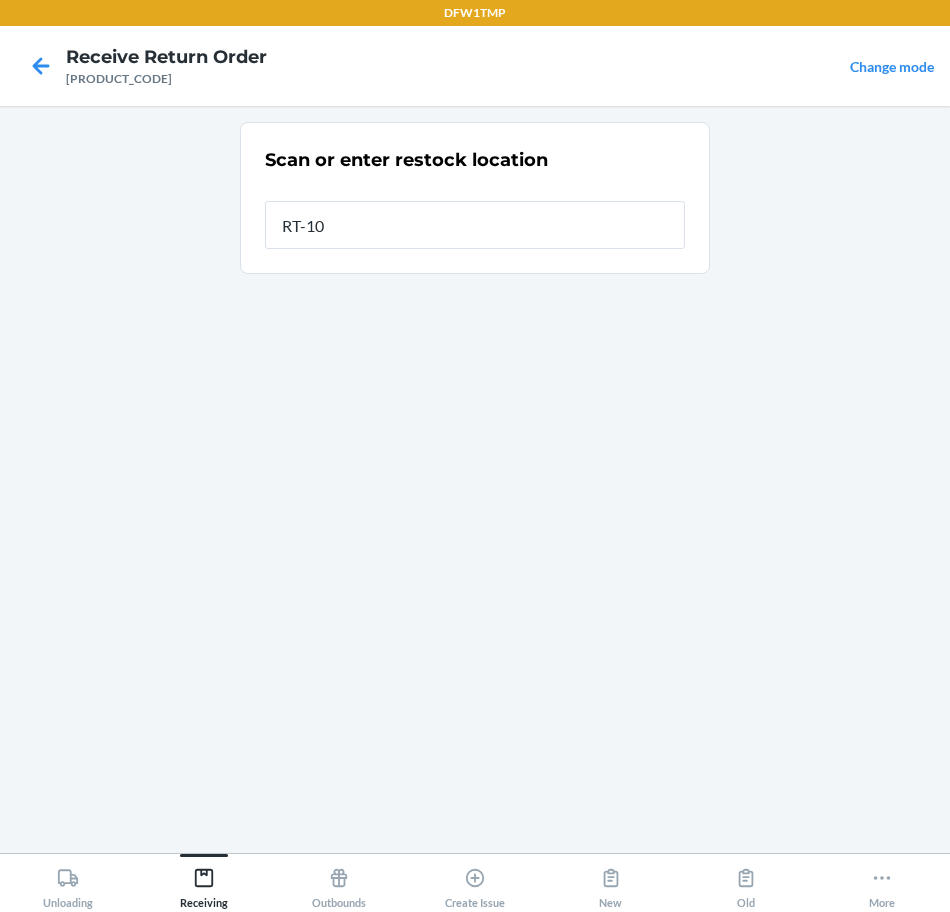 type on "RT-10" 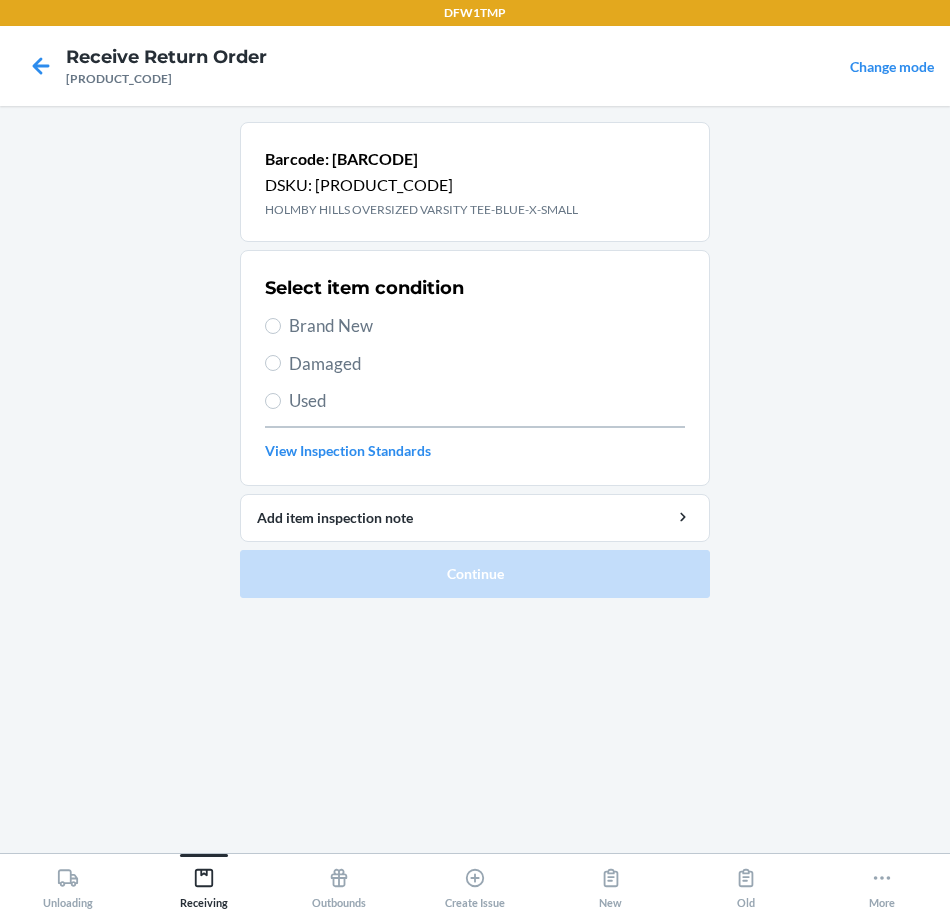 click on "Brand New" at bounding box center [487, 326] 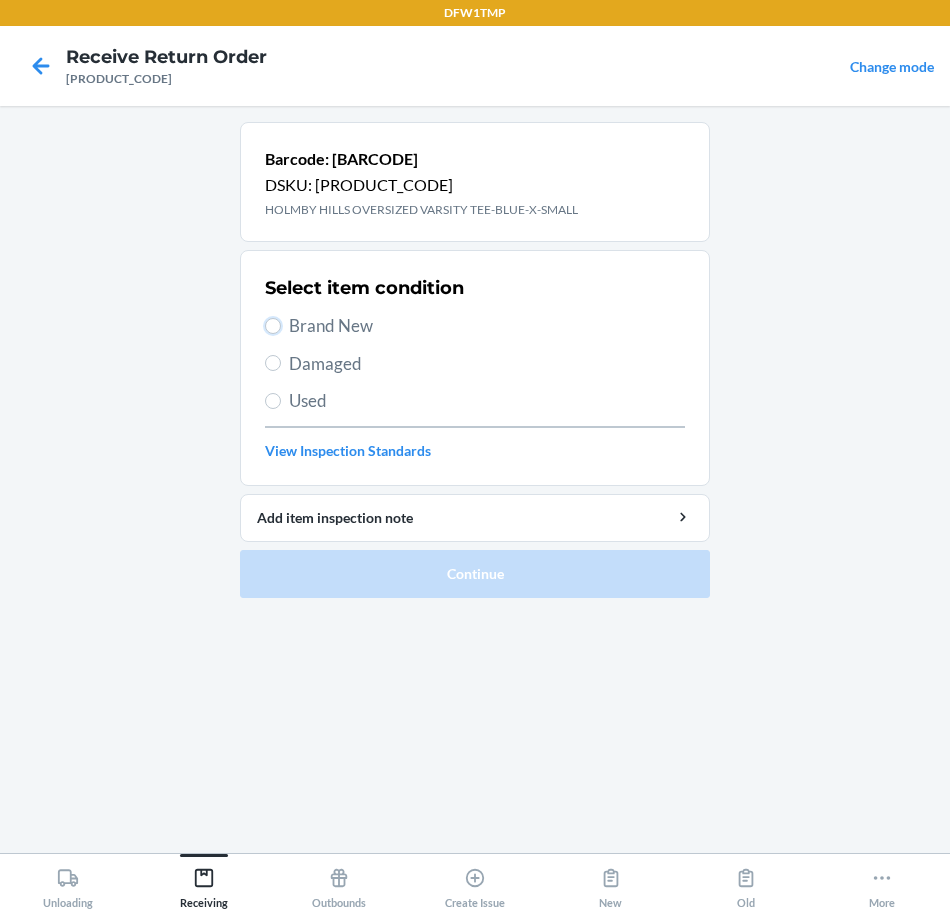 click on "Brand New" at bounding box center (273, 326) 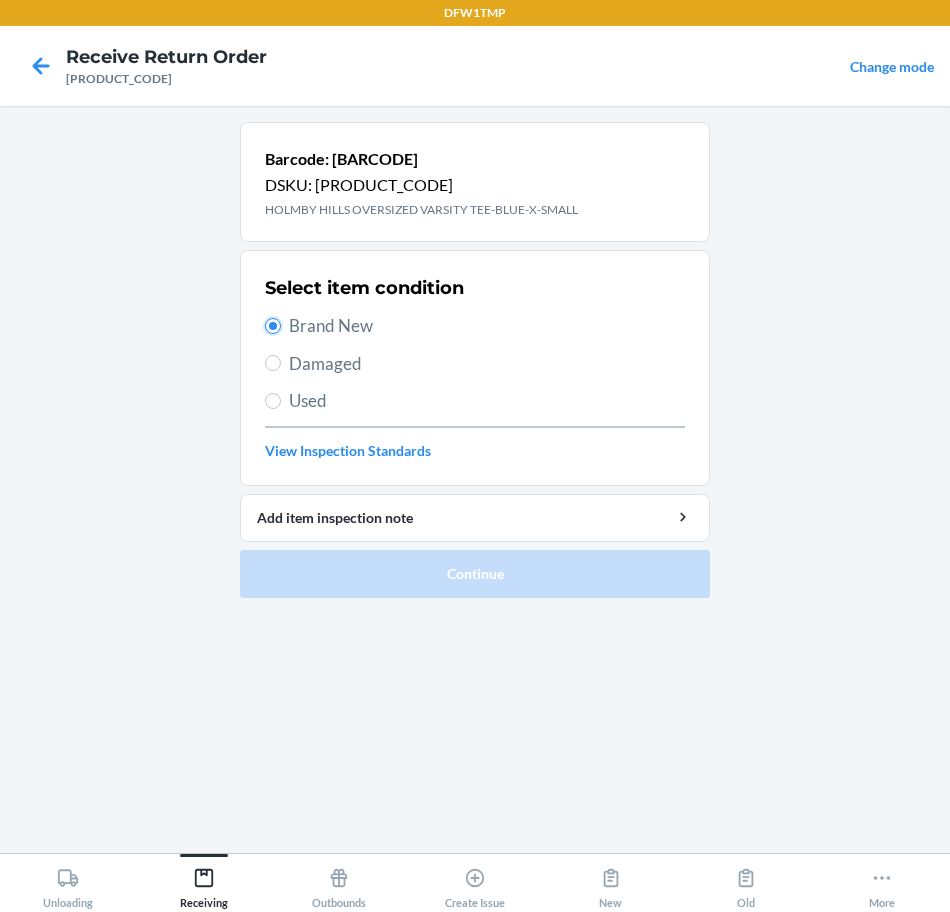 radio on "true" 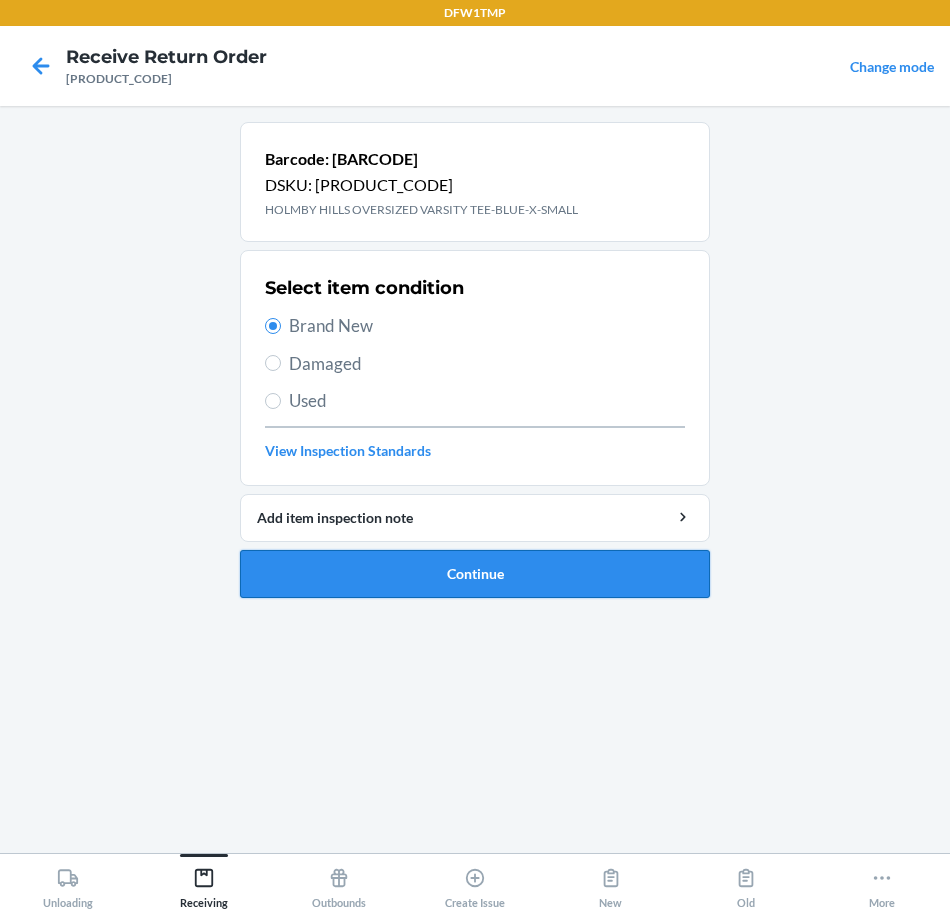 click on "Continue" at bounding box center (475, 574) 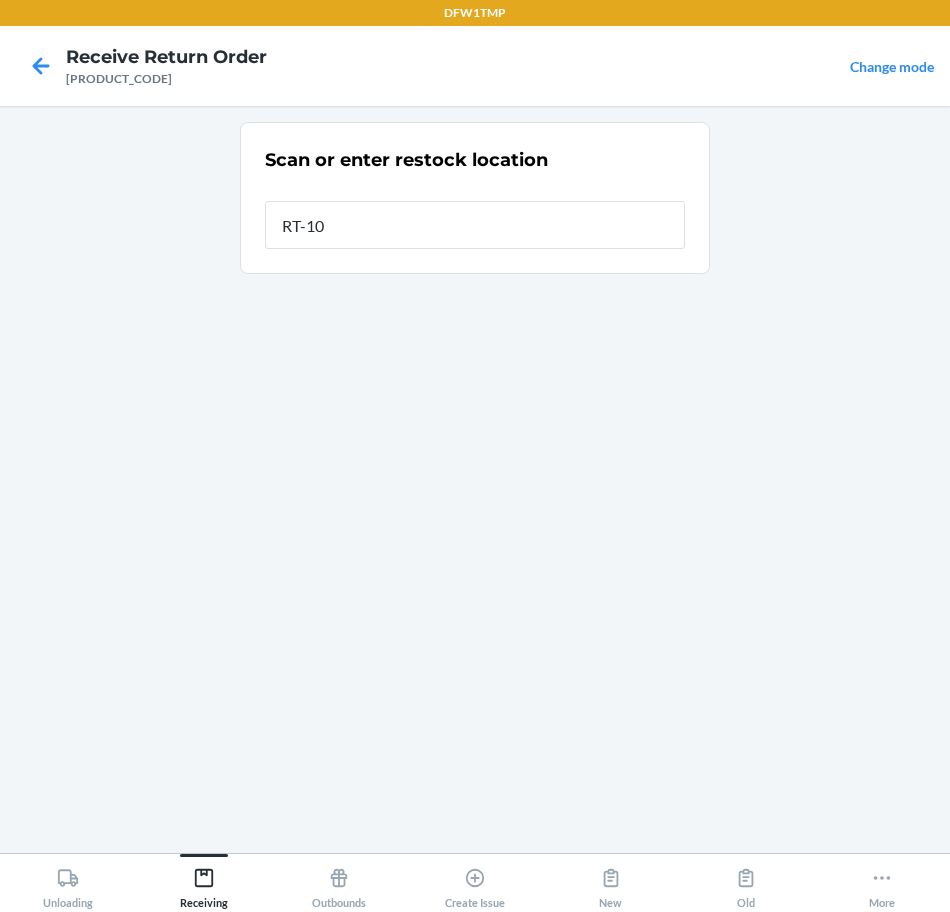 type on "RT-10" 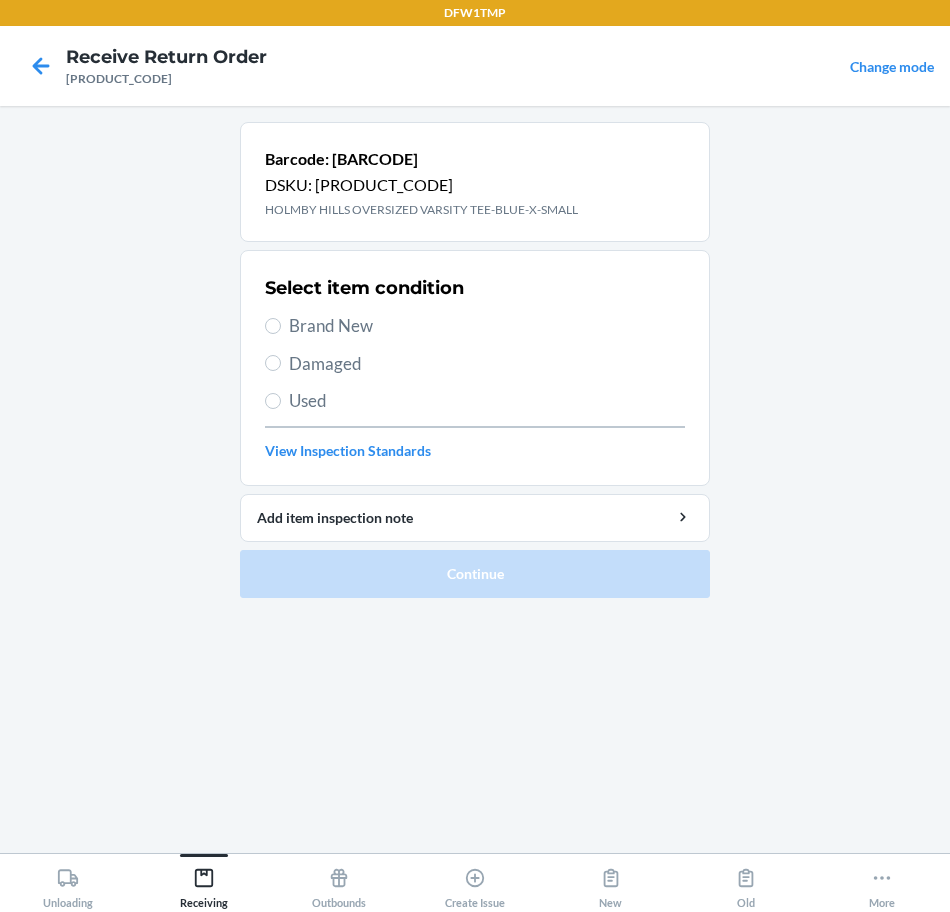 click on "Brand New" at bounding box center (487, 326) 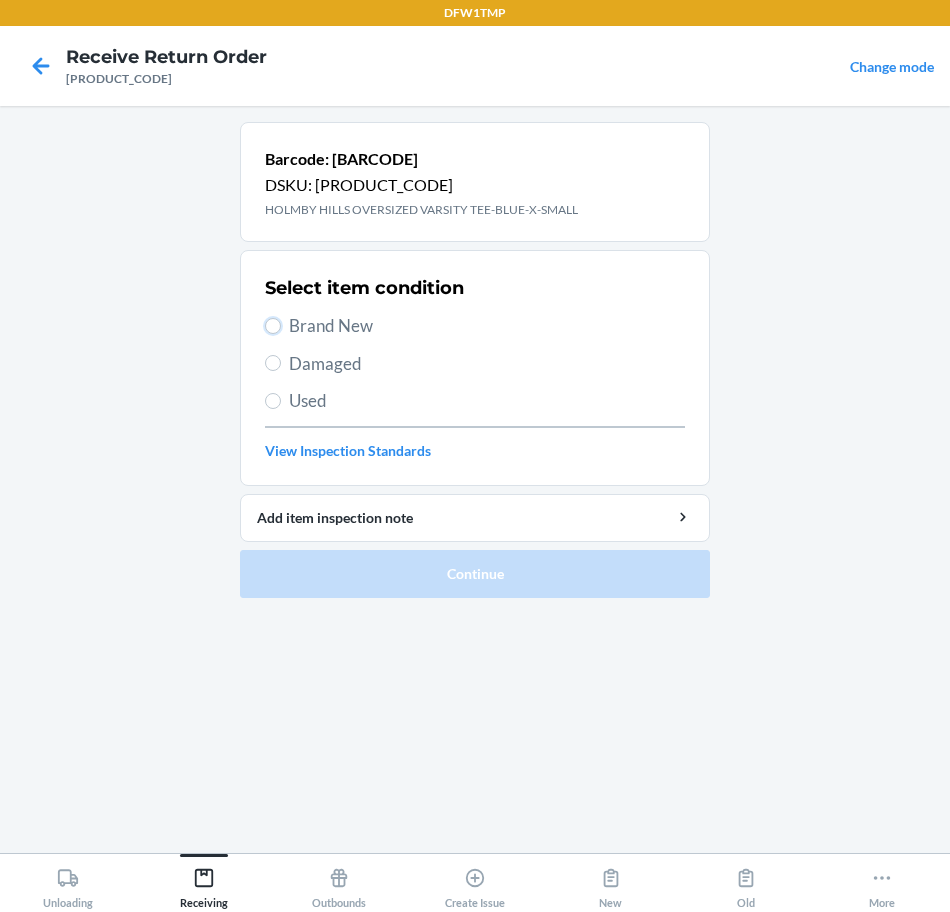 click on "Brand New" at bounding box center (273, 326) 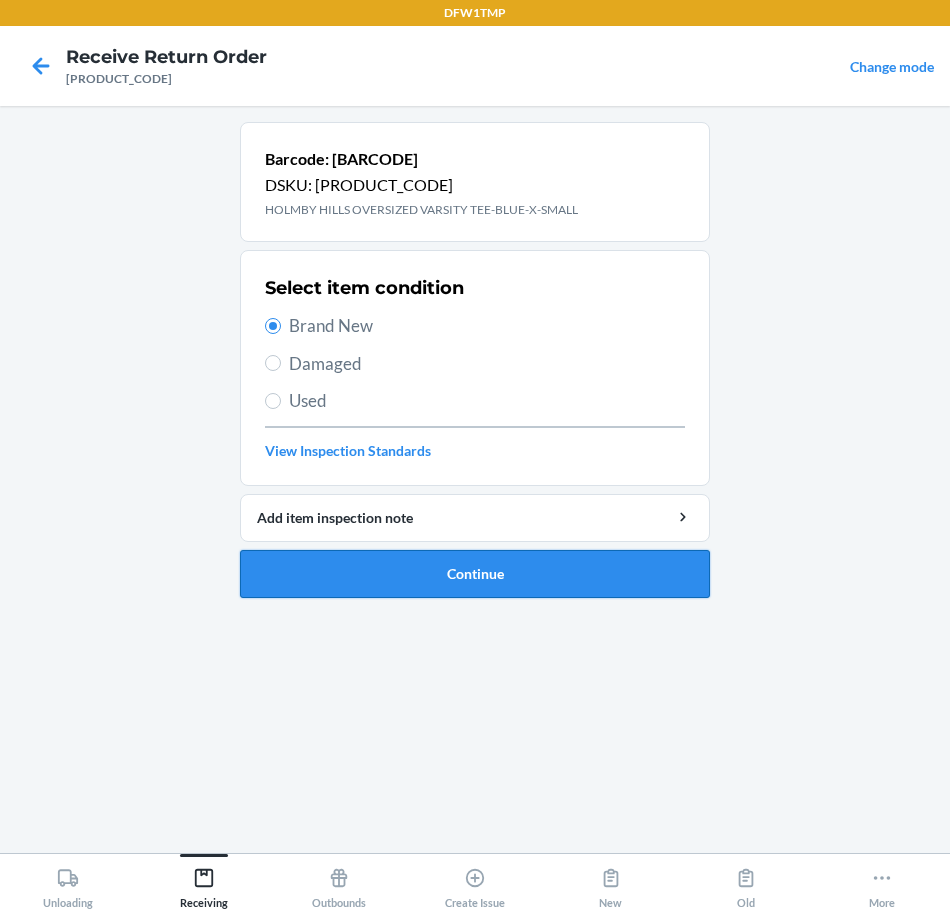 click on "Continue" at bounding box center [475, 574] 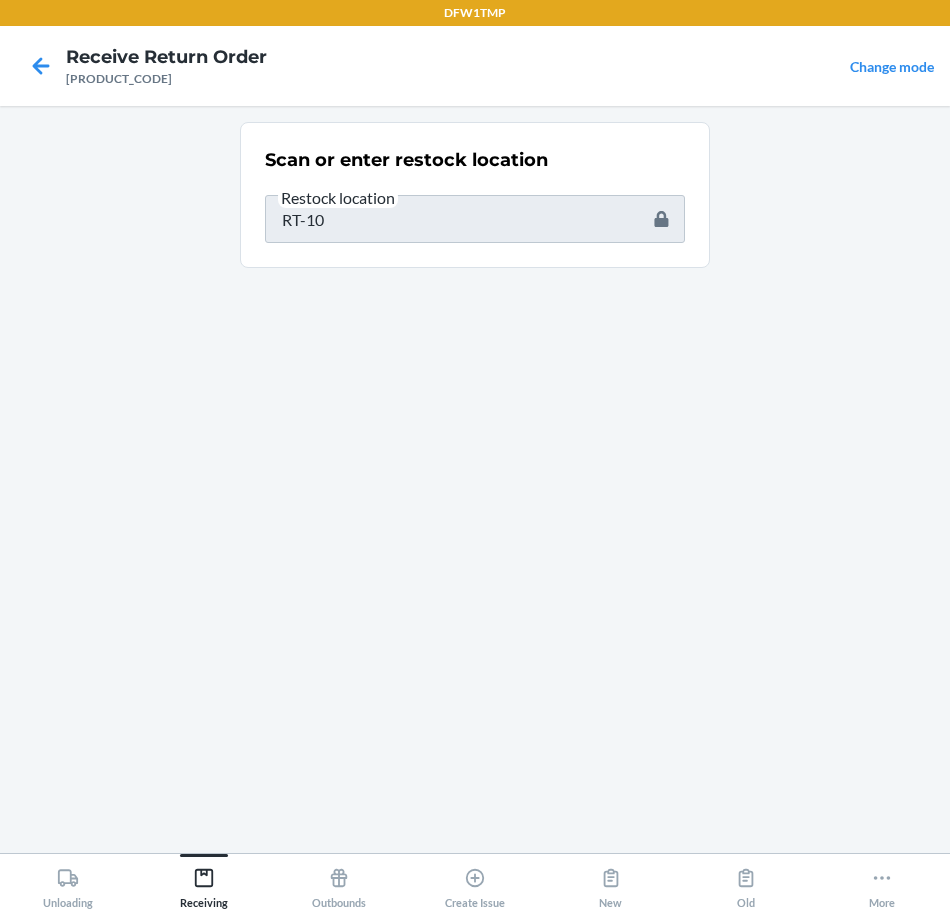 type on "[BARCODE]" 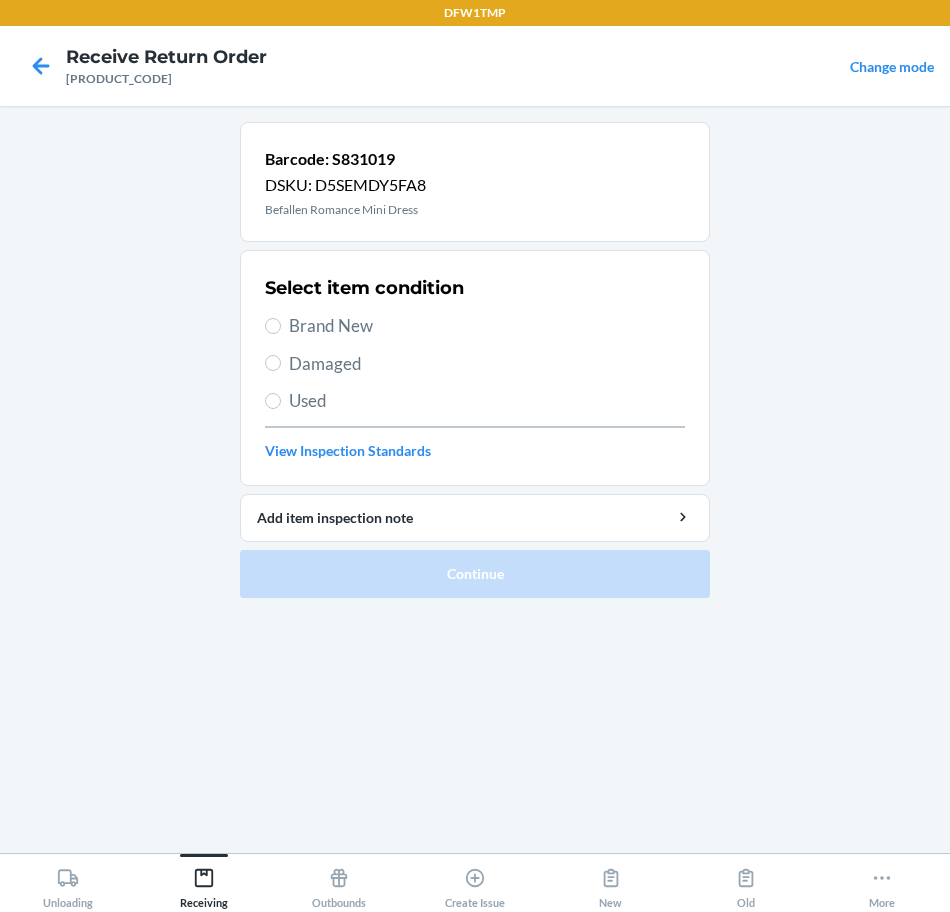 click on "Select item condition Brand New Damaged Used View Inspection Standards" at bounding box center [475, 368] 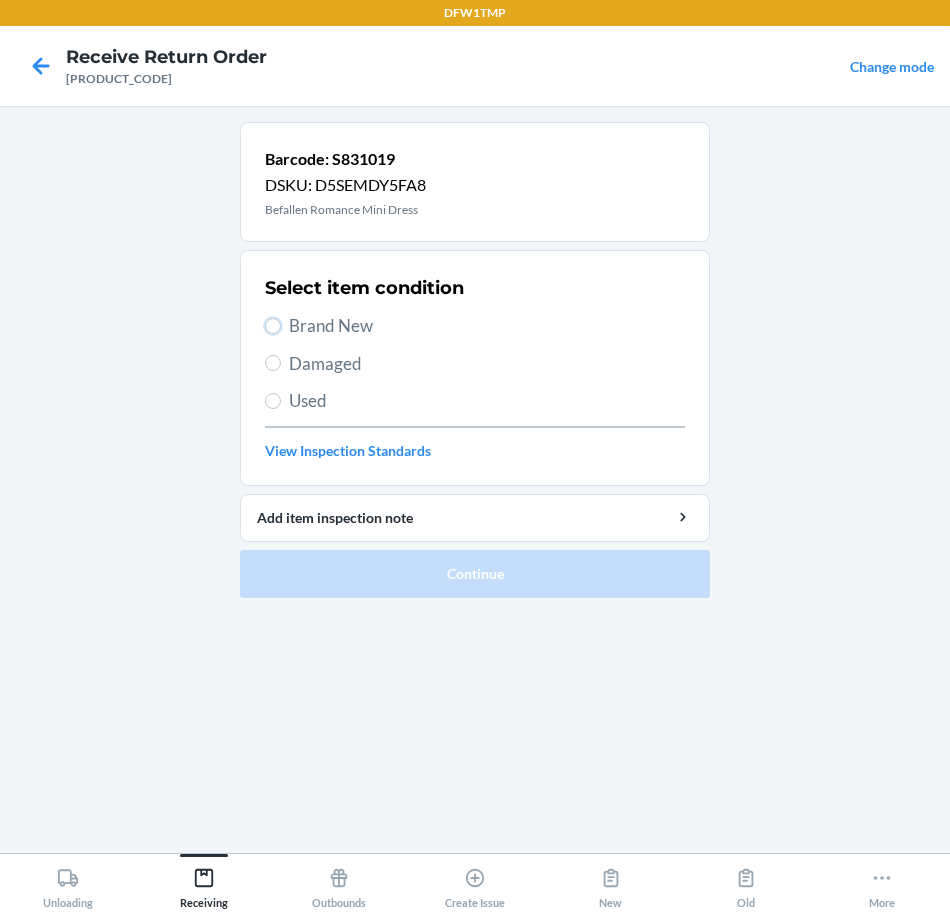 click on "Brand New" at bounding box center (273, 326) 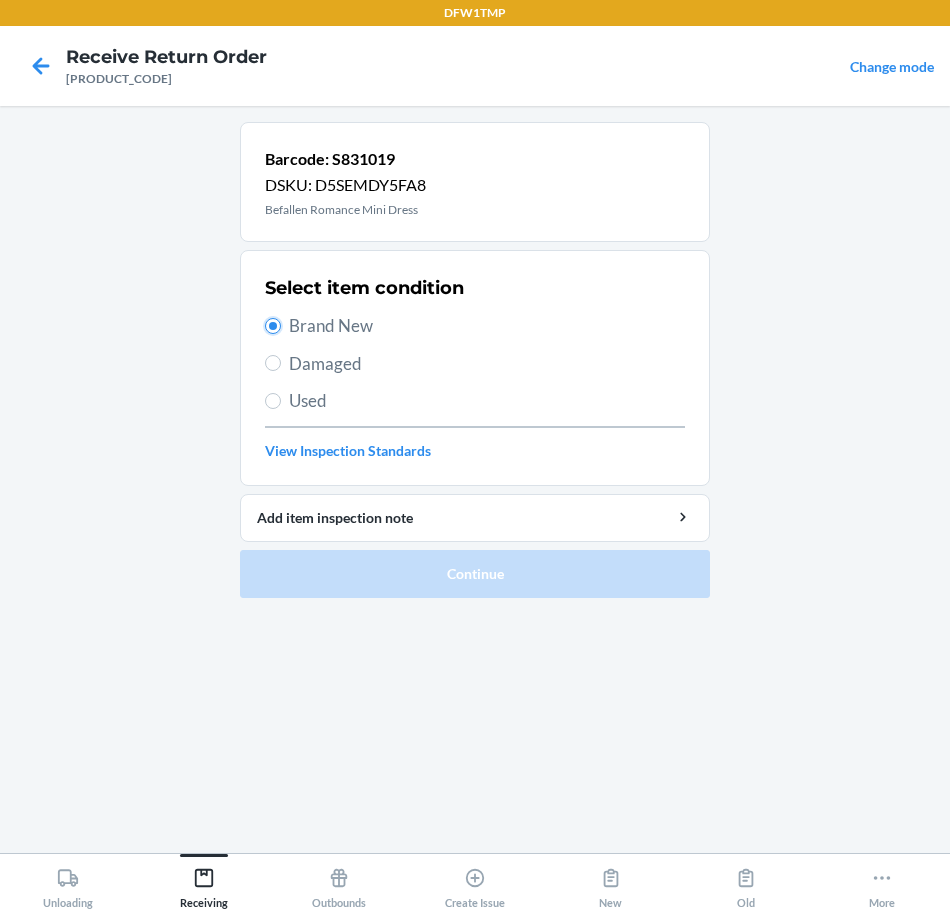 radio on "true" 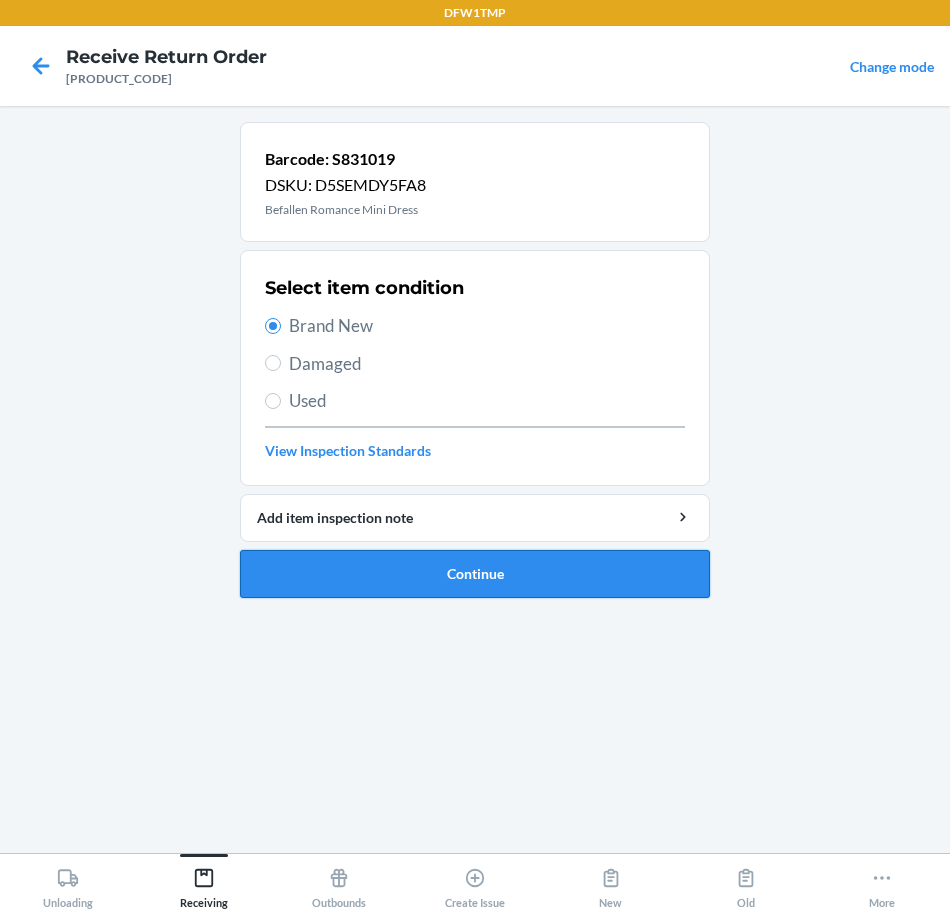click on "Continue" at bounding box center [475, 574] 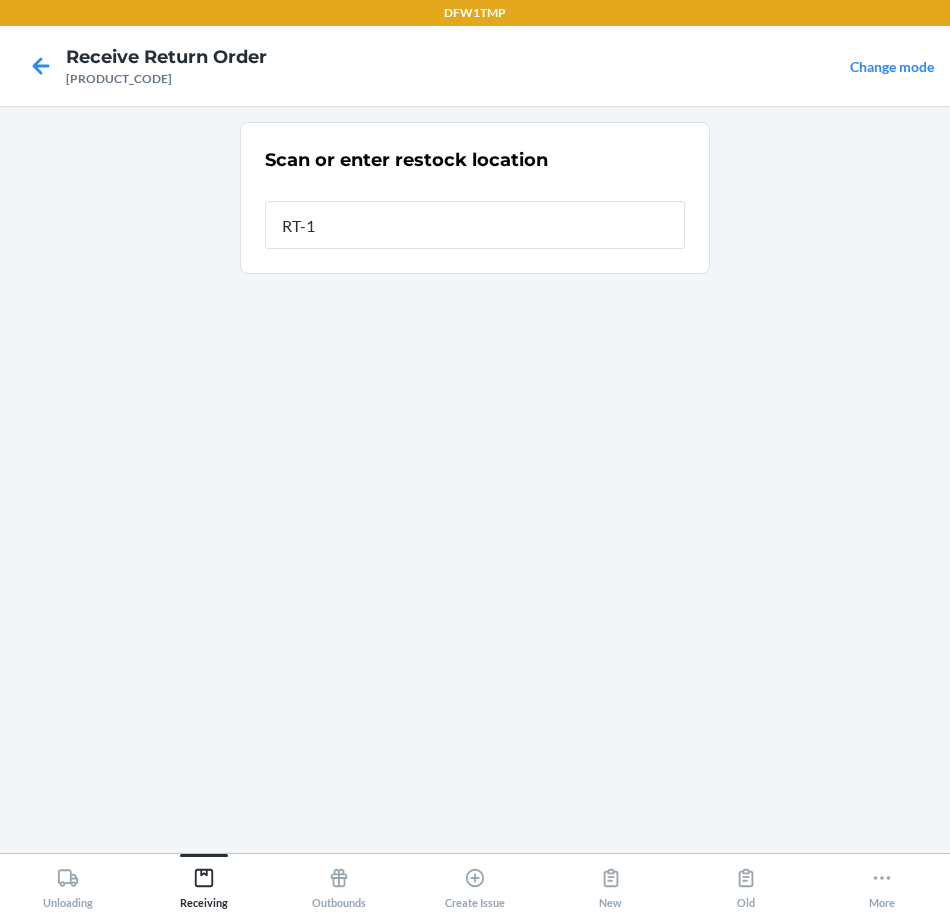 type on "RT-10" 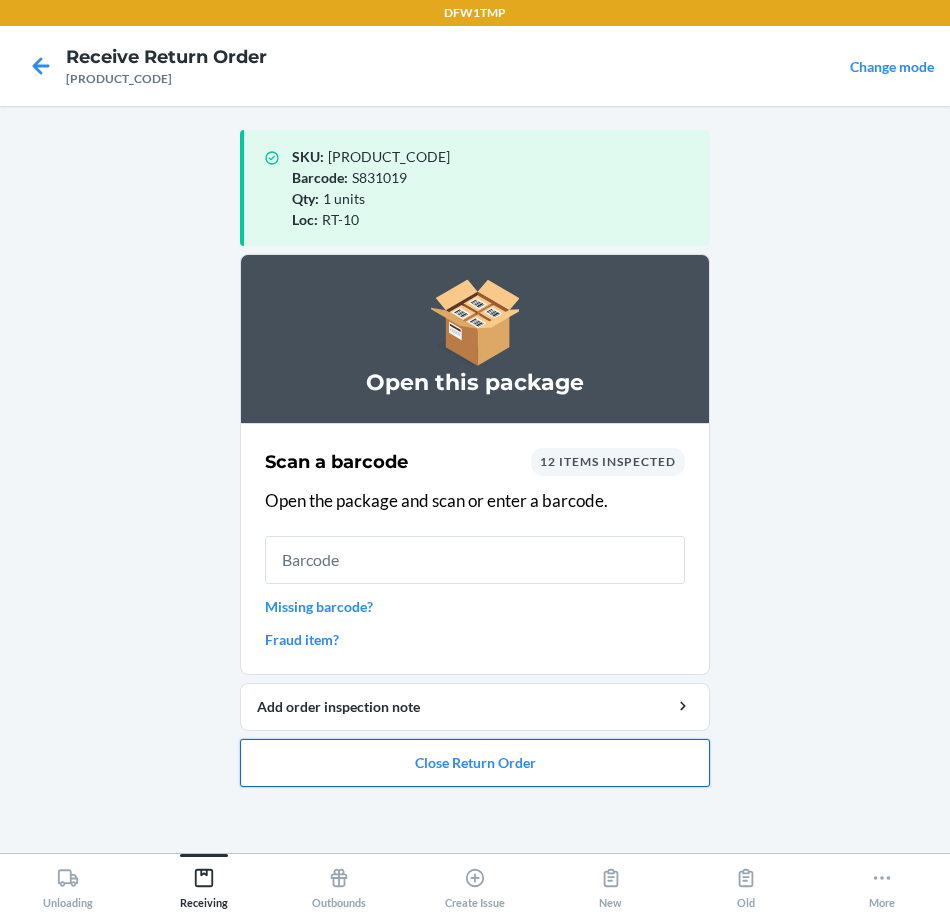click on "Close Return Order" at bounding box center (475, 763) 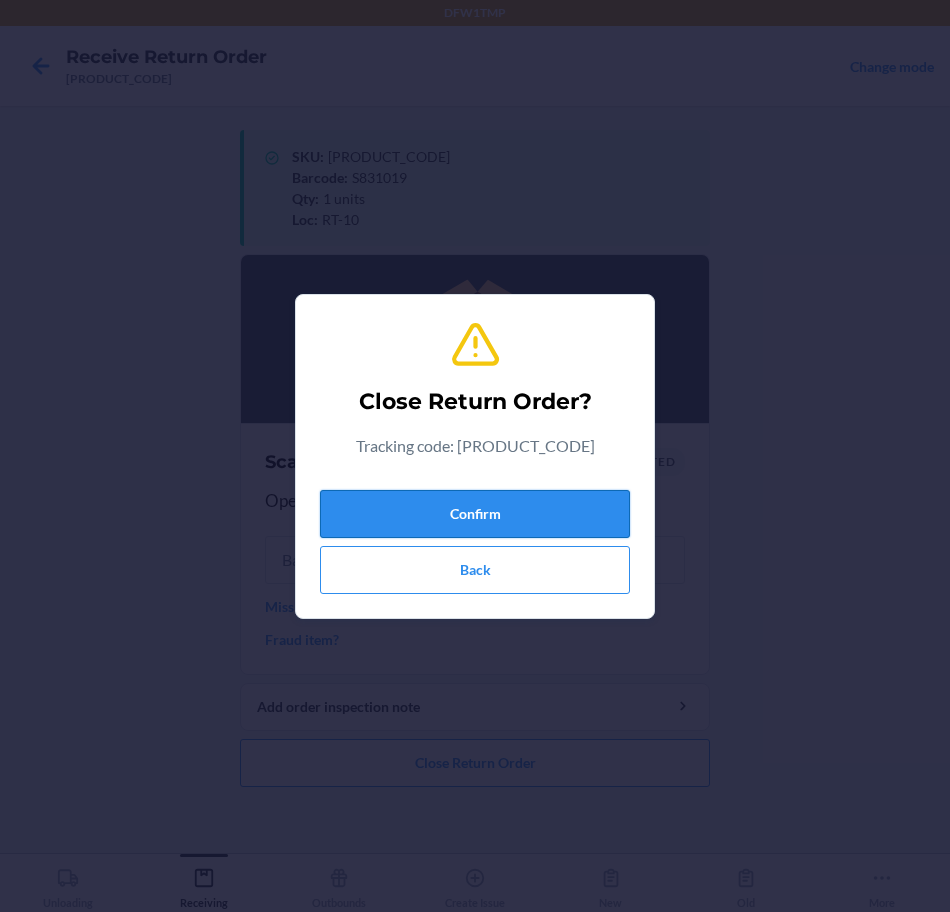 click on "Confirm" at bounding box center [475, 514] 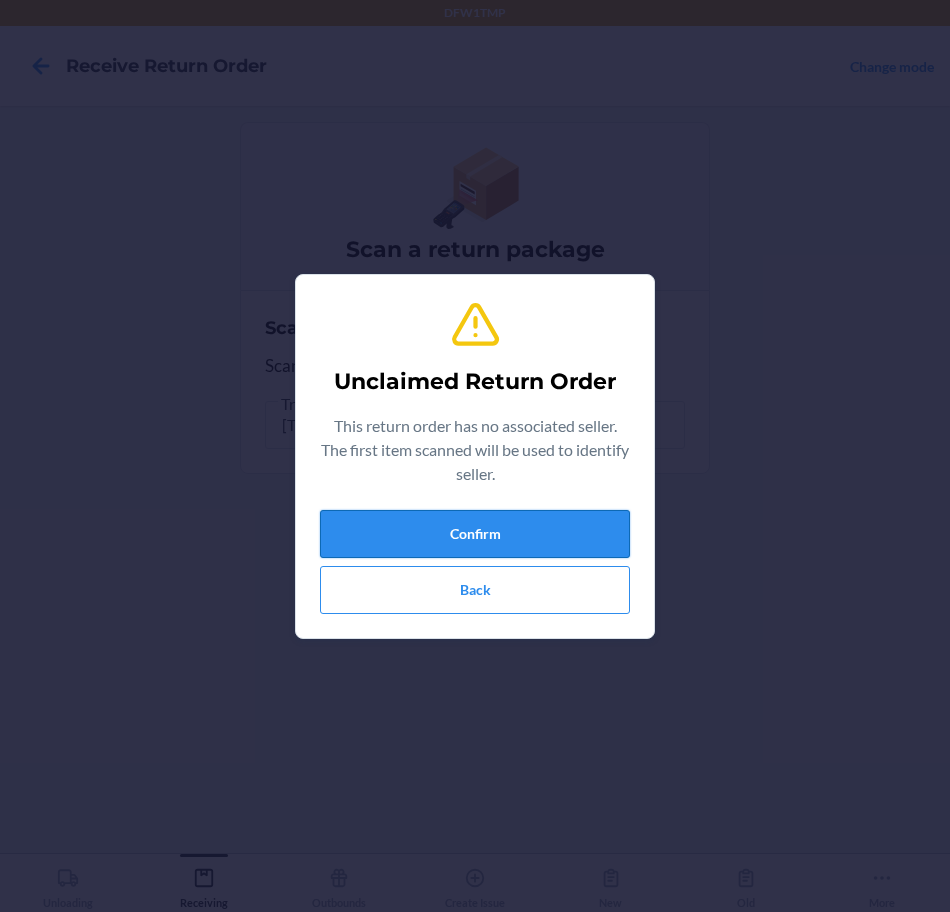 click on "Confirm" at bounding box center [475, 534] 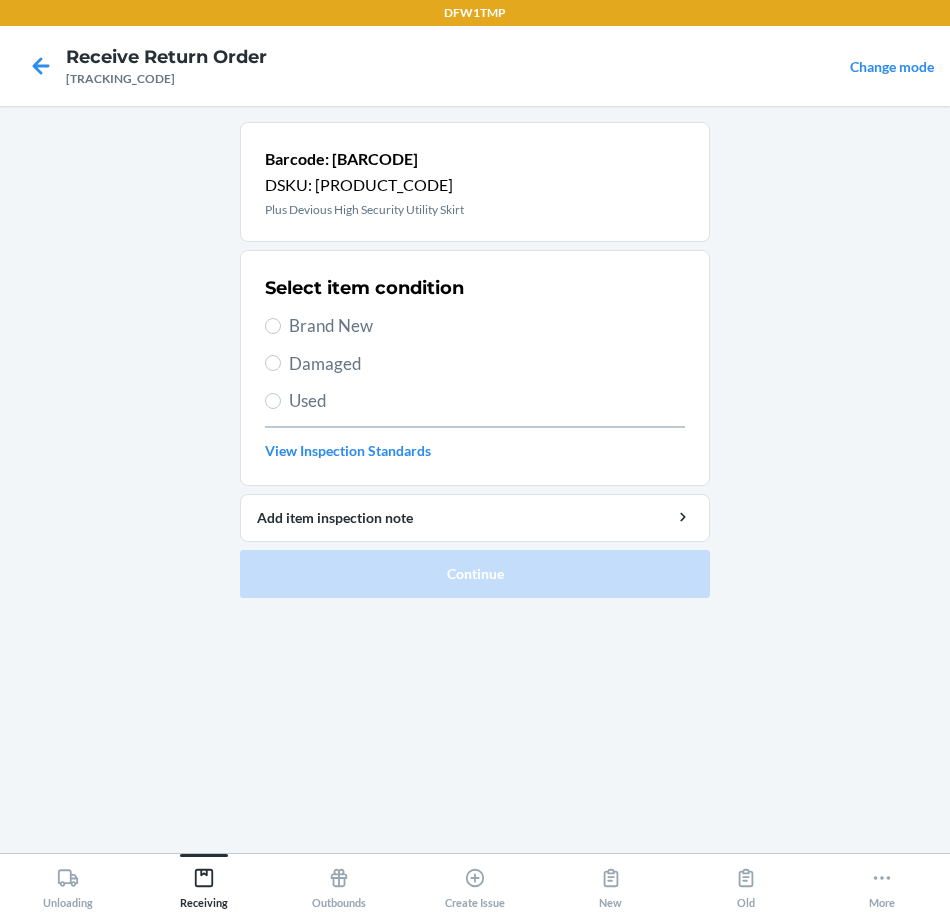 click on "Brand New" at bounding box center [487, 326] 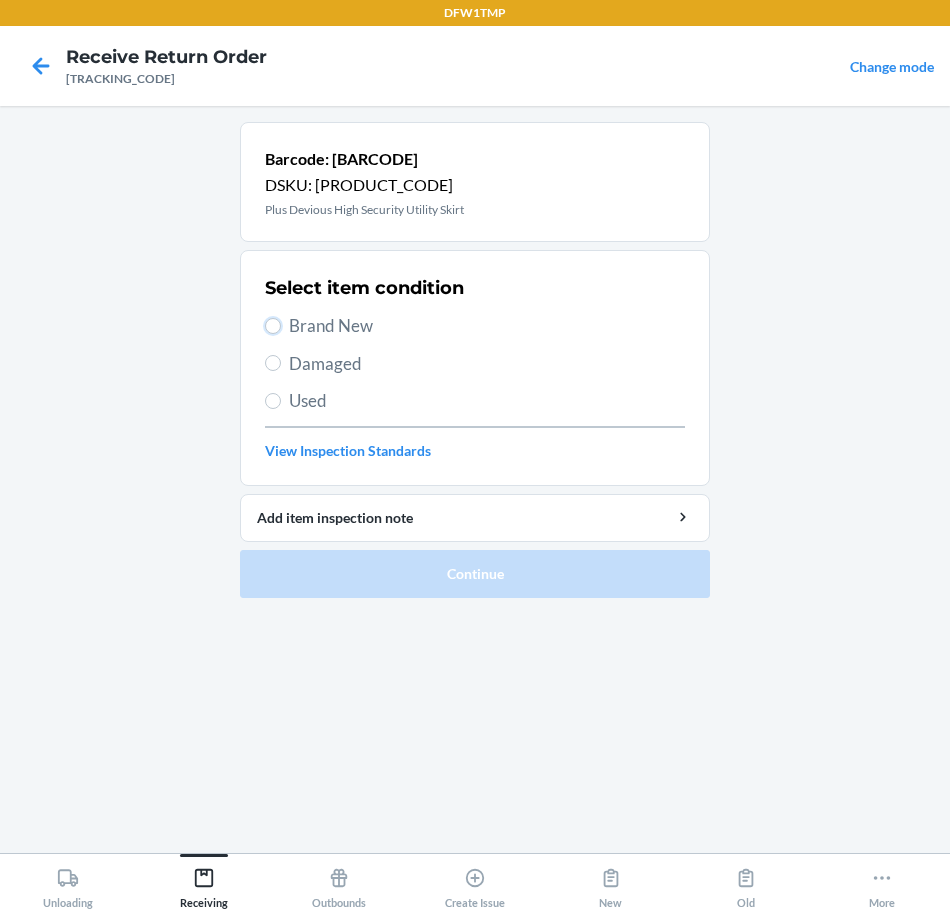 click on "Brand New" at bounding box center (273, 326) 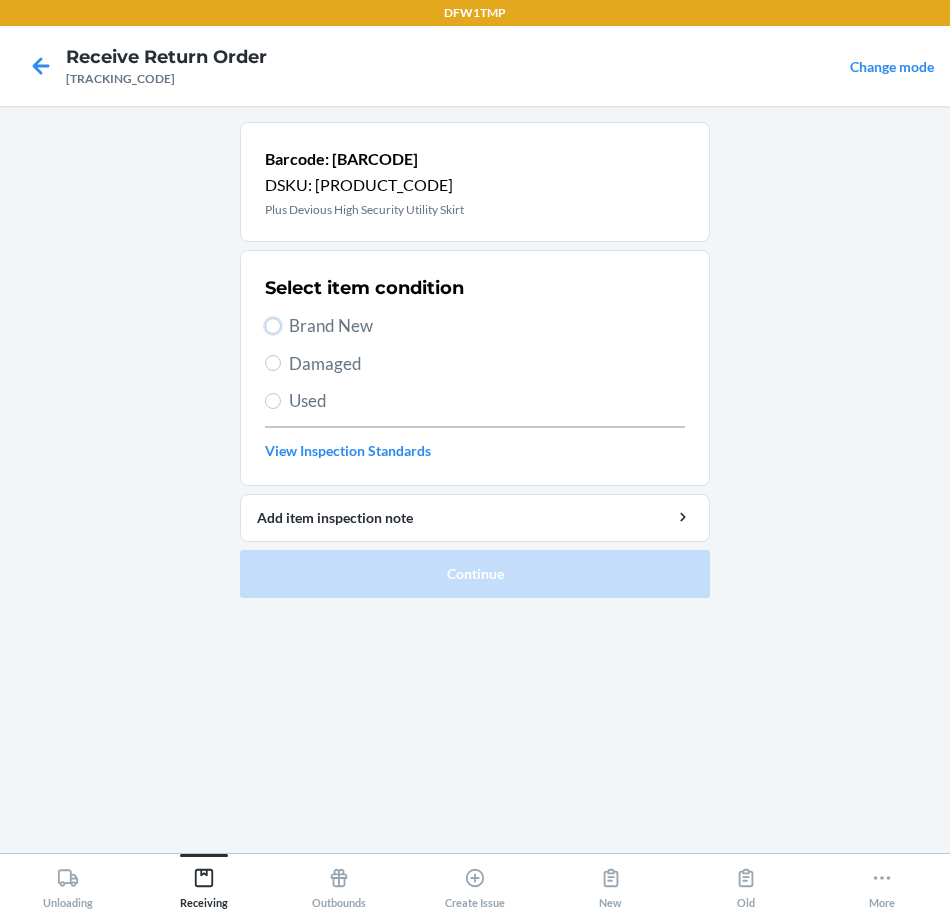 radio on "true" 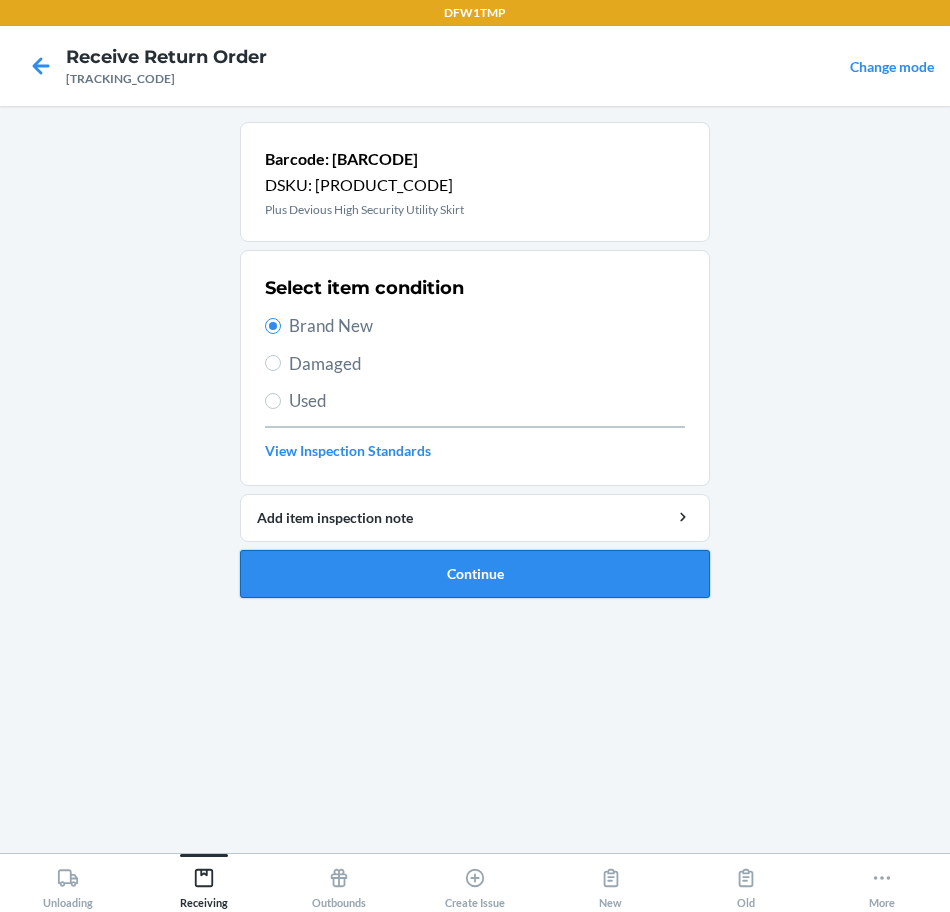 click on "Continue" at bounding box center (475, 574) 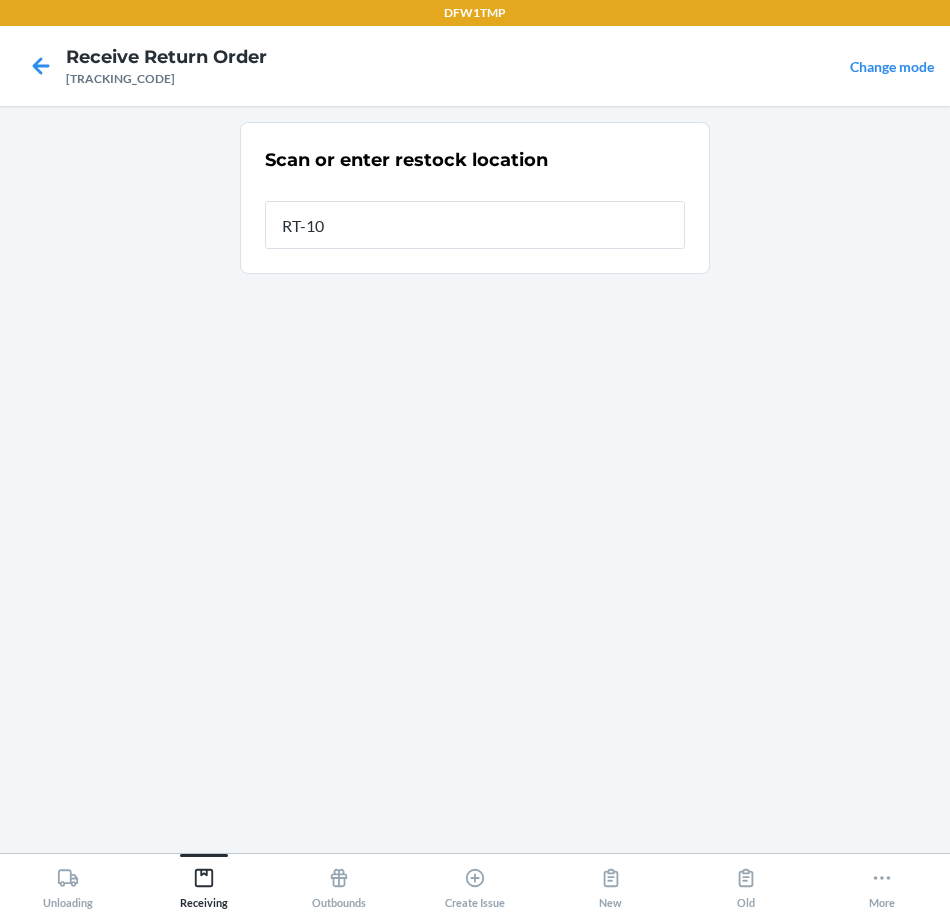 type on "RT-10" 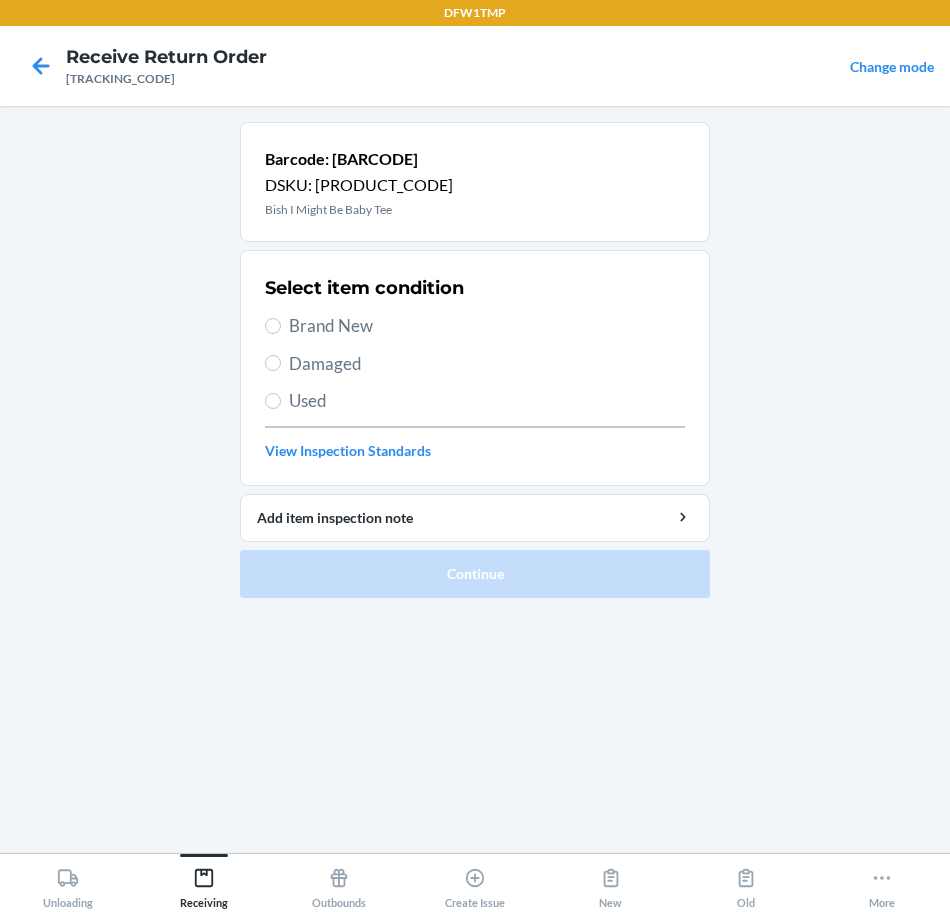 click on "Brand New" at bounding box center (487, 326) 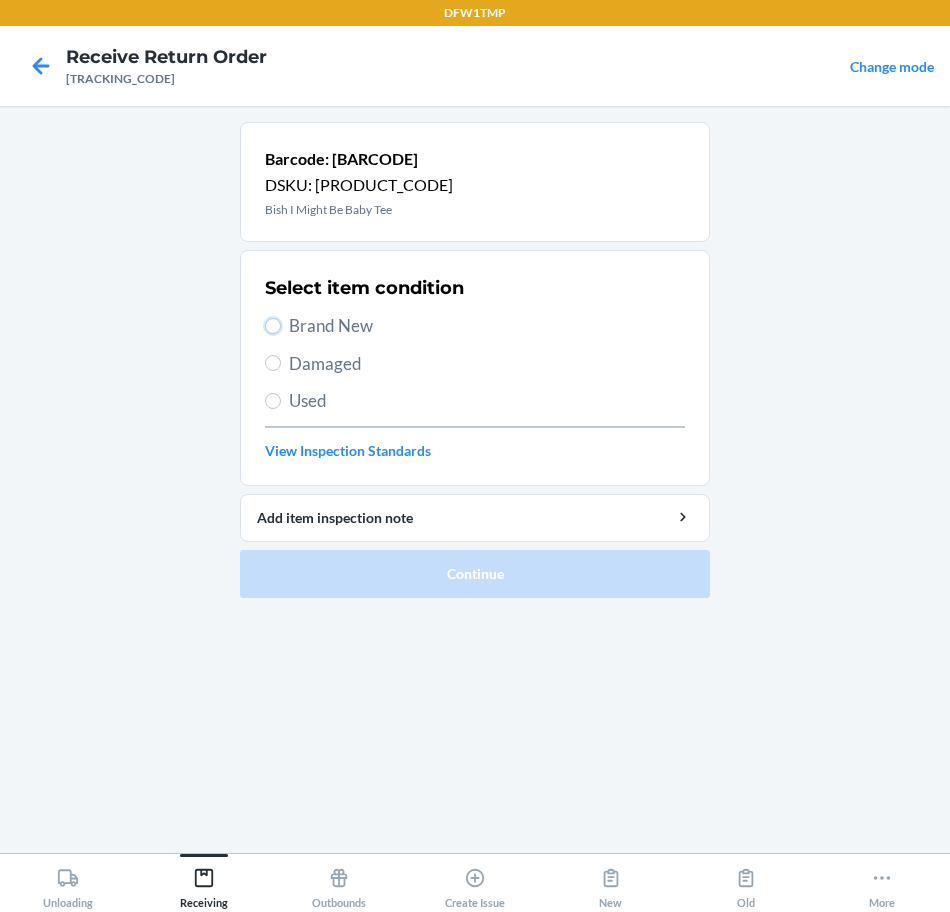 click on "Brand New" at bounding box center [273, 326] 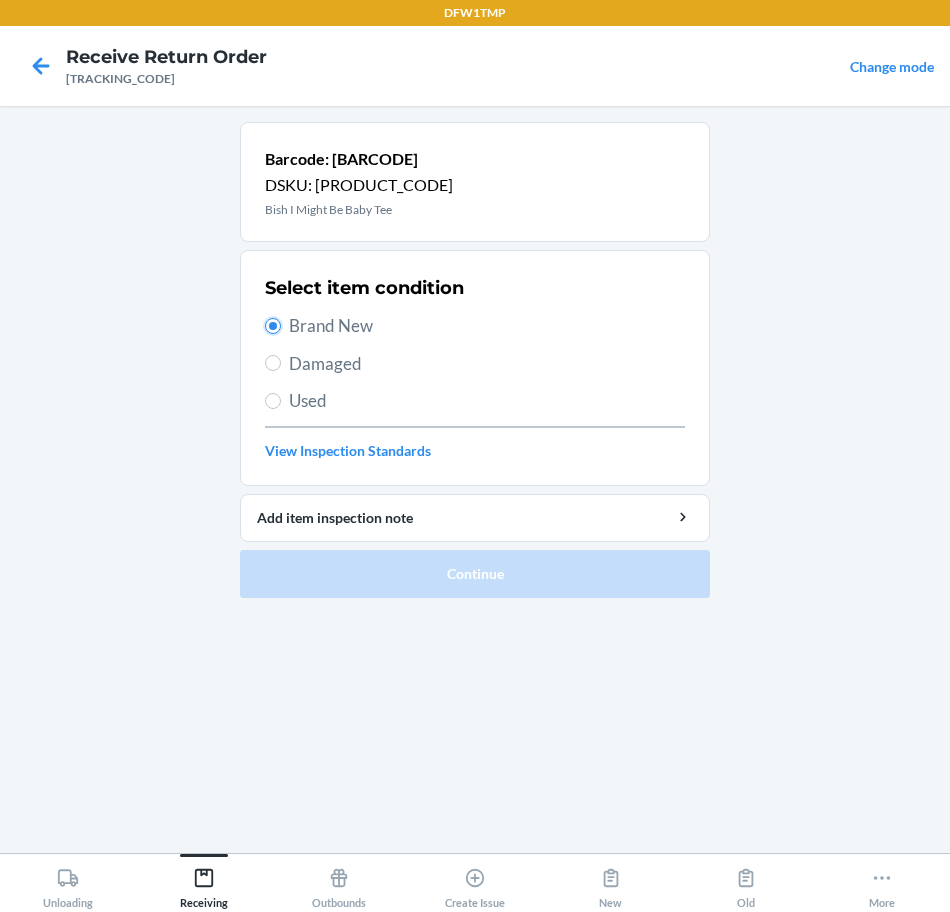 radio on "true" 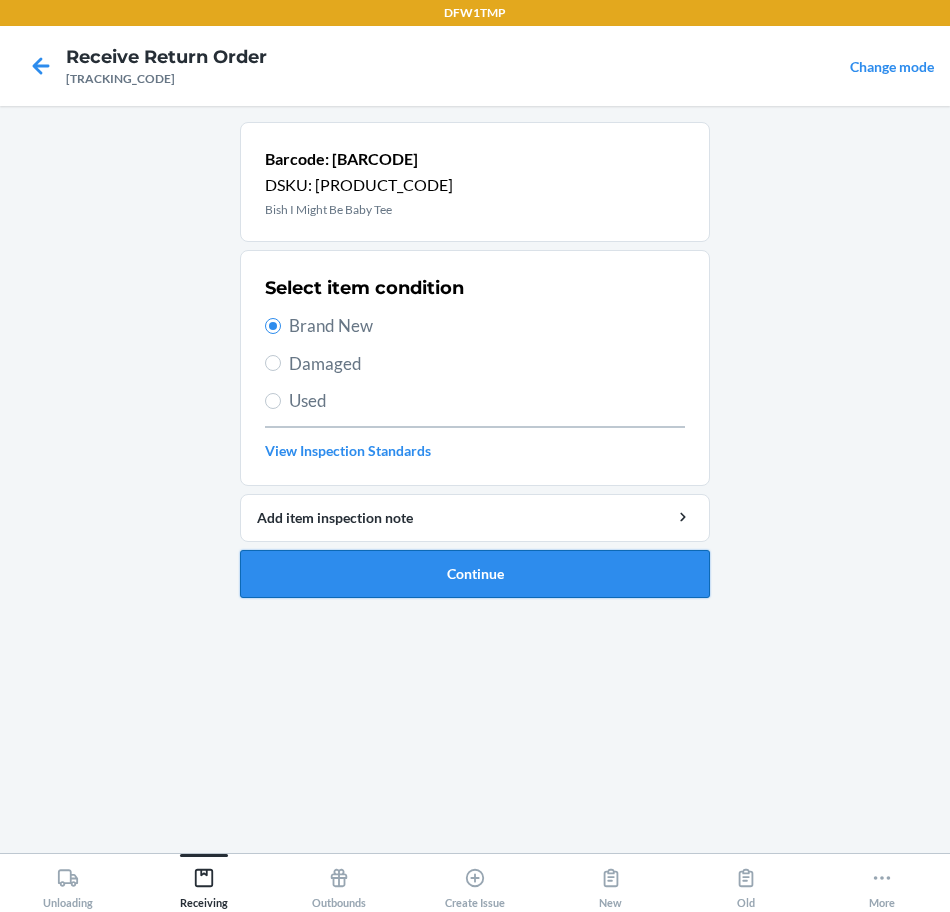 click on "Continue" at bounding box center (475, 574) 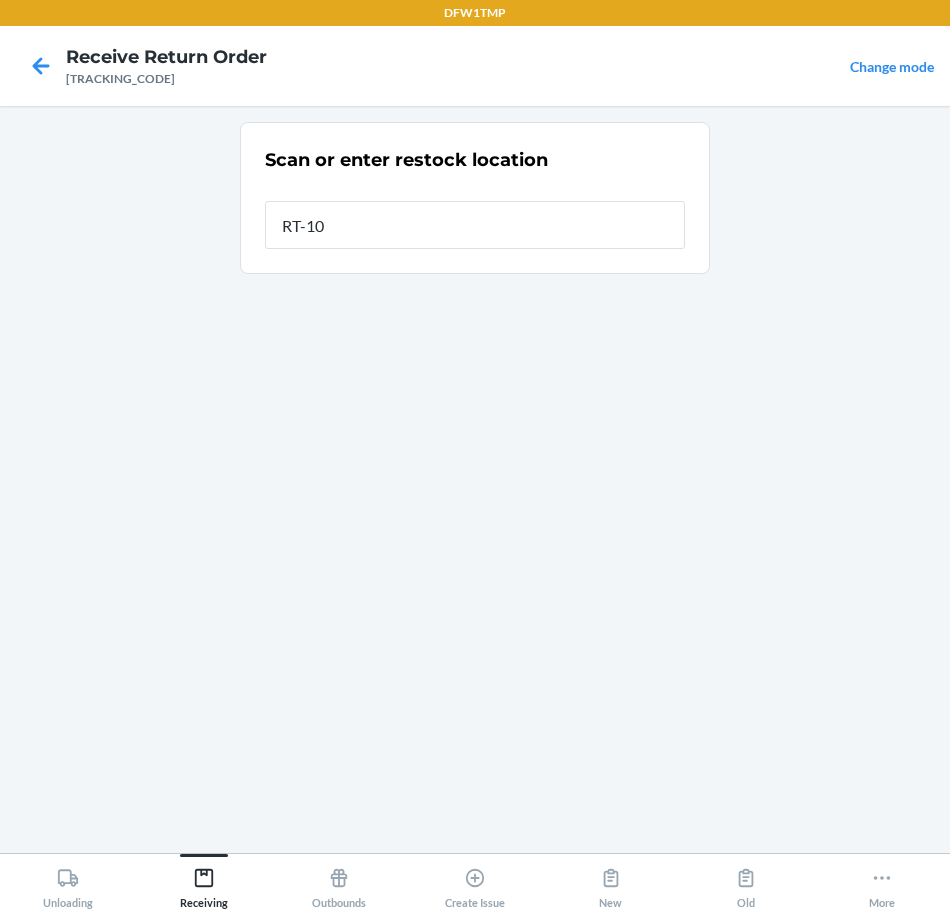 type on "RT-10" 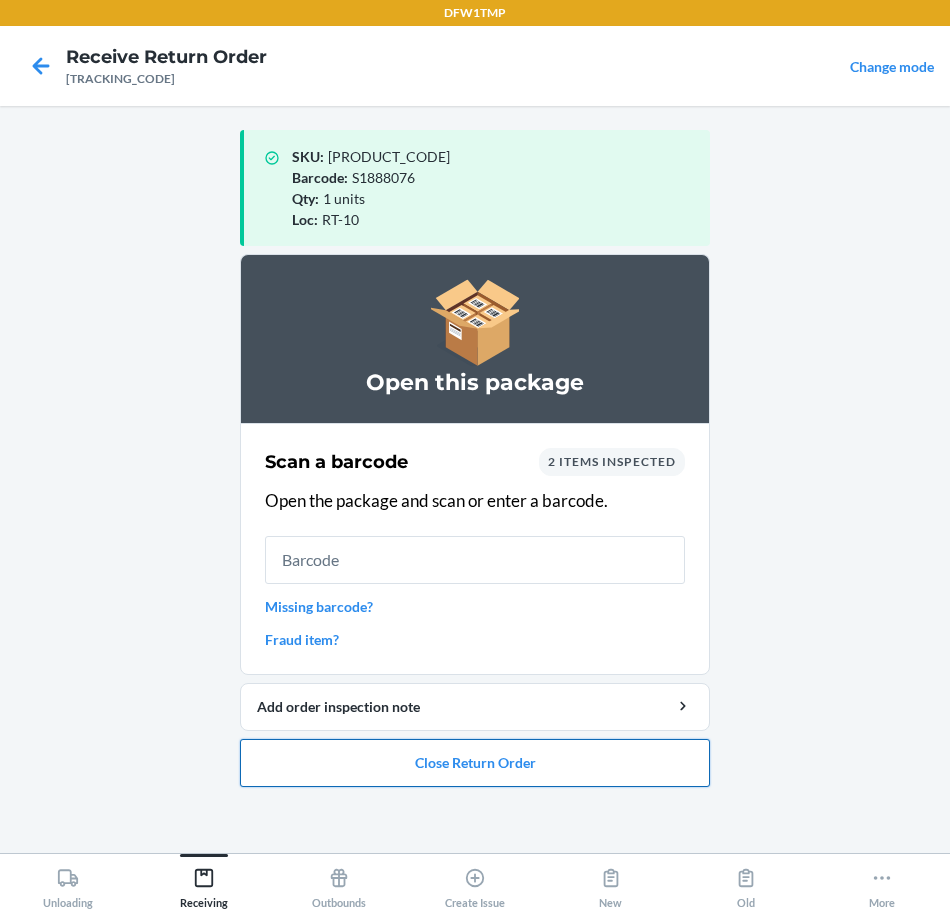 click on "Close Return Order" at bounding box center [475, 763] 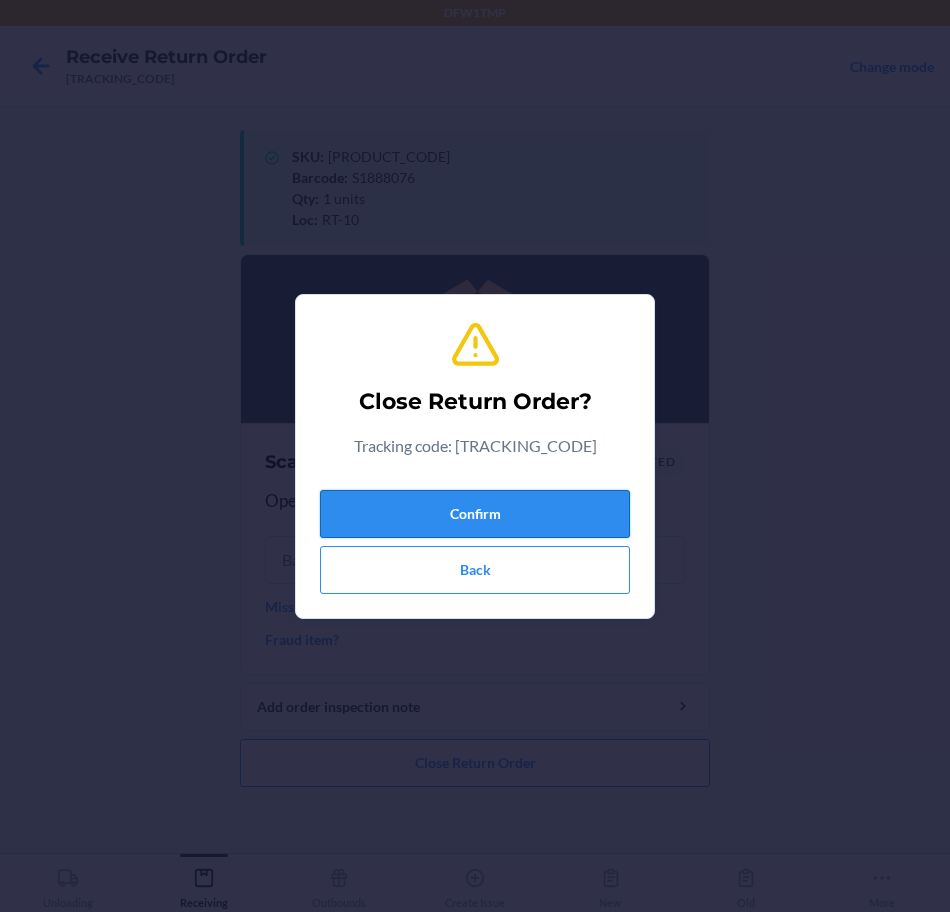 click on "Confirm" at bounding box center (475, 514) 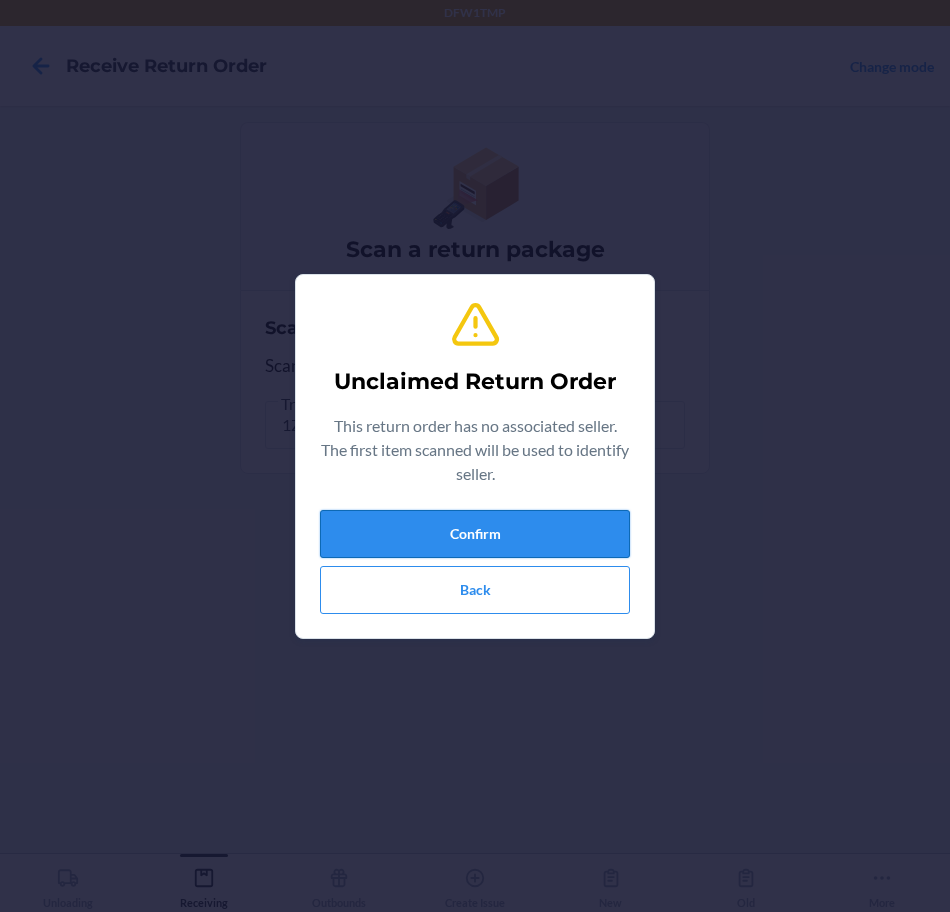 click on "Confirm" at bounding box center (475, 534) 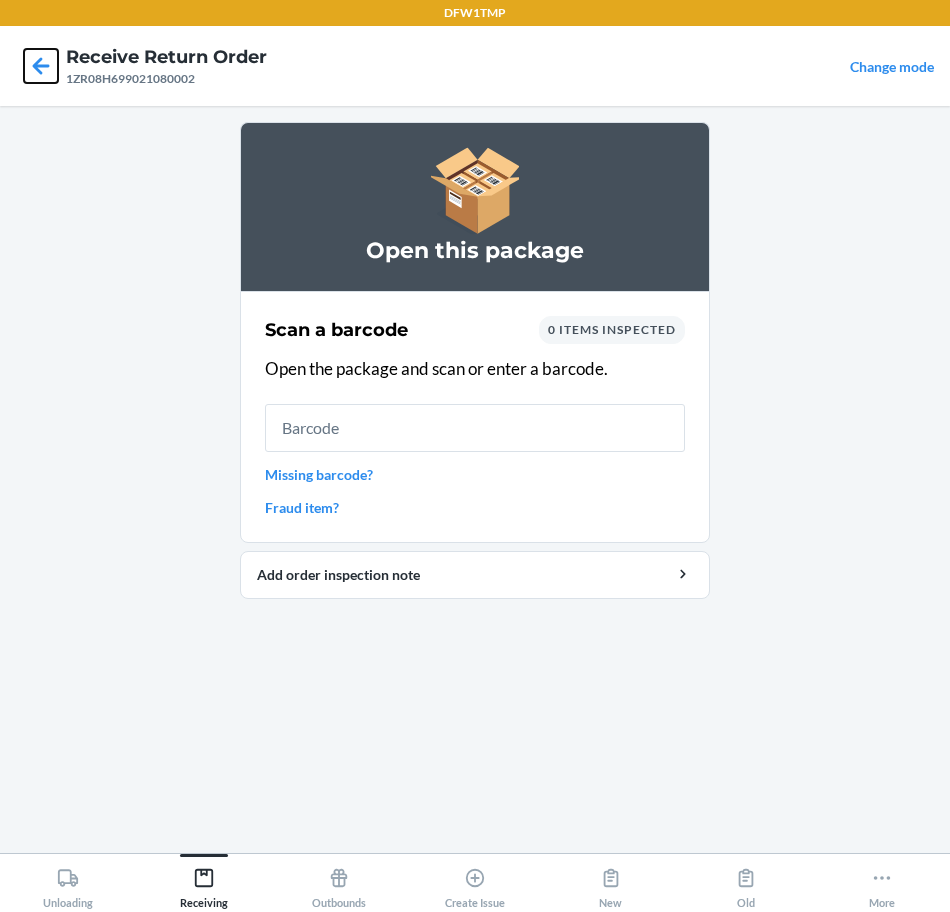 click 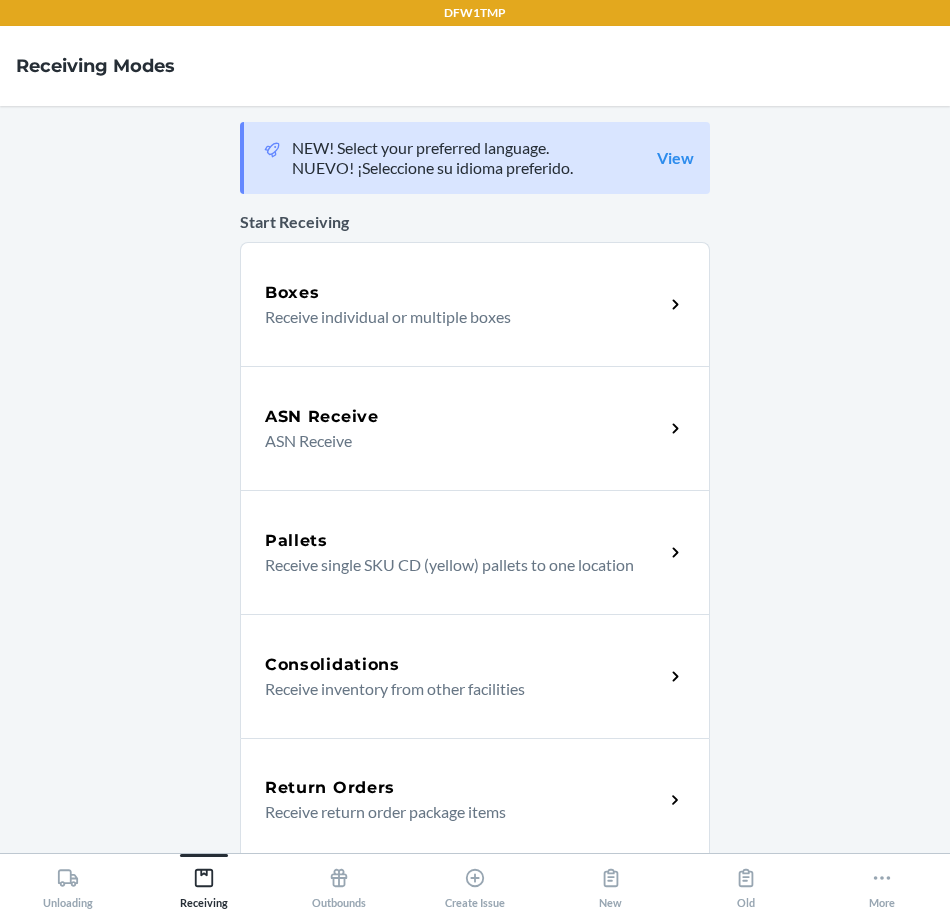 click on "Return Orders" at bounding box center [464, 788] 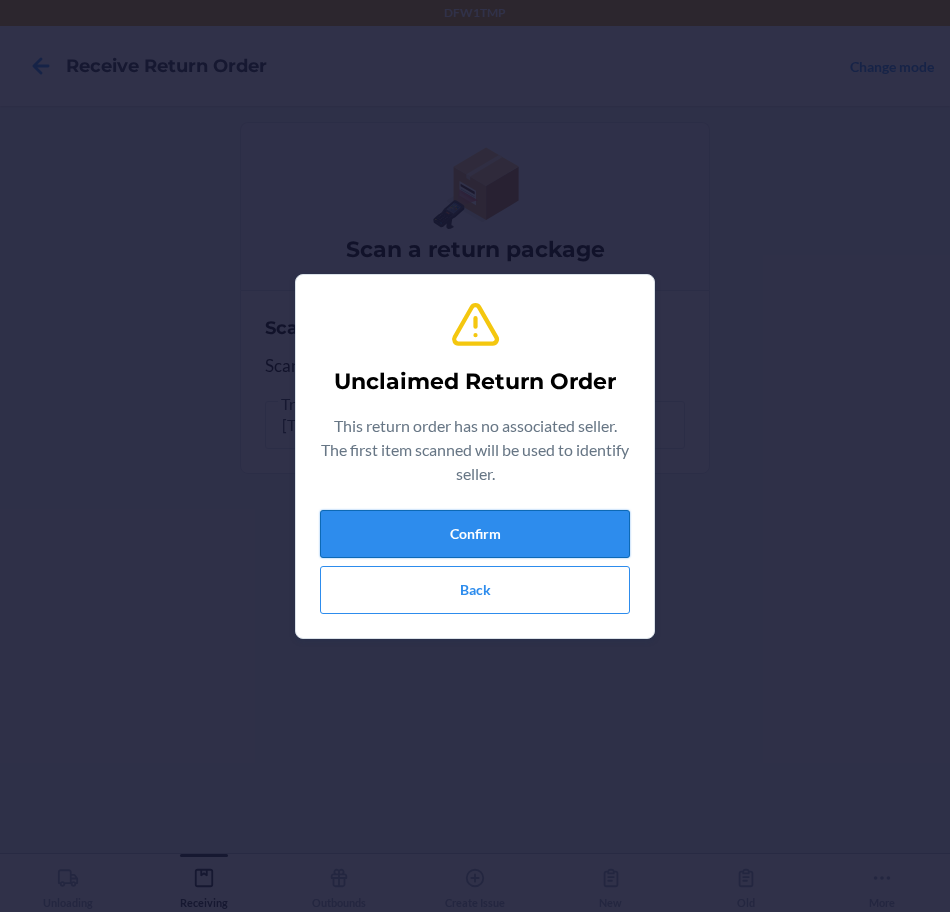 click on "Confirm" at bounding box center [475, 534] 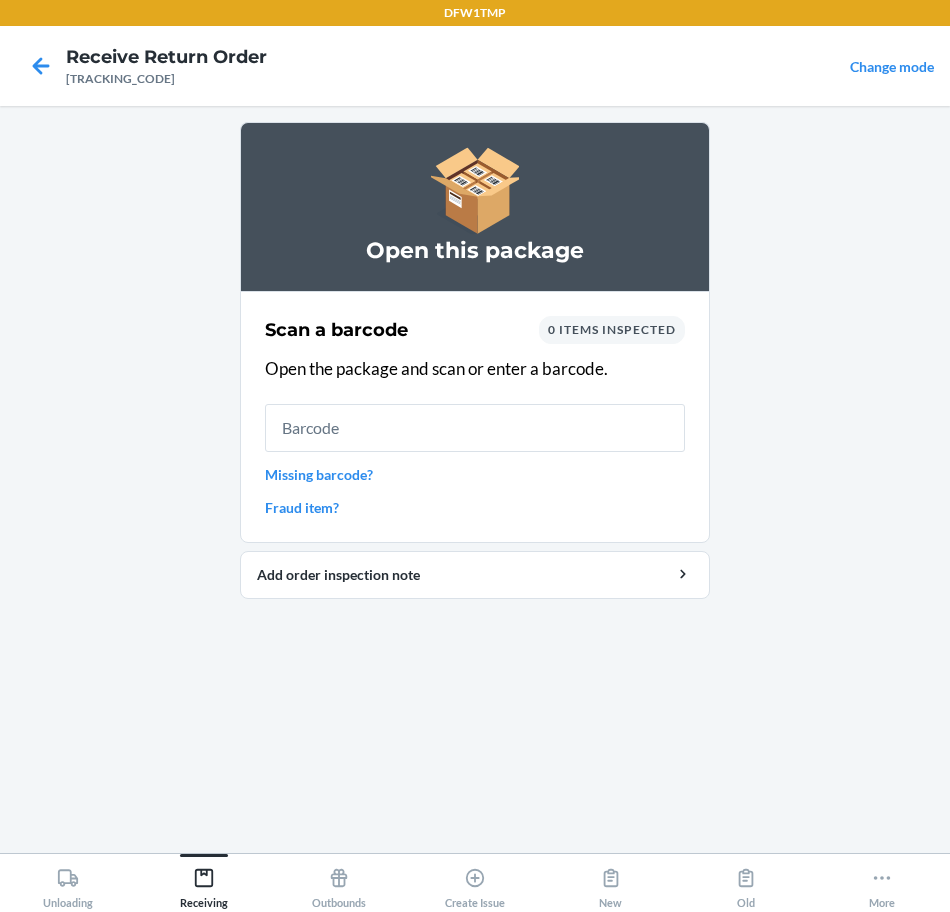click at bounding box center [41, 66] 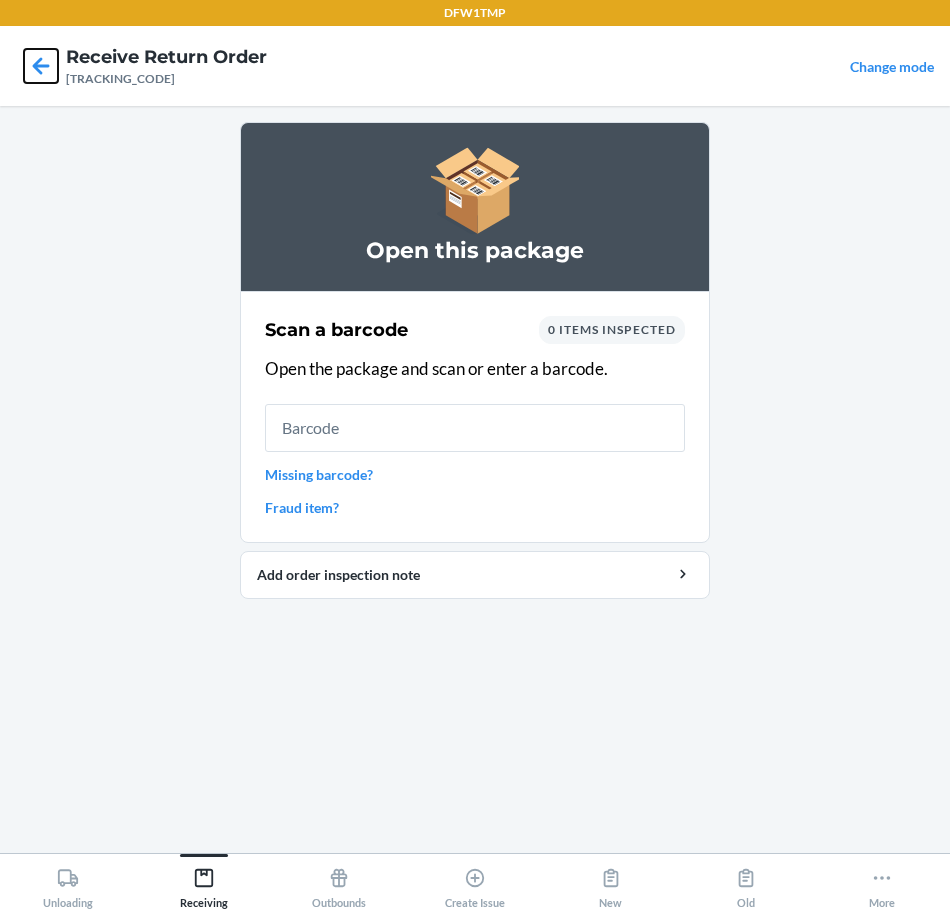 click 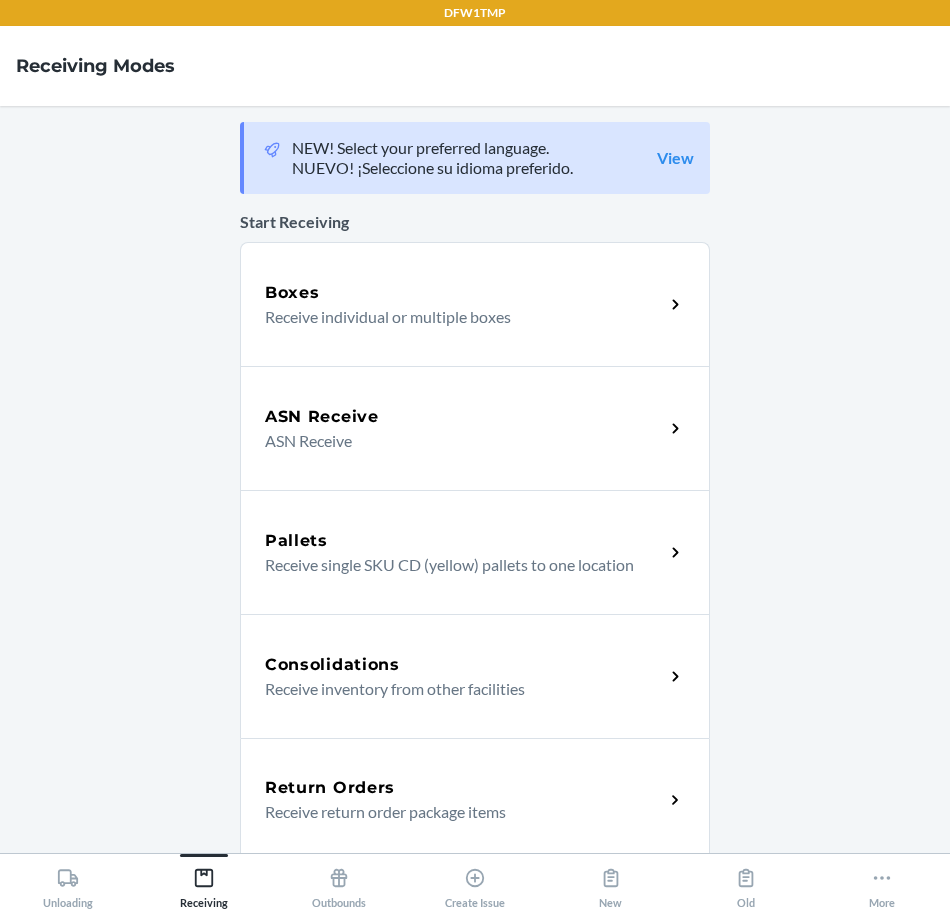 click on "Return Orders" at bounding box center [464, 788] 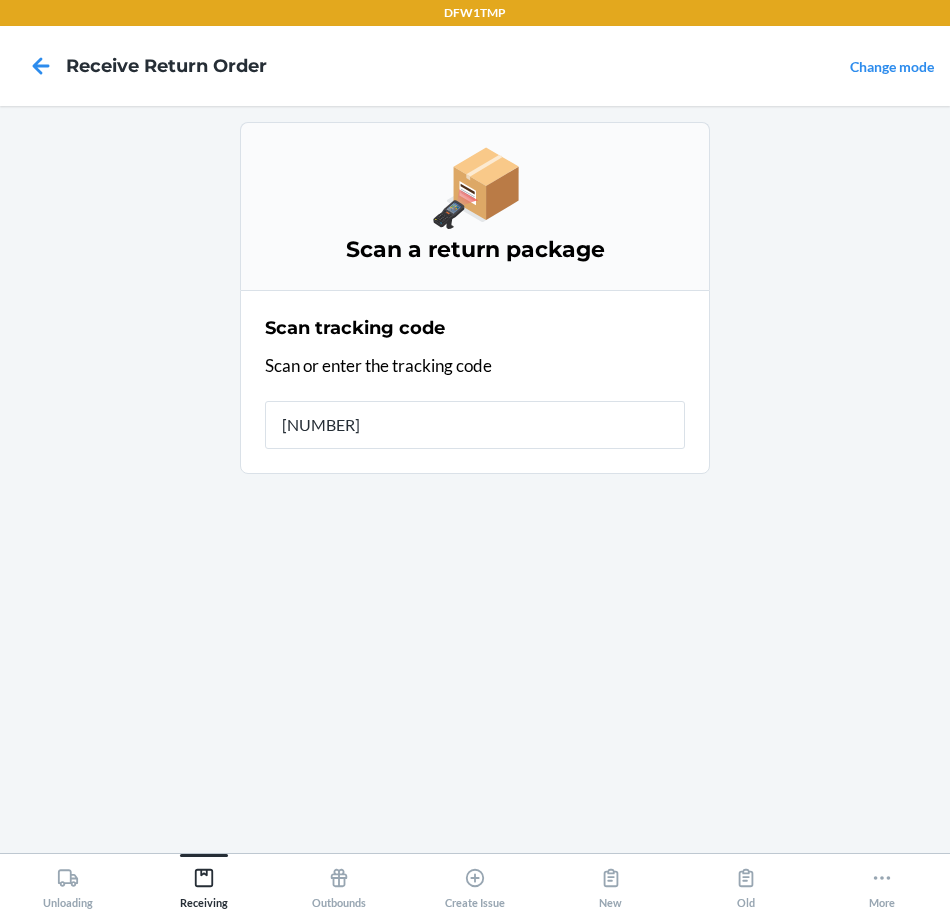 type on "[NUMBER]" 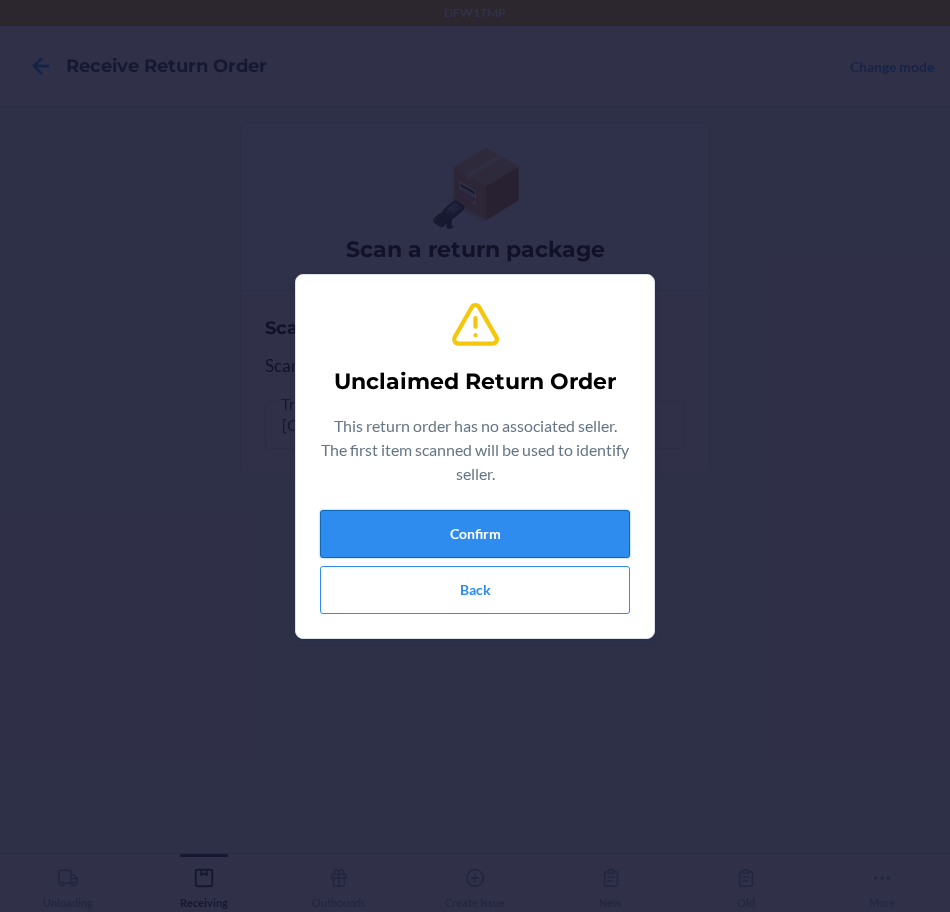click on "Confirm" at bounding box center [475, 534] 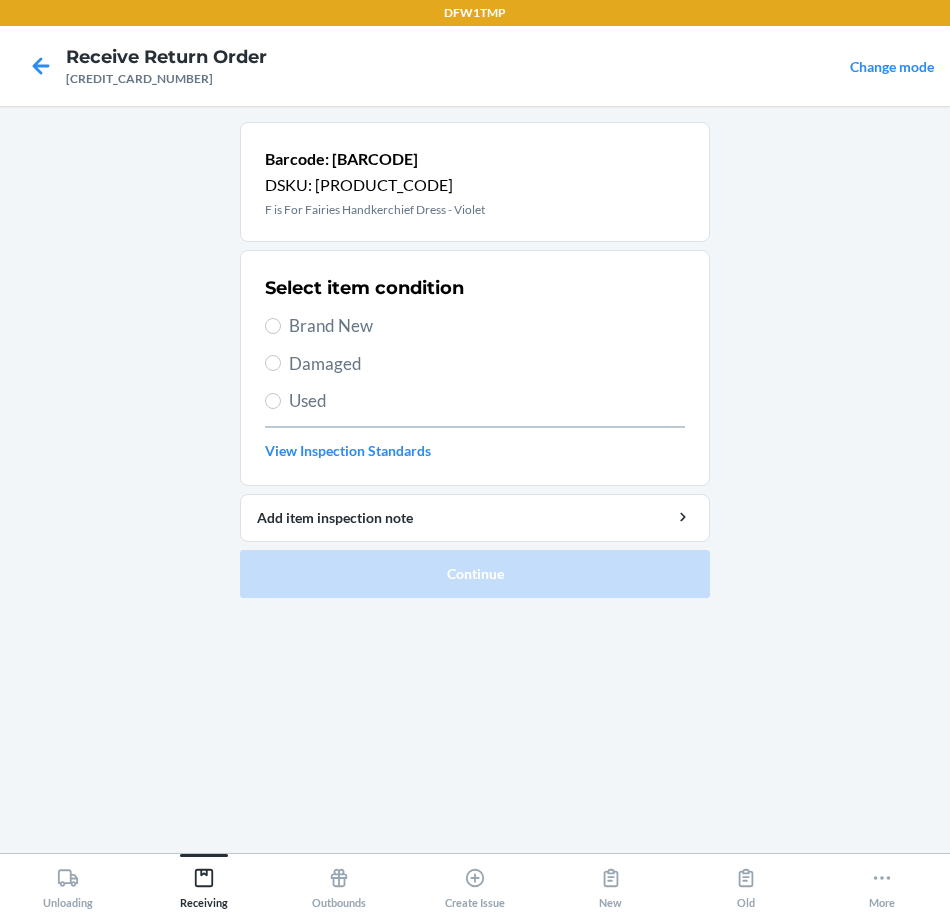 click on "Brand New" at bounding box center (487, 326) 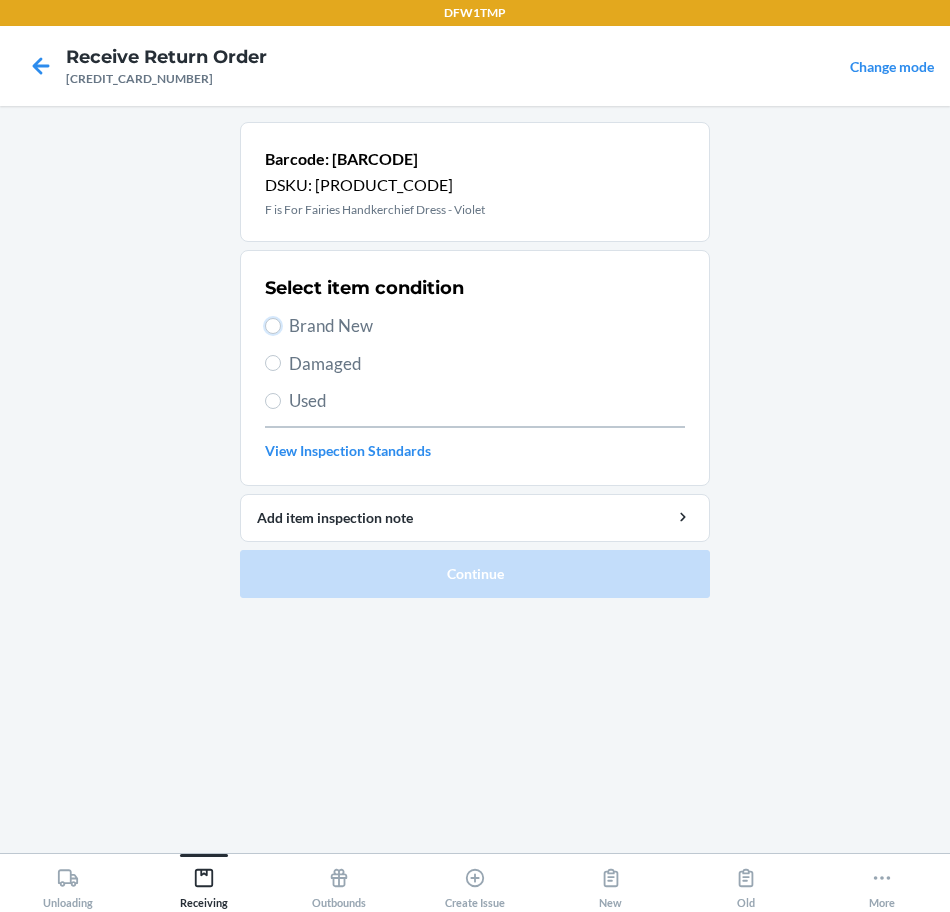 click on "Brand New" at bounding box center (273, 326) 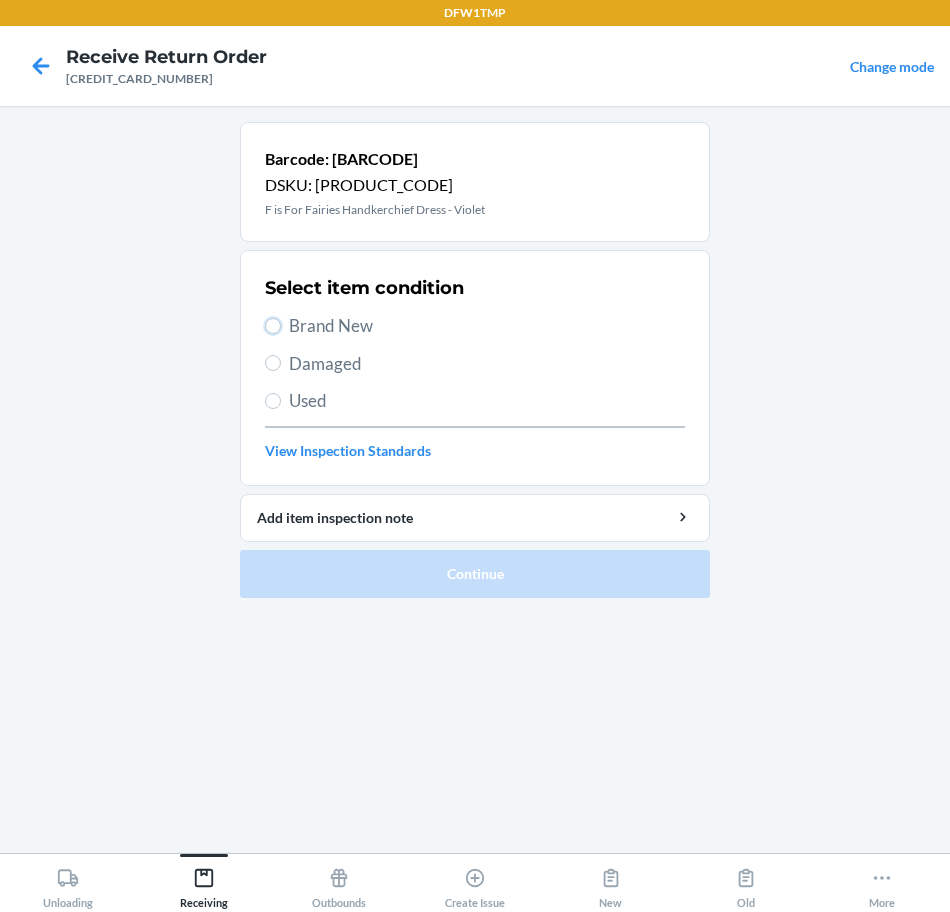 radio on "true" 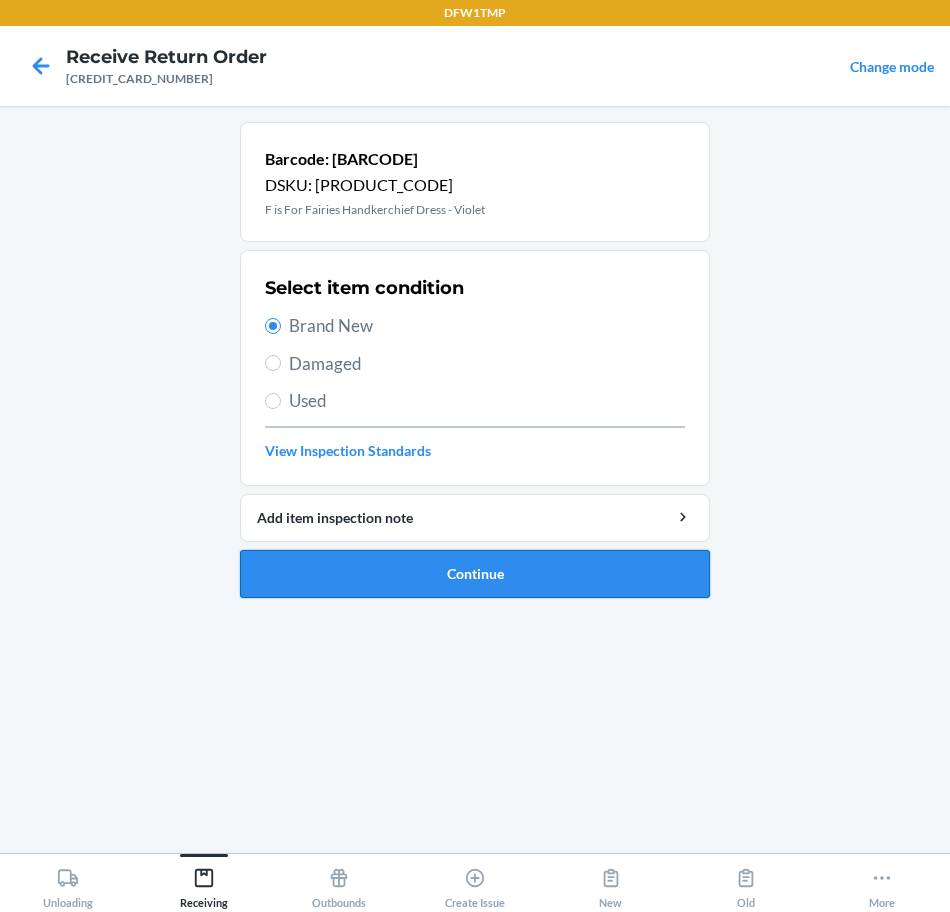 click on "Continue" at bounding box center [475, 574] 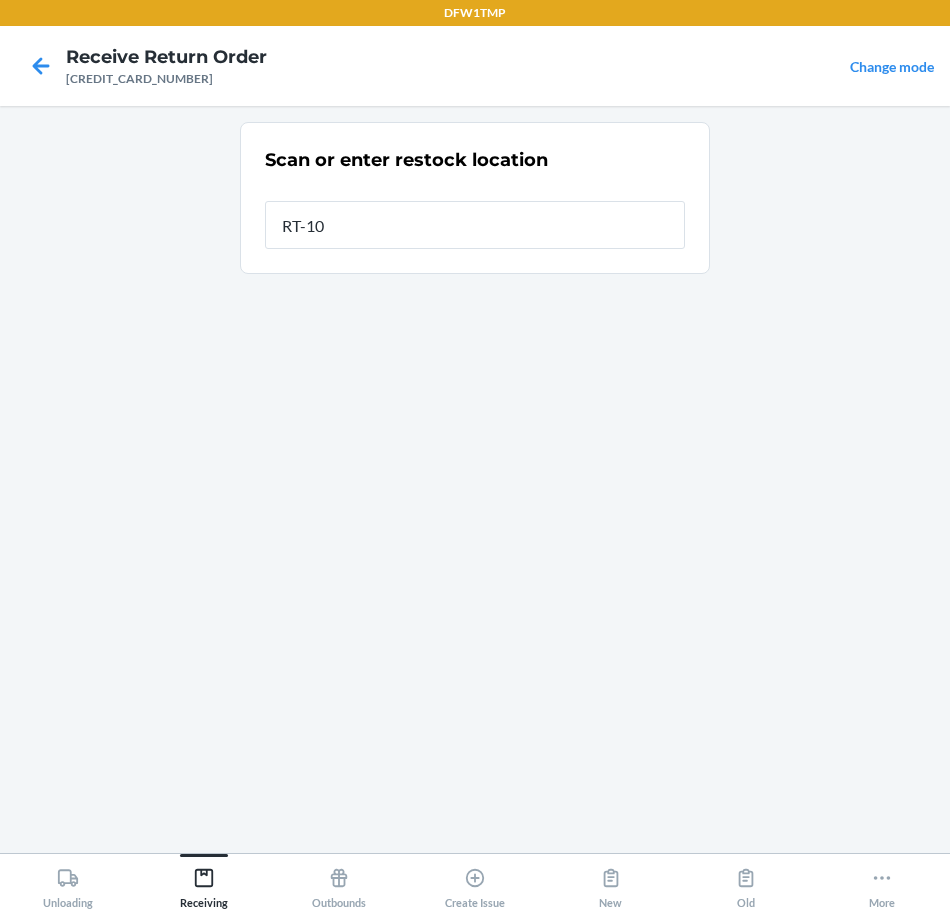 type on "RT-10" 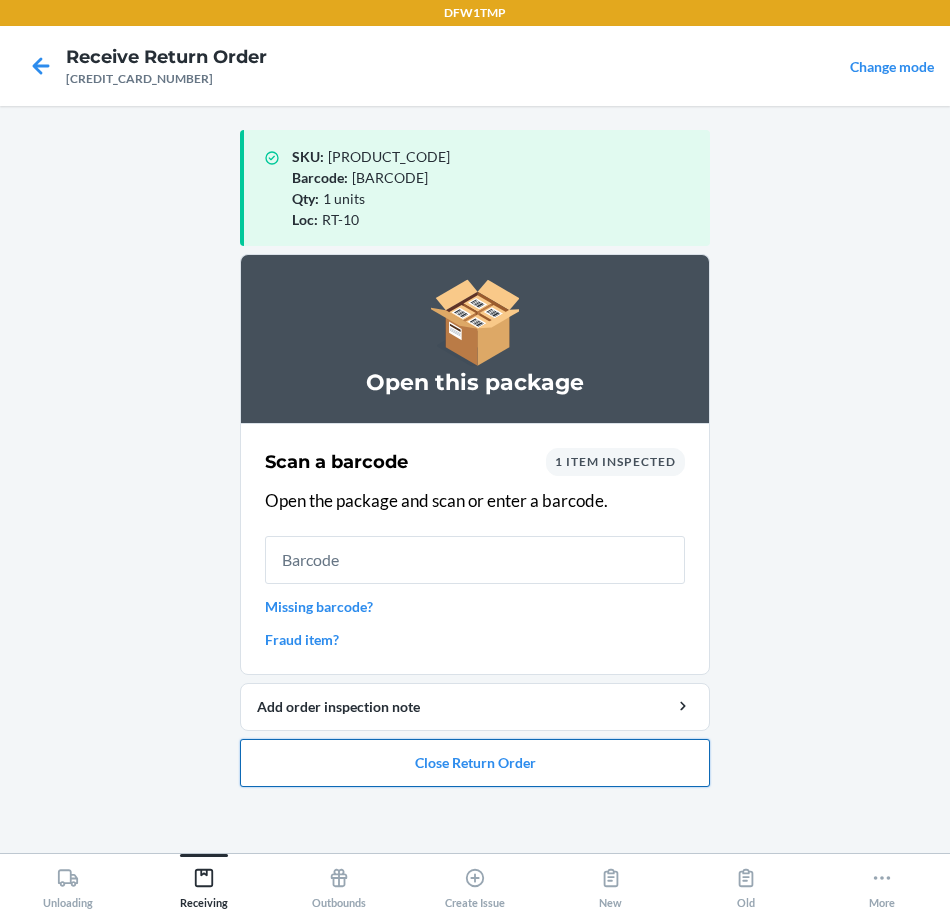 click on "Close Return Order" at bounding box center [475, 763] 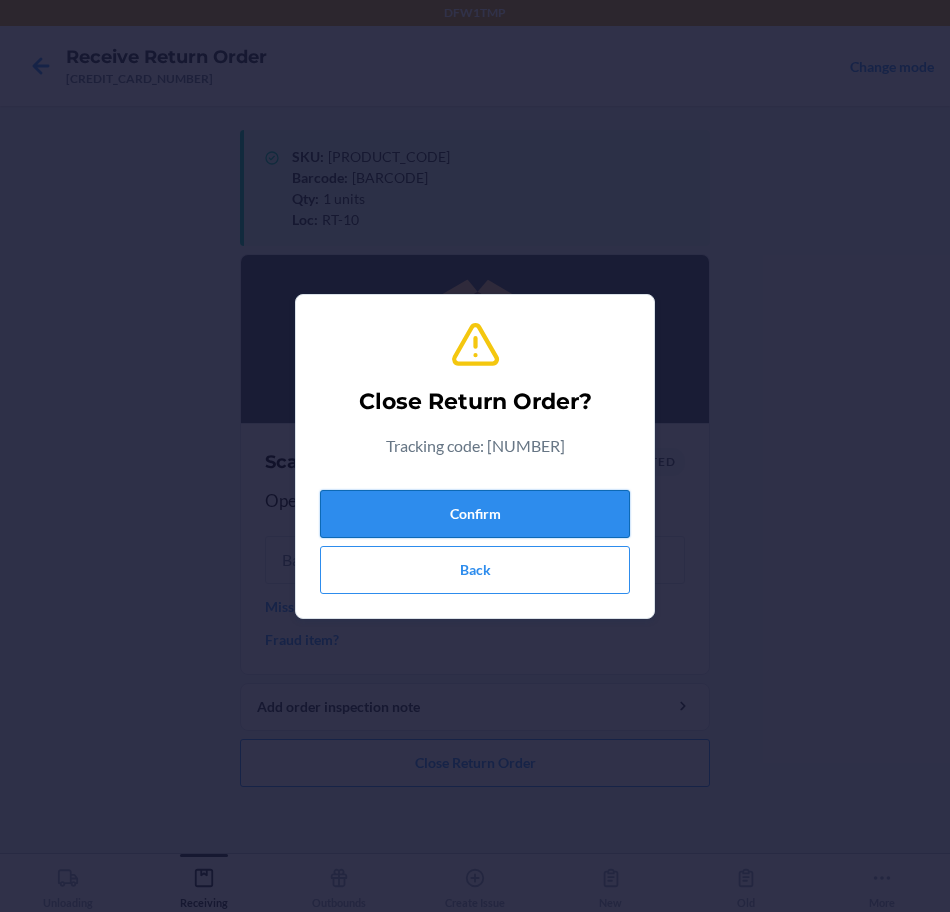 click on "Confirm" at bounding box center [475, 514] 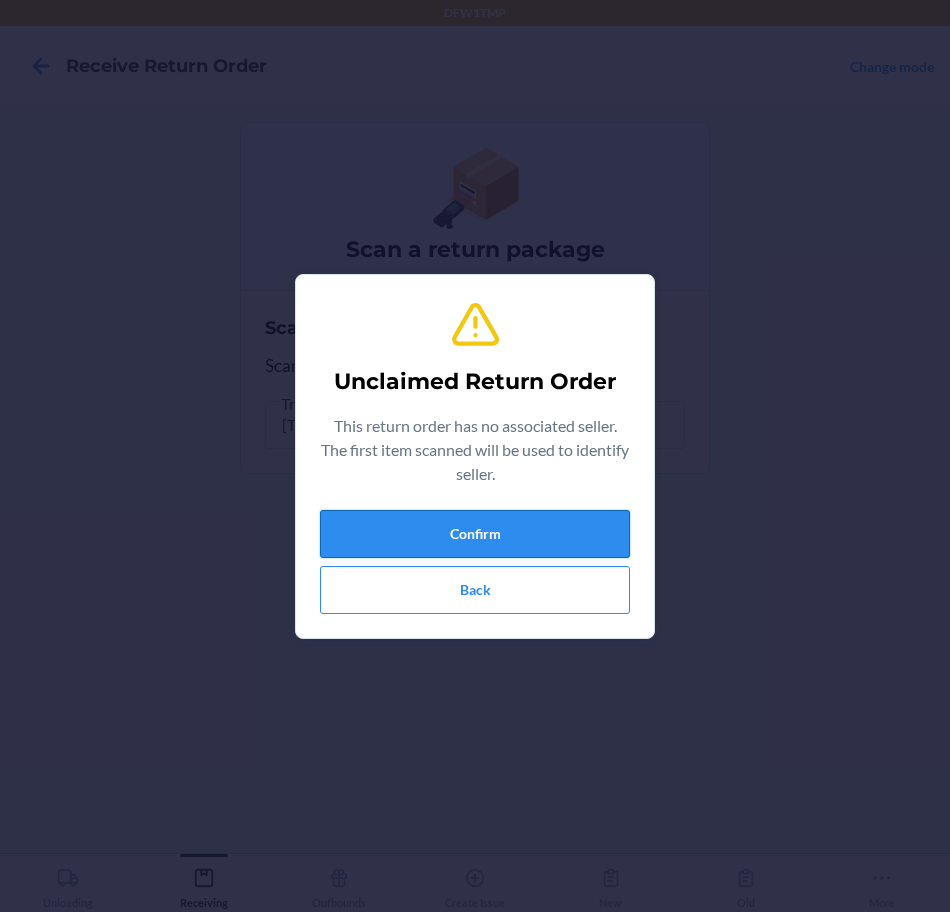 click on "Confirm" at bounding box center (475, 534) 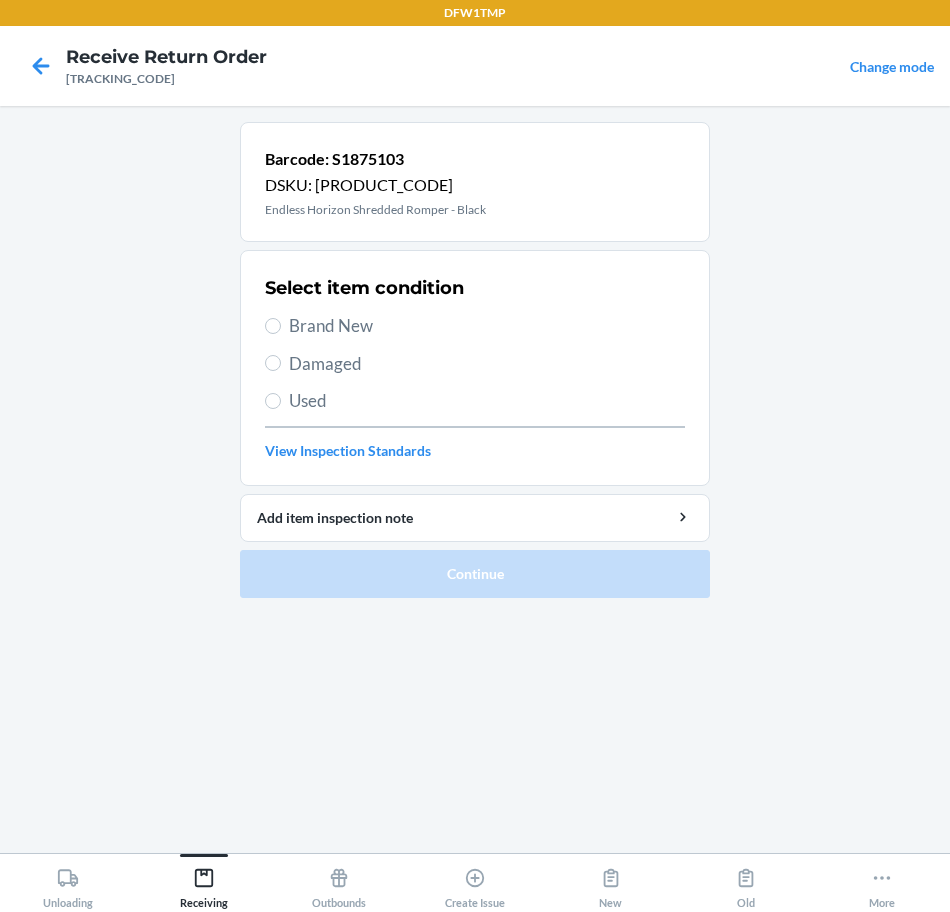 click on "Brand New" at bounding box center [487, 326] 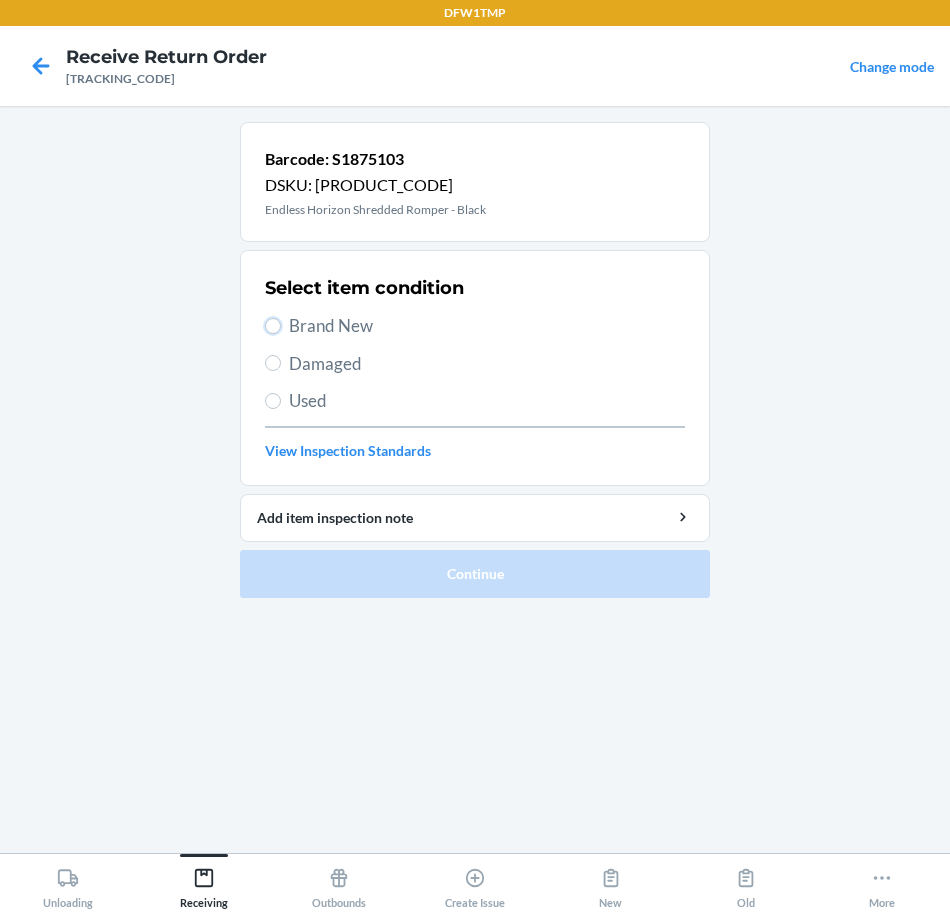 click on "Brand New" at bounding box center [273, 326] 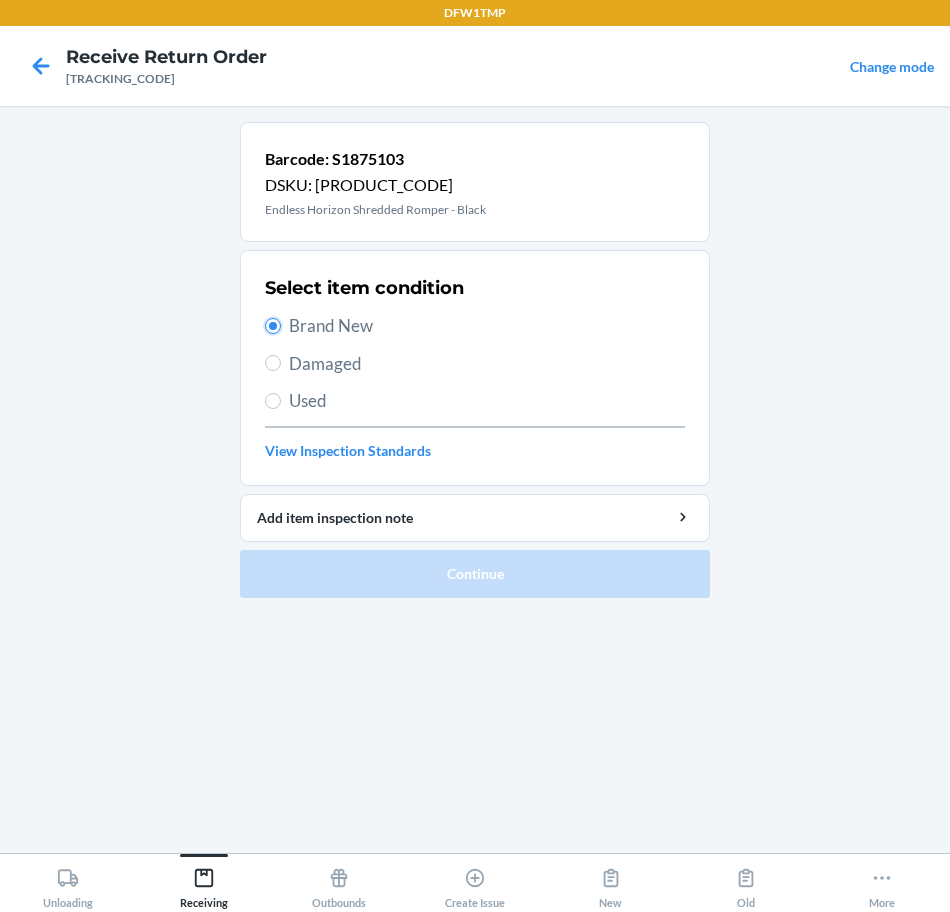 radio on "true" 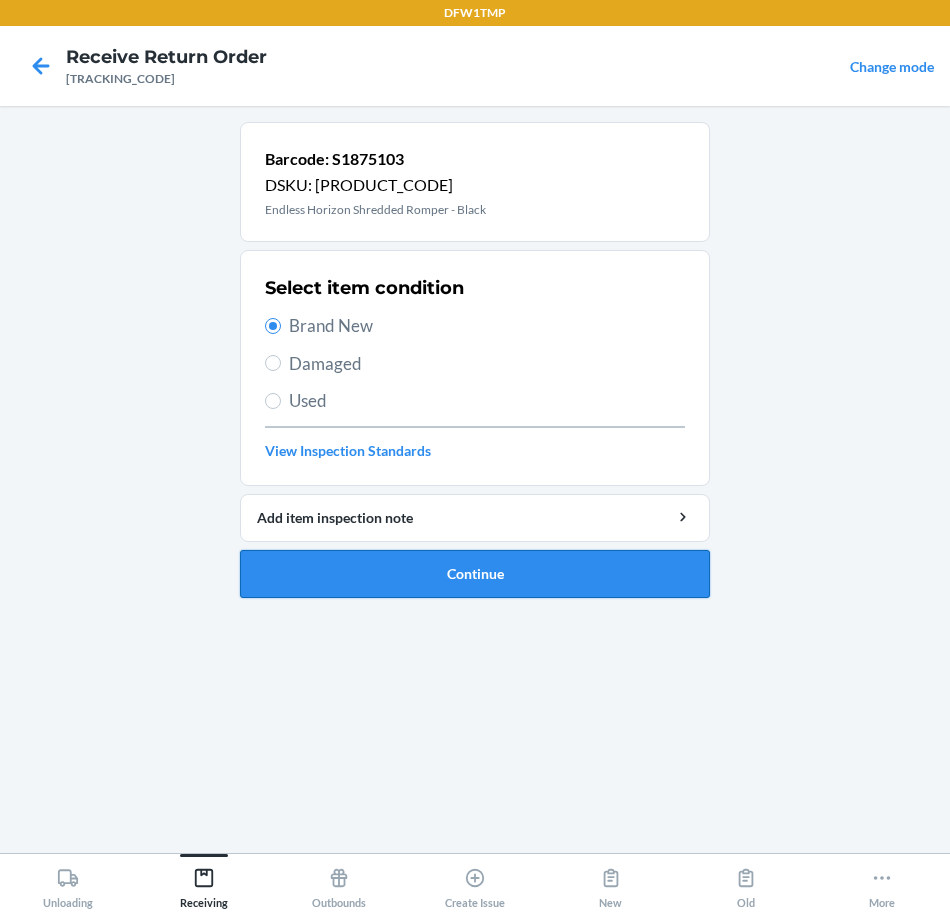 click on "Continue" at bounding box center (475, 574) 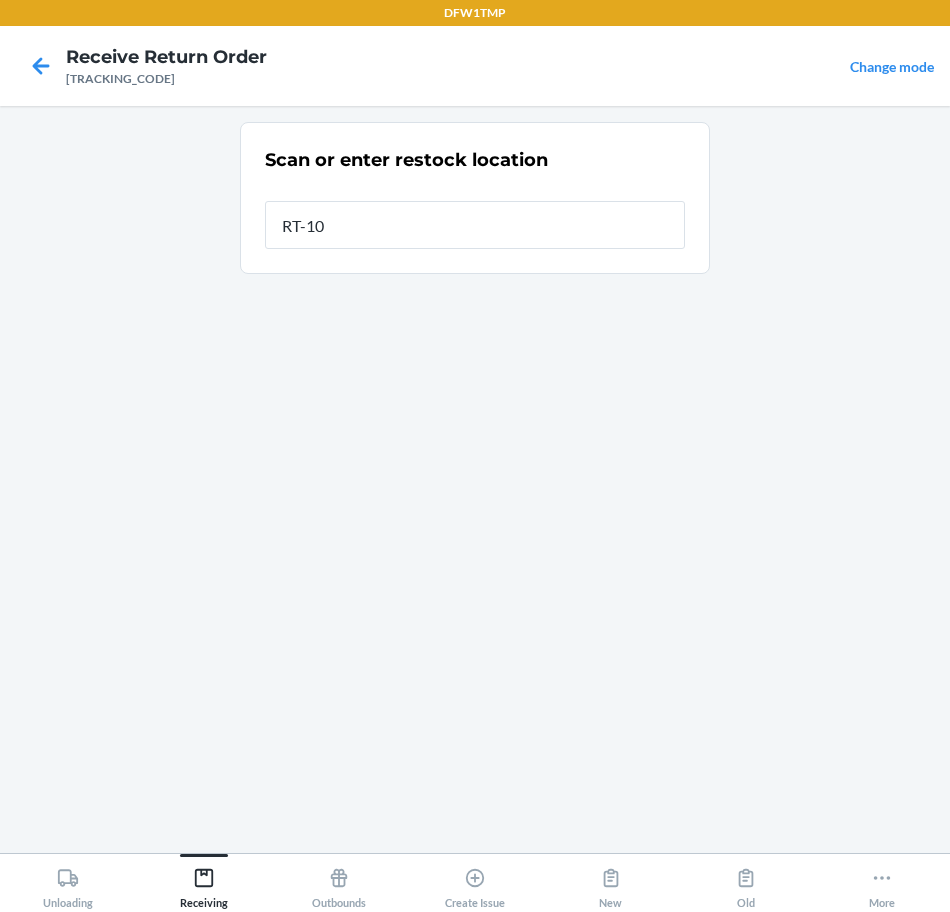 type on "RT-10" 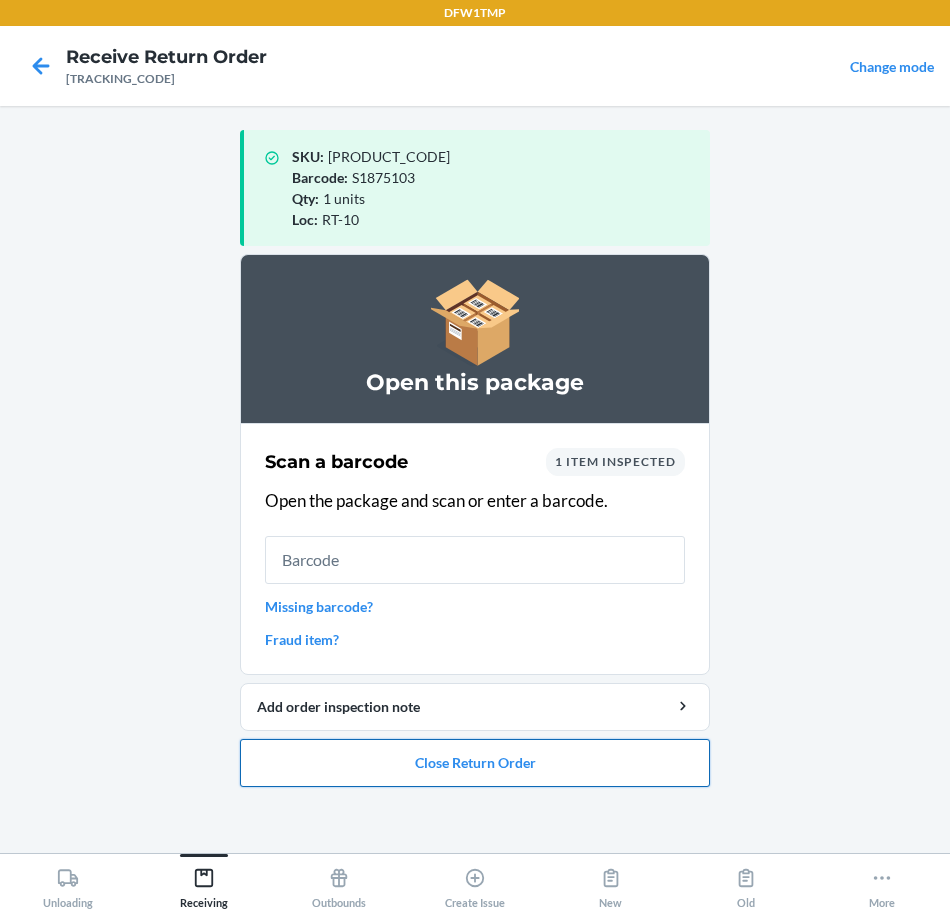 click on "Close Return Order" at bounding box center [475, 763] 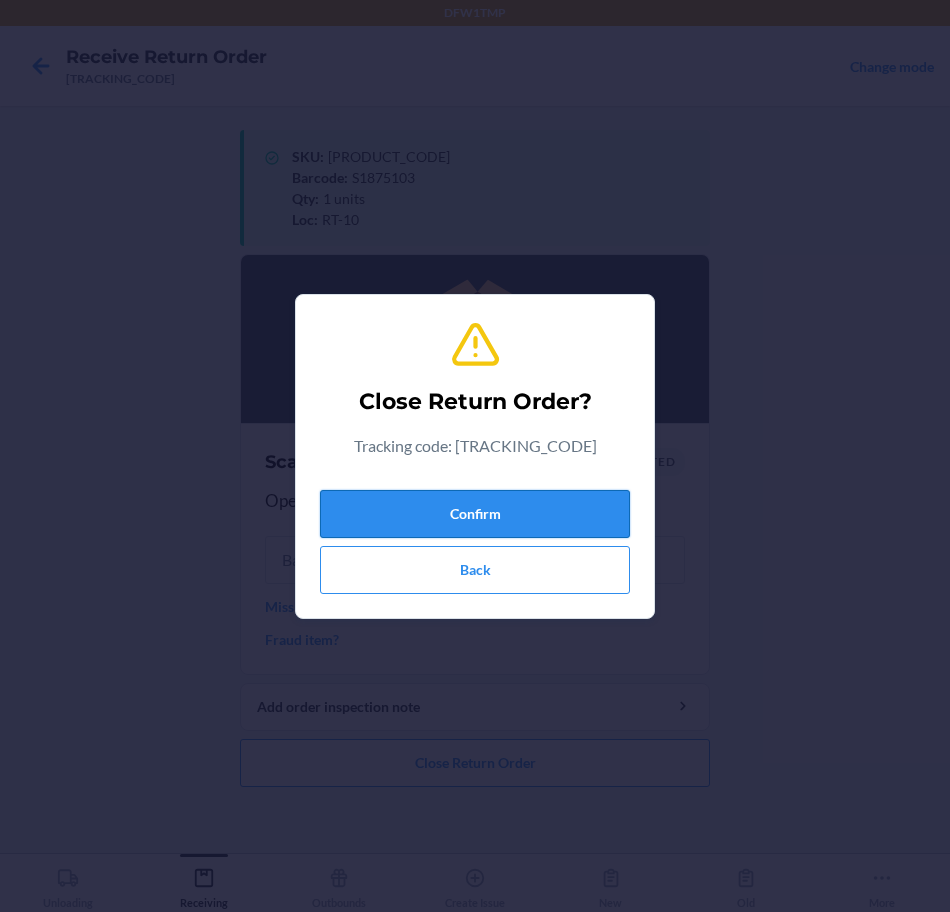 click on "Confirm" at bounding box center [475, 514] 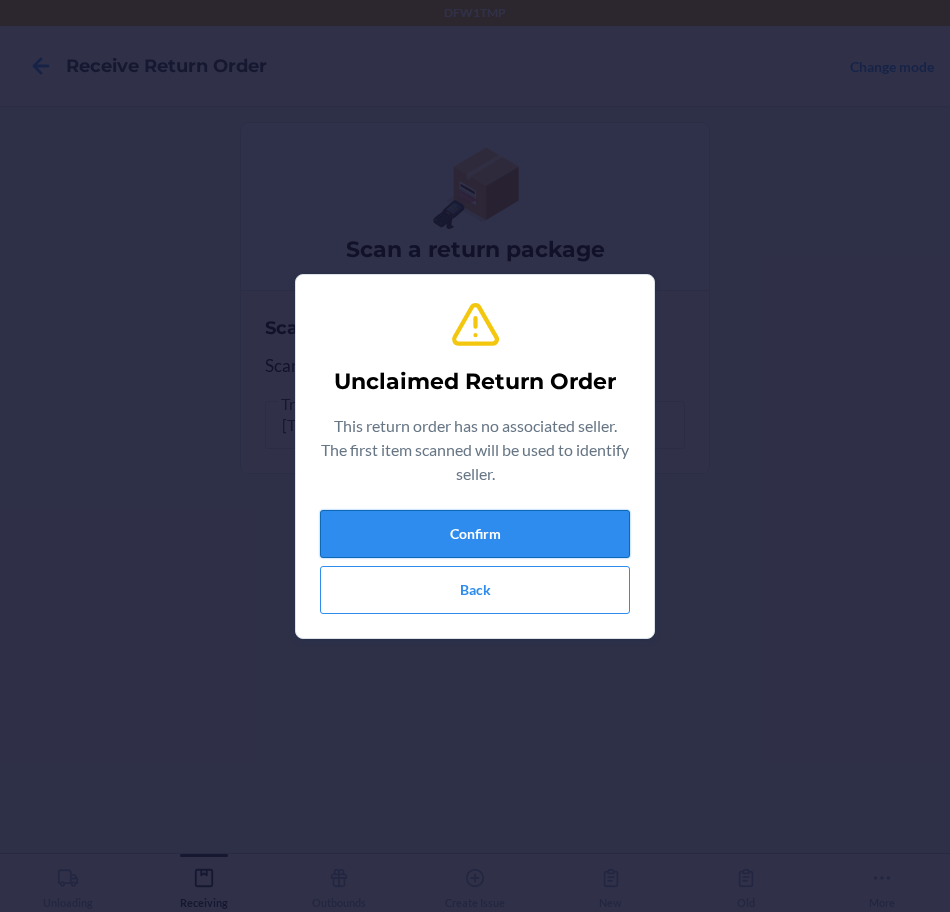 click on "Confirm" at bounding box center [475, 534] 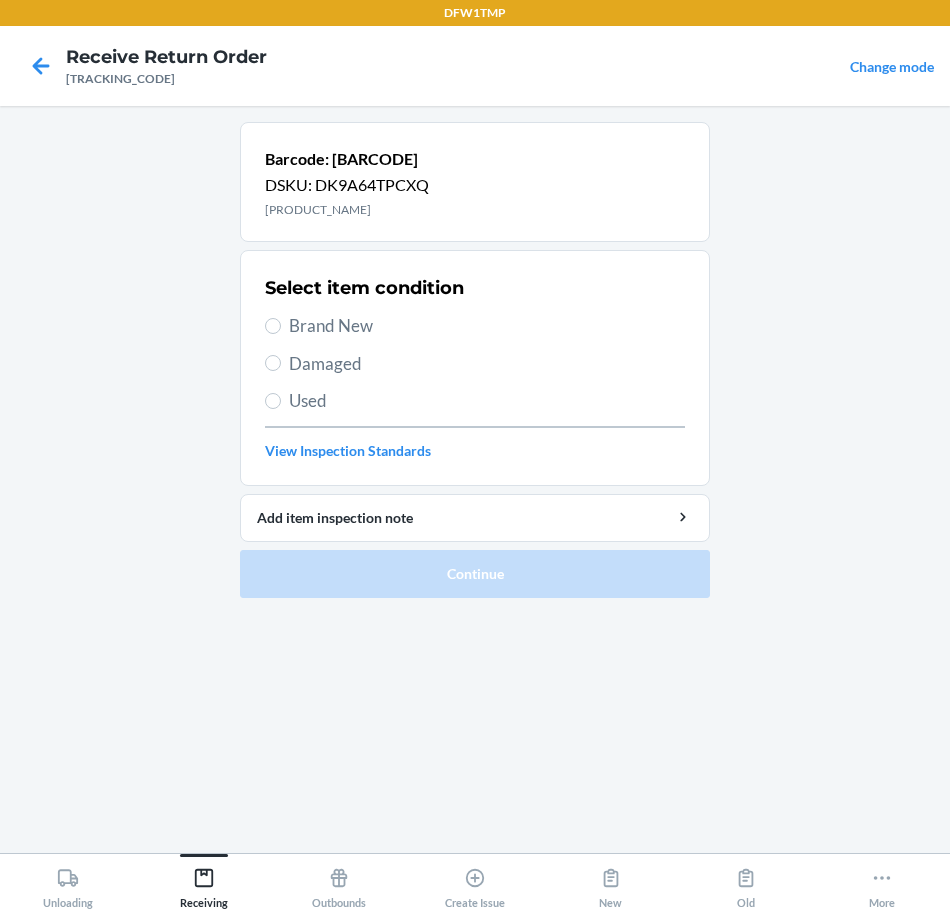 click on "Brand New" at bounding box center [487, 326] 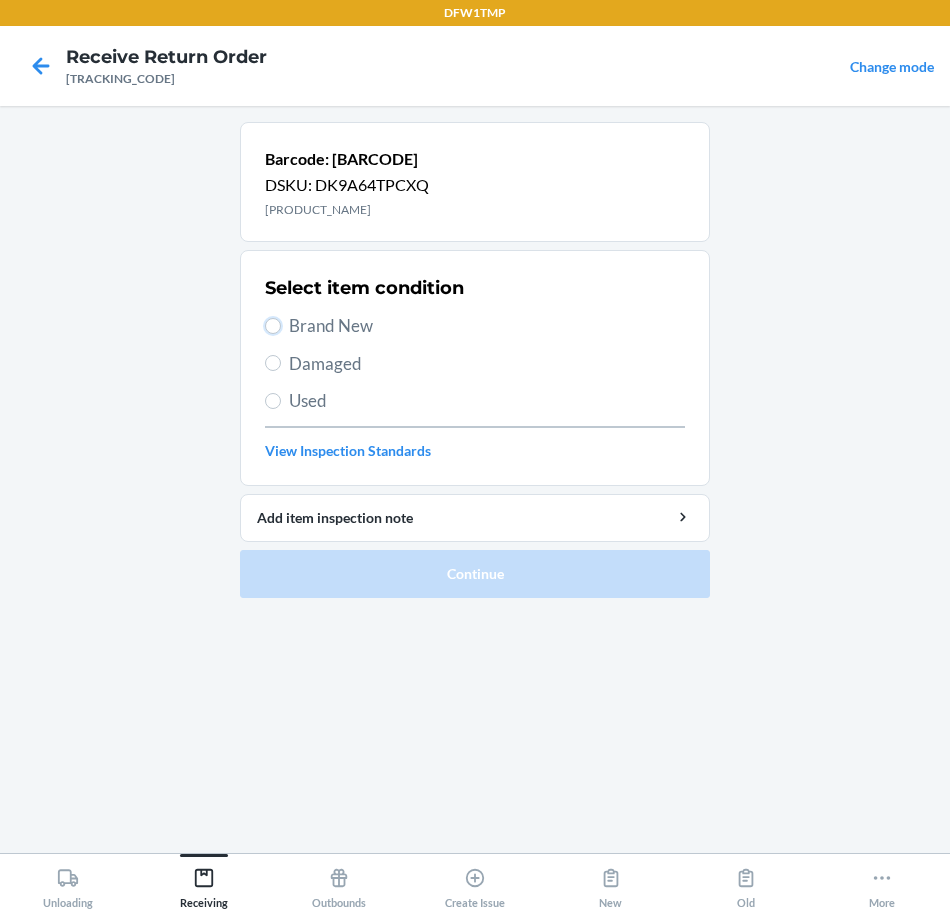 click on "Brand New" at bounding box center (273, 326) 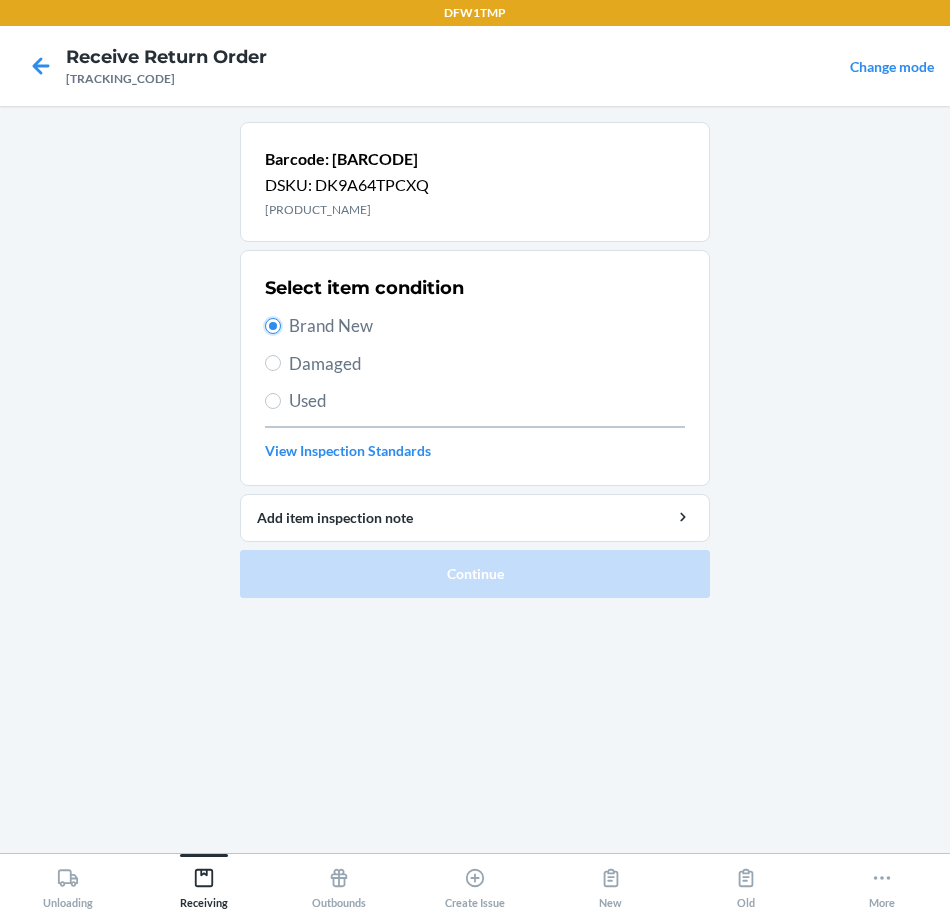 radio on "true" 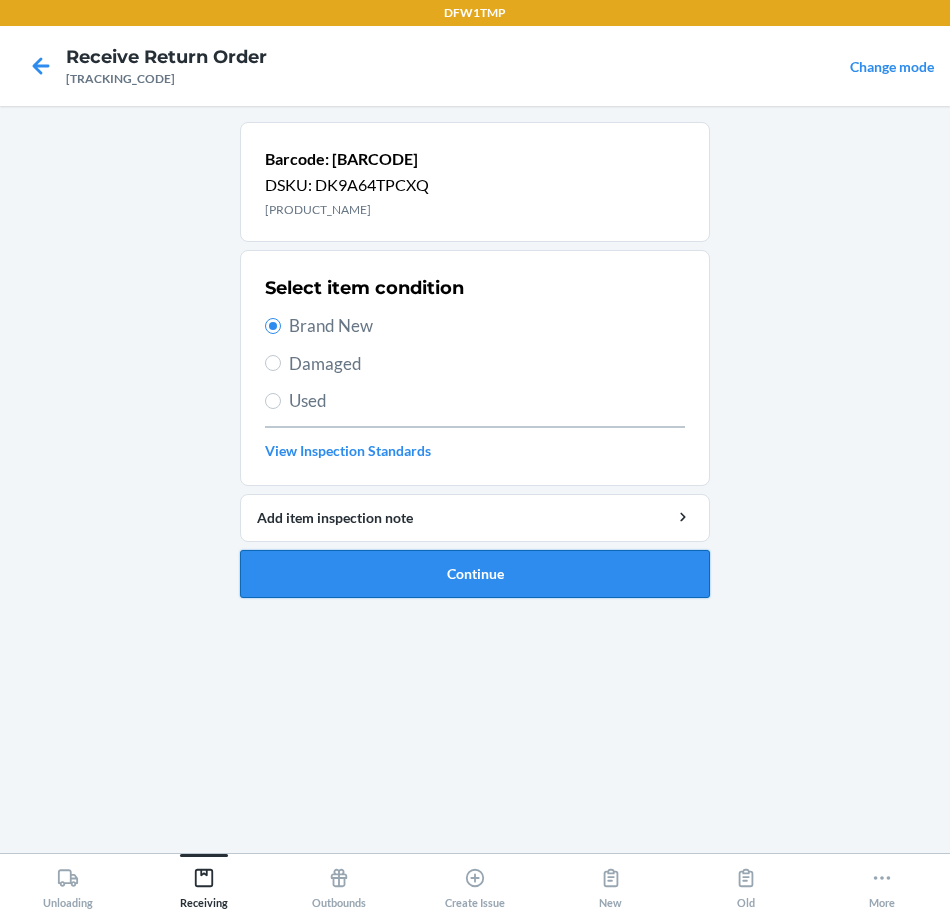 click on "Continue" at bounding box center (475, 574) 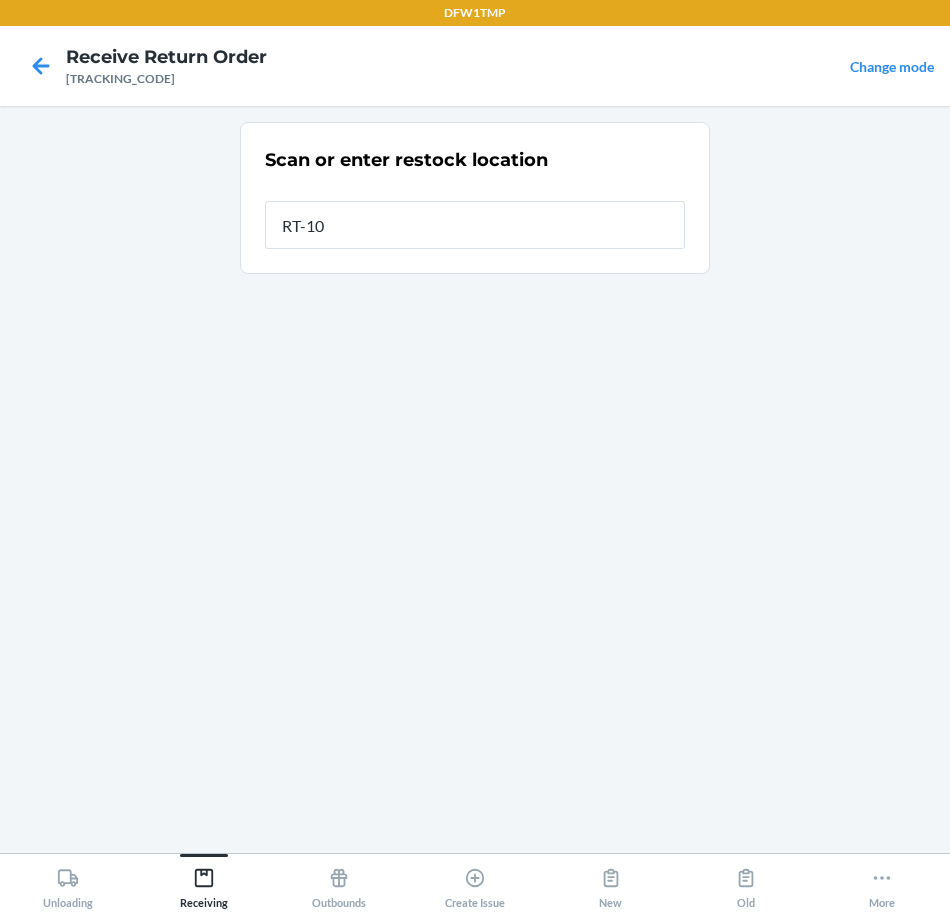 type on "RT-10" 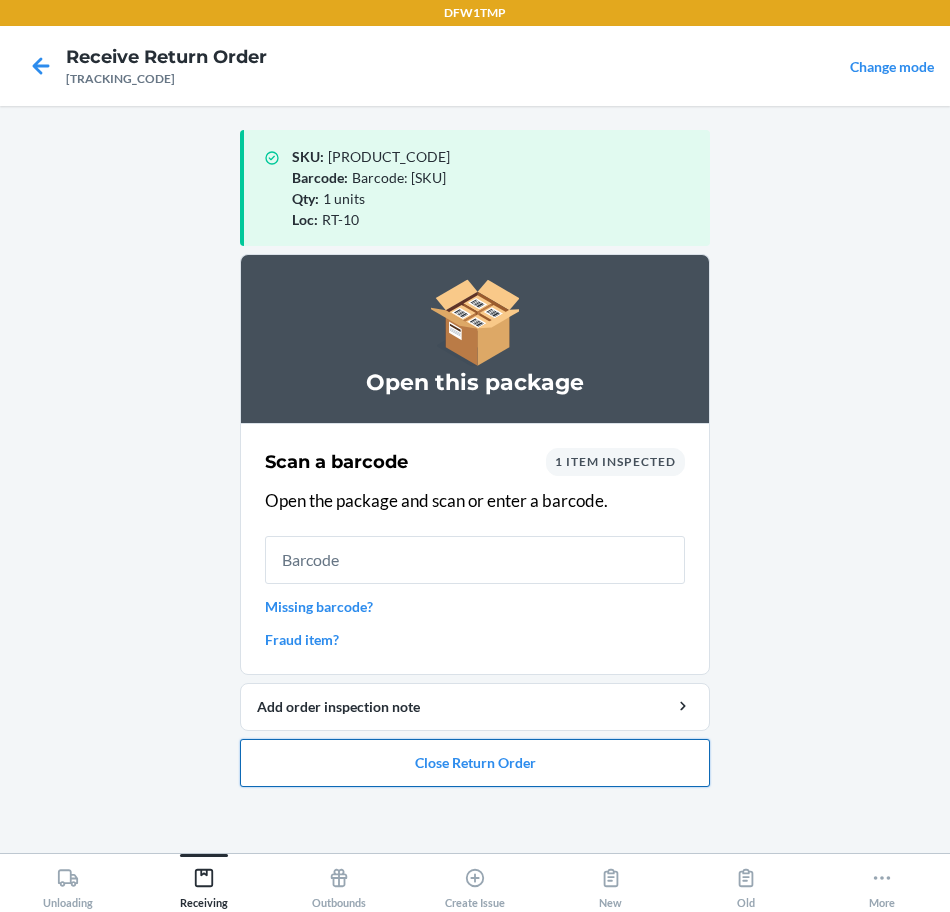 click on "Close Return Order" at bounding box center (475, 763) 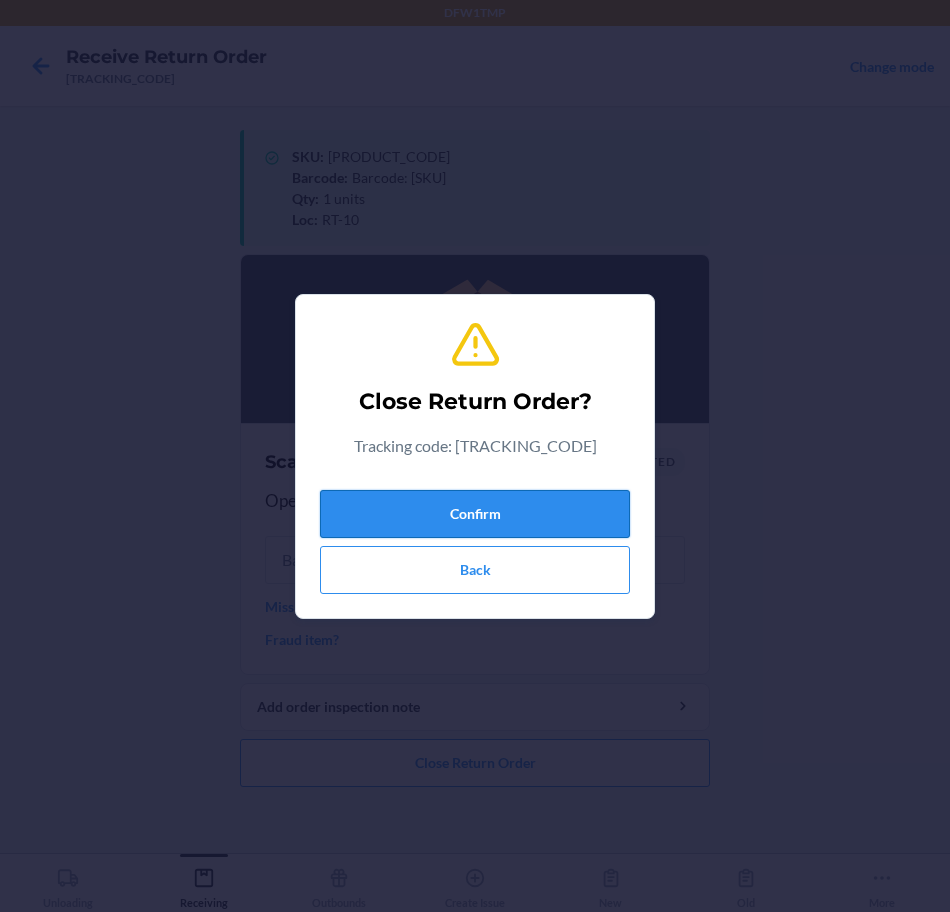 click on "Confirm" at bounding box center (475, 514) 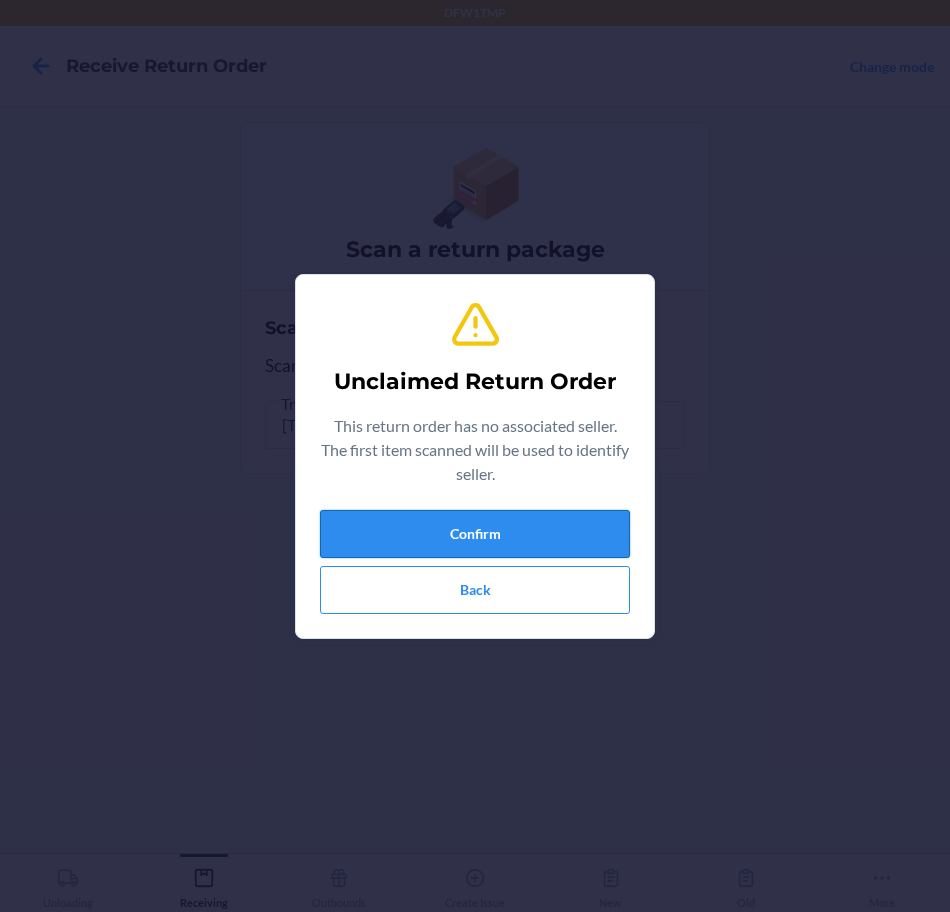 click on "Confirm" at bounding box center [475, 534] 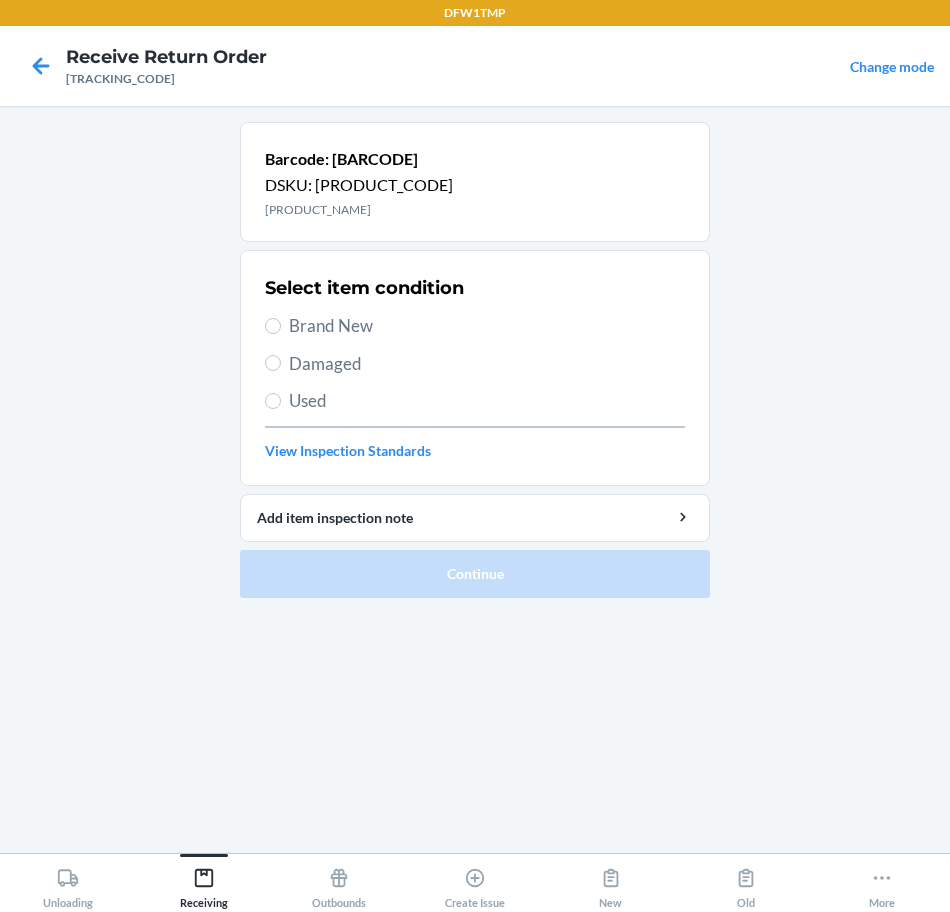 click on "Brand New" at bounding box center (487, 326) 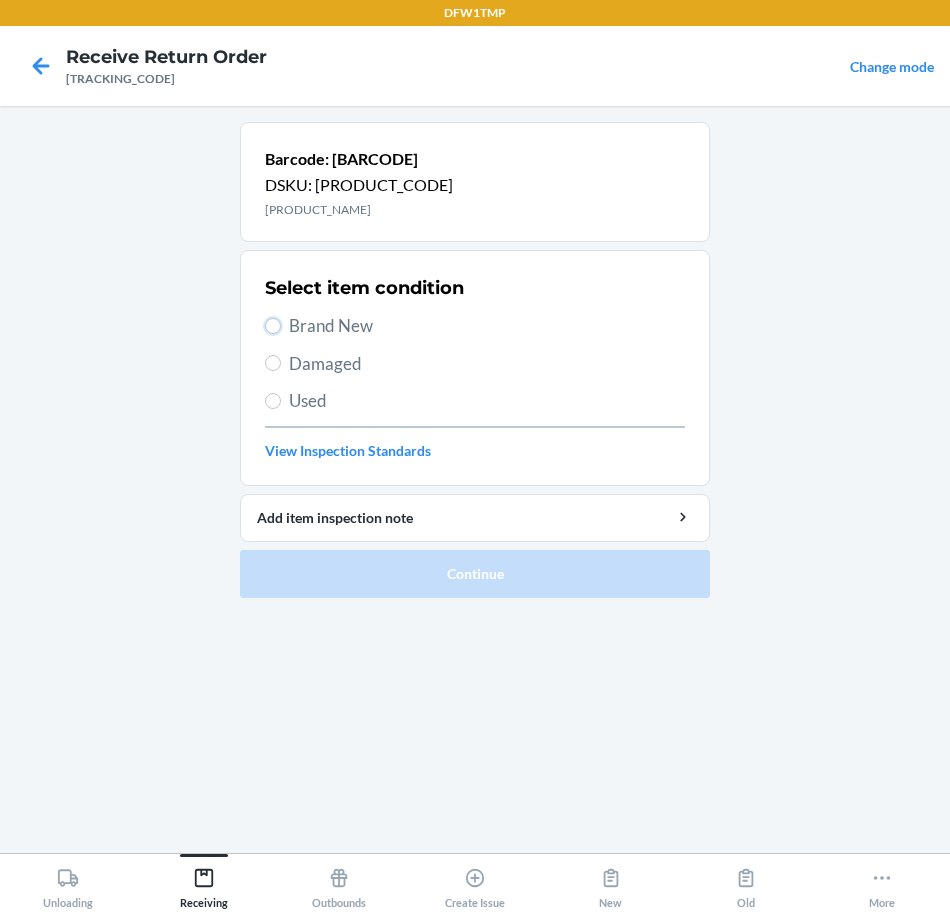 click on "Brand New" at bounding box center [273, 326] 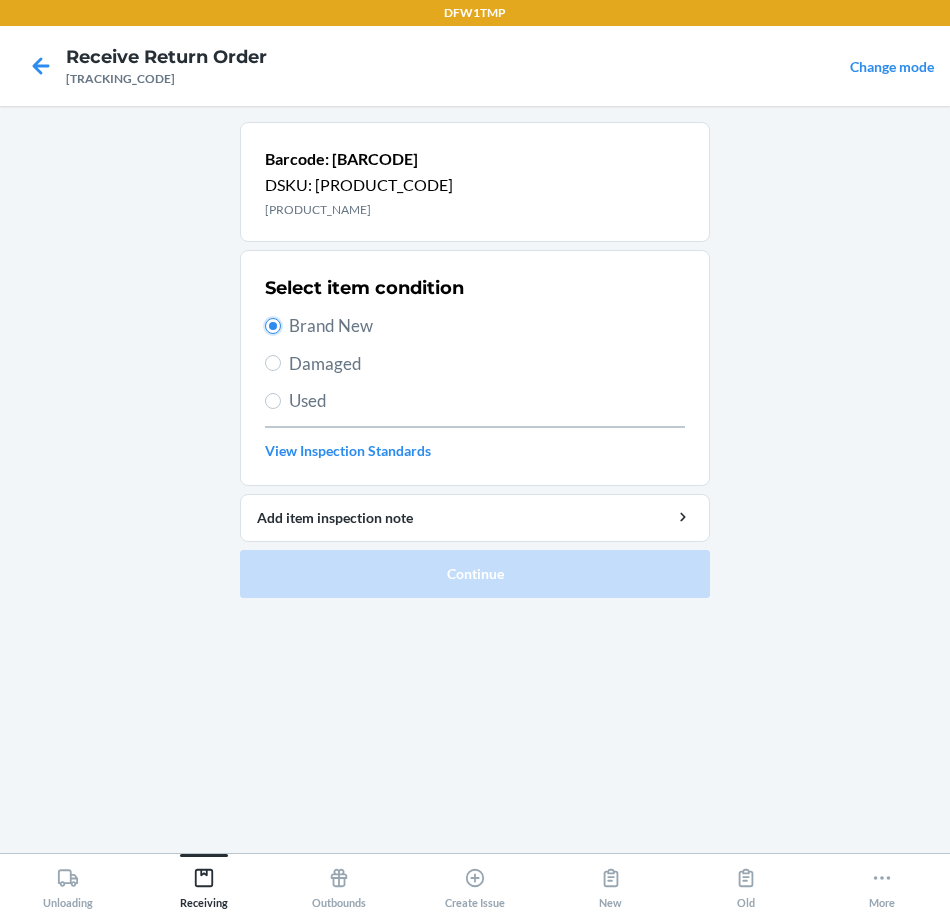 radio on "true" 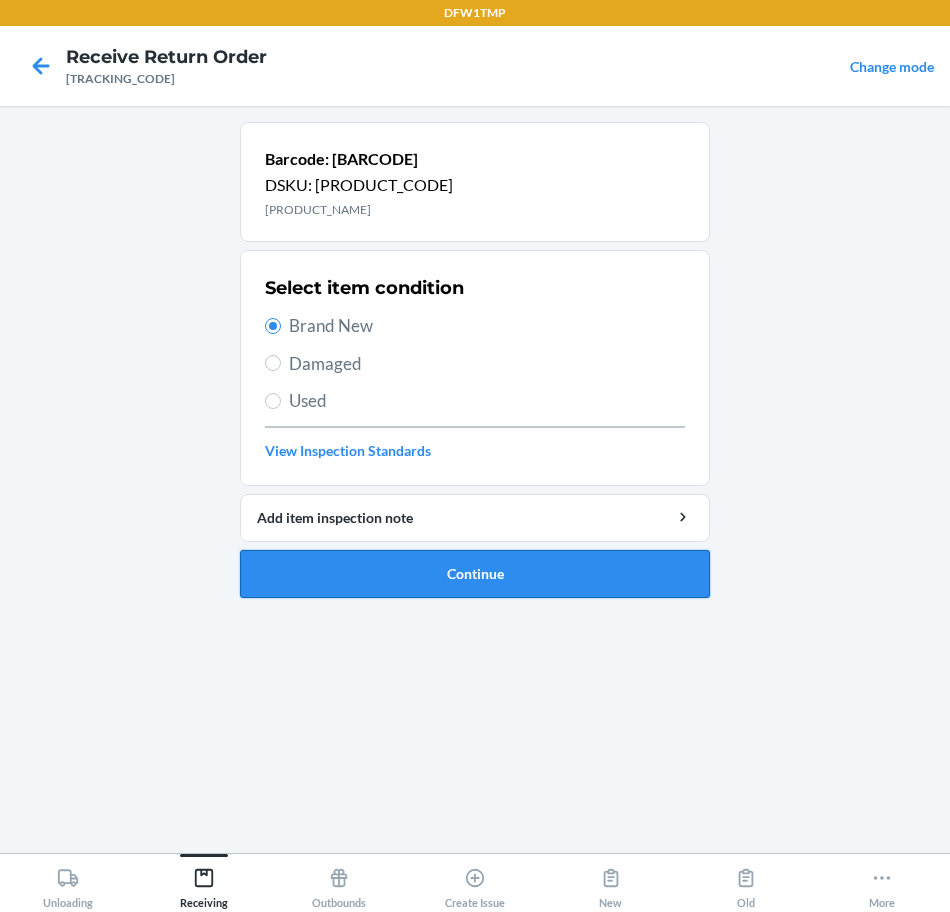 click on "Continue" at bounding box center [475, 574] 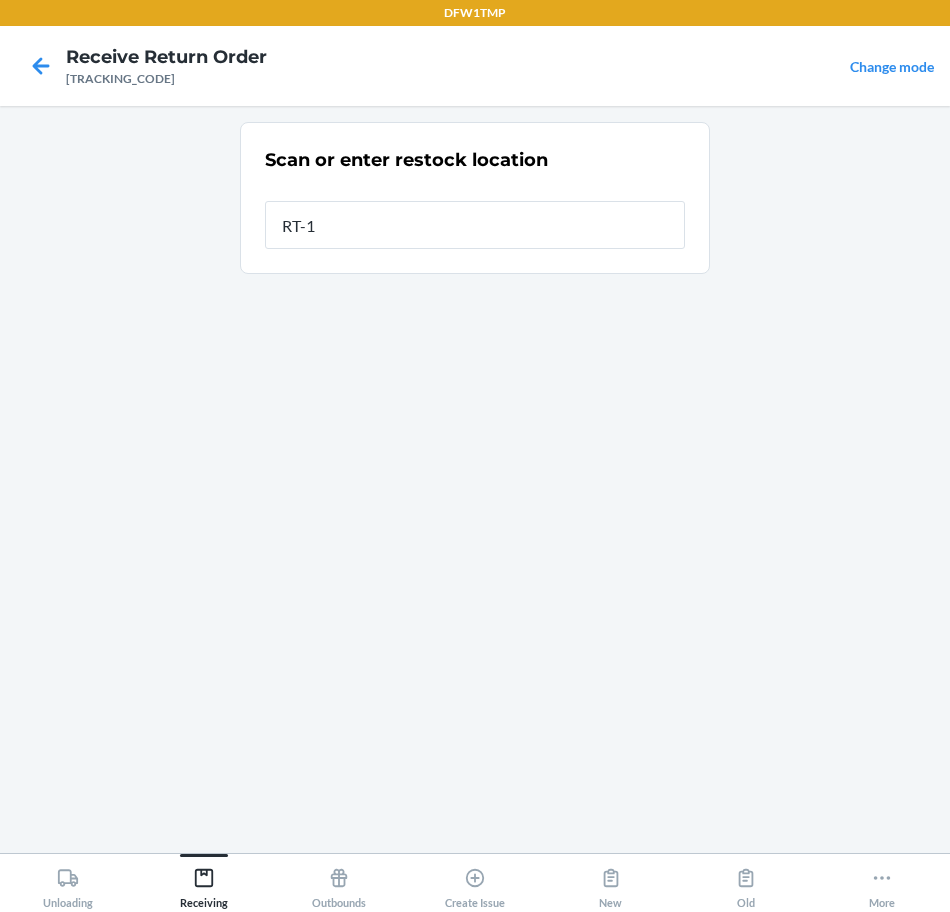 type on "RT-10" 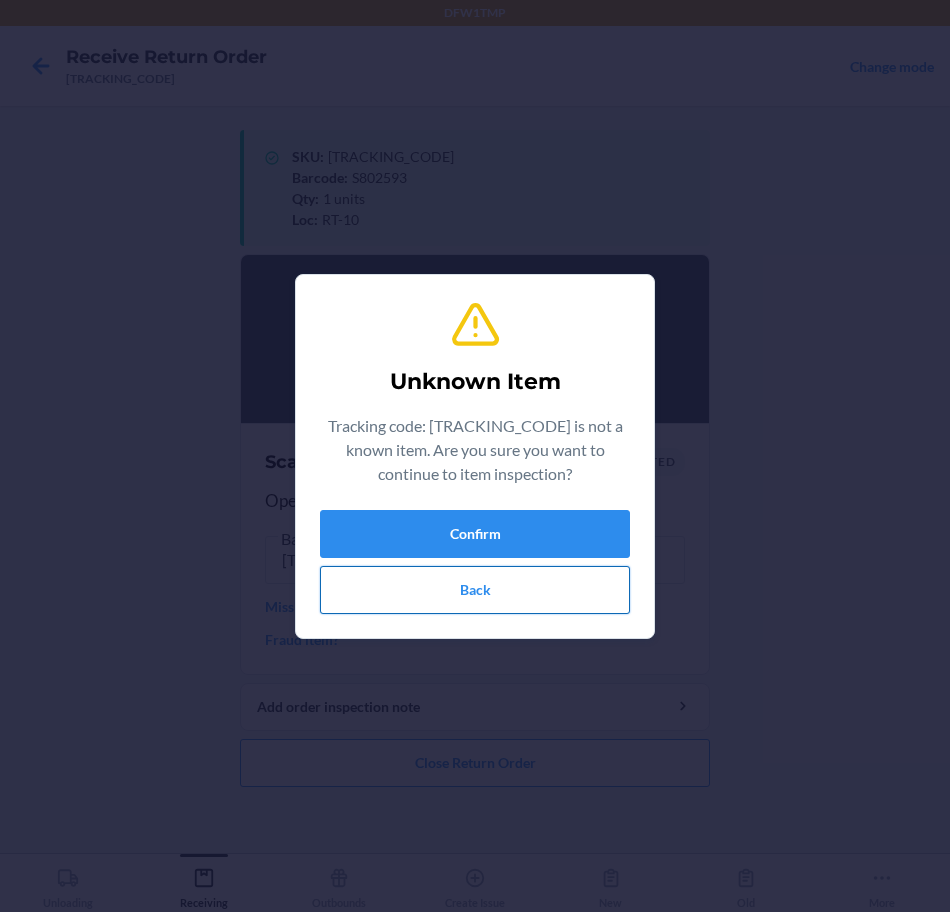 click on "Back" at bounding box center (475, 590) 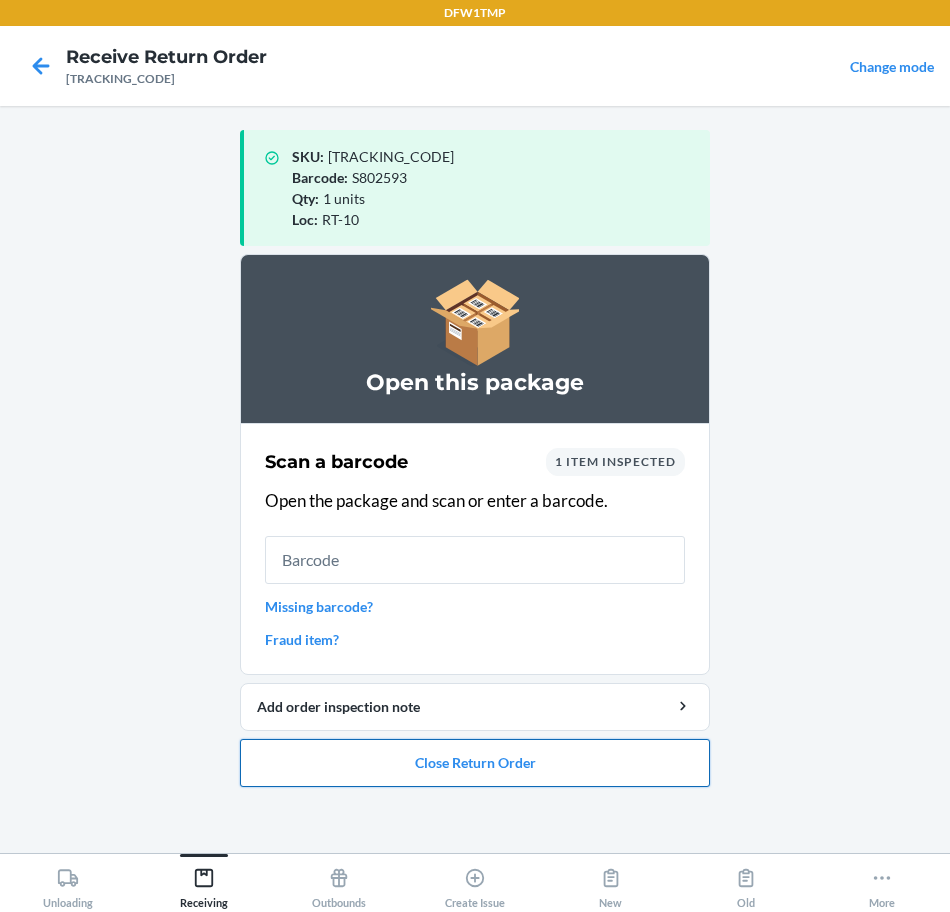 click on "Close Return Order" at bounding box center [475, 763] 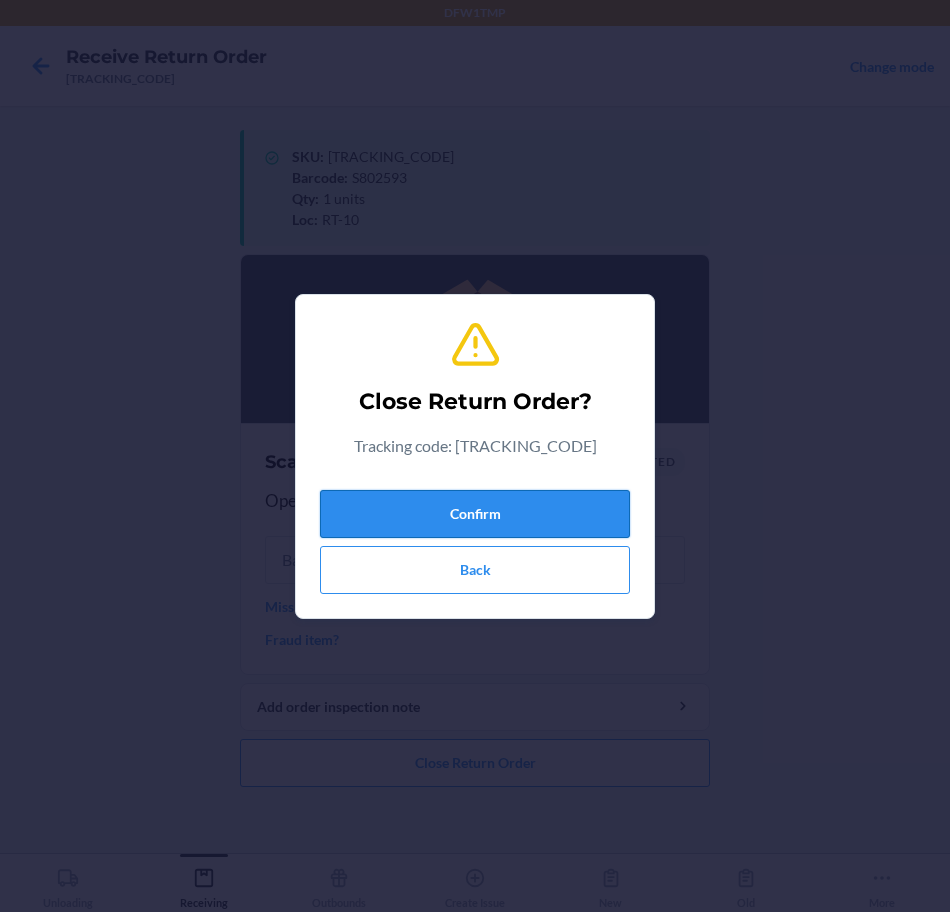 click on "Confirm" at bounding box center (475, 514) 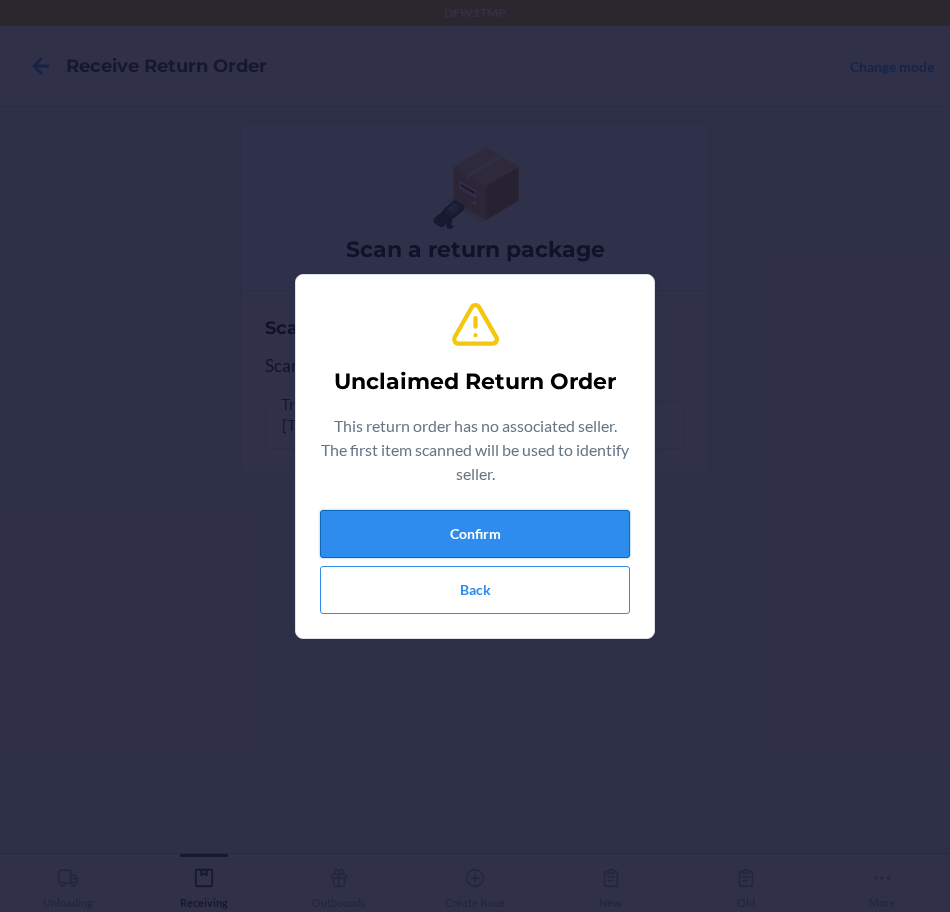click on "Confirm" at bounding box center [475, 534] 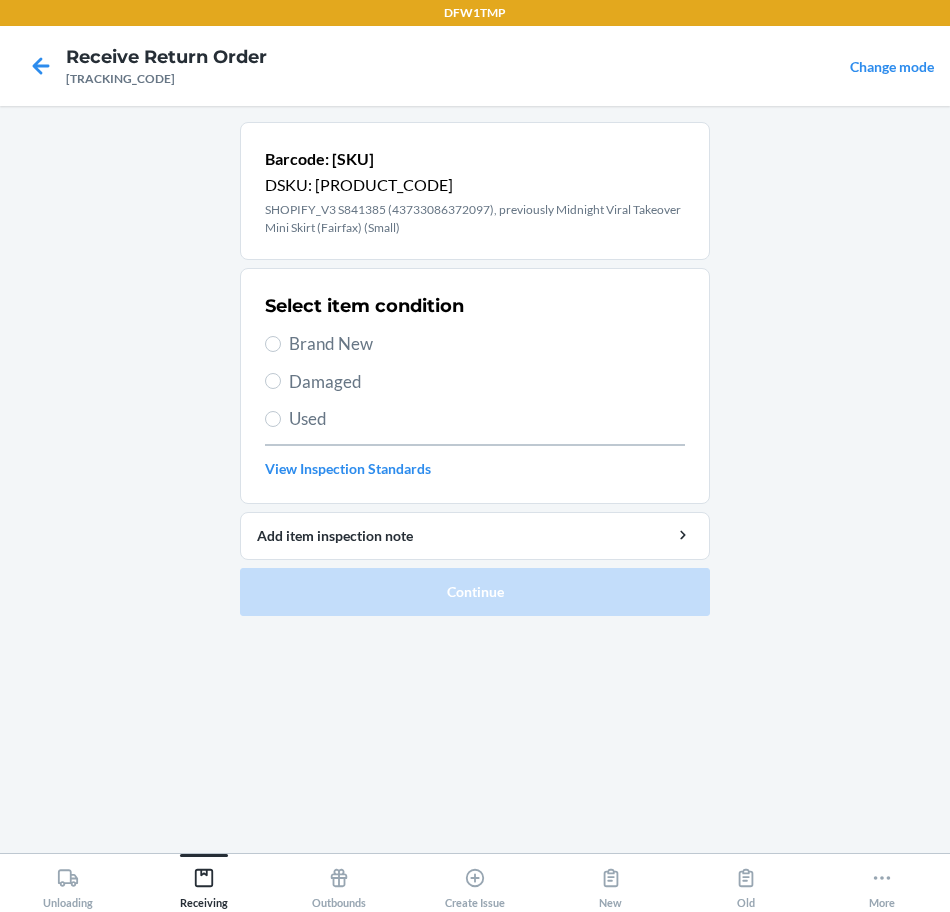 click on "Brand New" at bounding box center [487, 344] 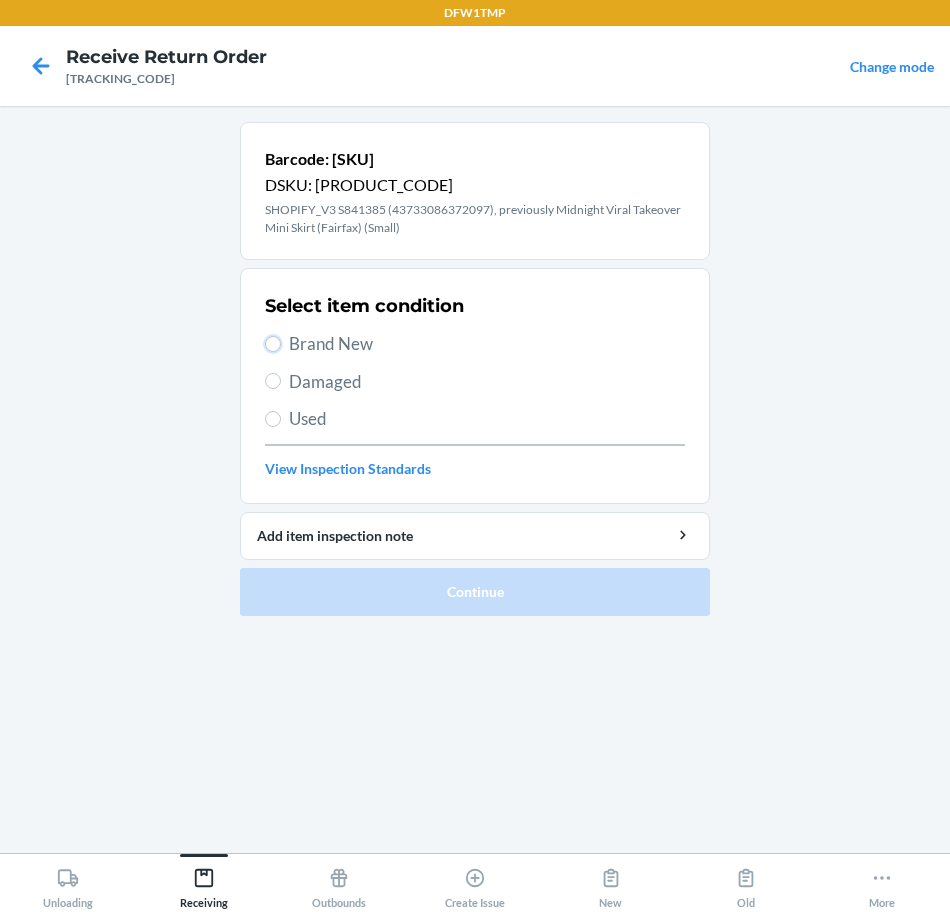 click on "Brand New" at bounding box center [273, 344] 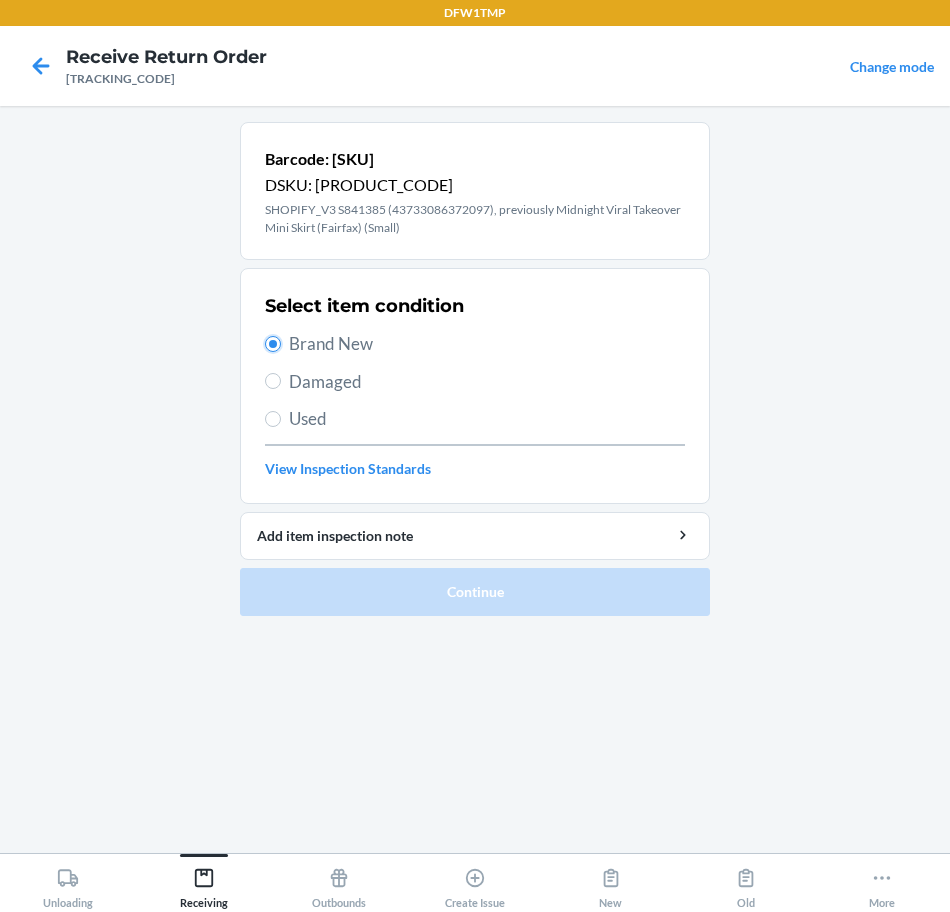 radio on "true" 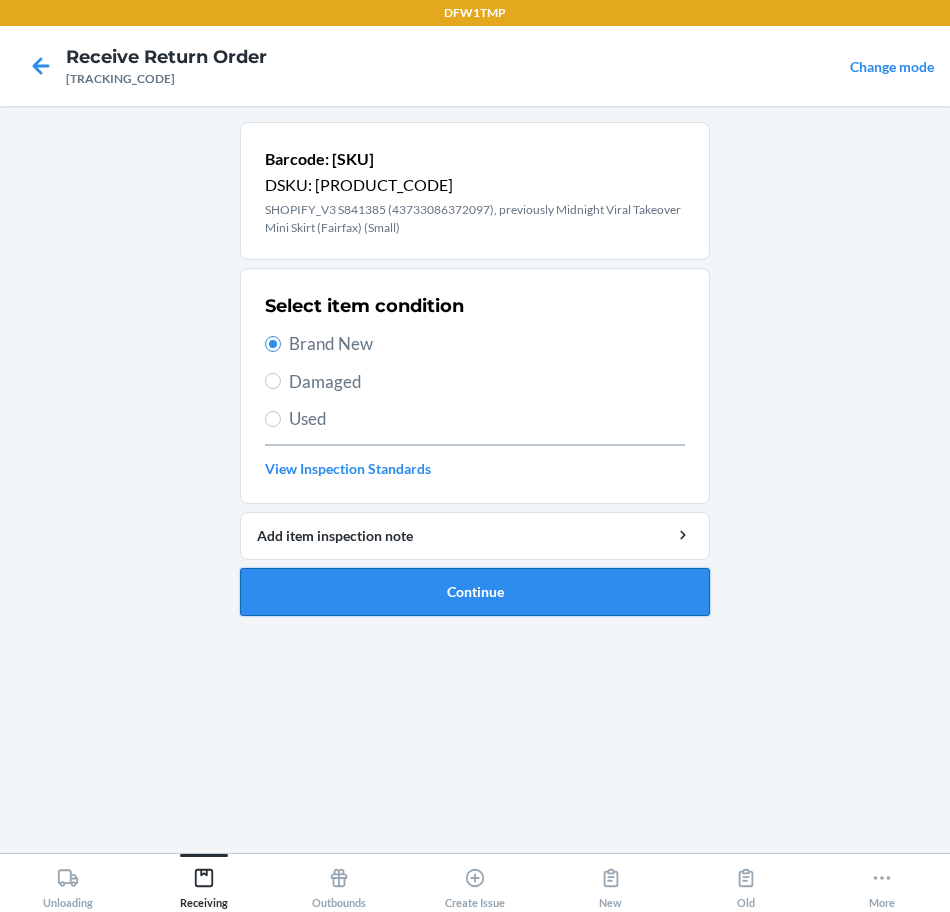 click on "Continue" at bounding box center (475, 592) 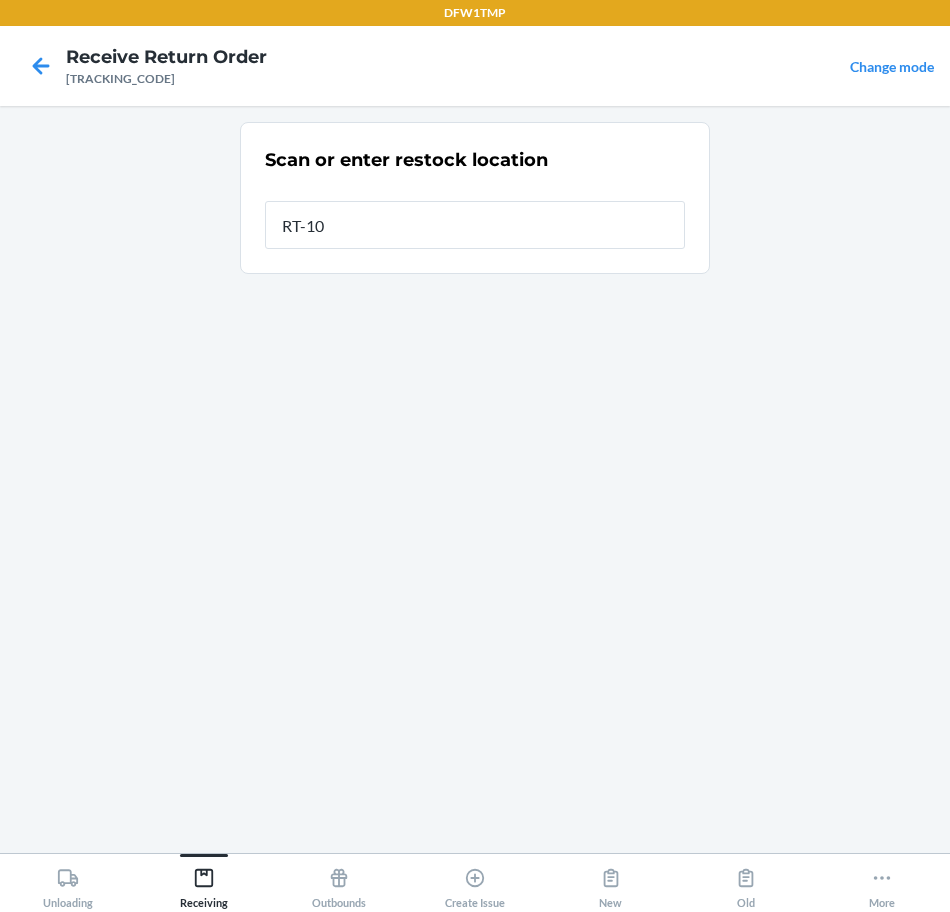 type on "RT-10" 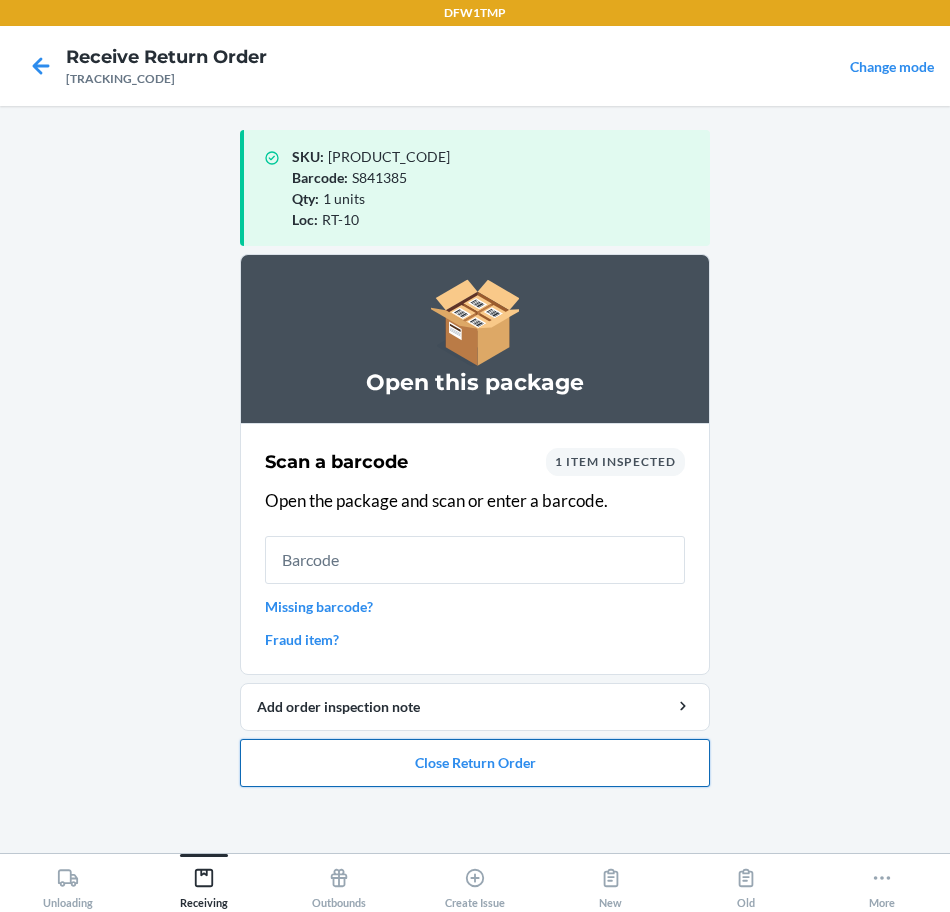 click on "Close Return Order" at bounding box center [475, 763] 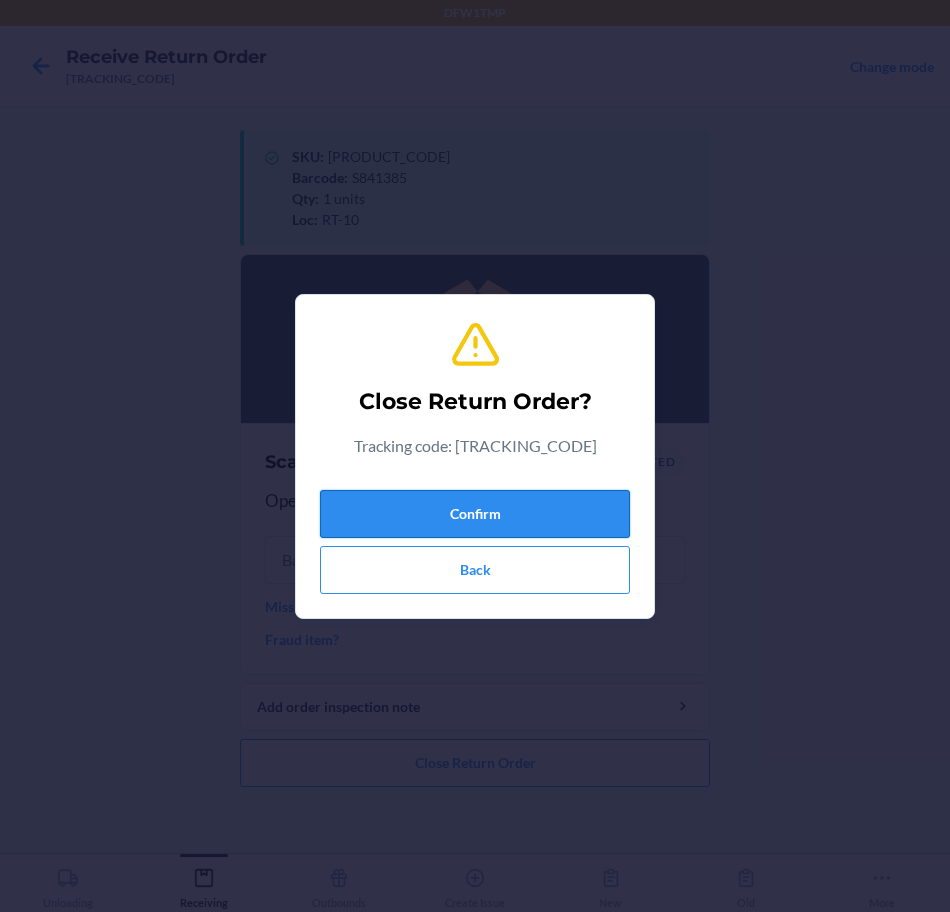 click on "Confirm" at bounding box center (475, 514) 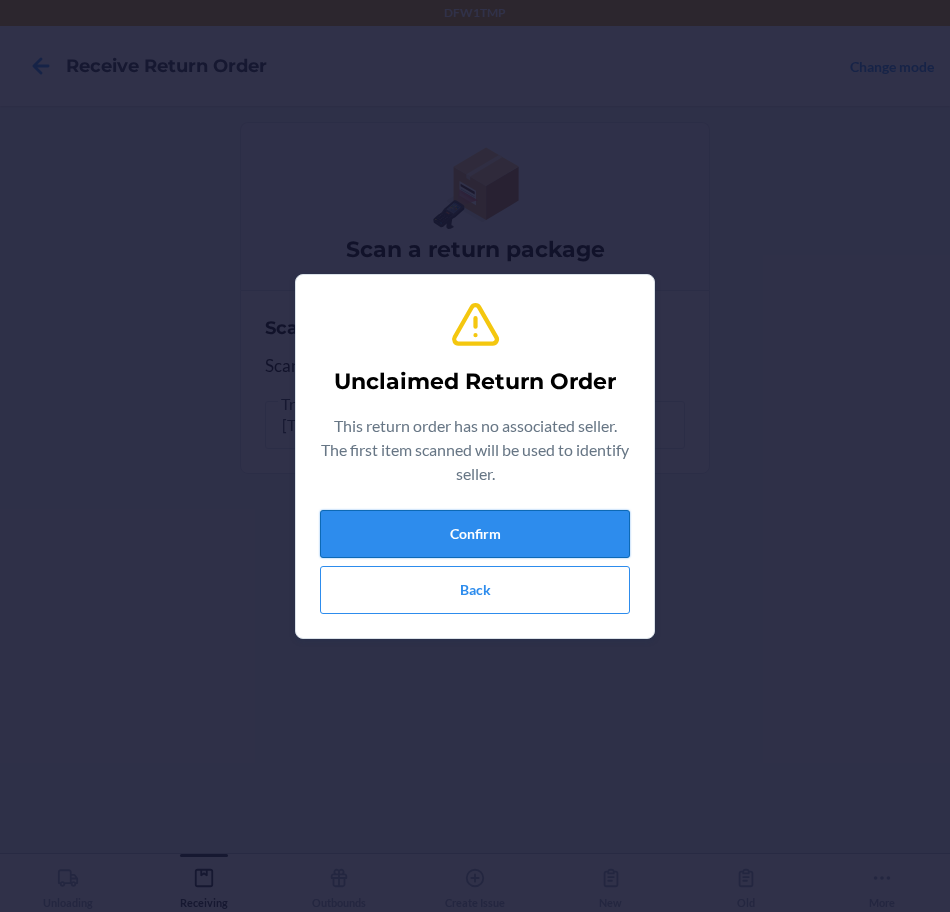 click on "Confirm" at bounding box center [475, 534] 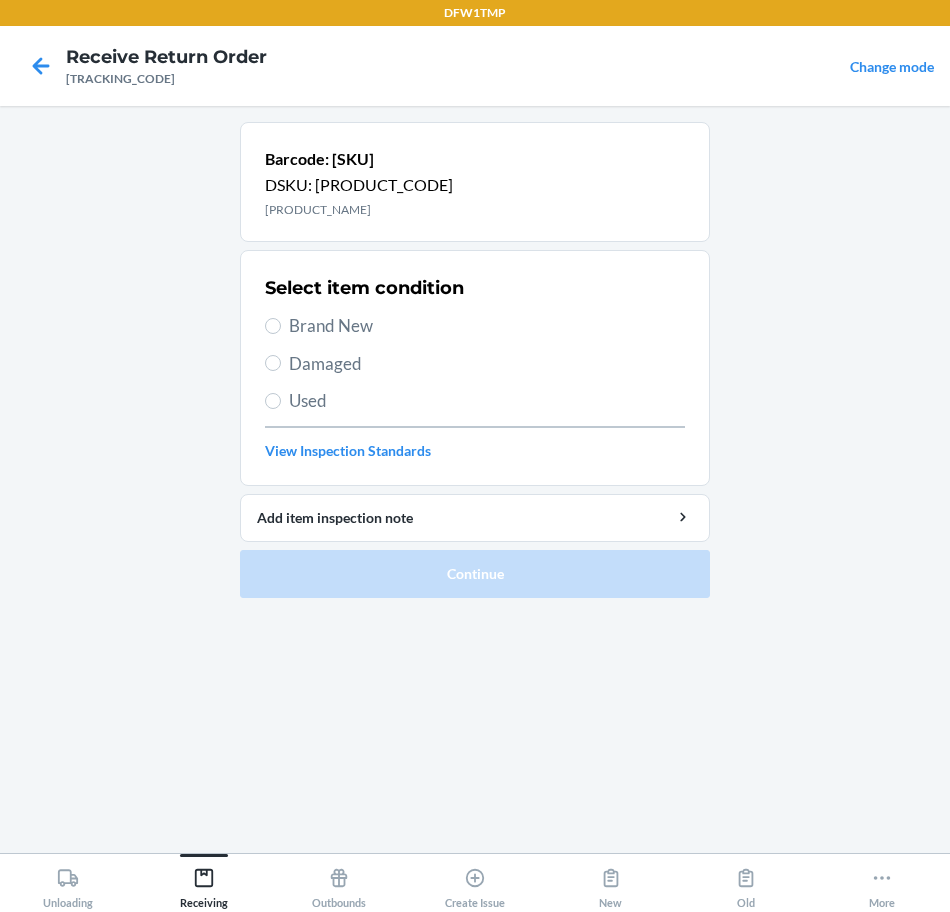 click on "Brand New" at bounding box center (487, 326) 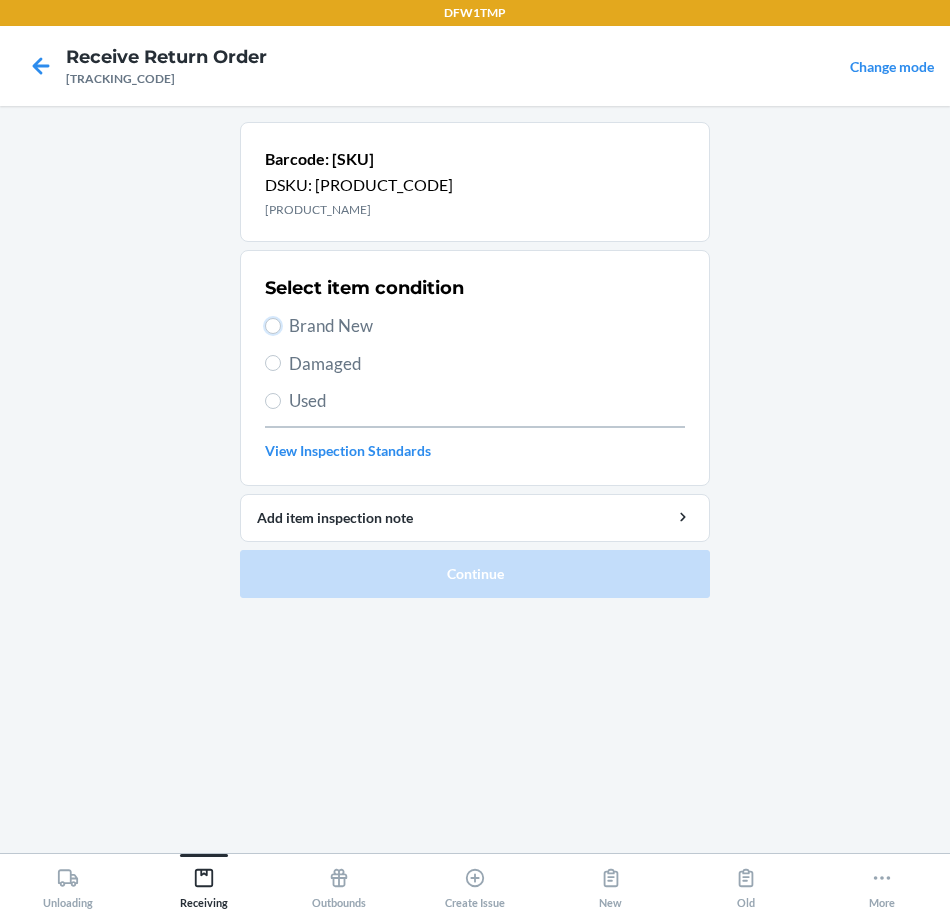 click on "Brand New" at bounding box center (273, 326) 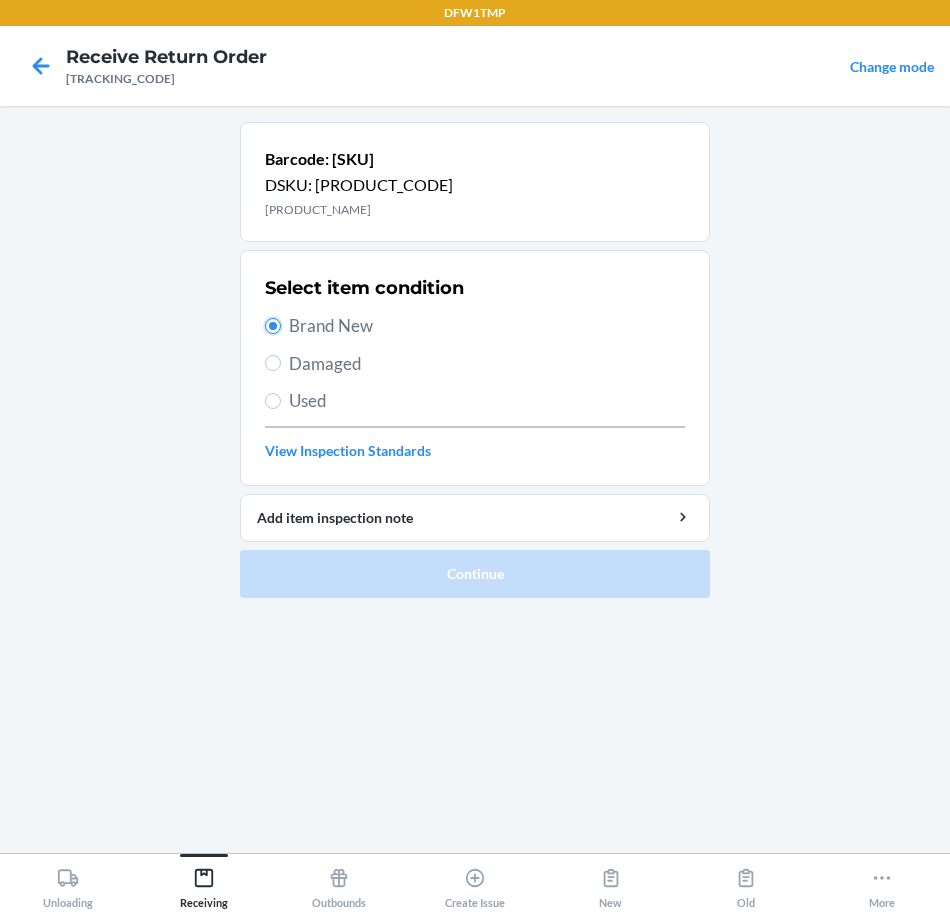 radio on "true" 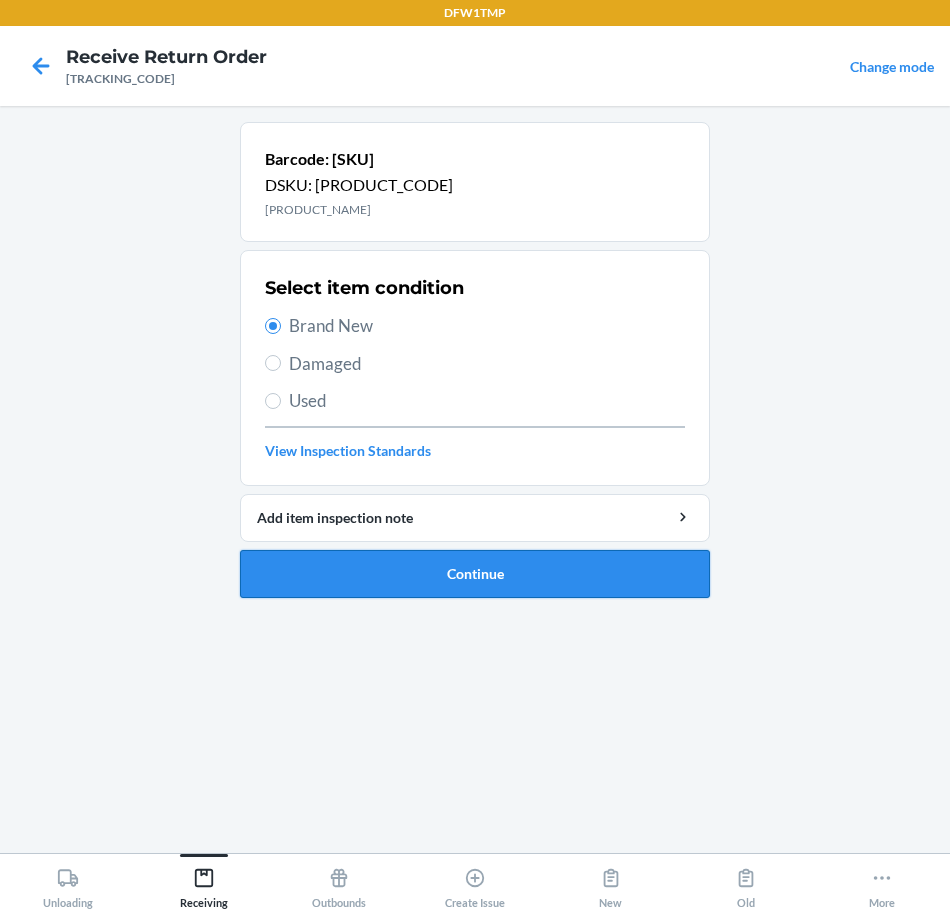 click on "Continue" at bounding box center (475, 574) 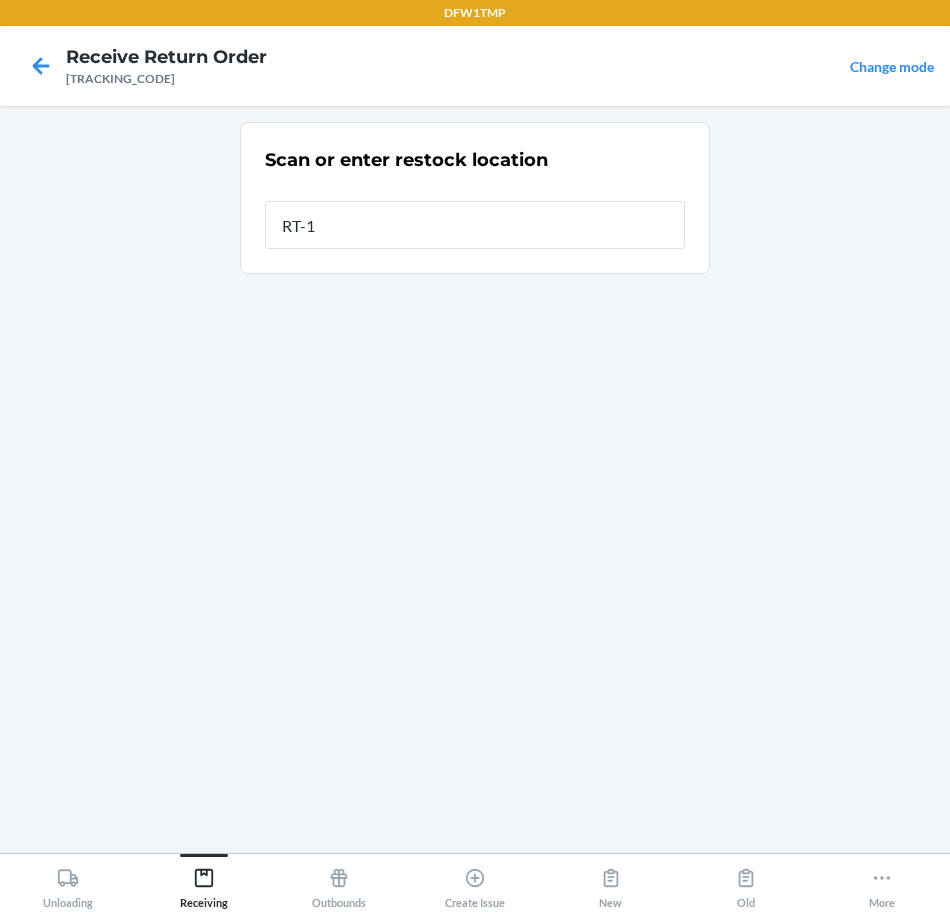 type on "RT-10" 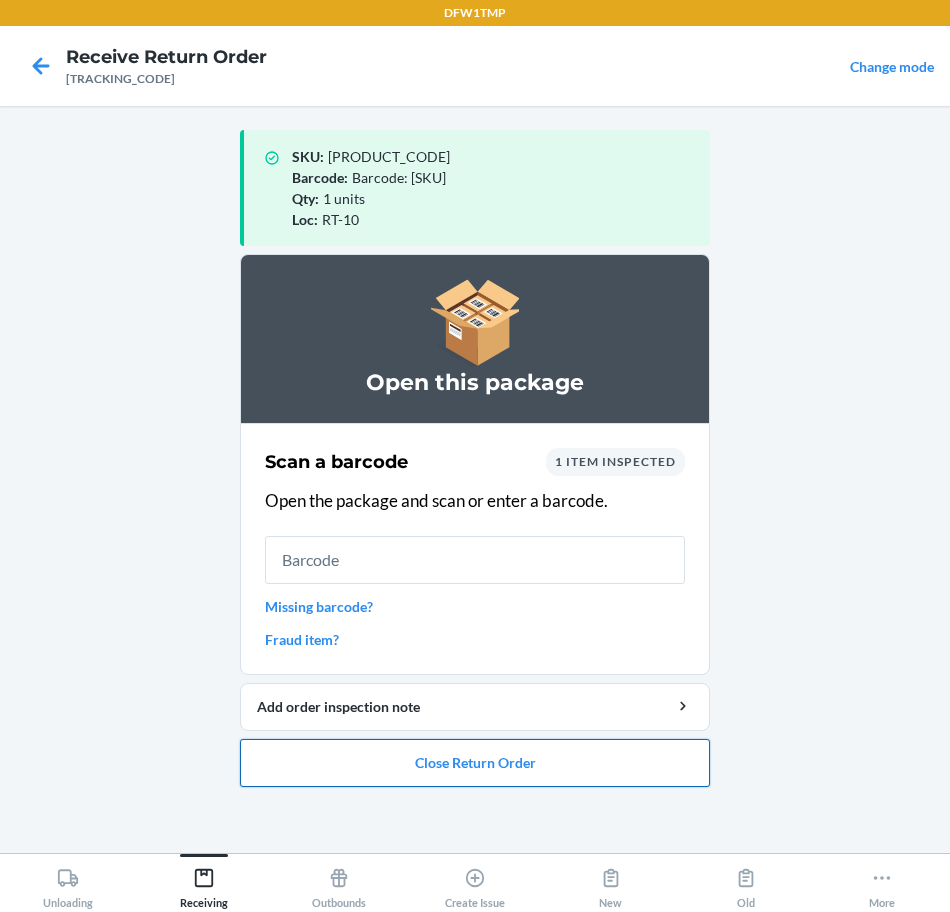 click on "Close Return Order" at bounding box center (475, 763) 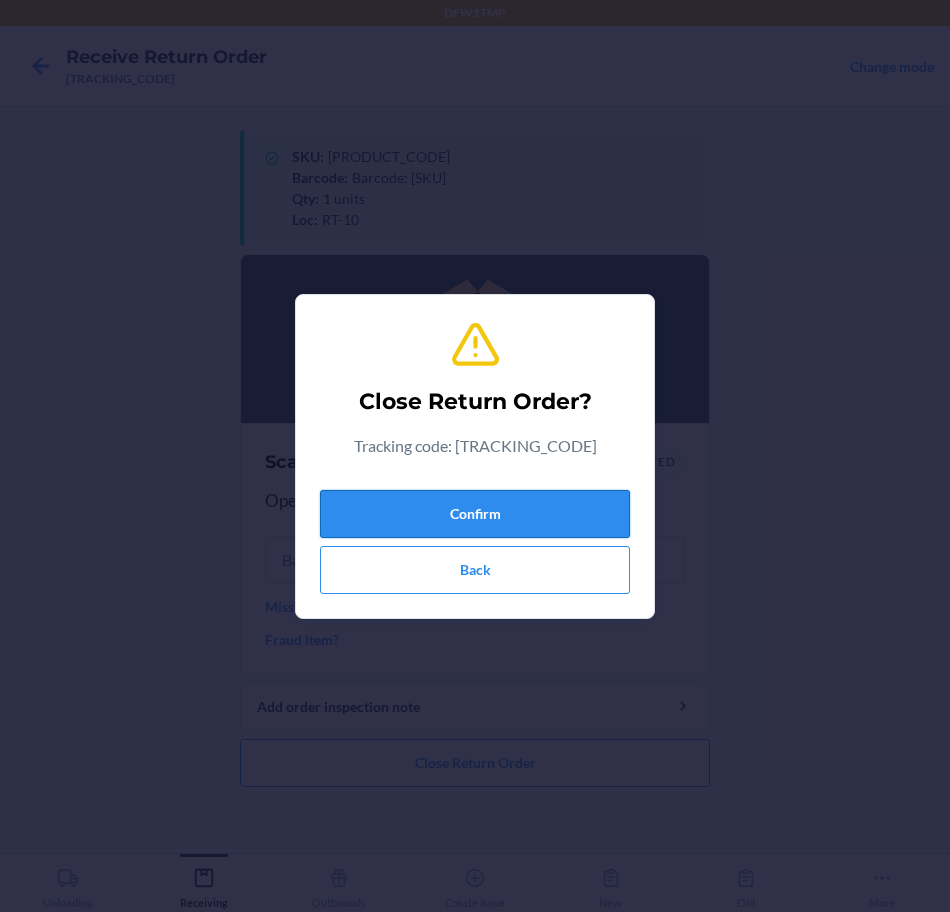 click on "Confirm" at bounding box center [475, 514] 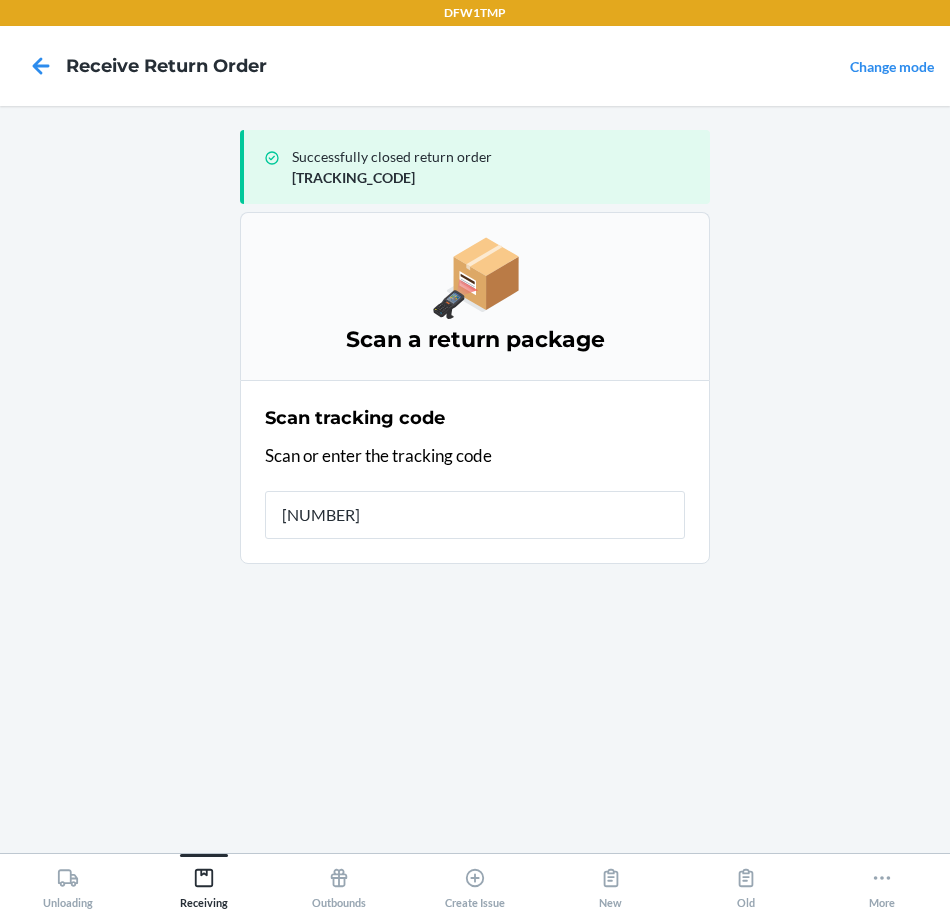type on "[NUMBER]" 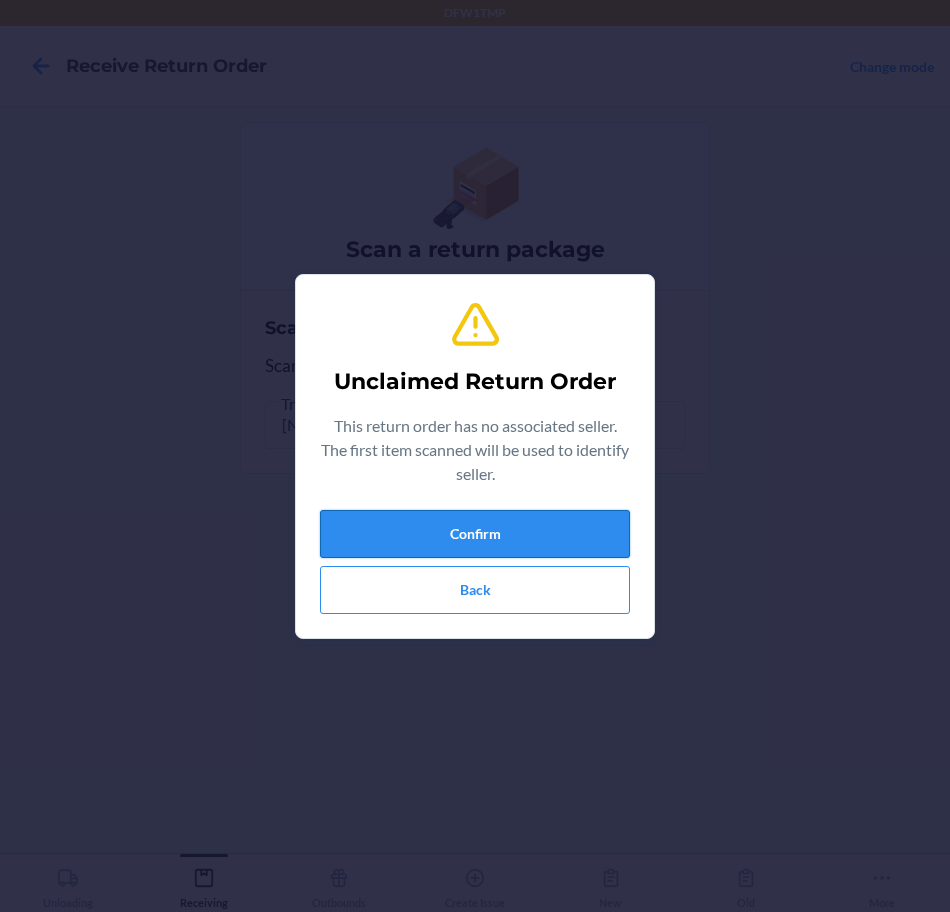 click on "Confirm" at bounding box center [475, 534] 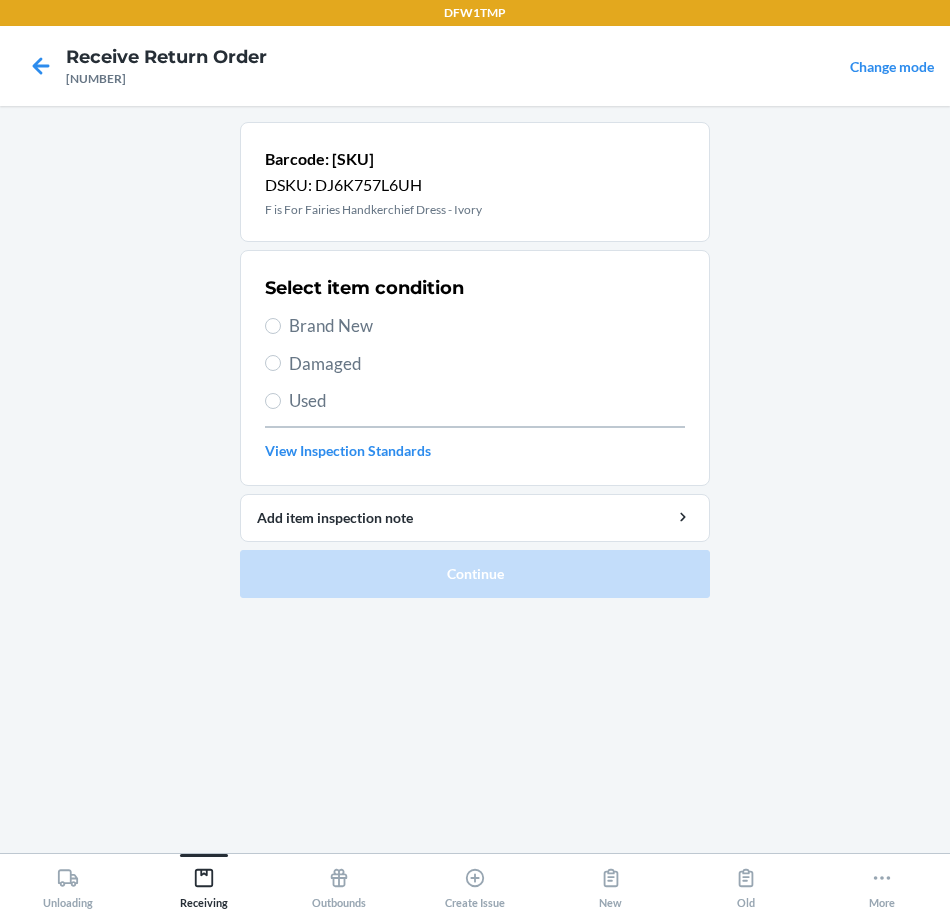 click on "Brand New" at bounding box center (487, 326) 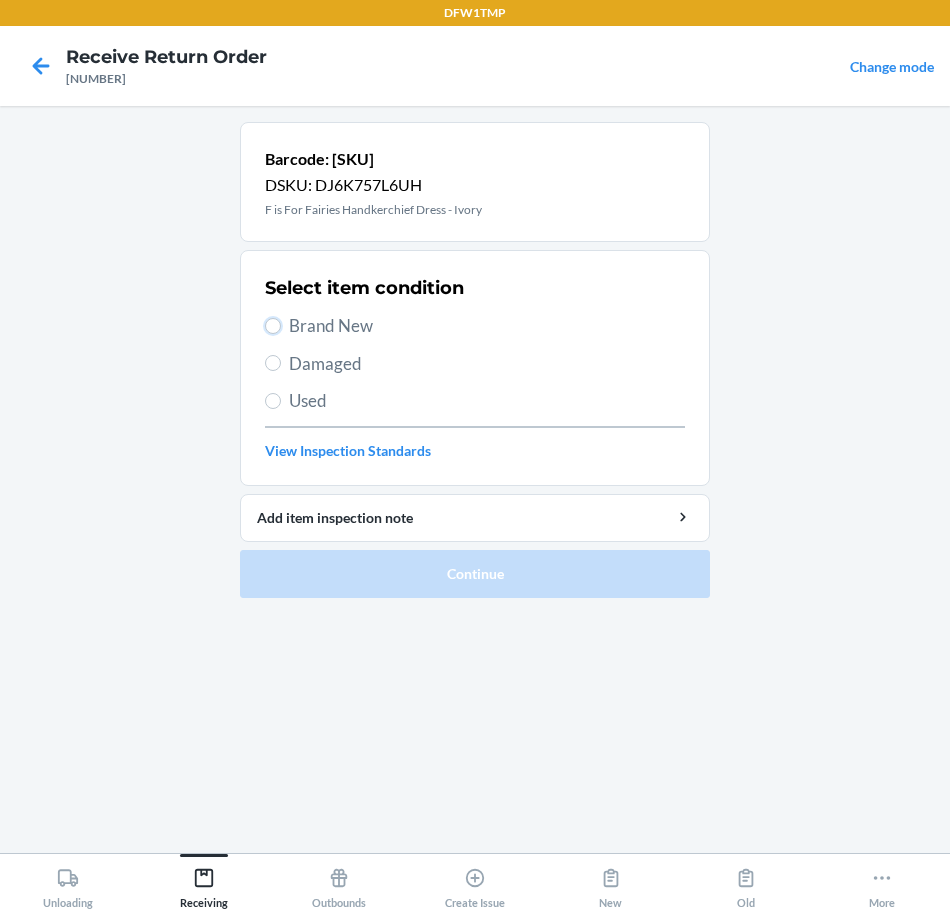 click on "Brand New" at bounding box center (273, 326) 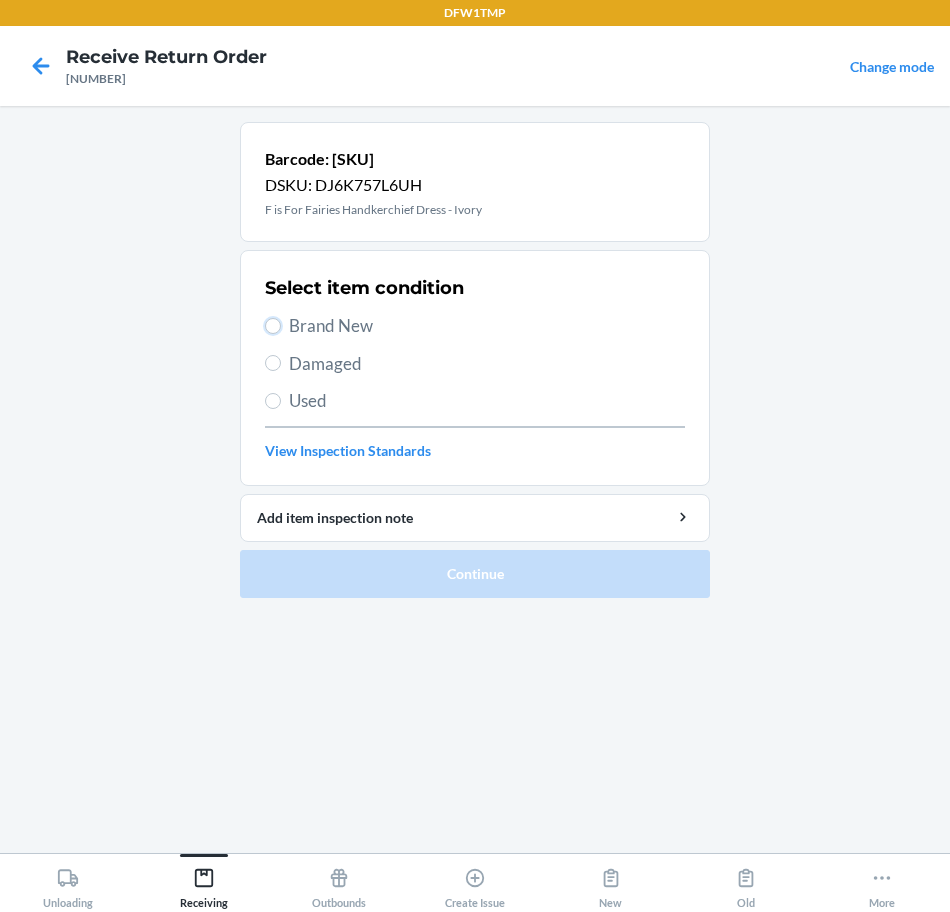 radio on "true" 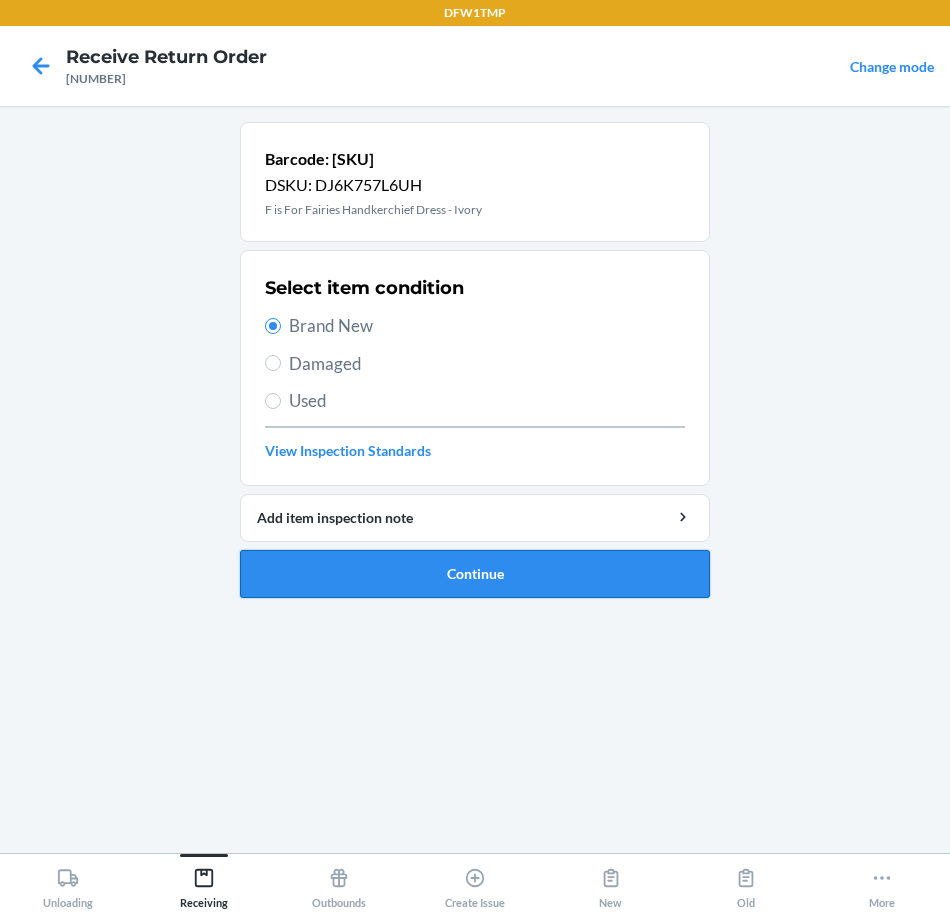 click on "Continue" at bounding box center [475, 574] 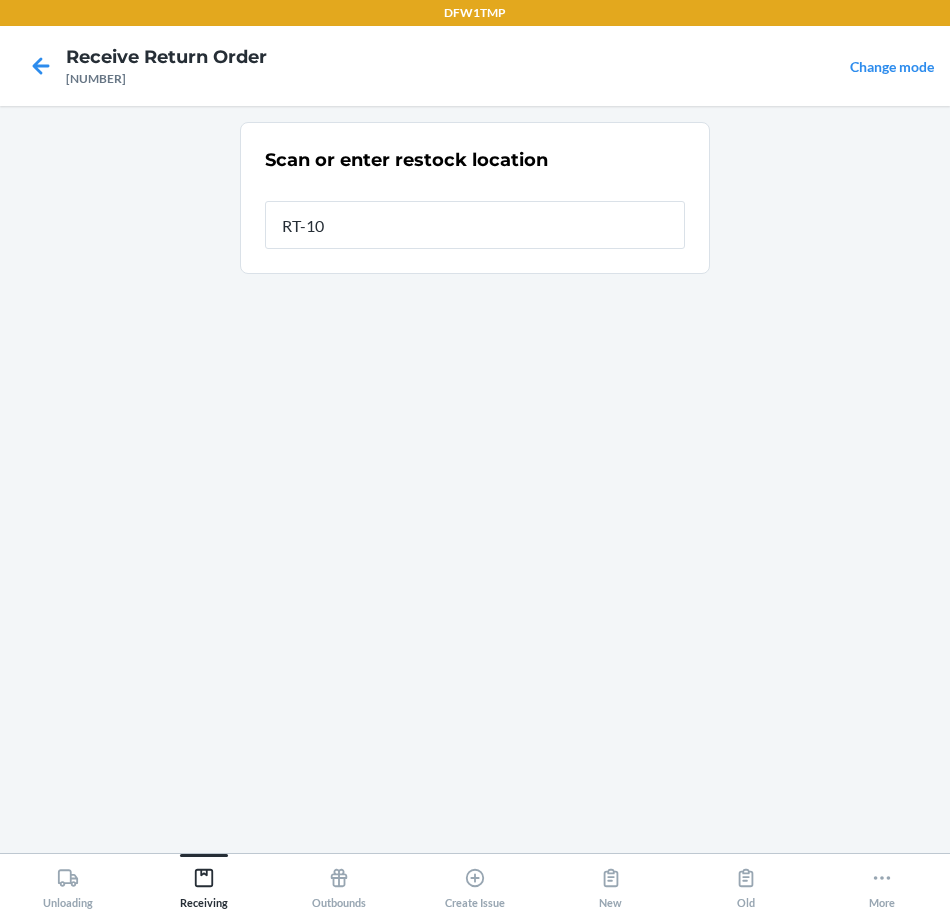 type on "RT-10" 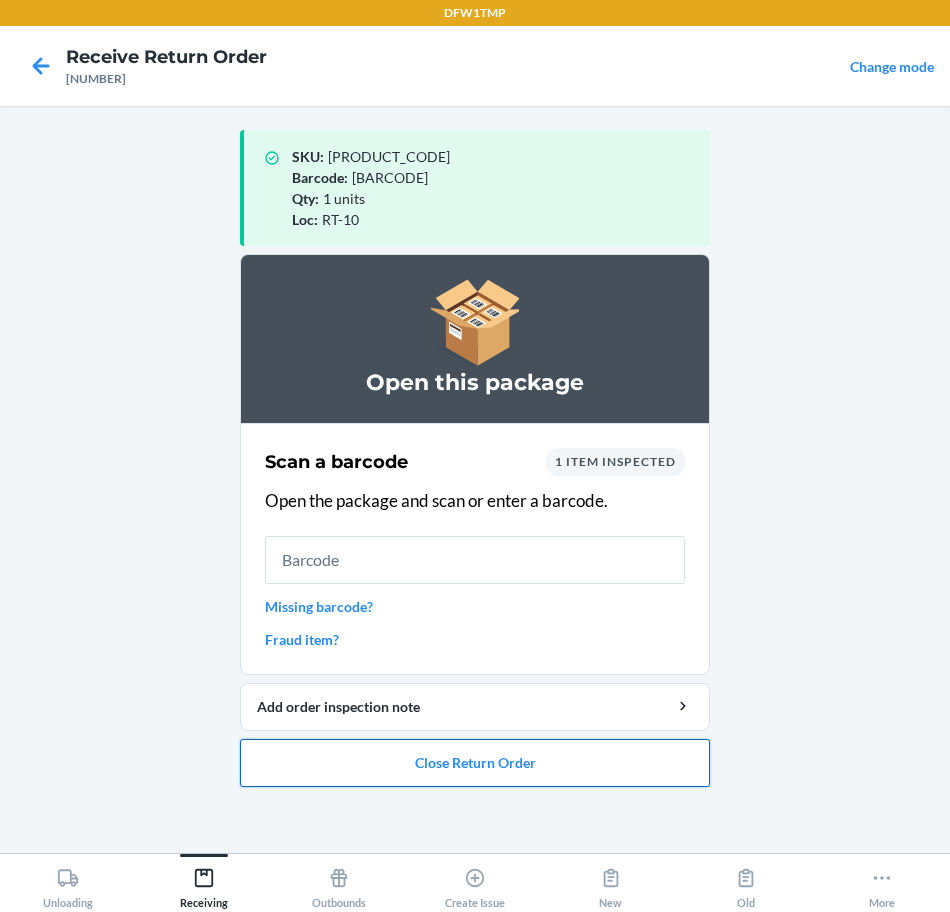 click on "Close Return Order" at bounding box center [475, 763] 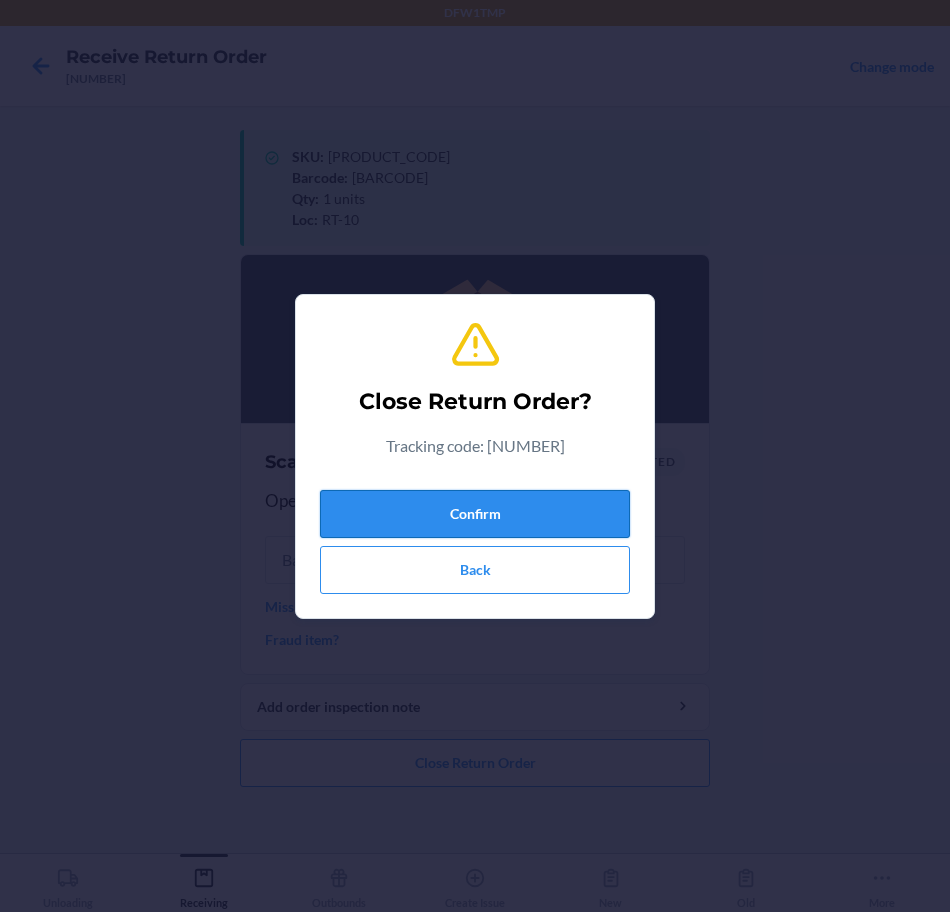 click on "Confirm" at bounding box center (475, 514) 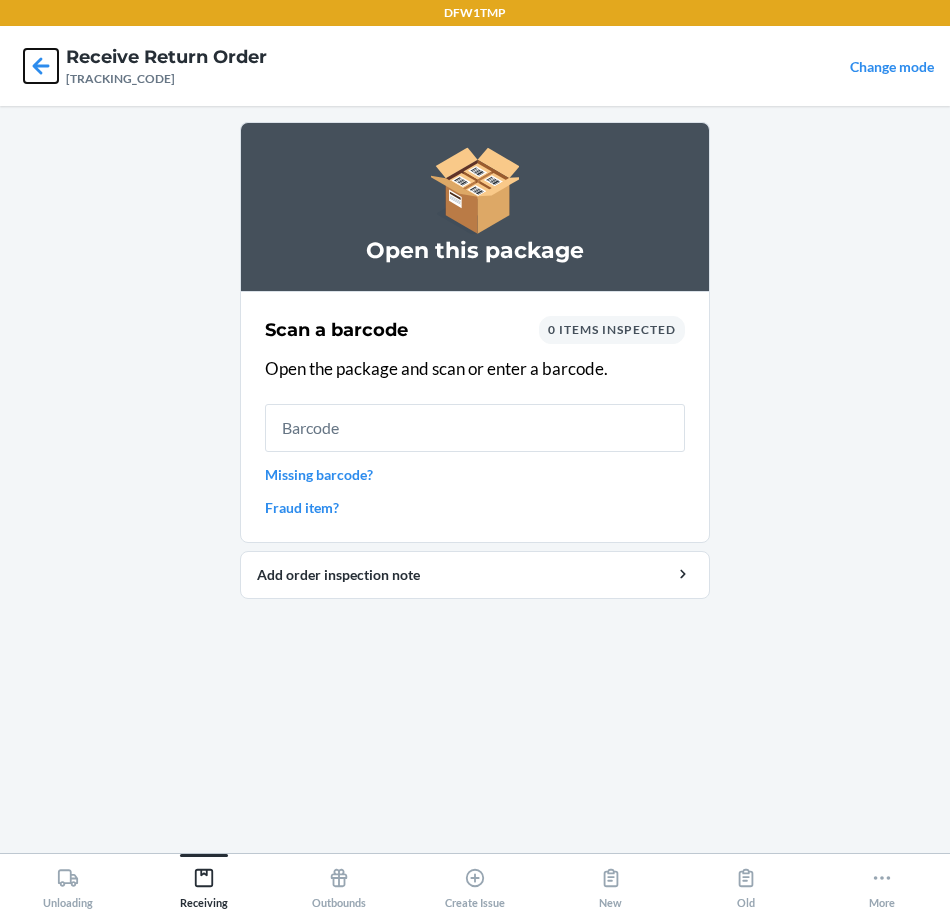 click 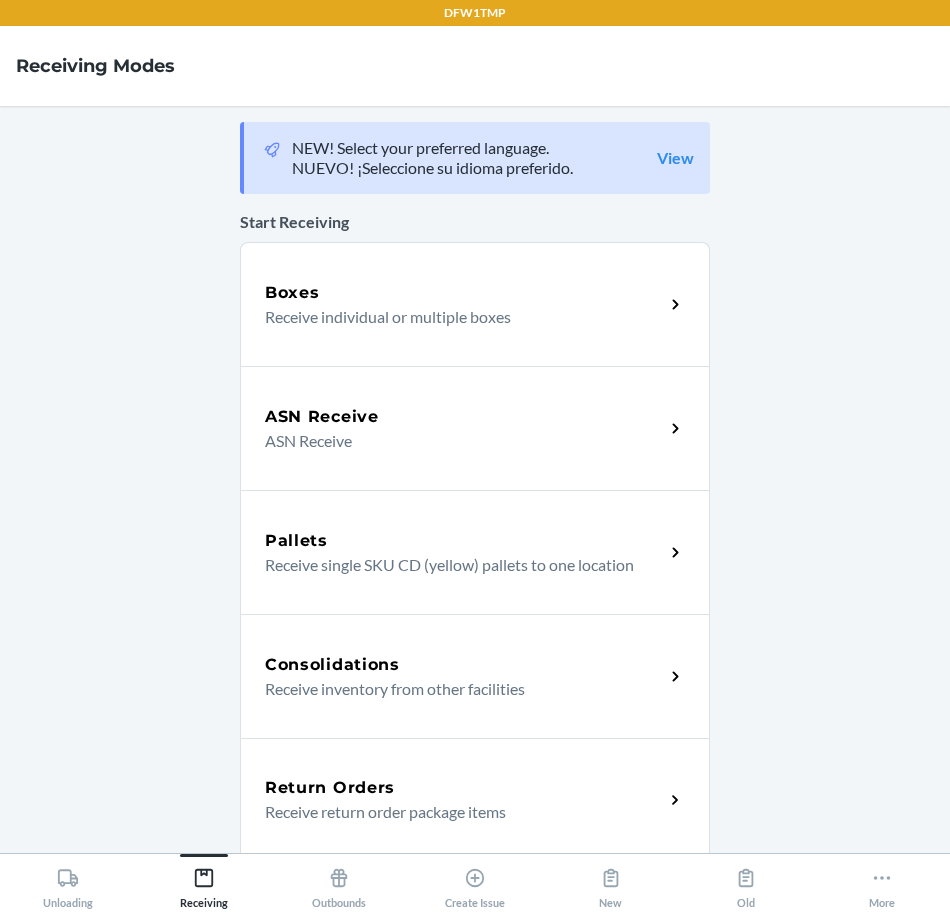 click on "Return Orders" at bounding box center [464, 788] 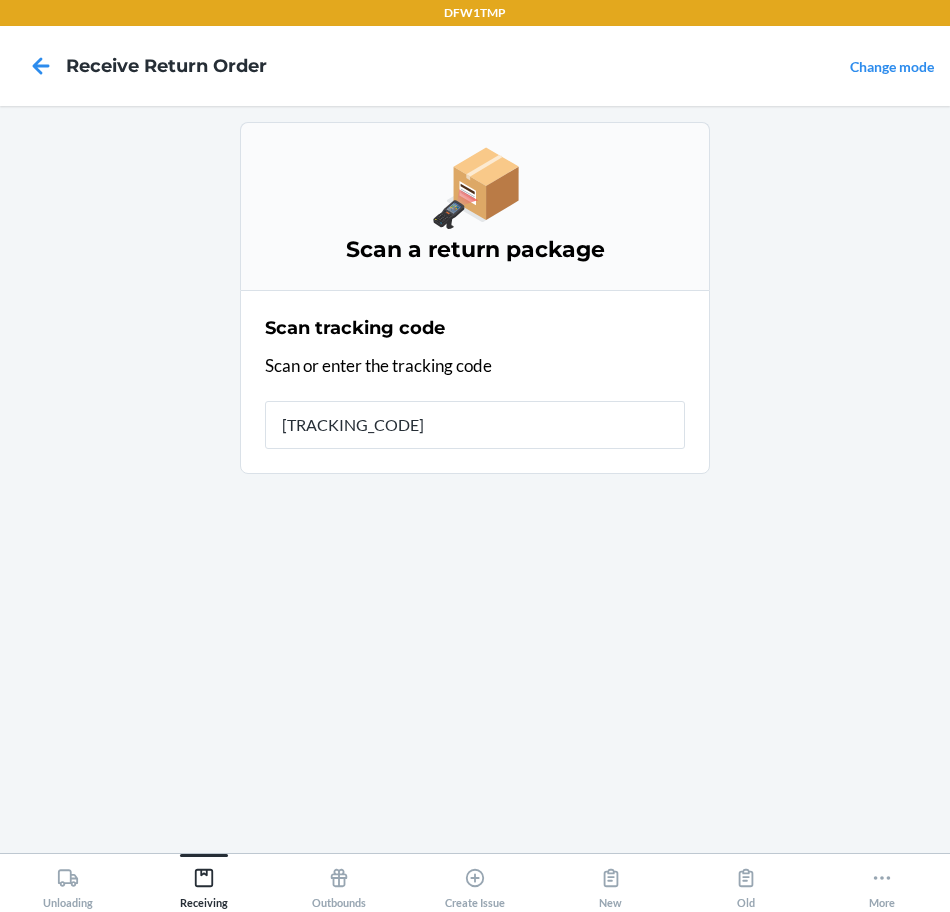 type on "[TRACKING_CODE]" 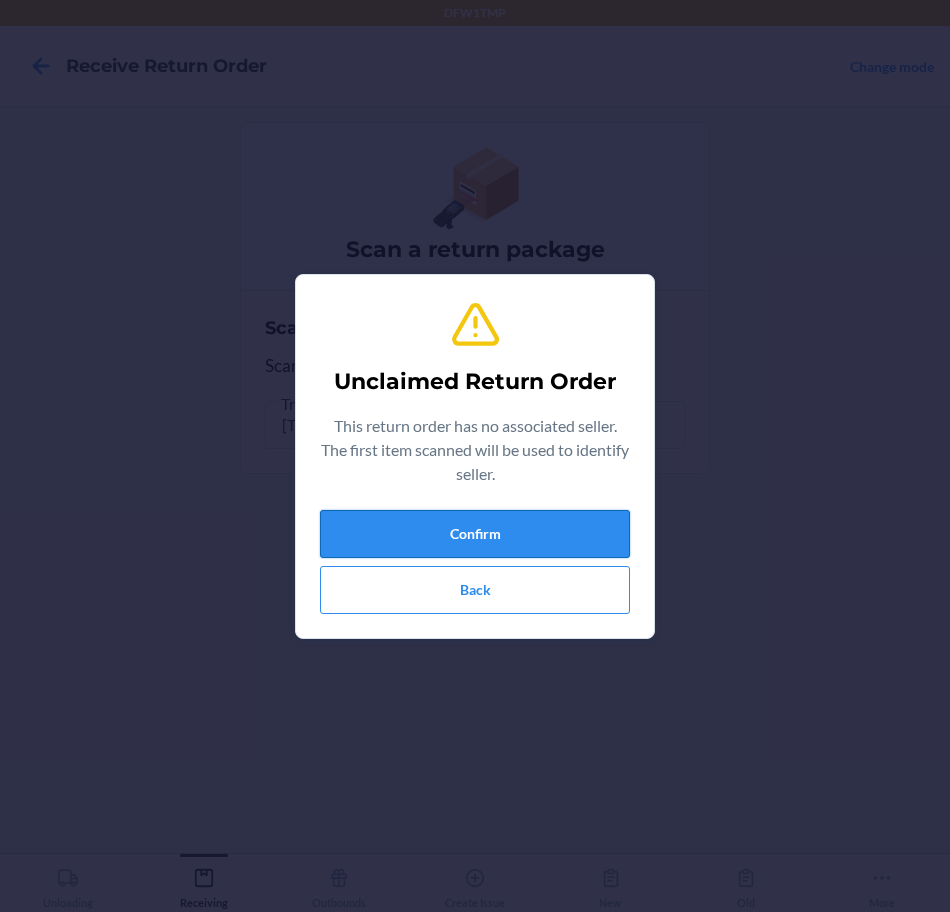 click on "Confirm" at bounding box center [475, 534] 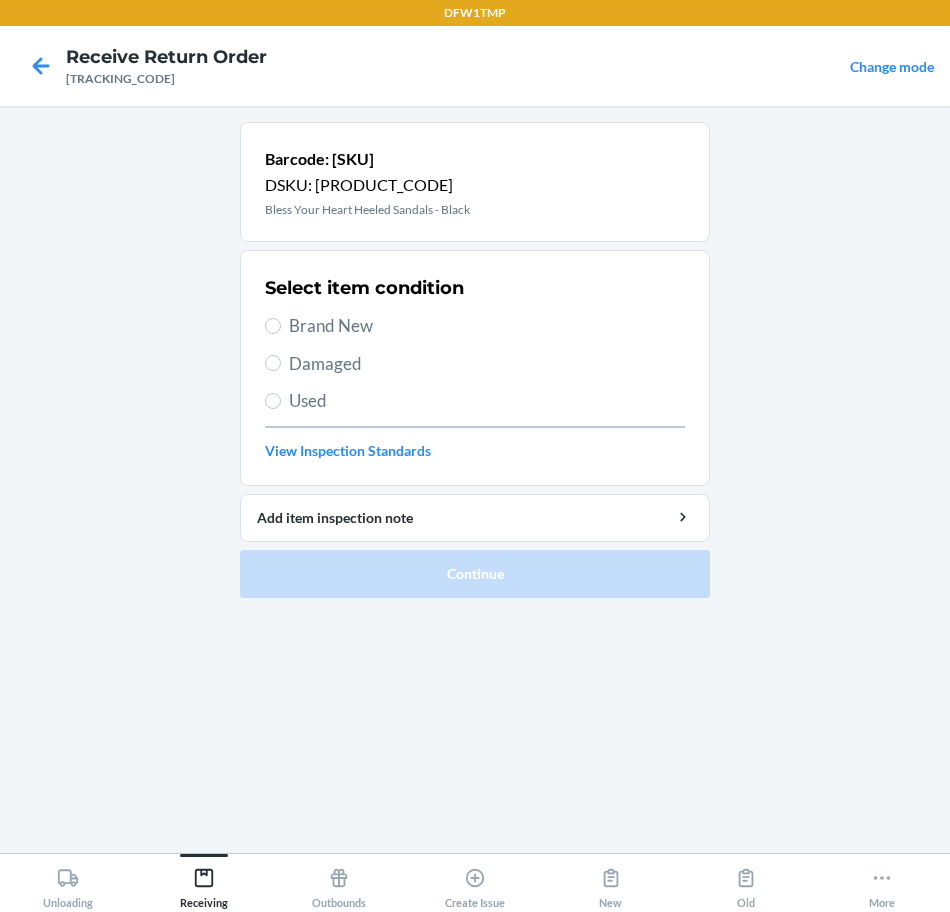 click on "Brand New" at bounding box center [475, 326] 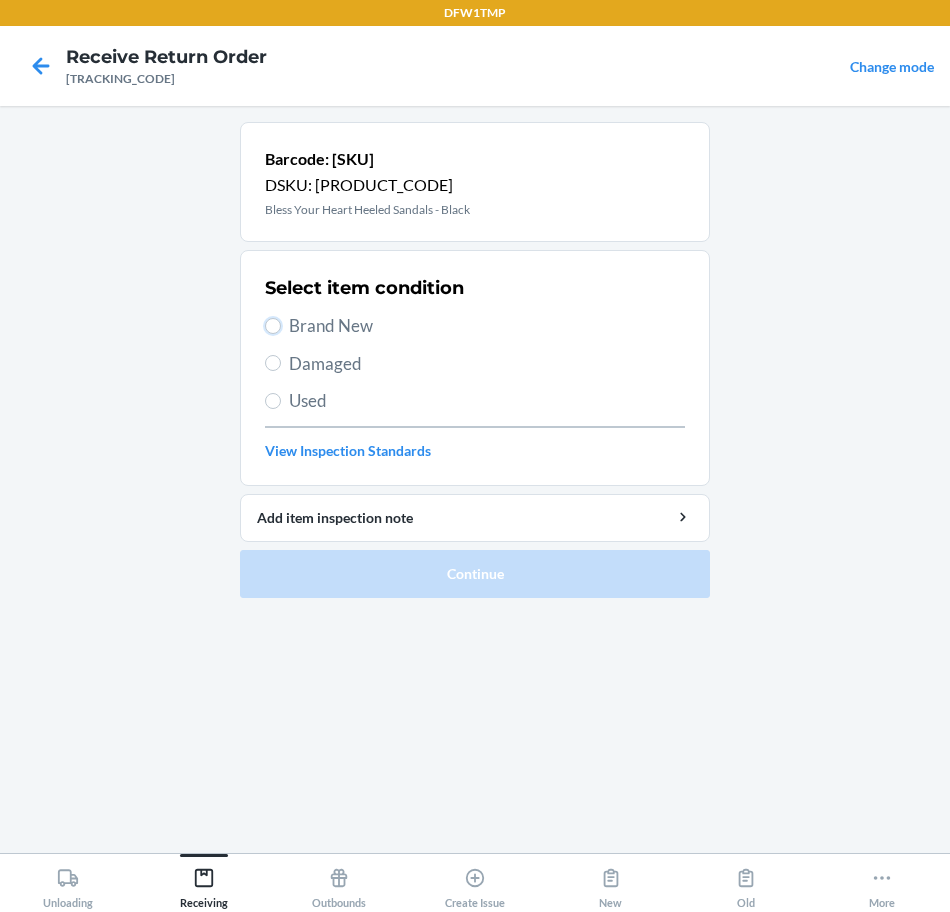 click on "Brand New" at bounding box center [273, 326] 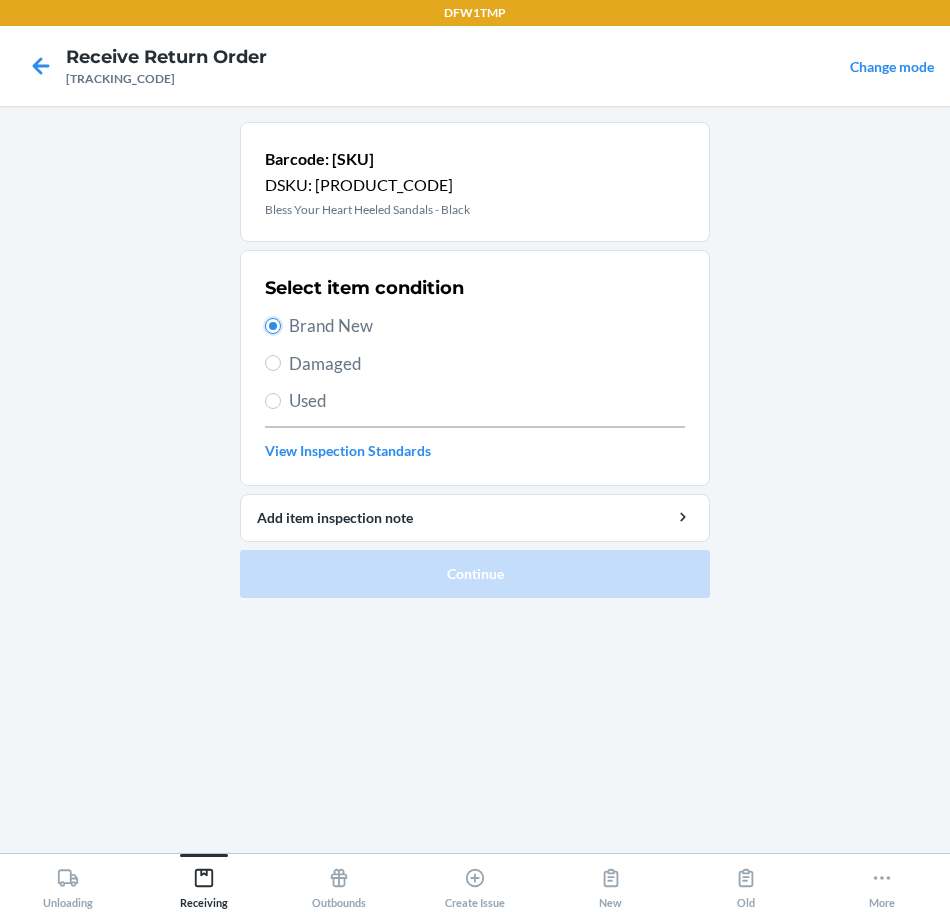 radio on "true" 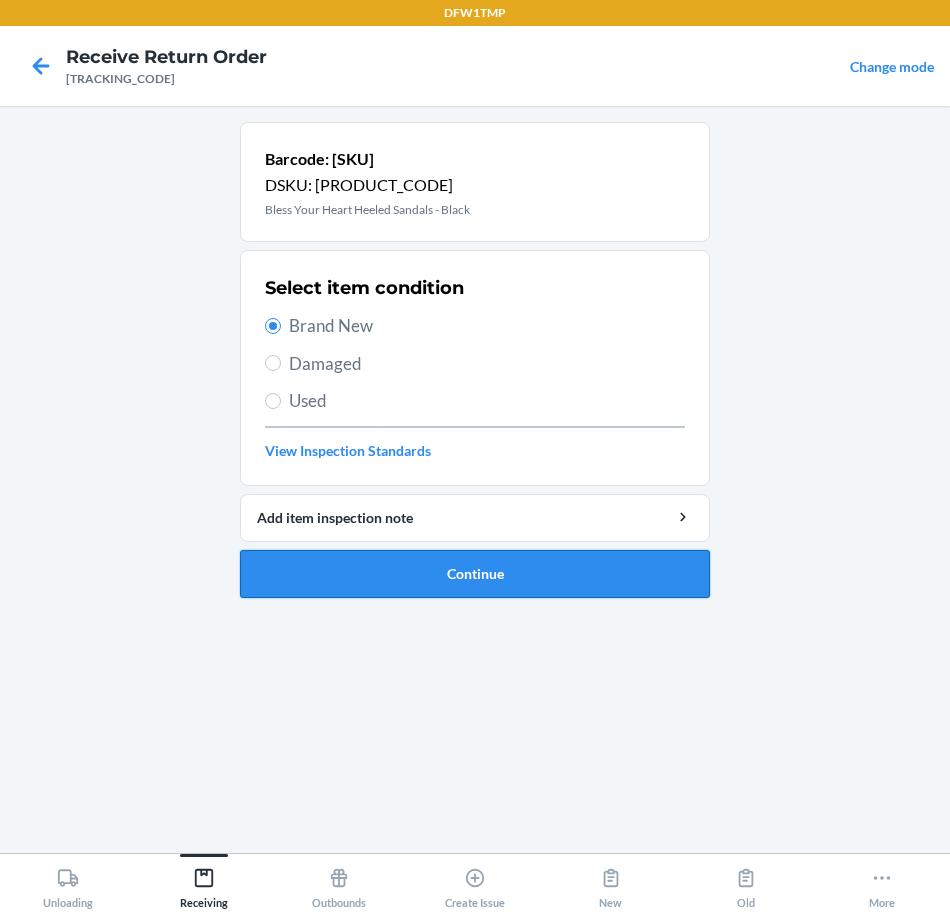click on "Continue" at bounding box center [475, 574] 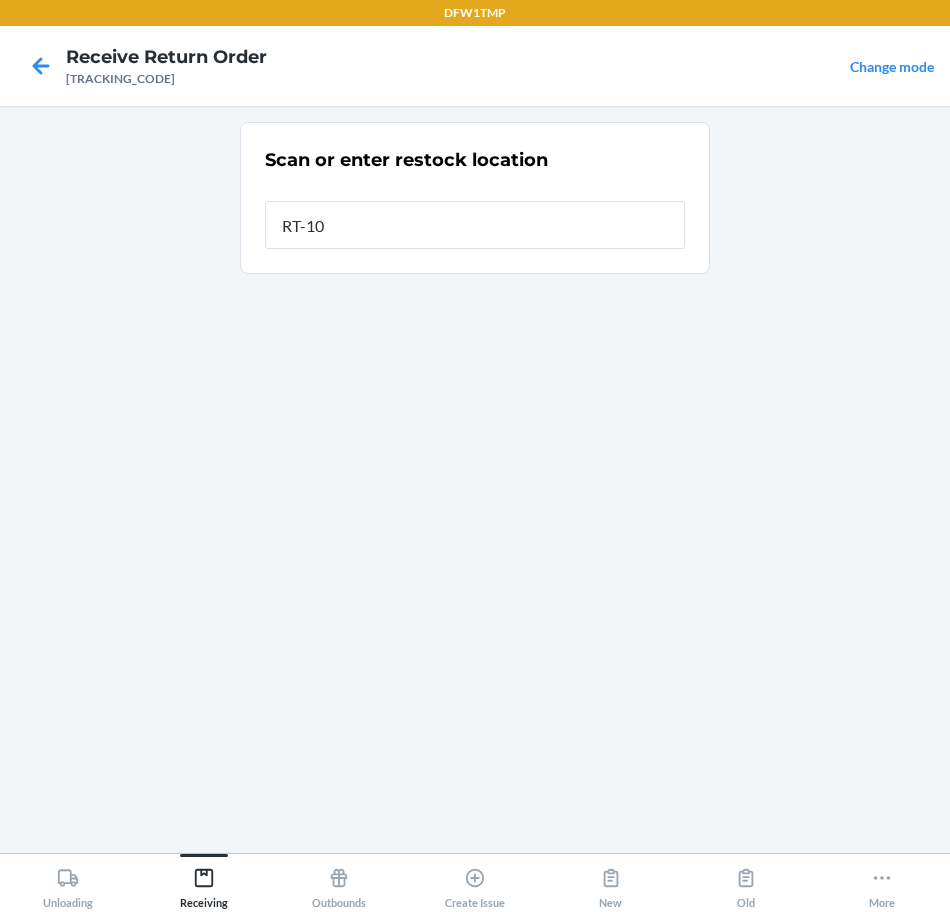 type on "RT-10" 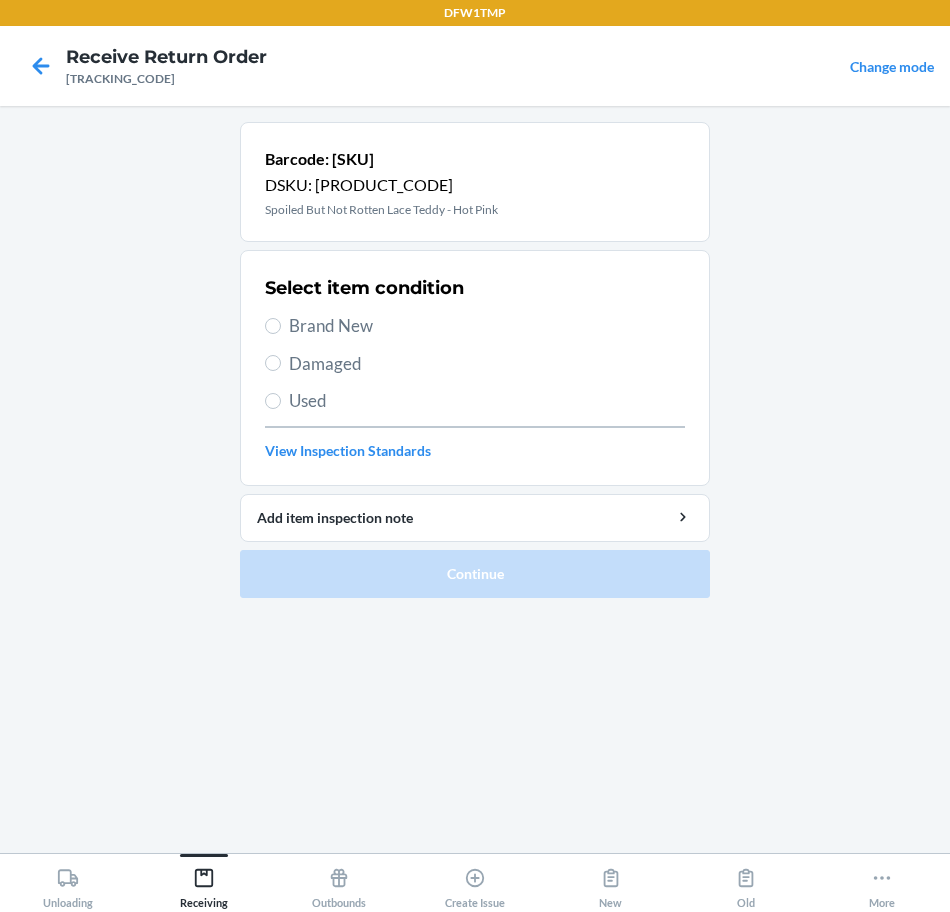click on "Brand New" at bounding box center [487, 326] 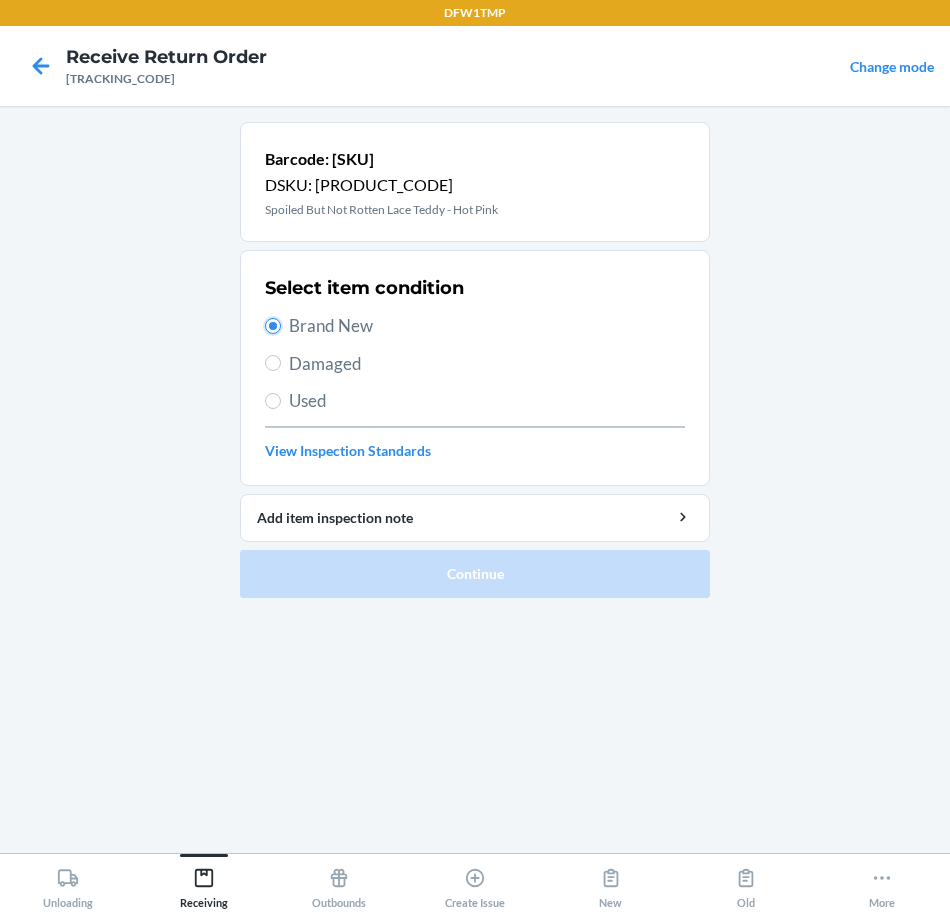 radio on "true" 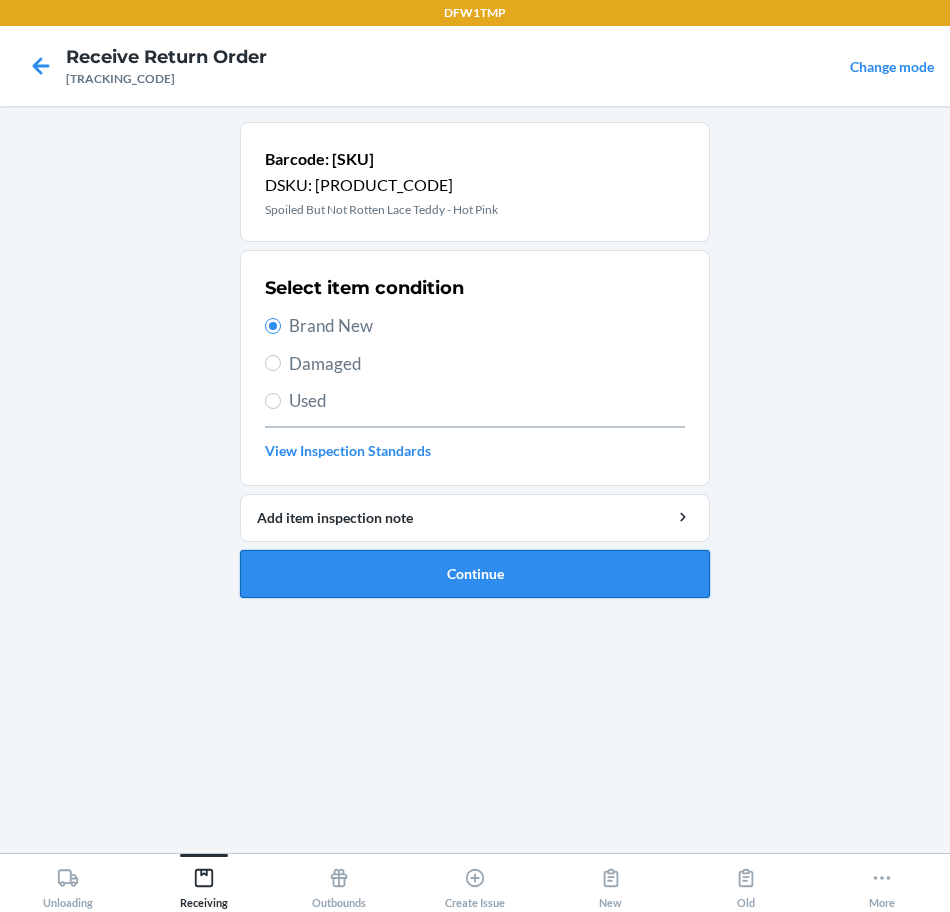 click on "Continue" at bounding box center [475, 574] 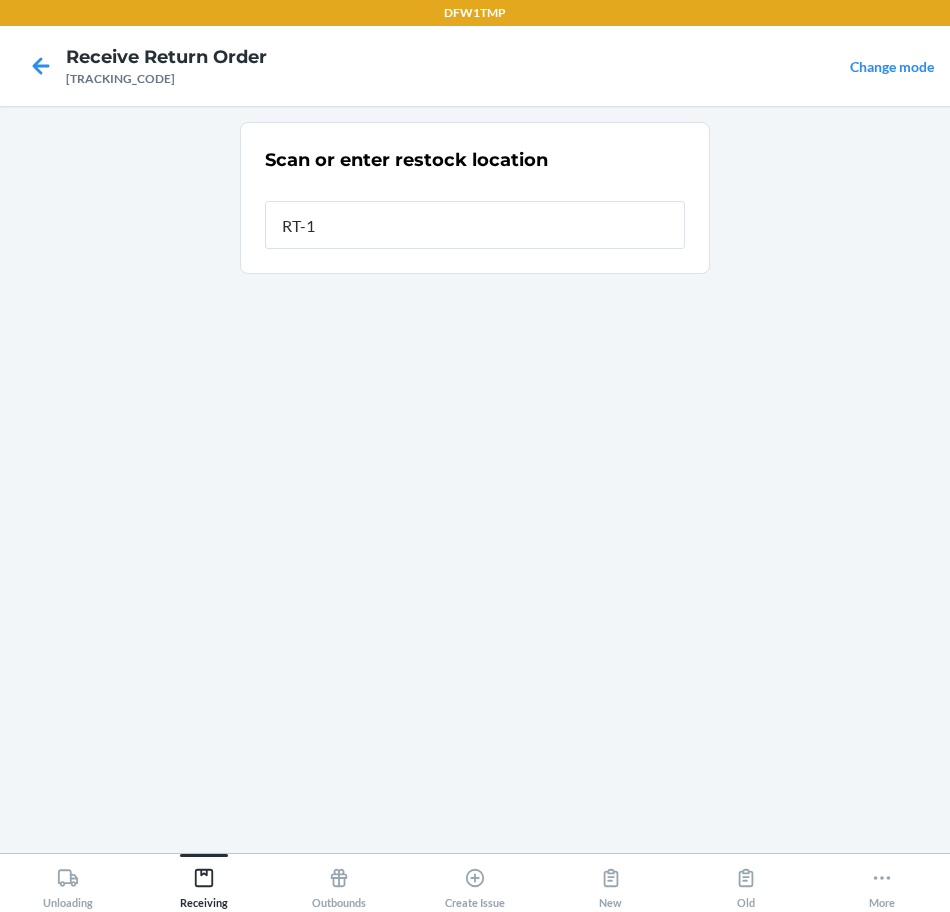 type on "RT-10" 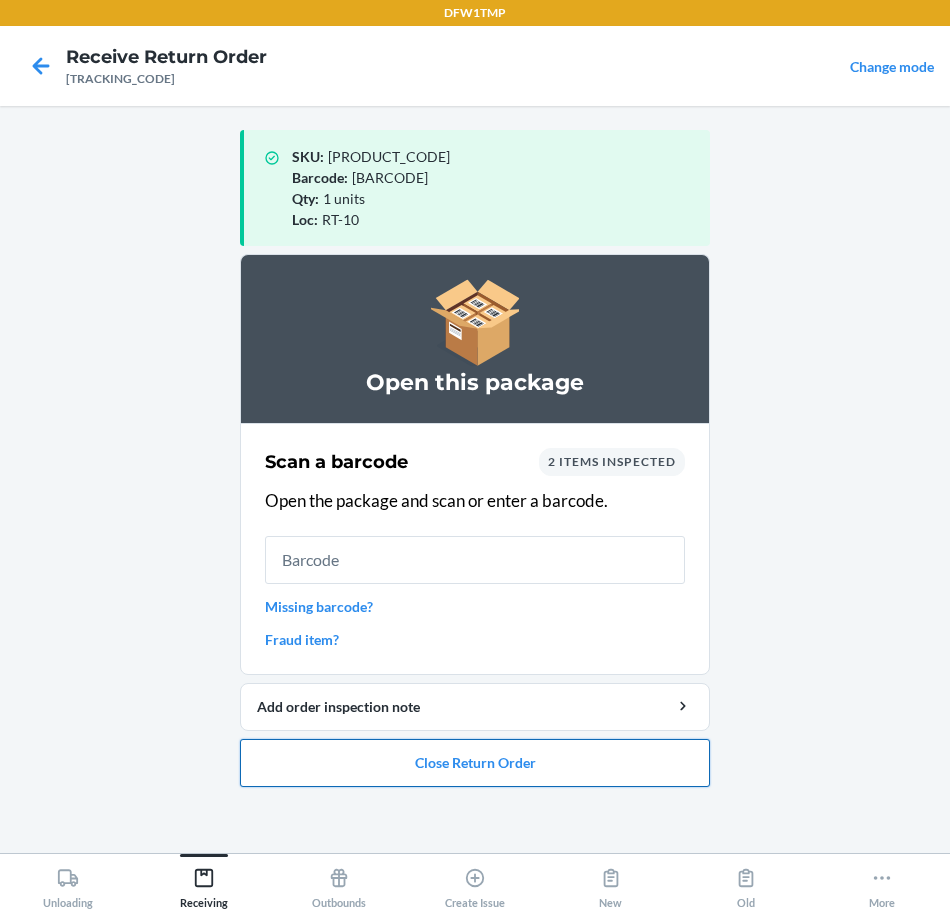 click on "Close Return Order" at bounding box center [475, 763] 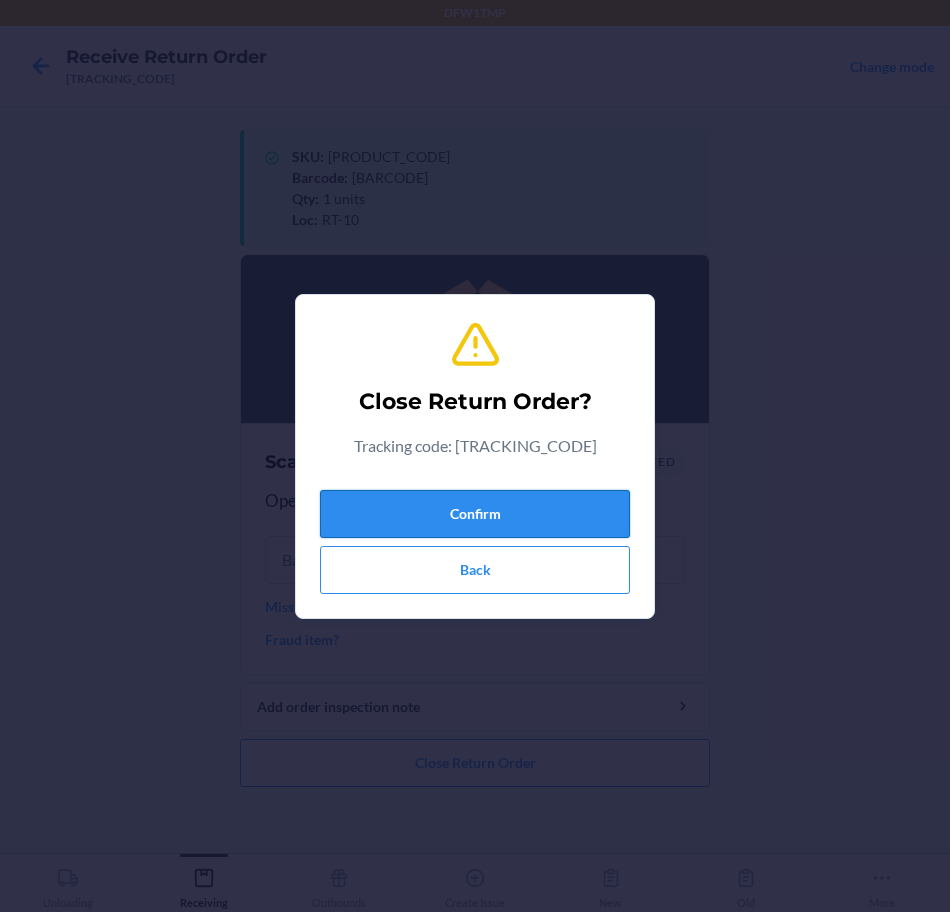 click on "Confirm" at bounding box center [475, 514] 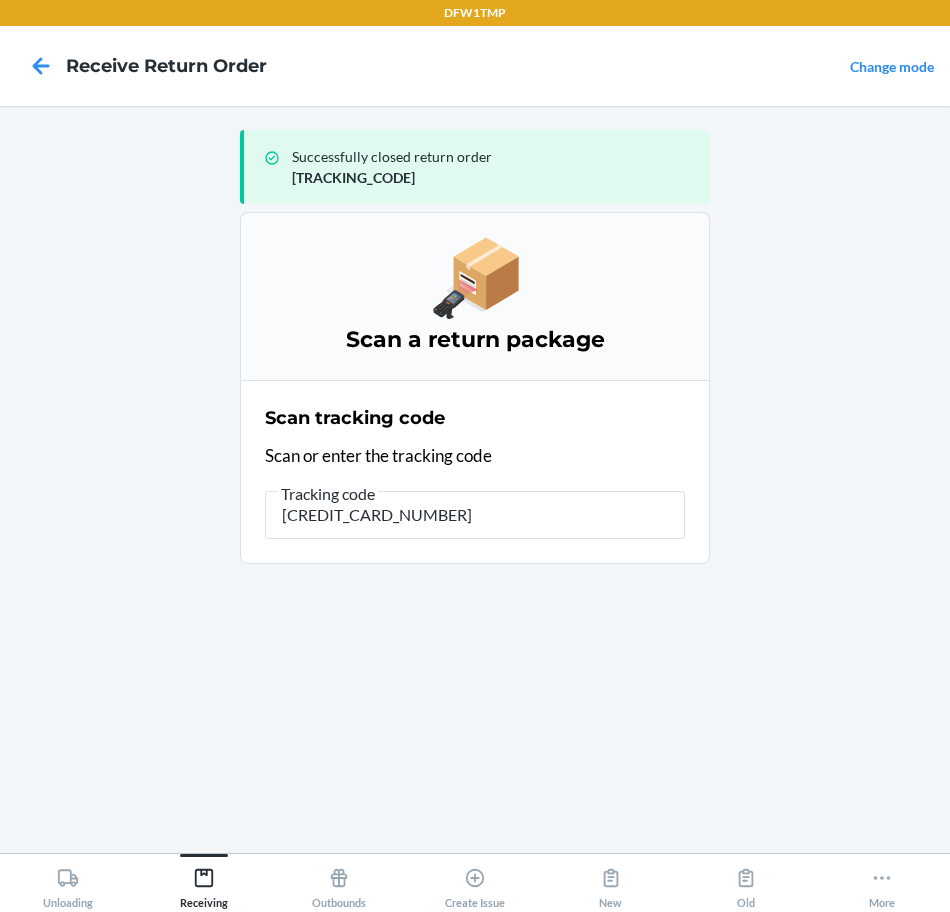 type on "[NUMBER]" 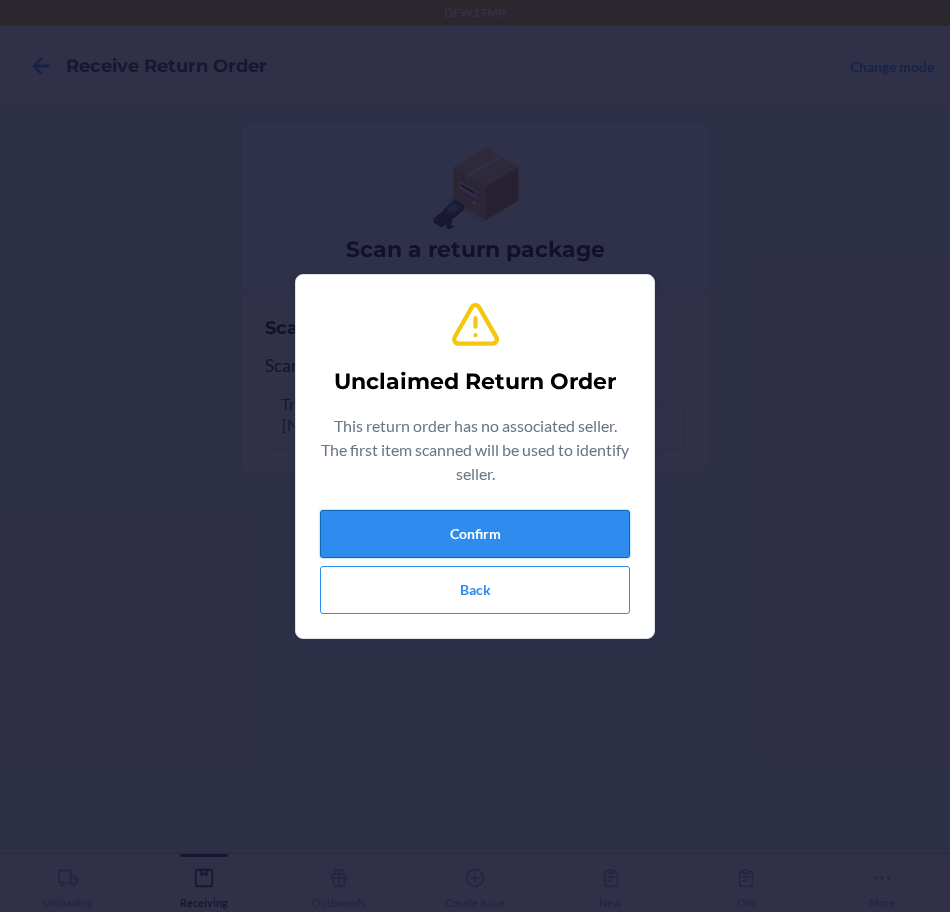 click on "Confirm" at bounding box center (475, 534) 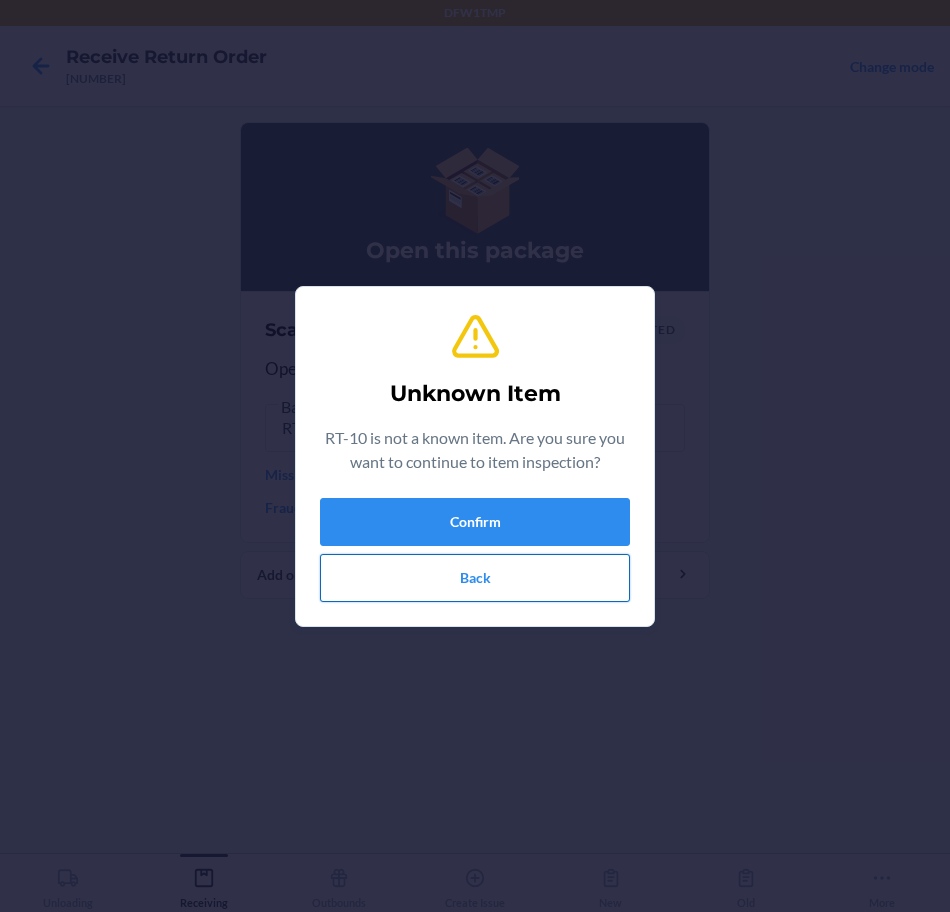 click on "Back" at bounding box center (475, 578) 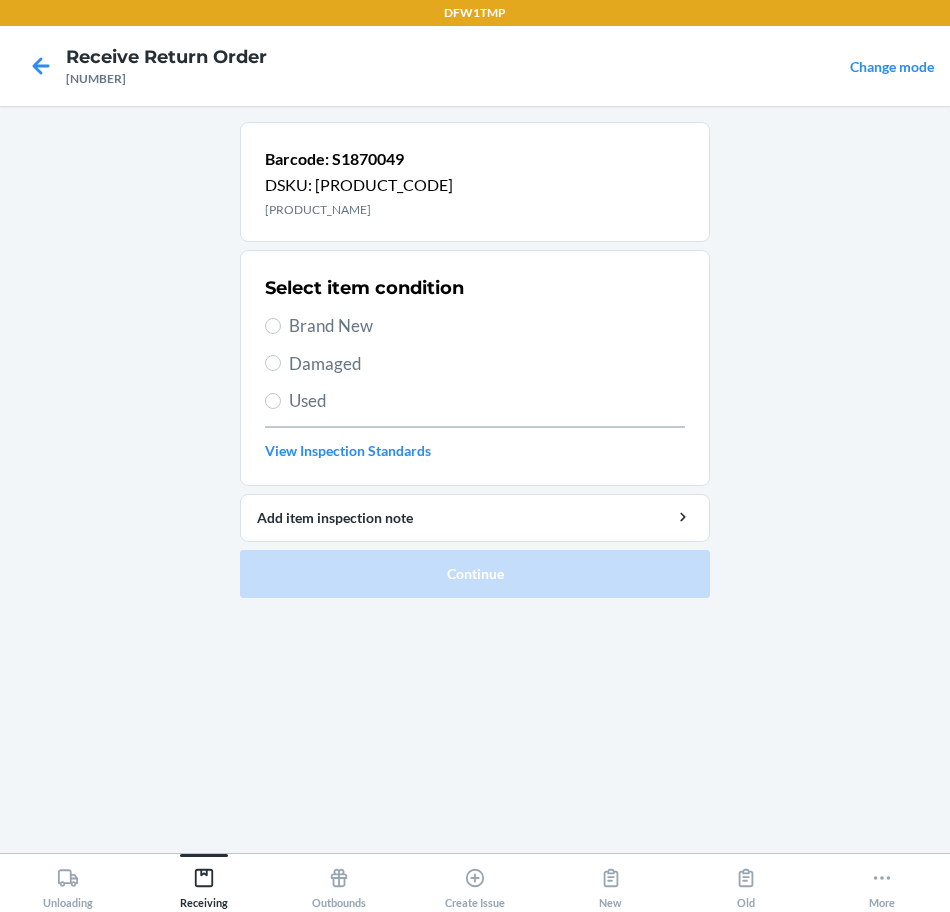 click on "Brand New" at bounding box center (487, 326) 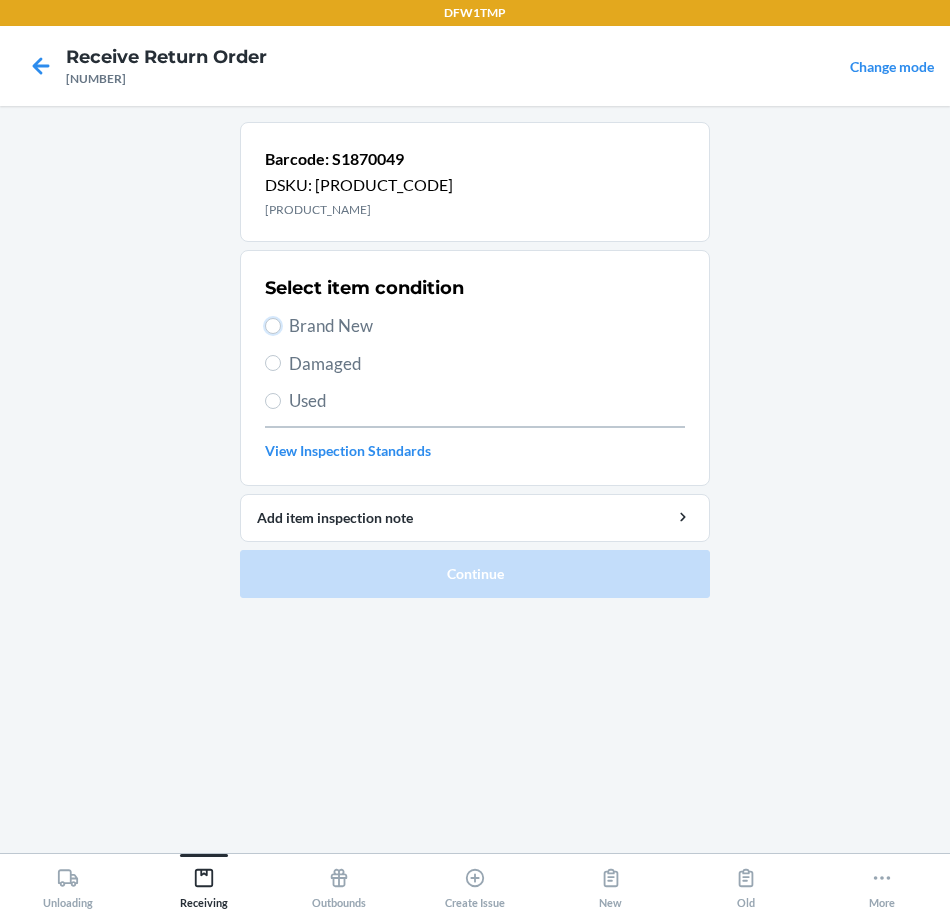 click on "Brand New" at bounding box center (273, 326) 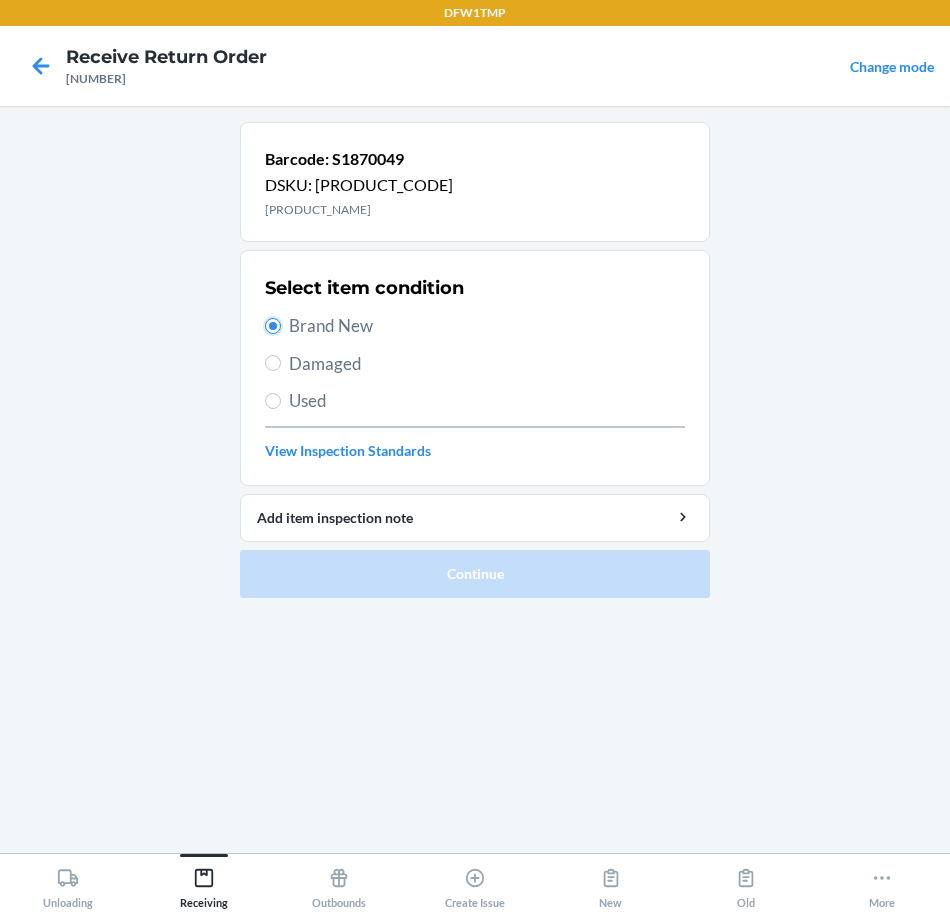 radio on "true" 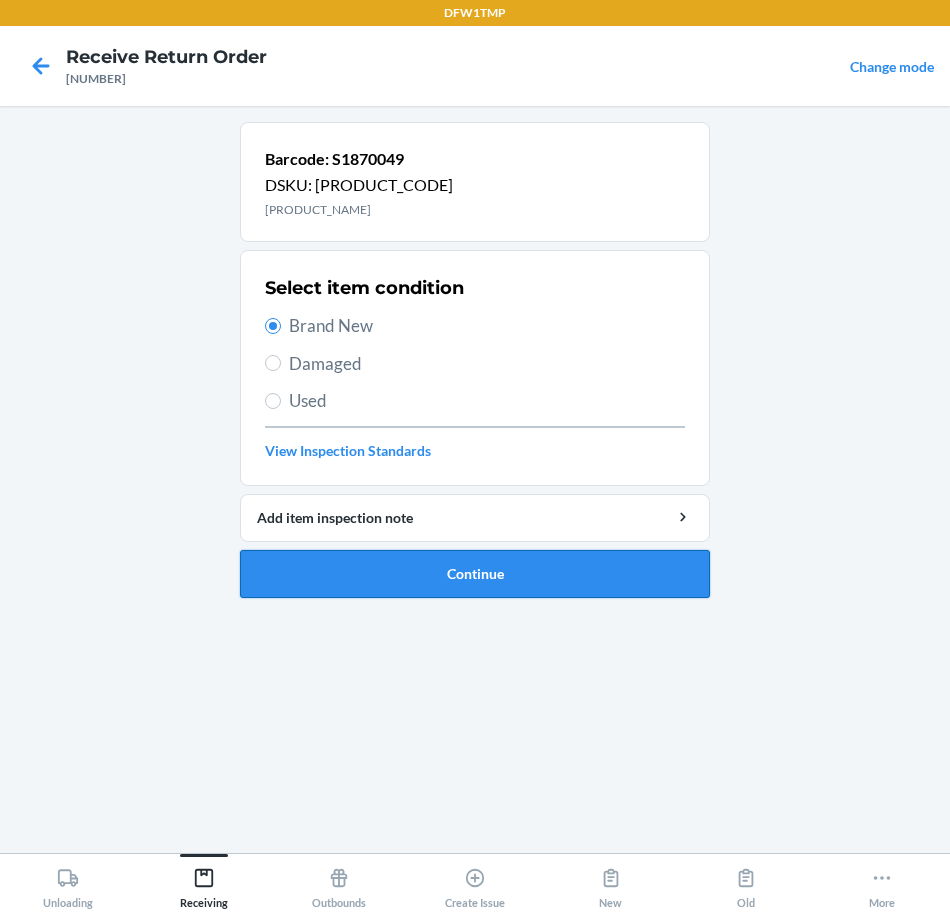 click on "Continue" at bounding box center (475, 574) 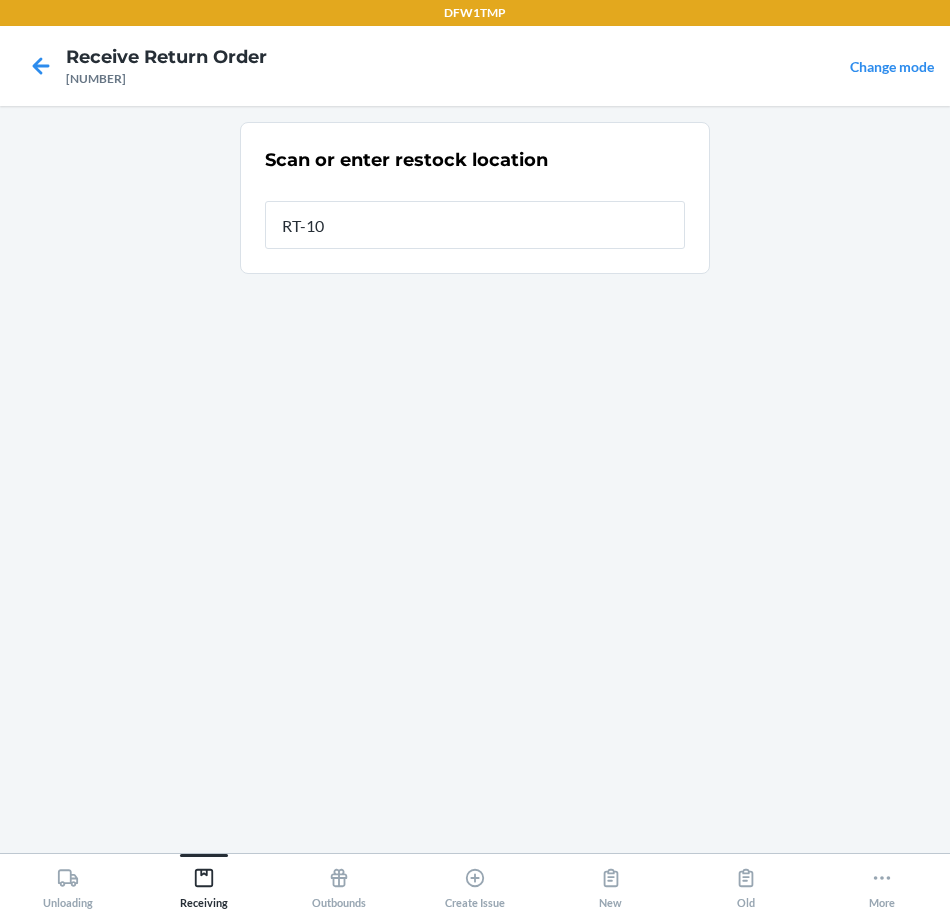 type on "RT-10" 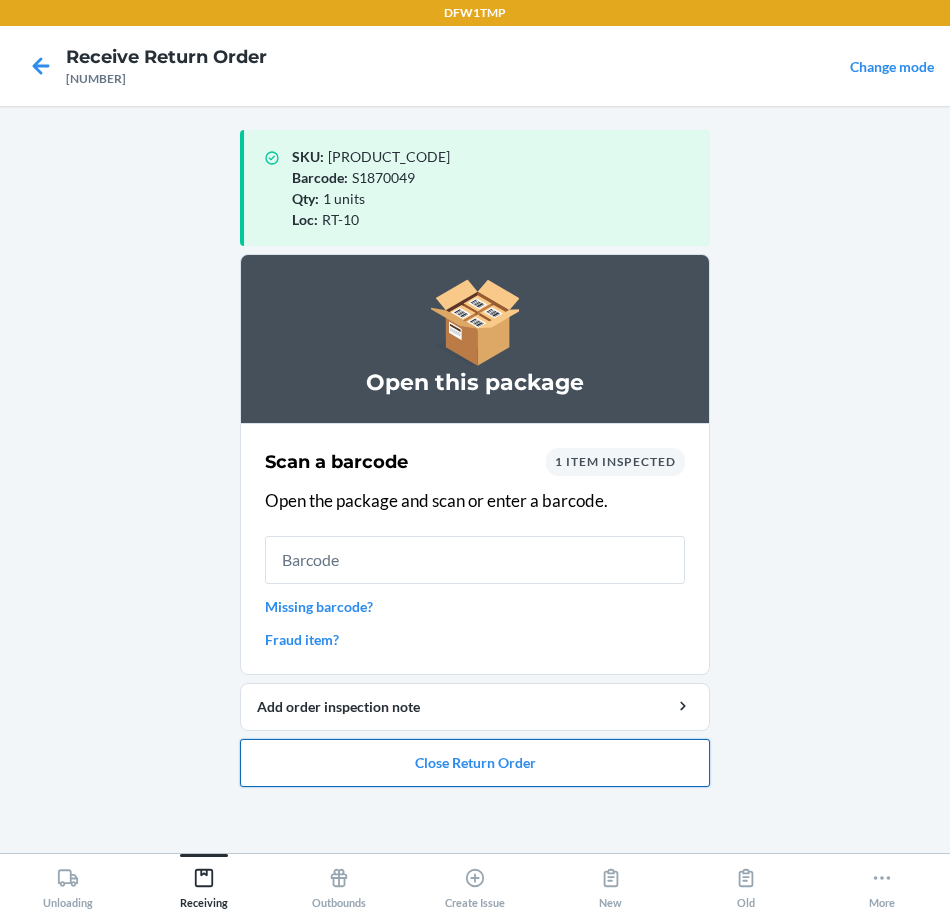click on "Close Return Order" at bounding box center [475, 763] 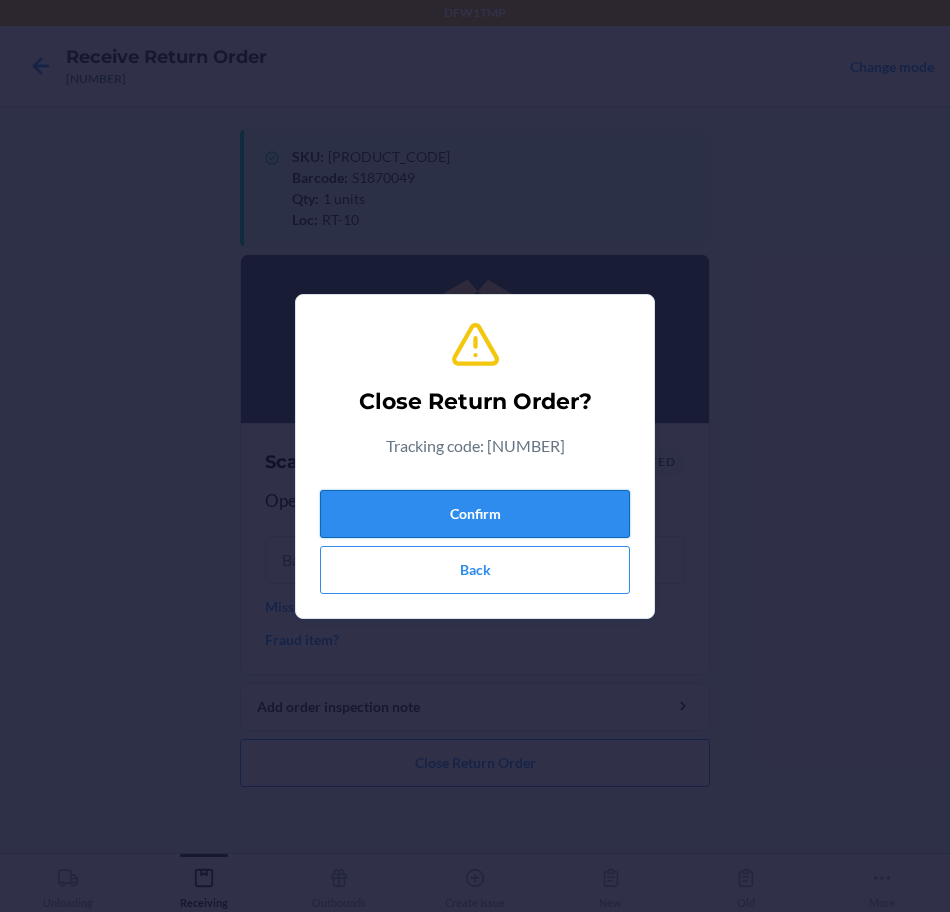 click on "Confirm" at bounding box center [475, 514] 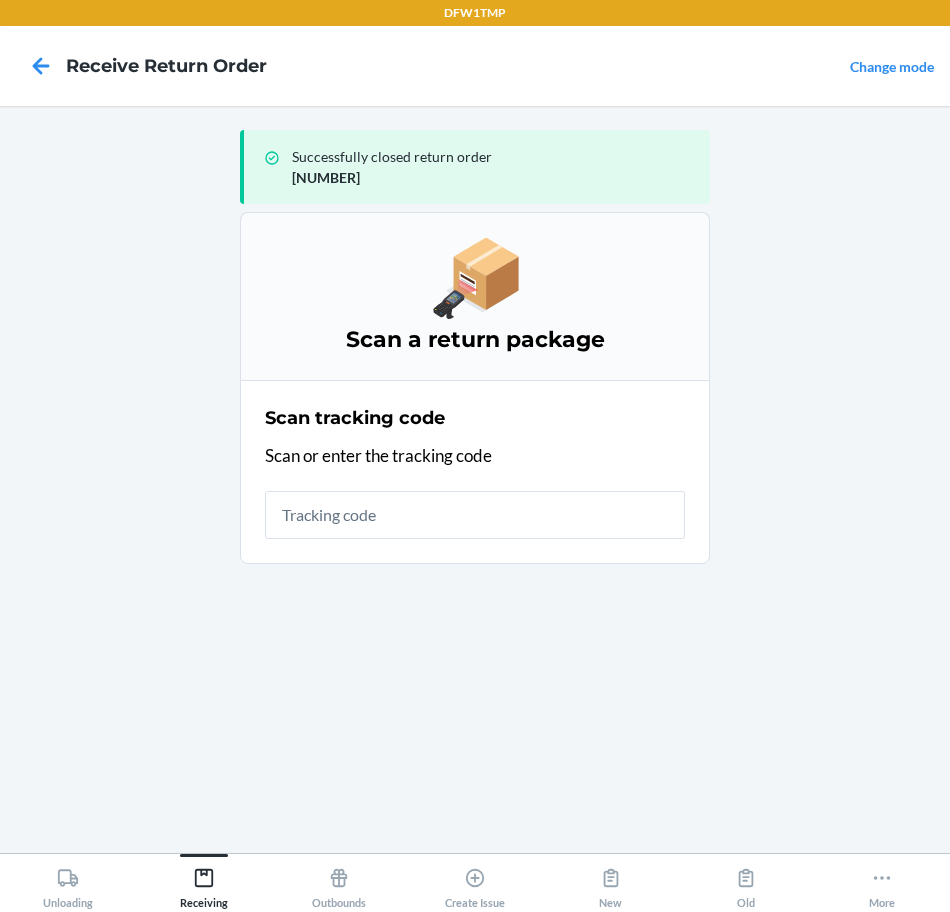 click on "Successfully closed return order" at bounding box center [493, 156] 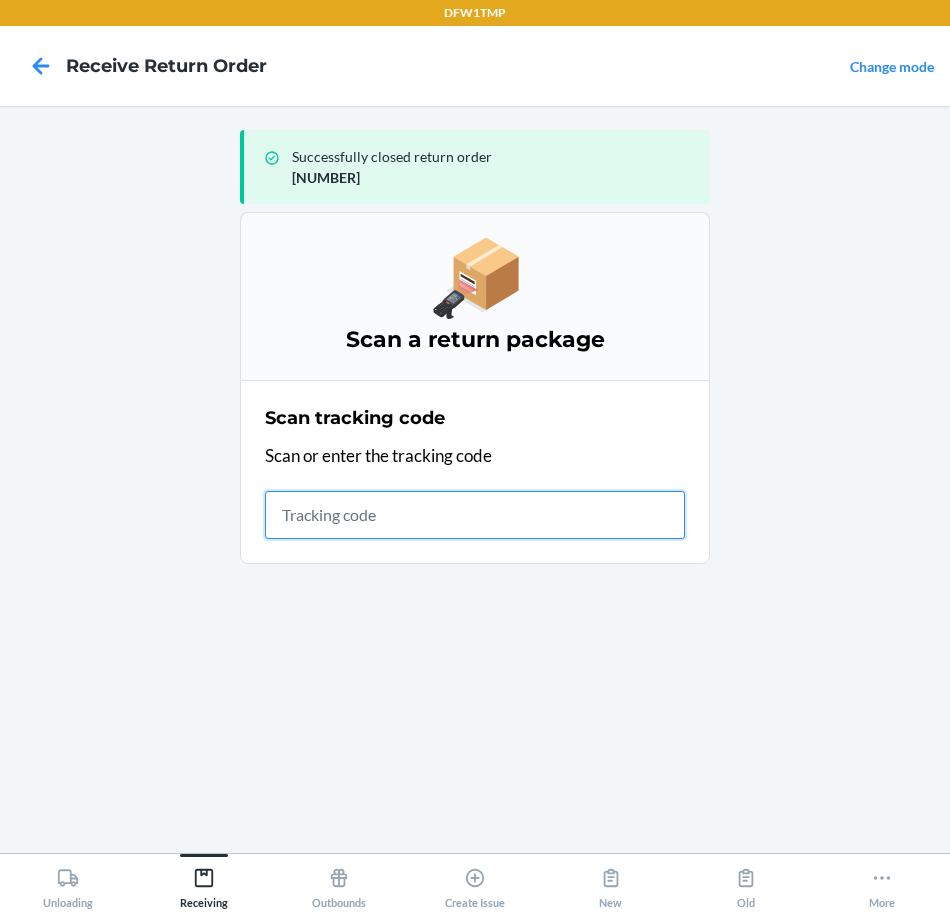 click at bounding box center (475, 515) 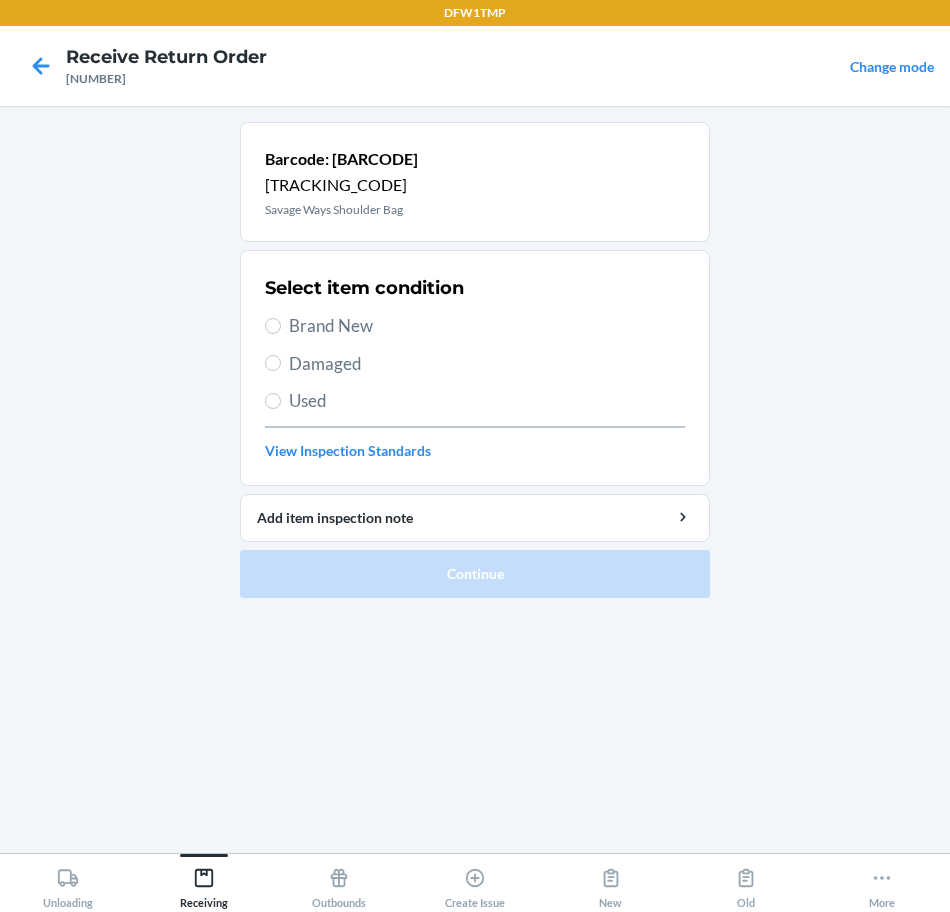 click on "Brand New" at bounding box center (487, 326) 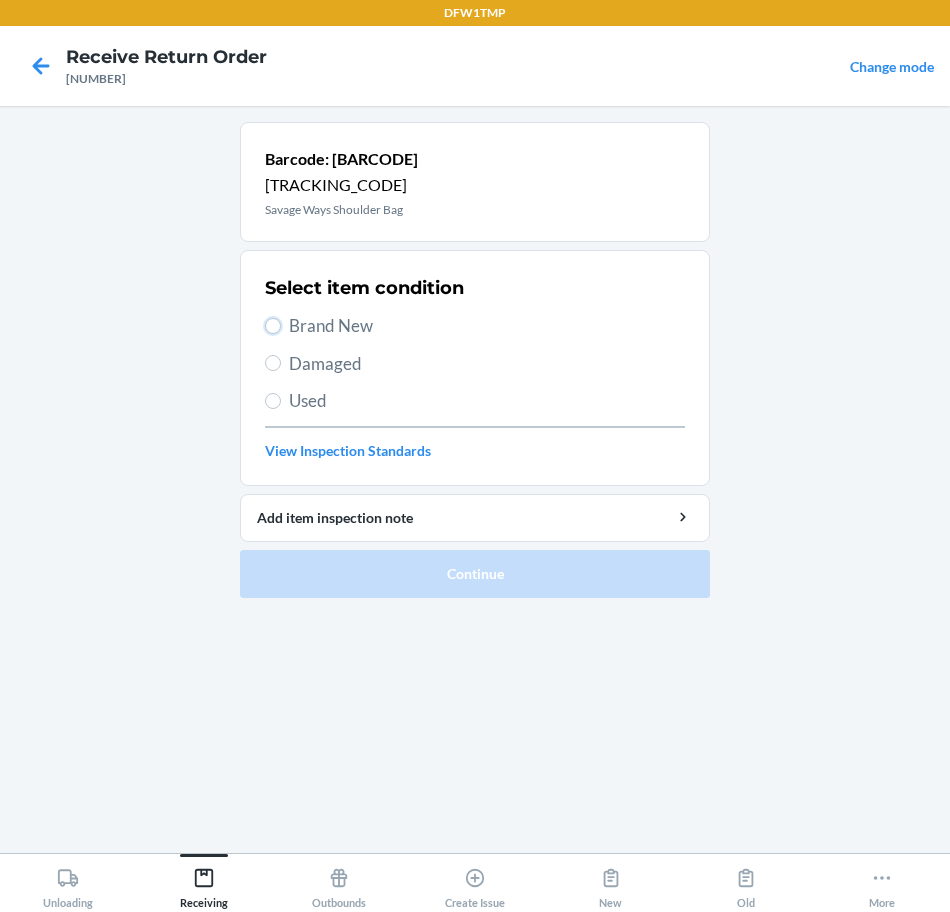 click on "Brand New" at bounding box center [273, 326] 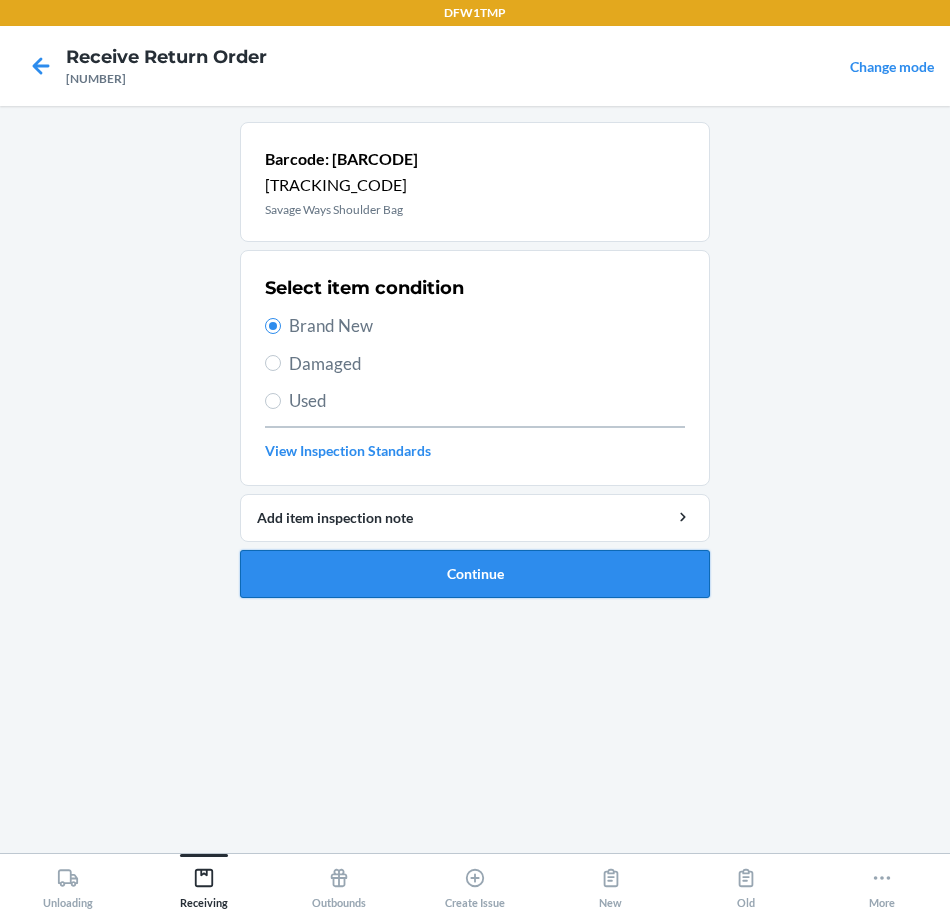 click on "Continue" at bounding box center (475, 574) 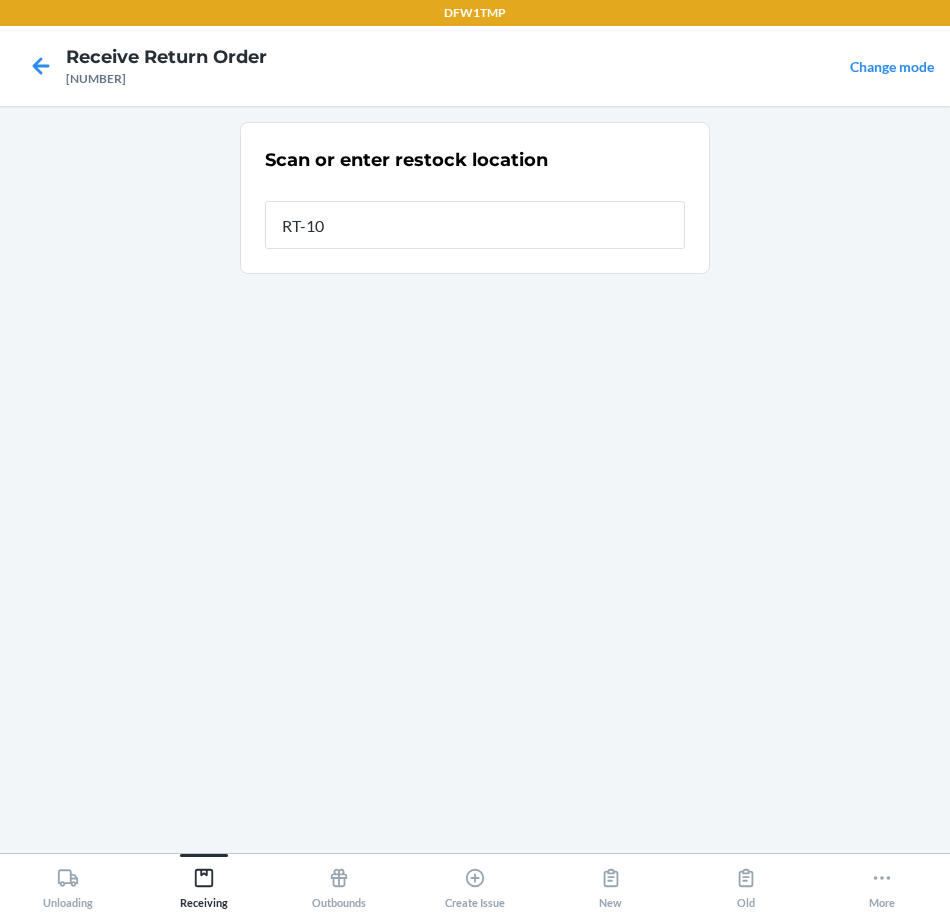 type on "RT-10" 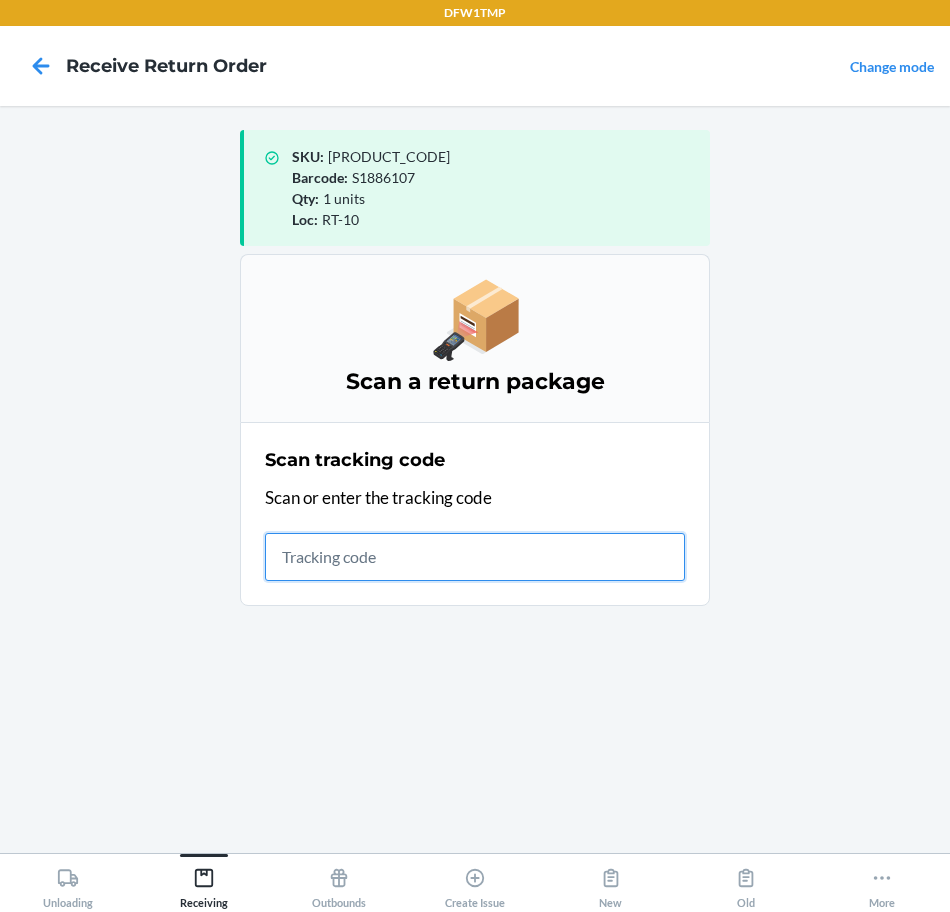 click at bounding box center (475, 557) 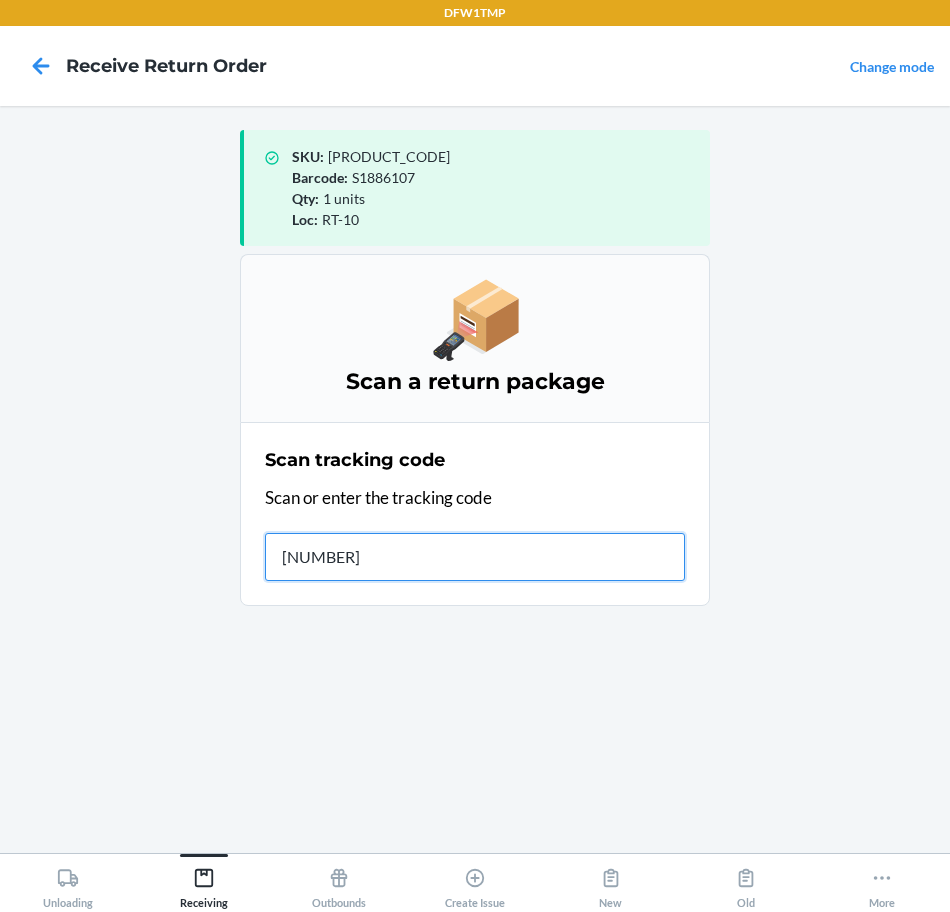 type on "[NUMBER]" 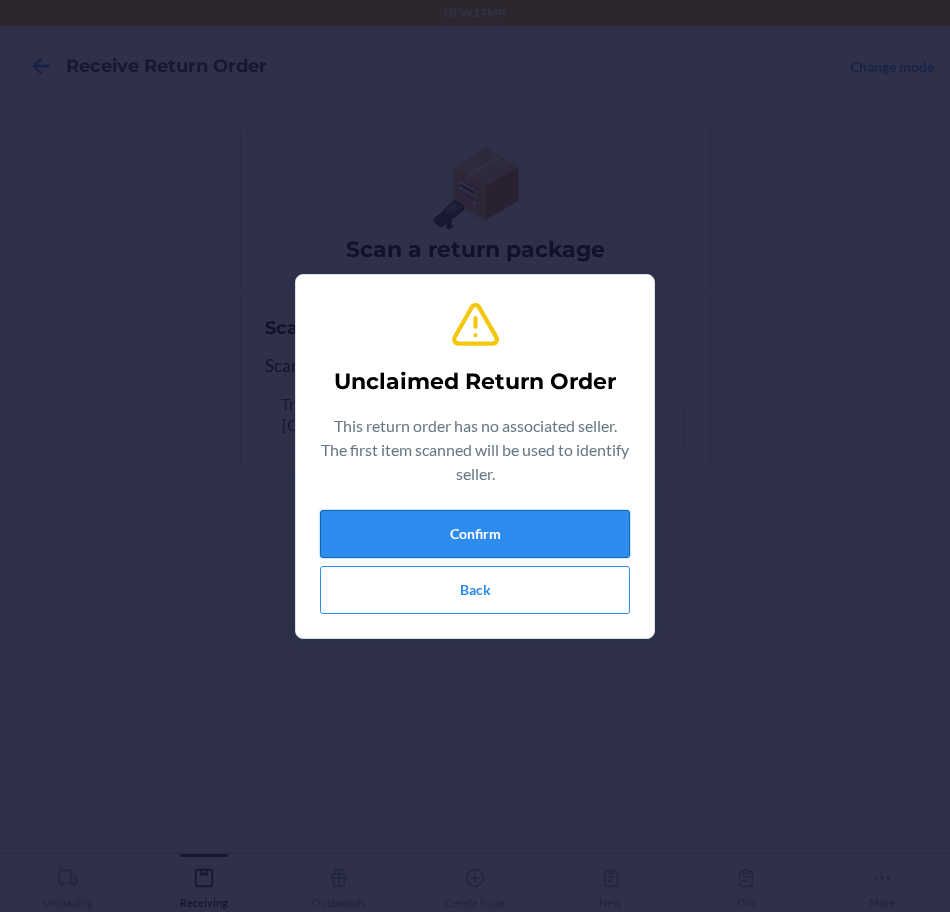 click on "Confirm" at bounding box center [475, 534] 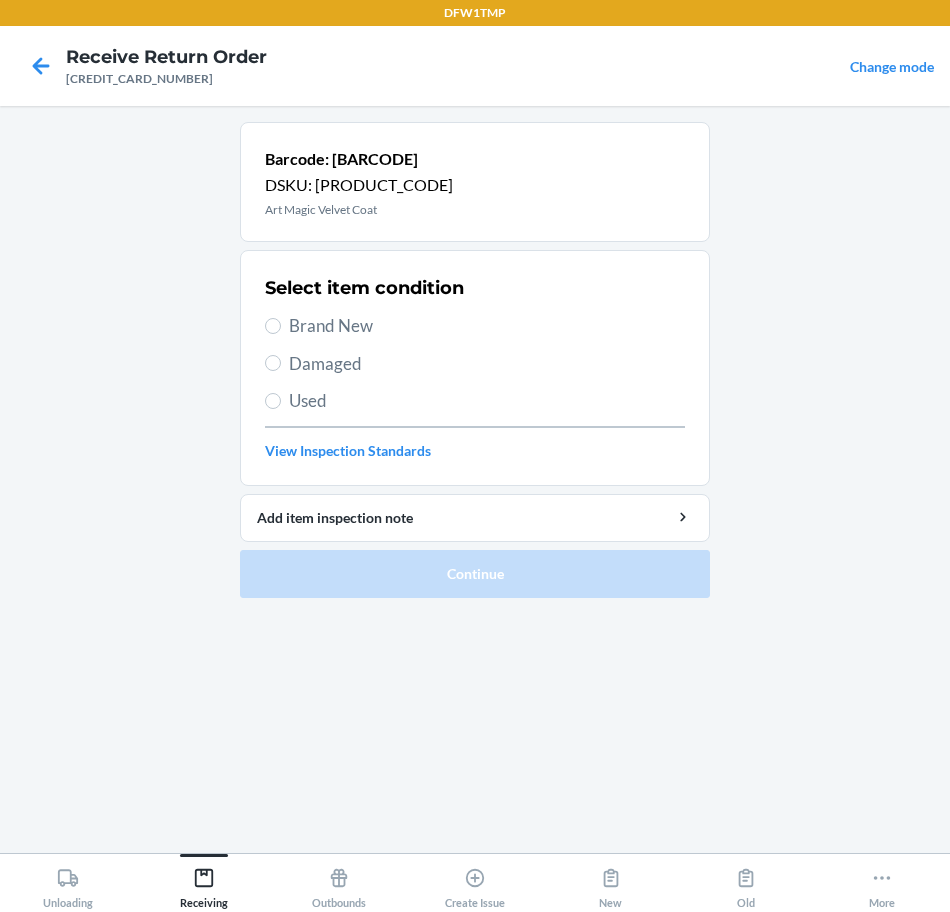 drag, startPoint x: 340, startPoint y: 333, endPoint x: 346, endPoint y: 372, distance: 39.45884 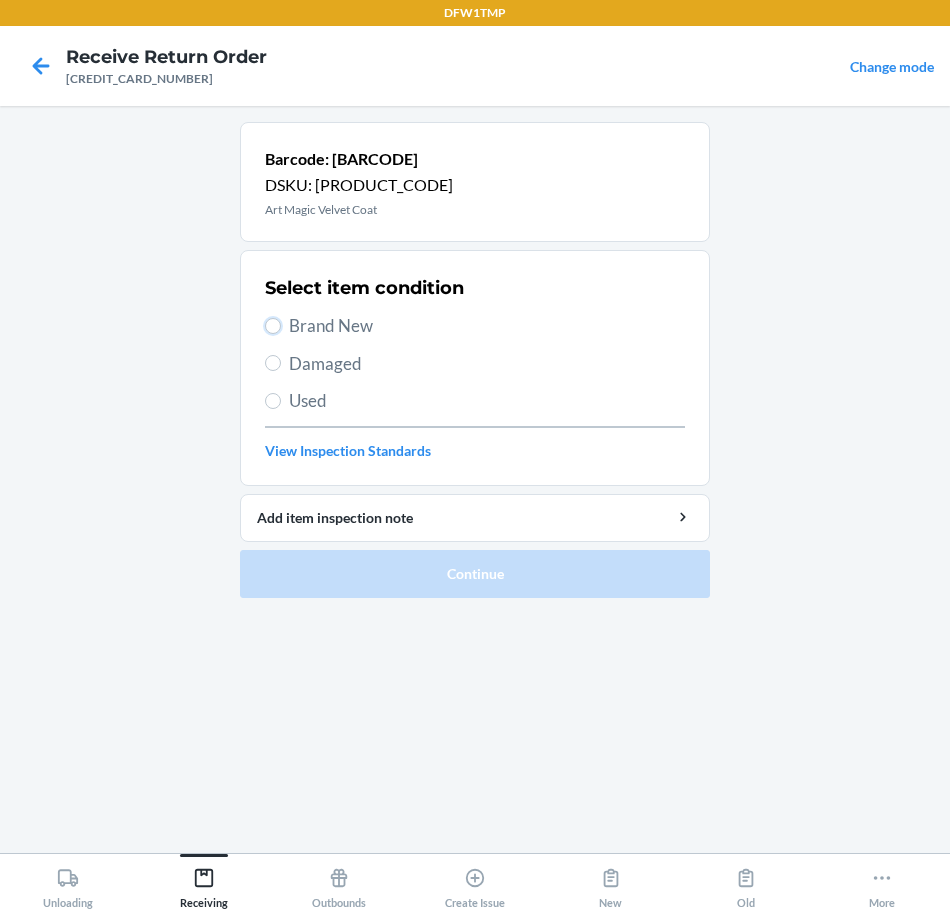 click on "Brand New" at bounding box center [273, 326] 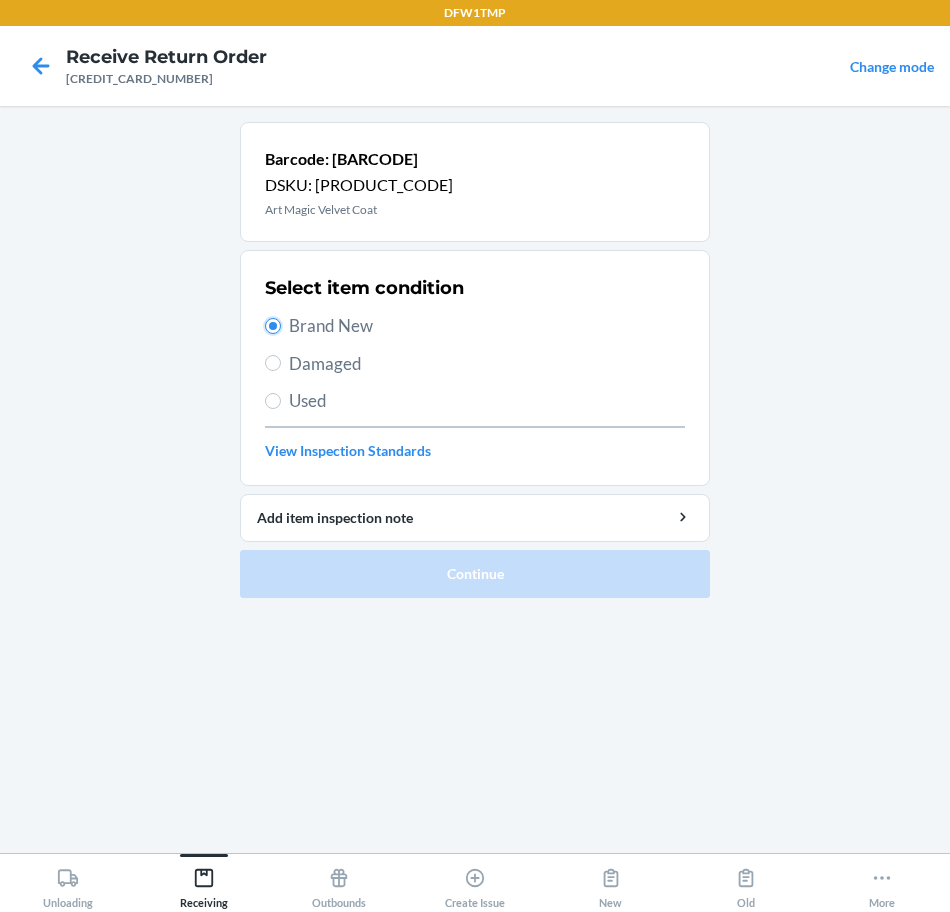 radio on "true" 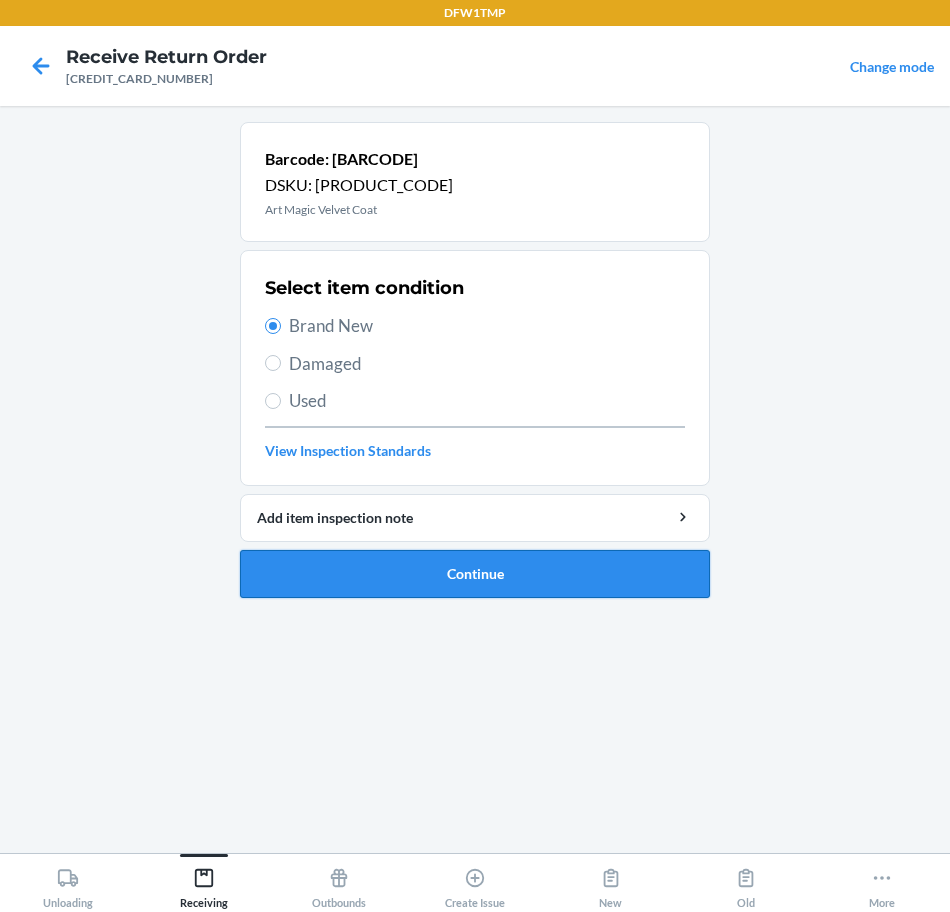 click on "Continue" at bounding box center [475, 574] 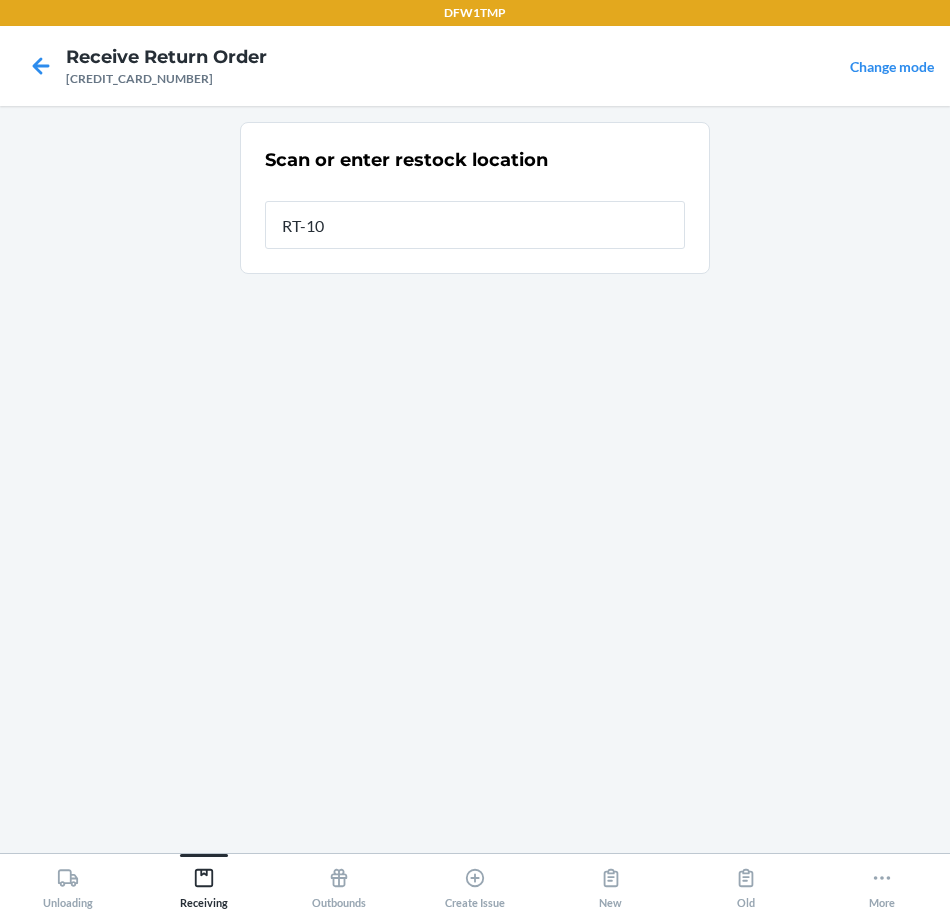 type on "RT-10" 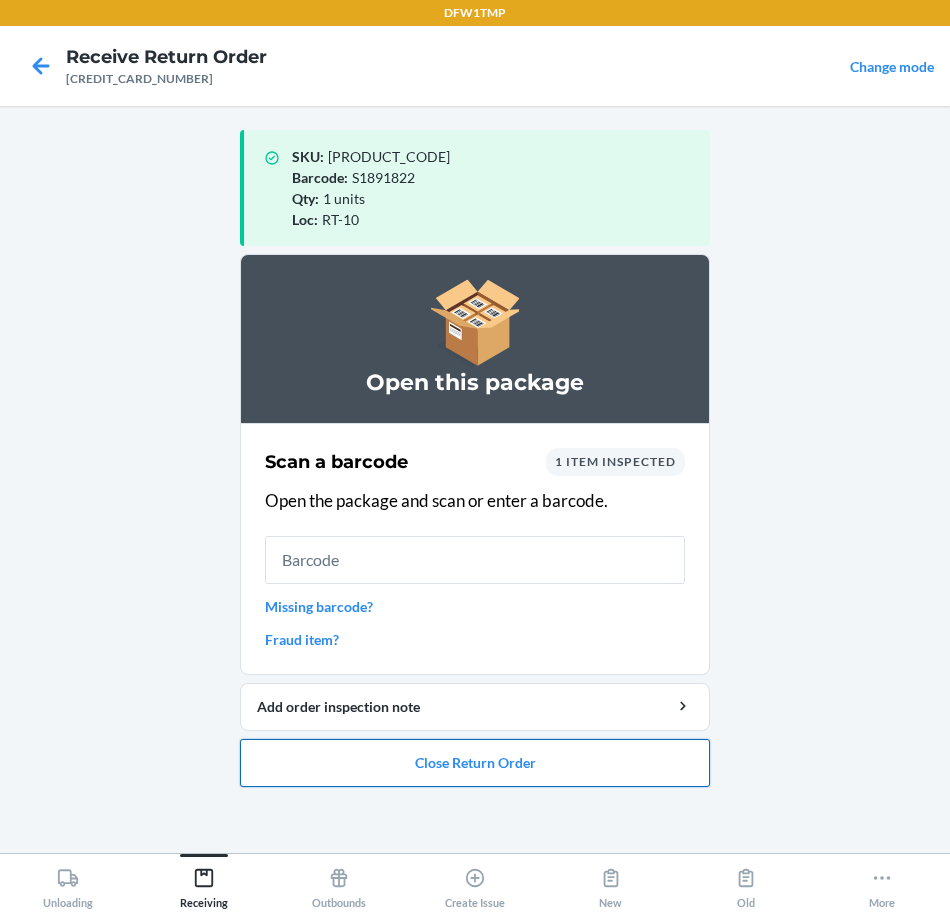 click on "Close Return Order" at bounding box center [475, 763] 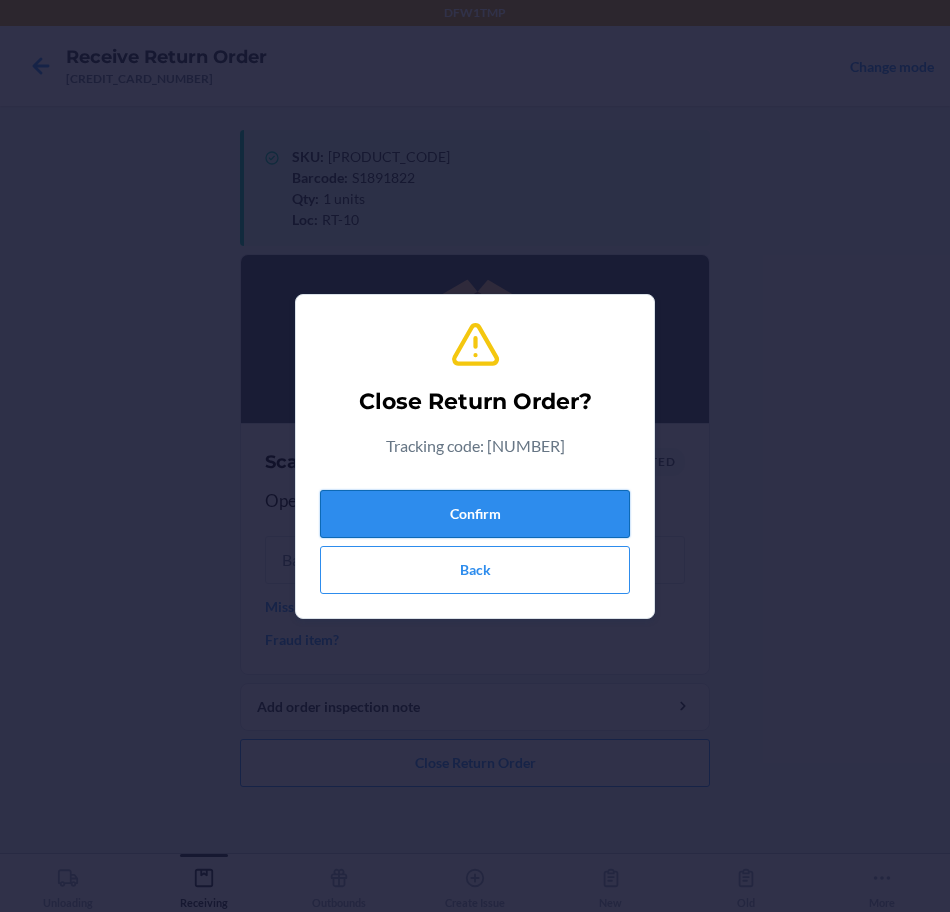 click on "Confirm" at bounding box center (475, 514) 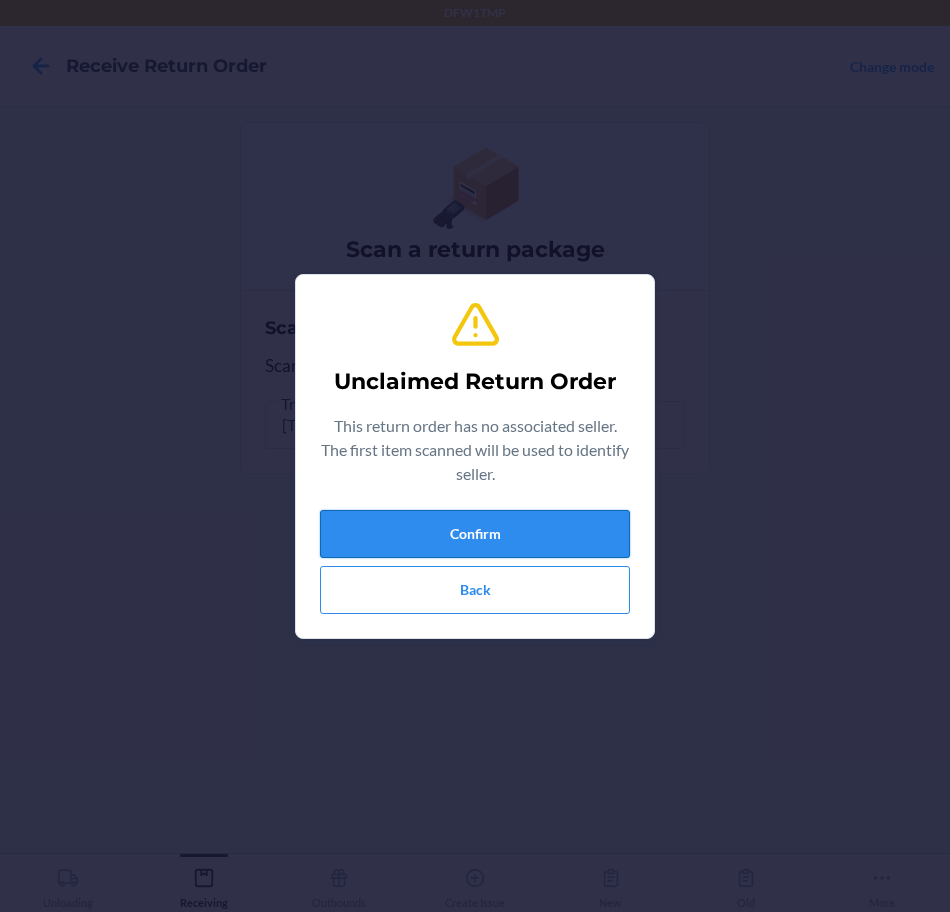 click on "Confirm" at bounding box center (475, 534) 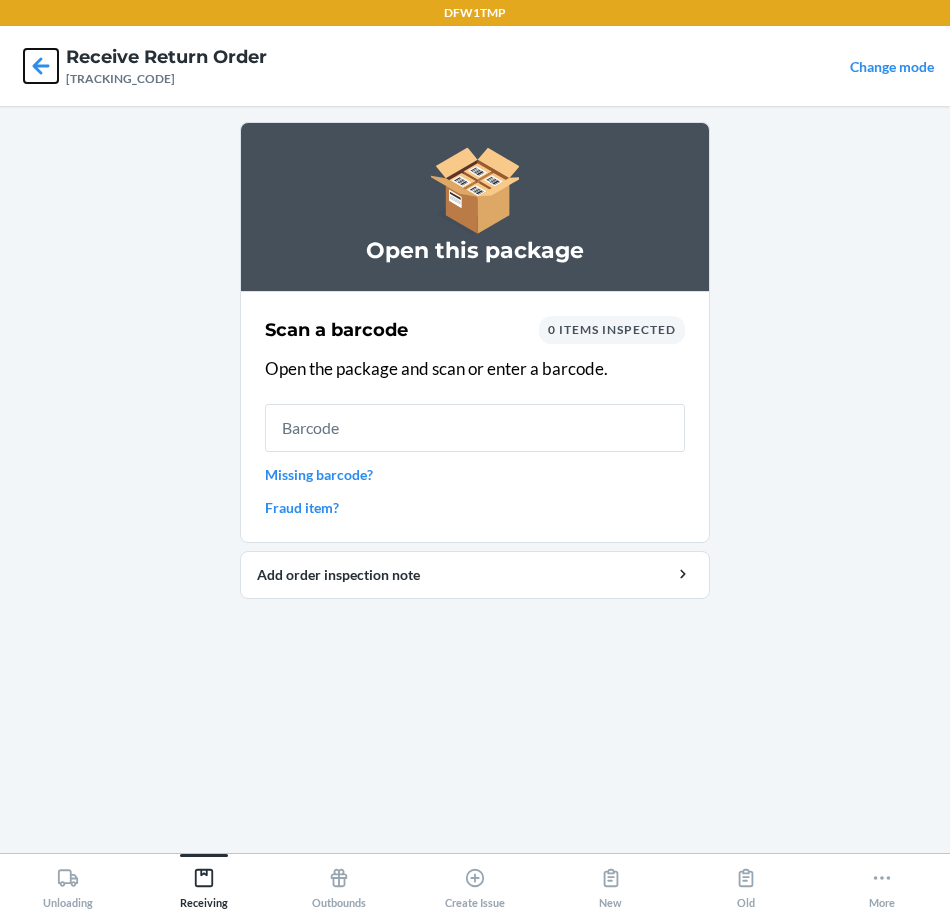 click 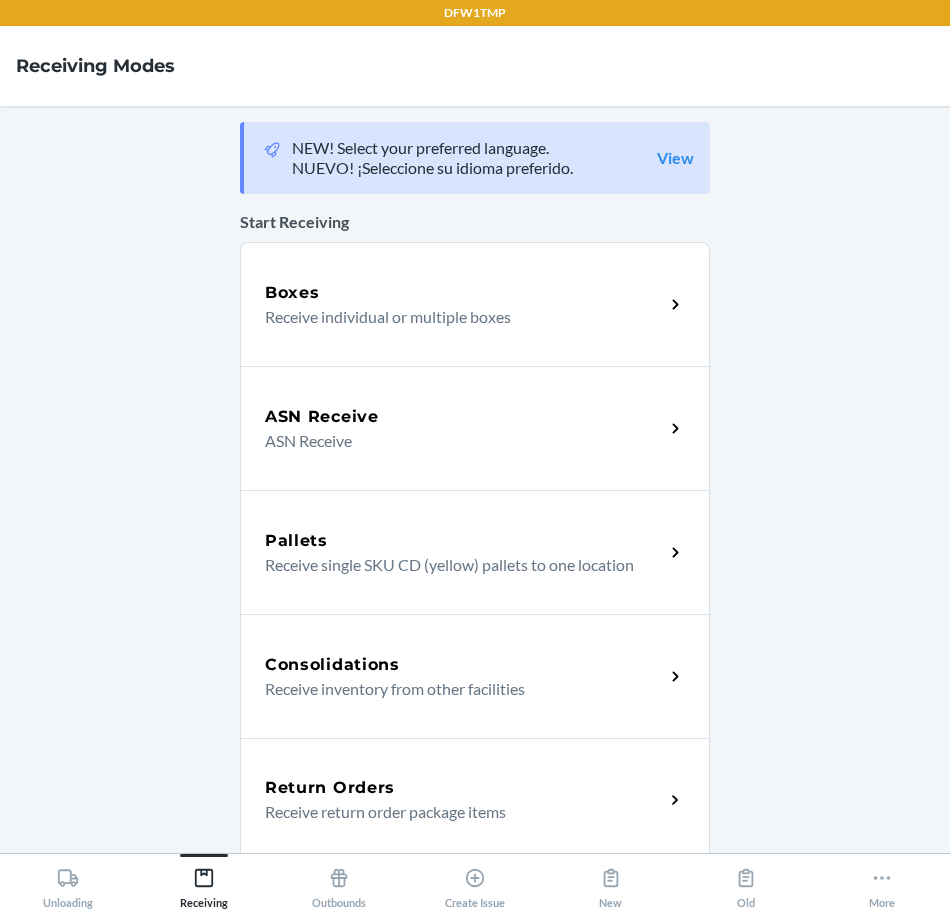 click on "Return Orders" at bounding box center (464, 788) 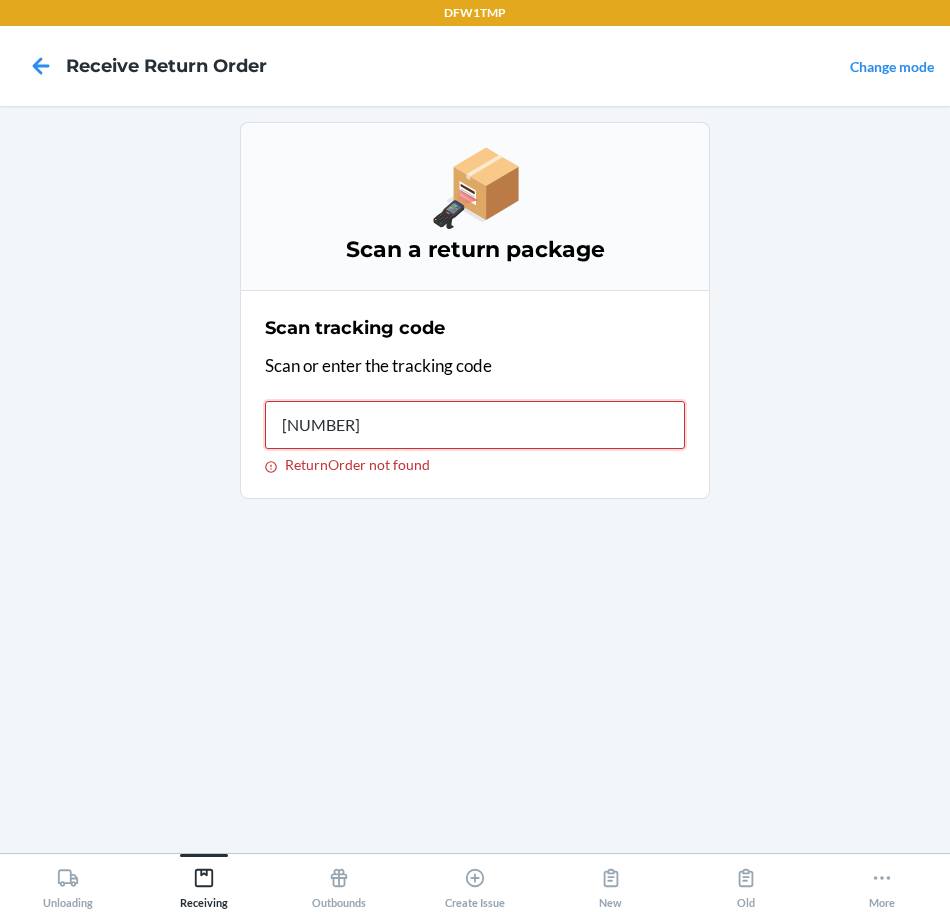 type on "[CREDIT_CARD_NUMBER]" 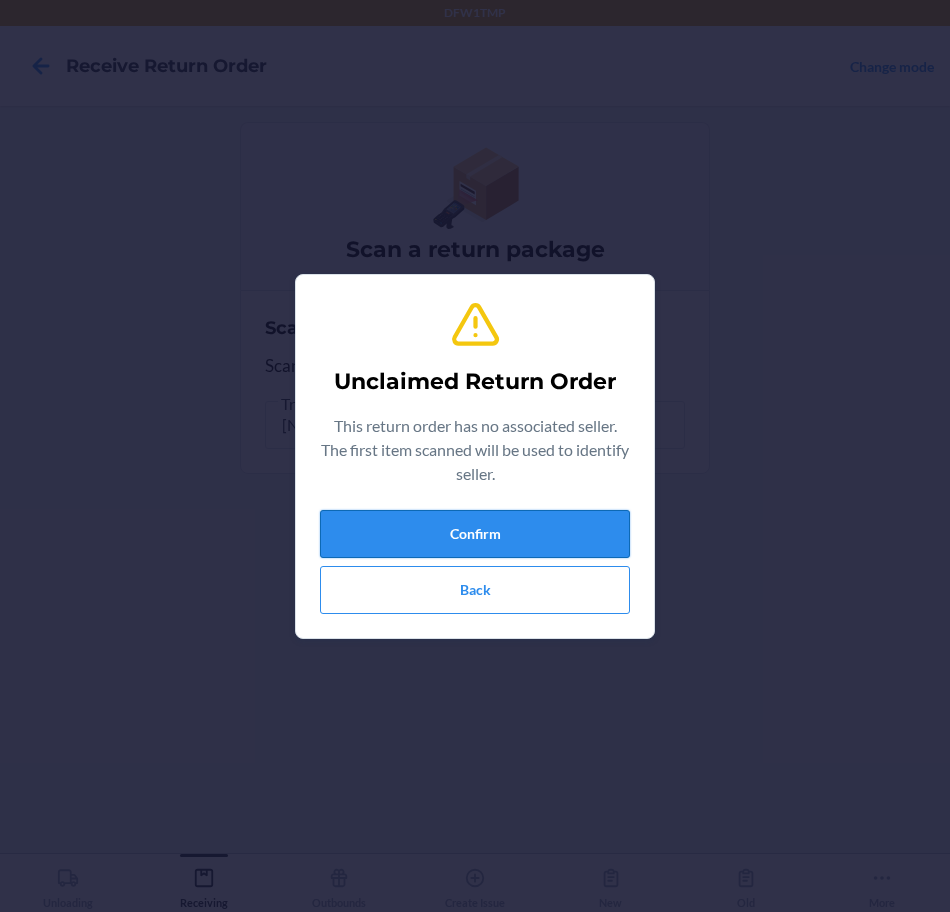 click on "Confirm" at bounding box center (475, 534) 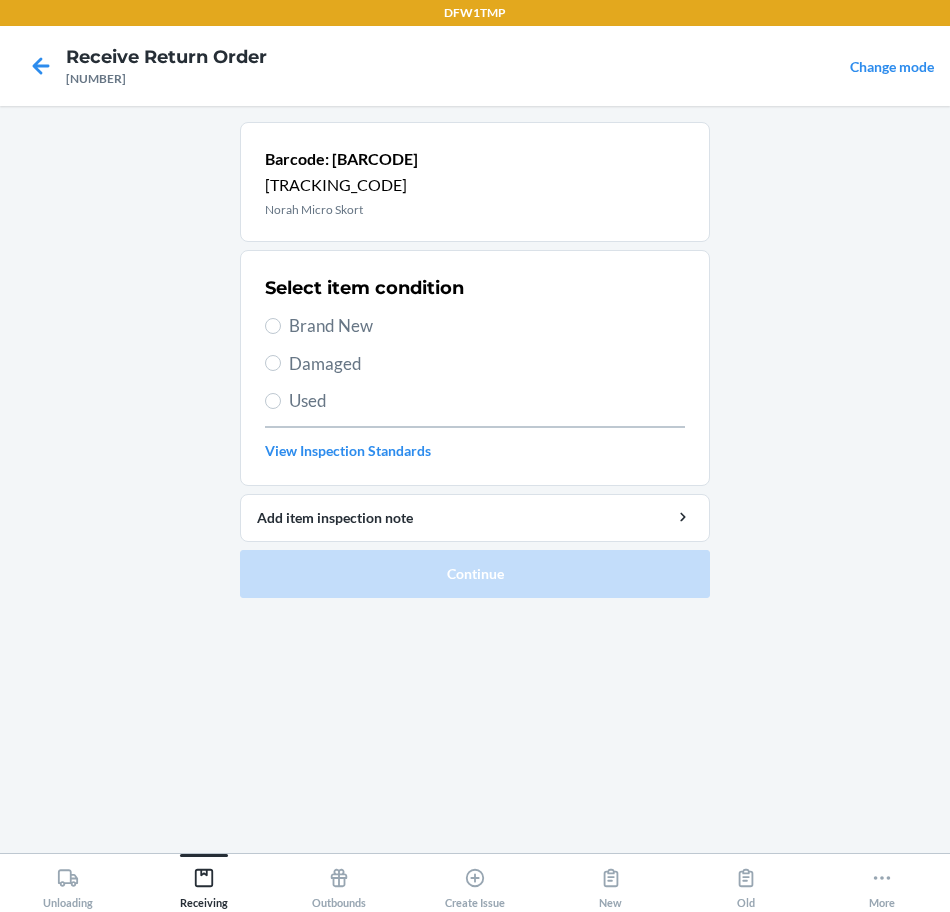 click on "Select item condition Brand New Damaged Used View Inspection Standards" at bounding box center (475, 368) 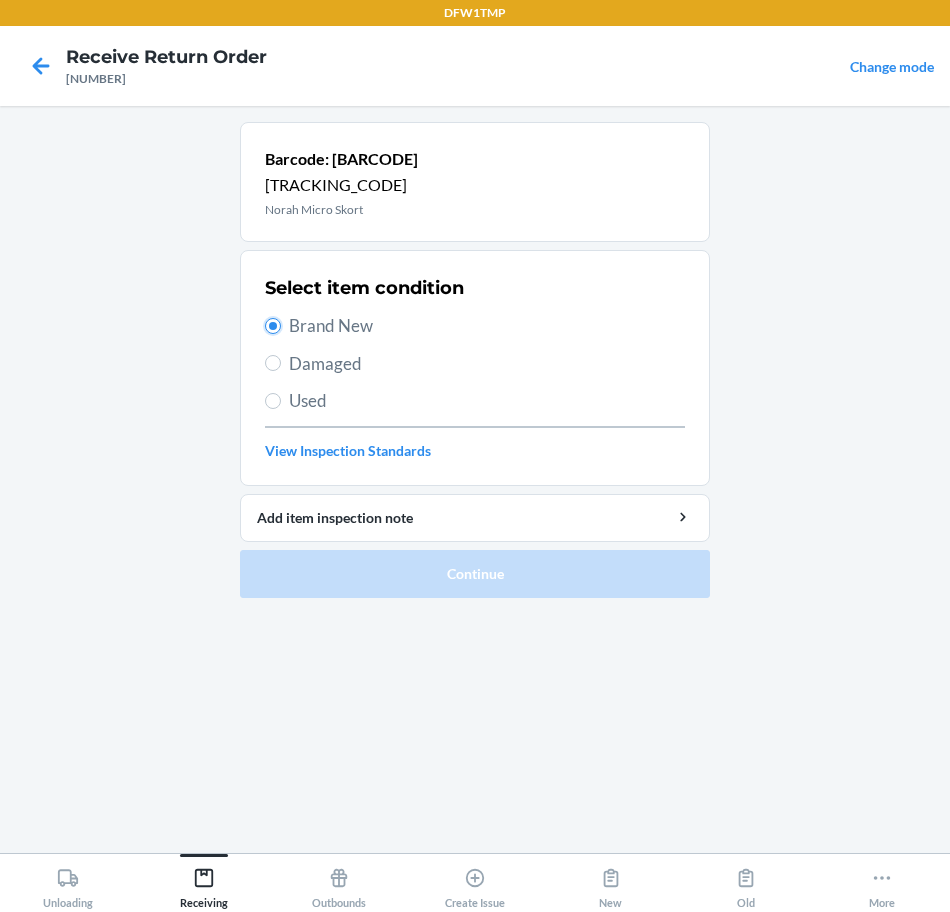 radio on "true" 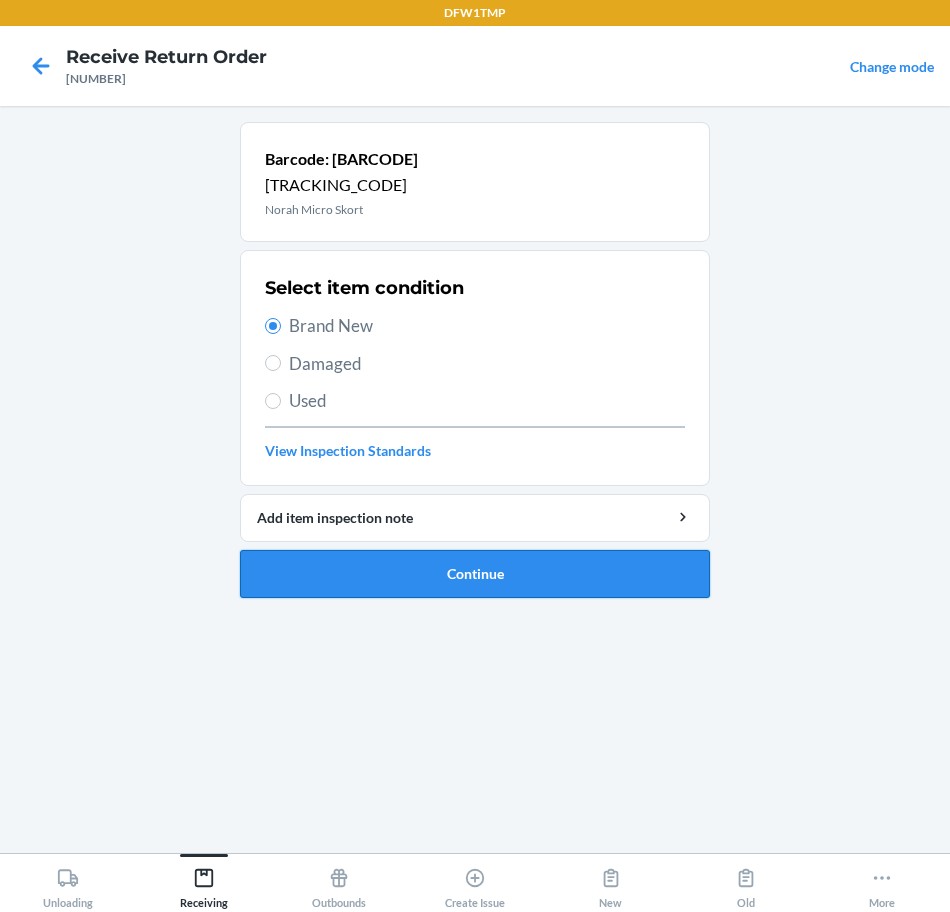 click on "Continue" at bounding box center [475, 574] 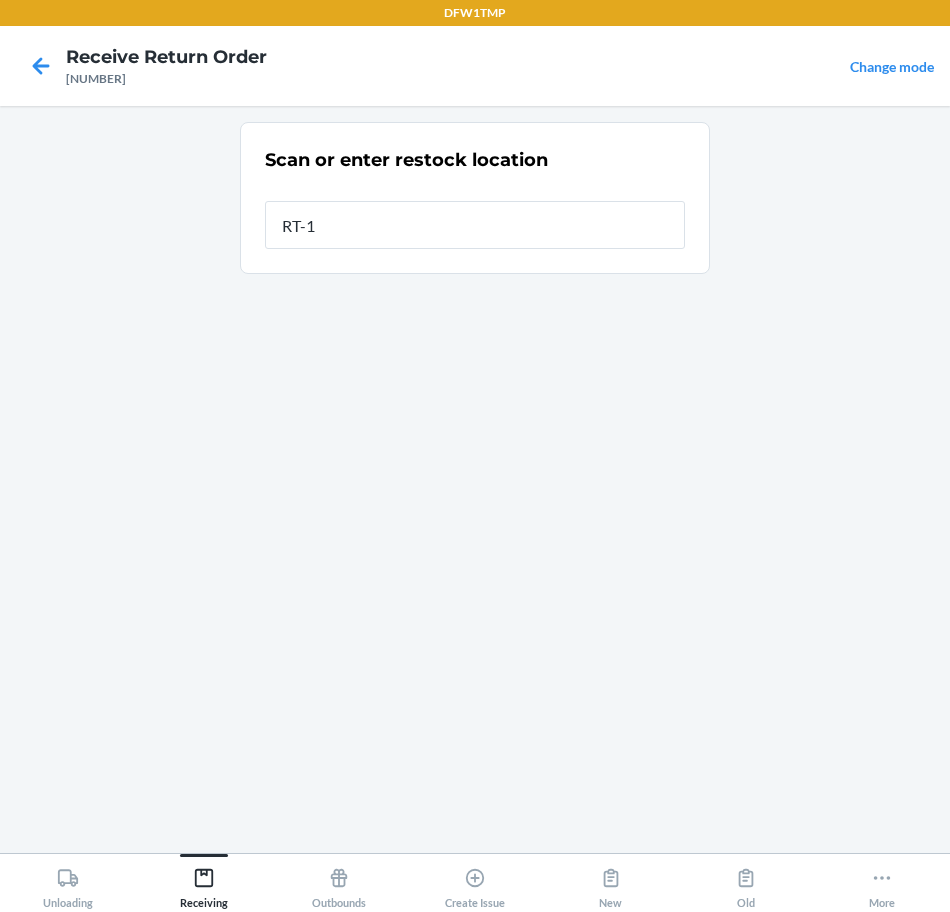 type on "RT-10" 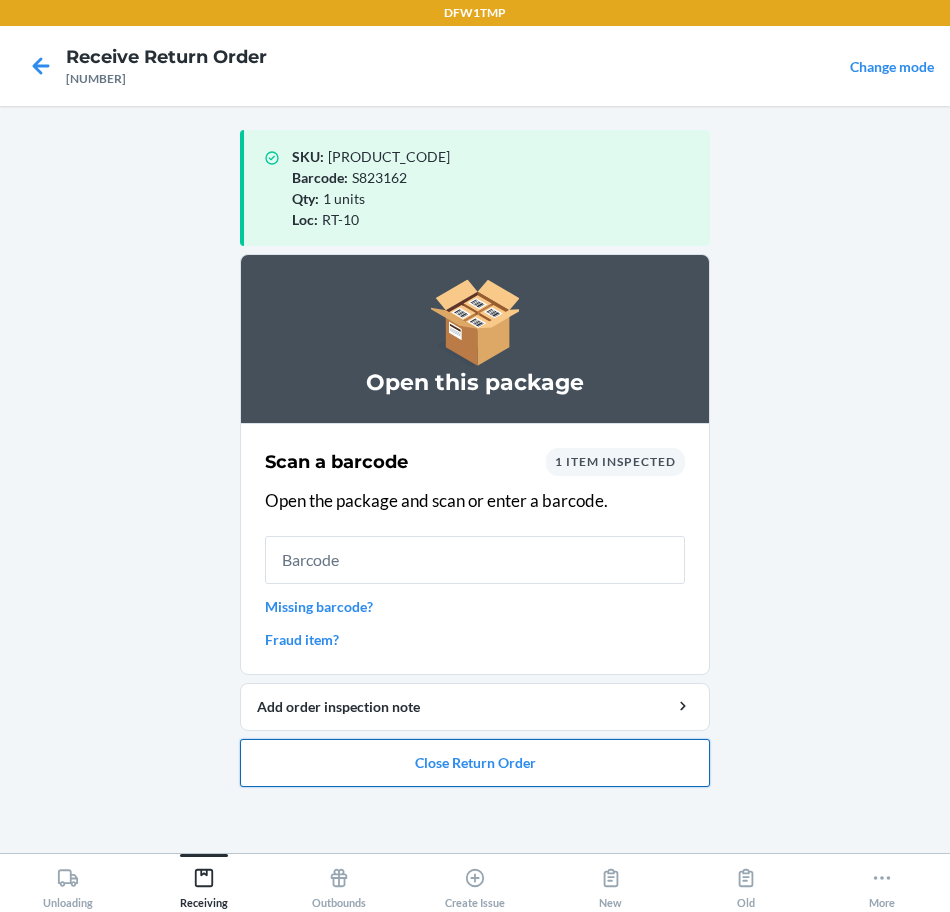 click on "Close Return Order" at bounding box center [475, 763] 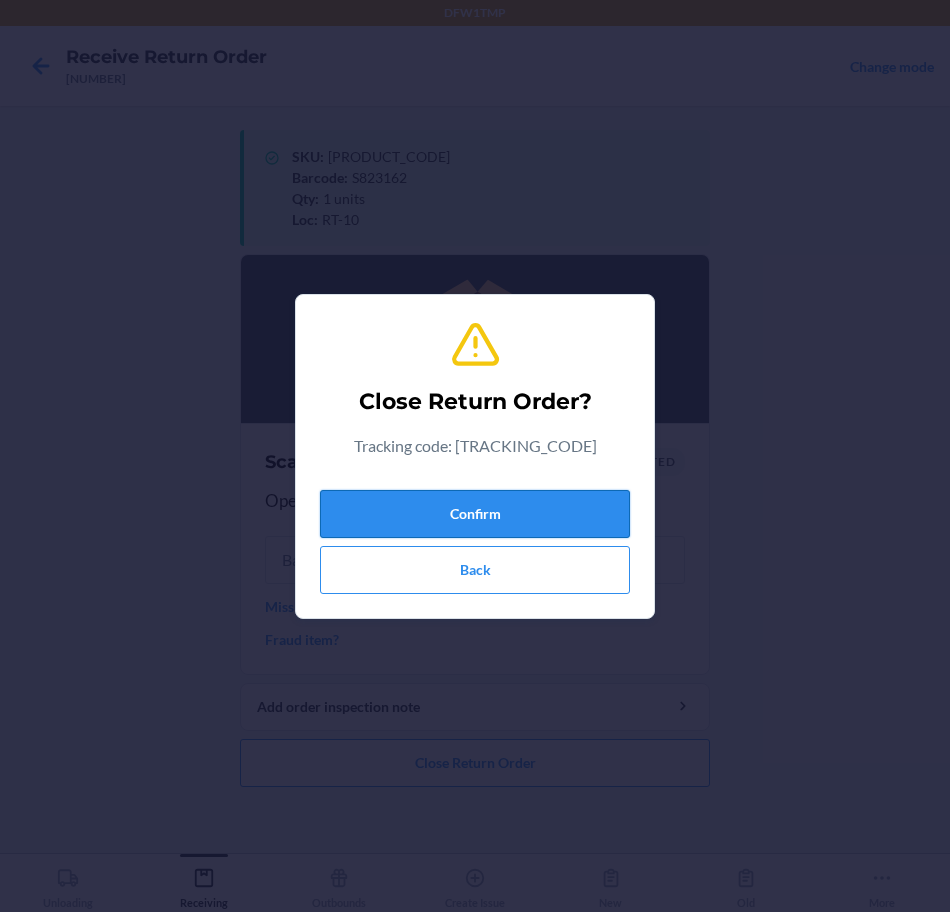 click on "Confirm" at bounding box center (475, 514) 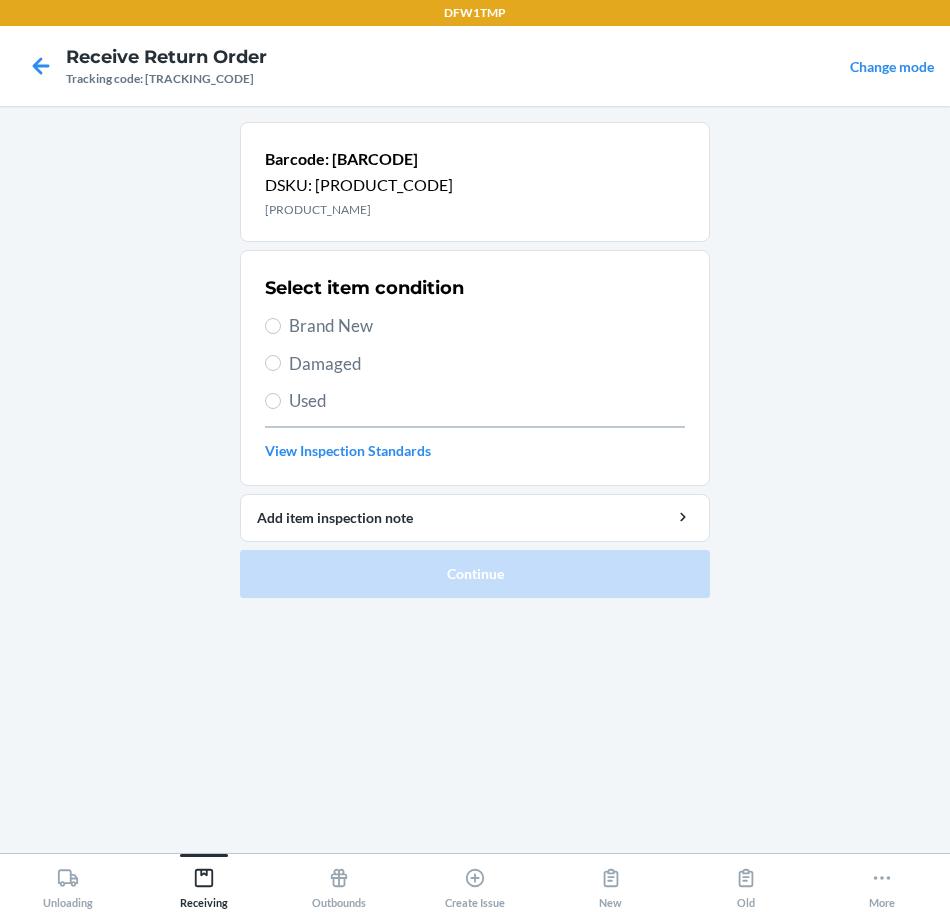 click on "Brand New" at bounding box center (487, 326) 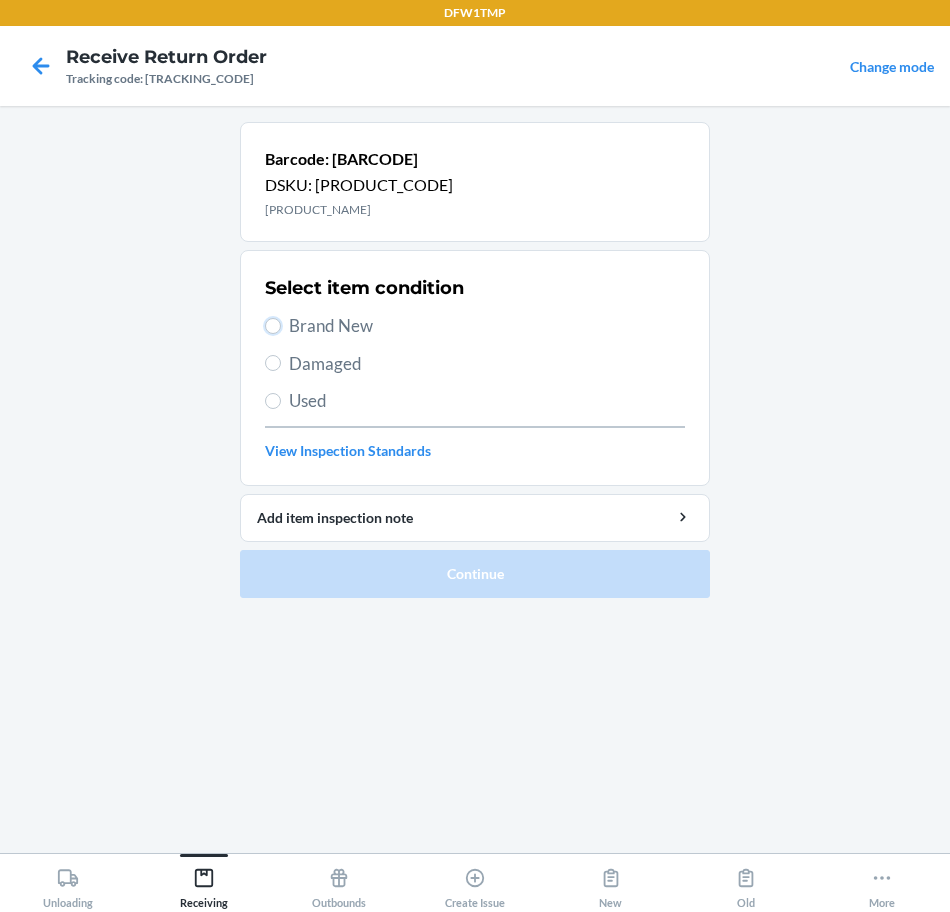 click on "Brand New" at bounding box center (273, 326) 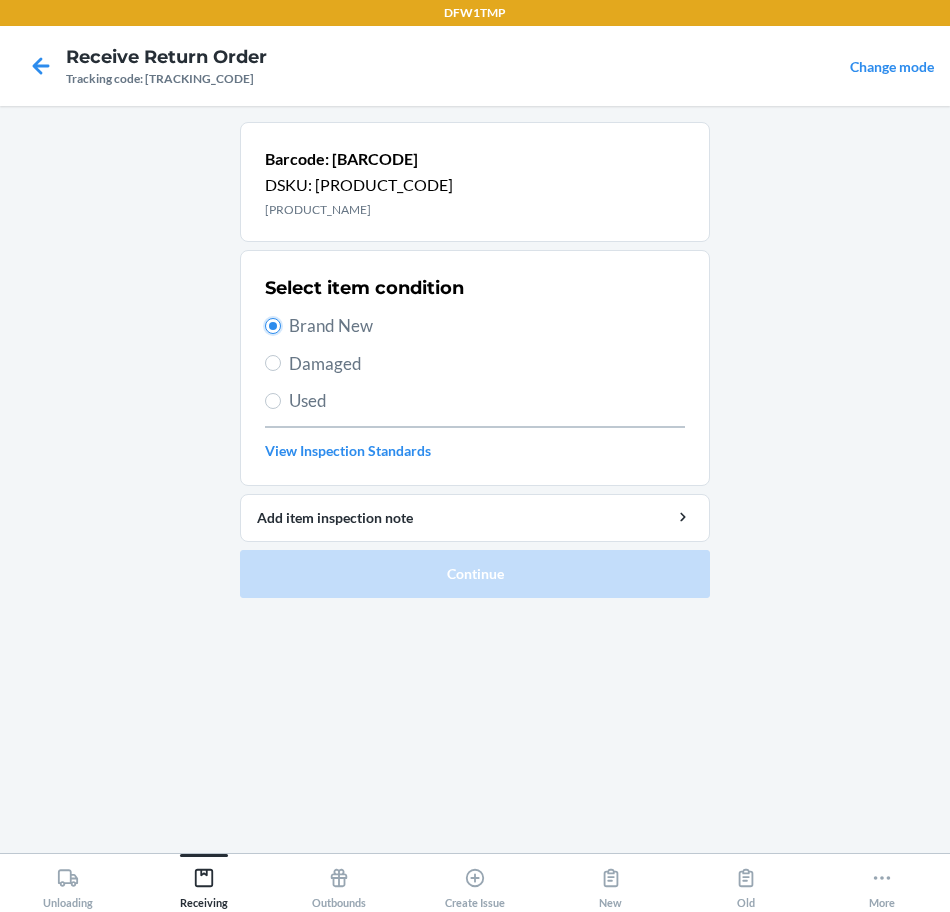 radio on "true" 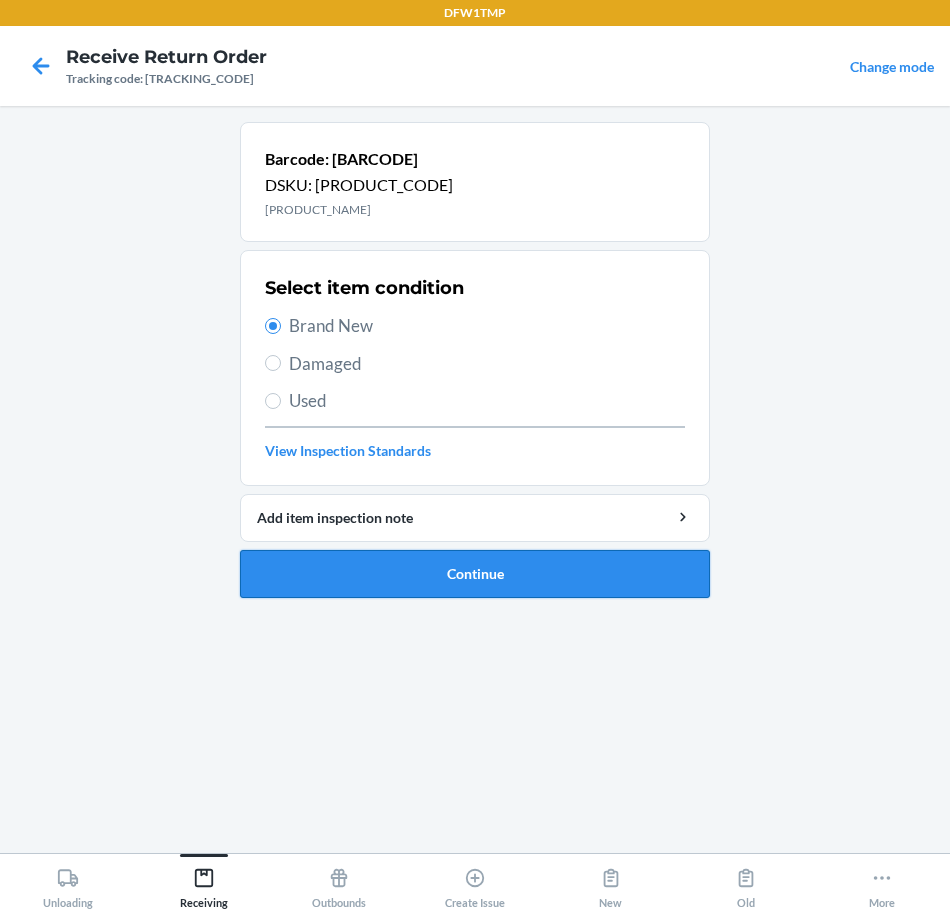 click on "Continue" at bounding box center (475, 574) 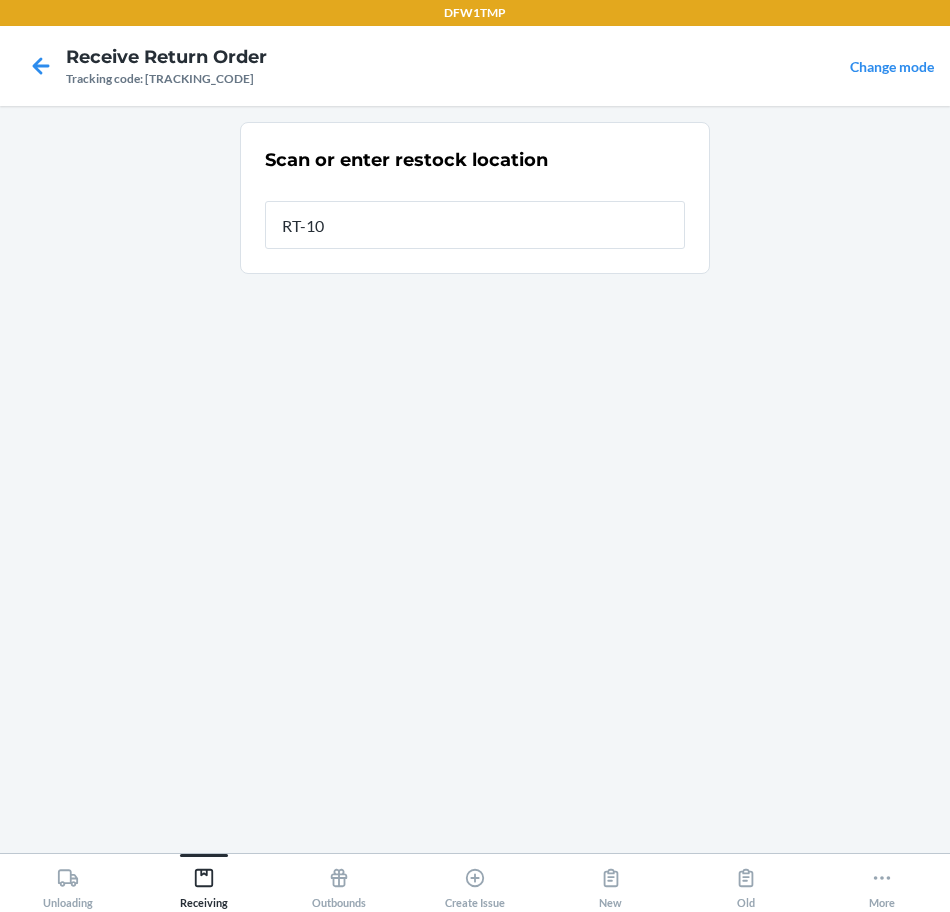 type on "RT-10" 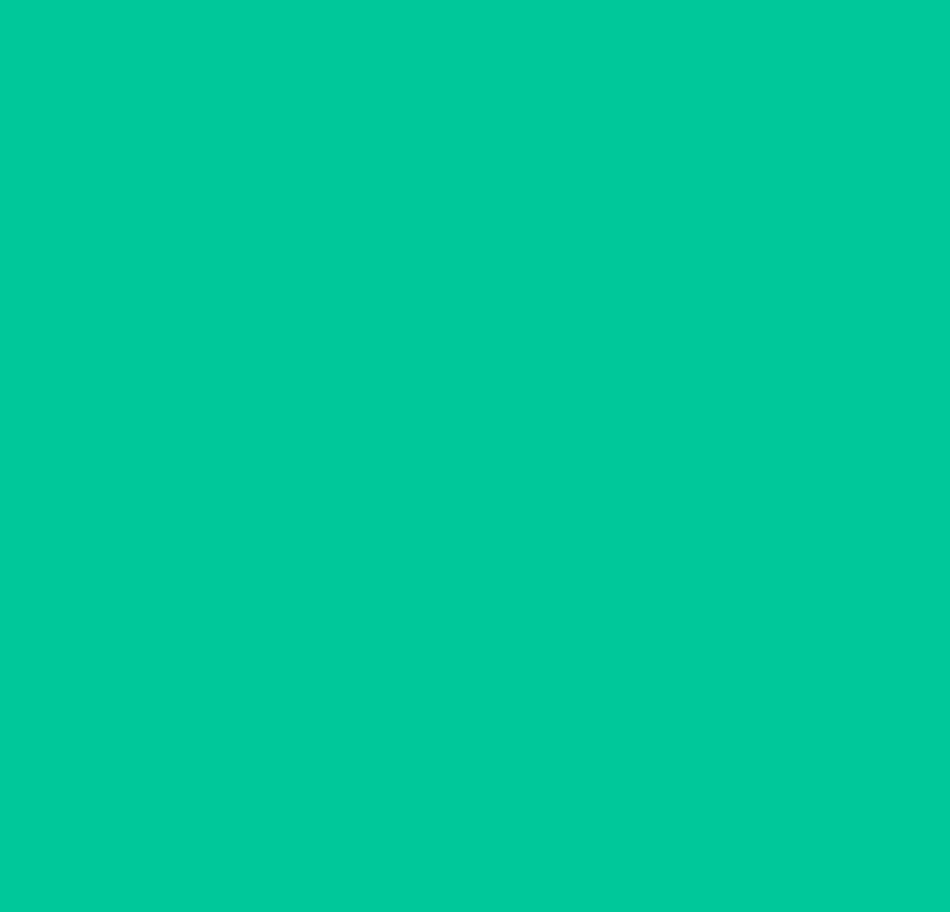 type 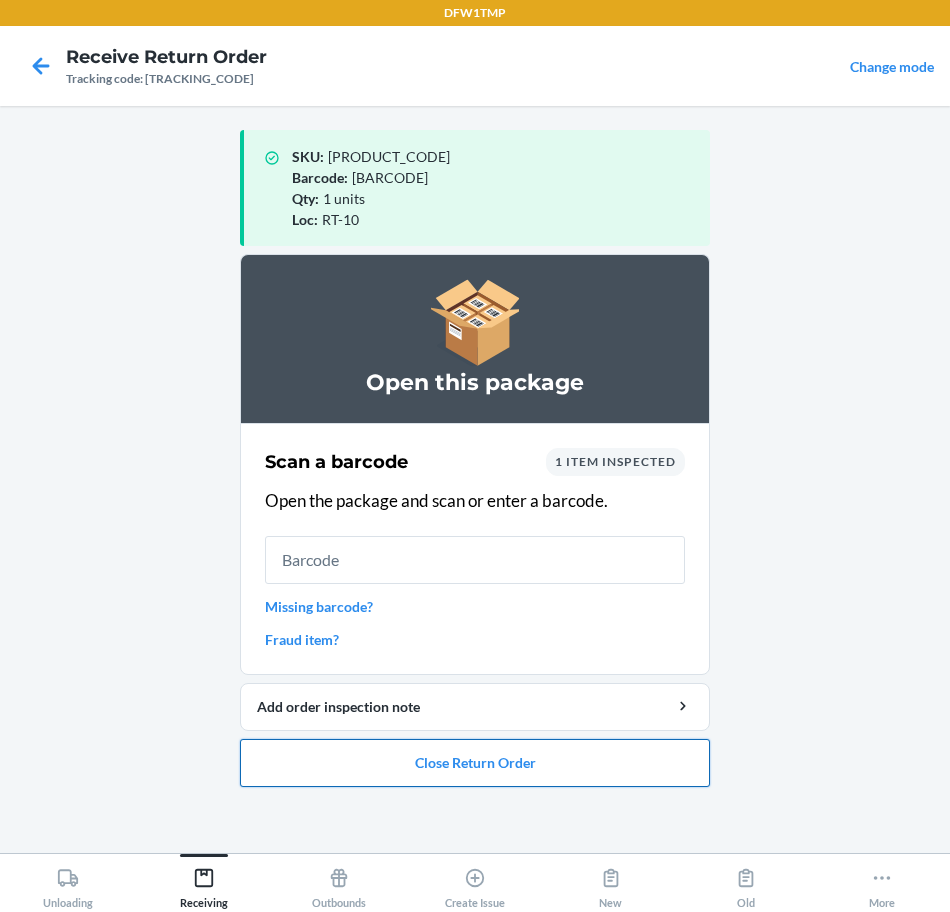 click on "Close Return Order" at bounding box center [475, 763] 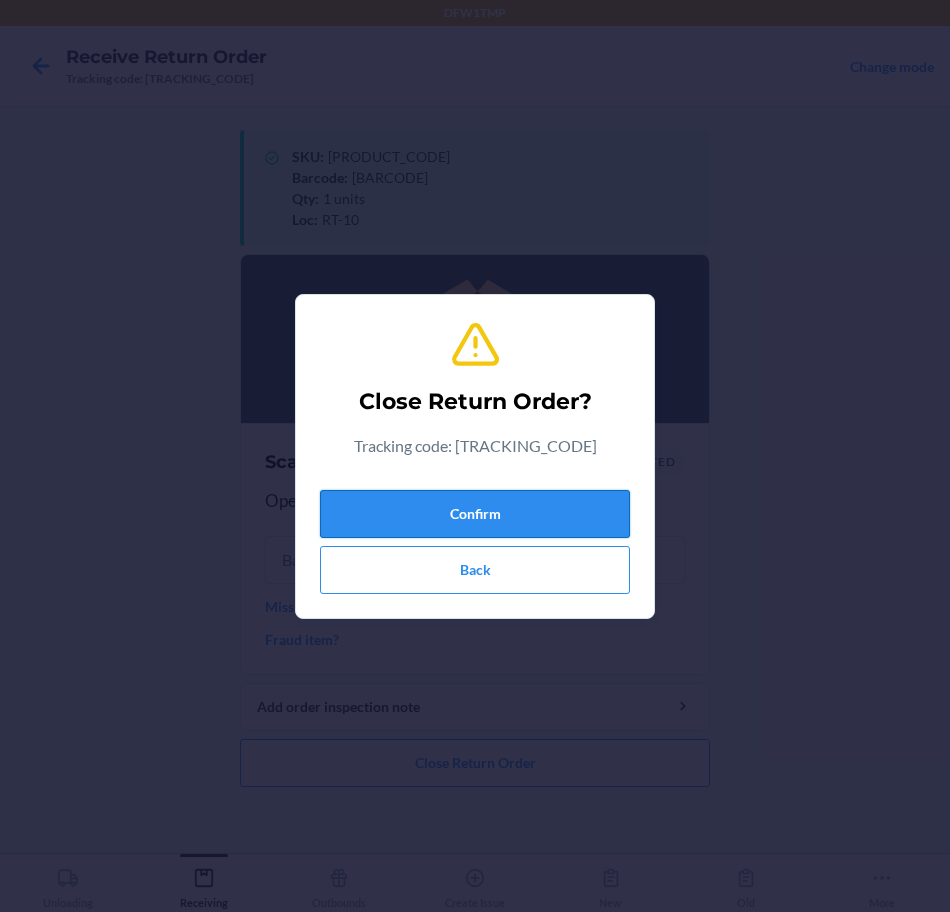 click on "Confirm" at bounding box center [475, 514] 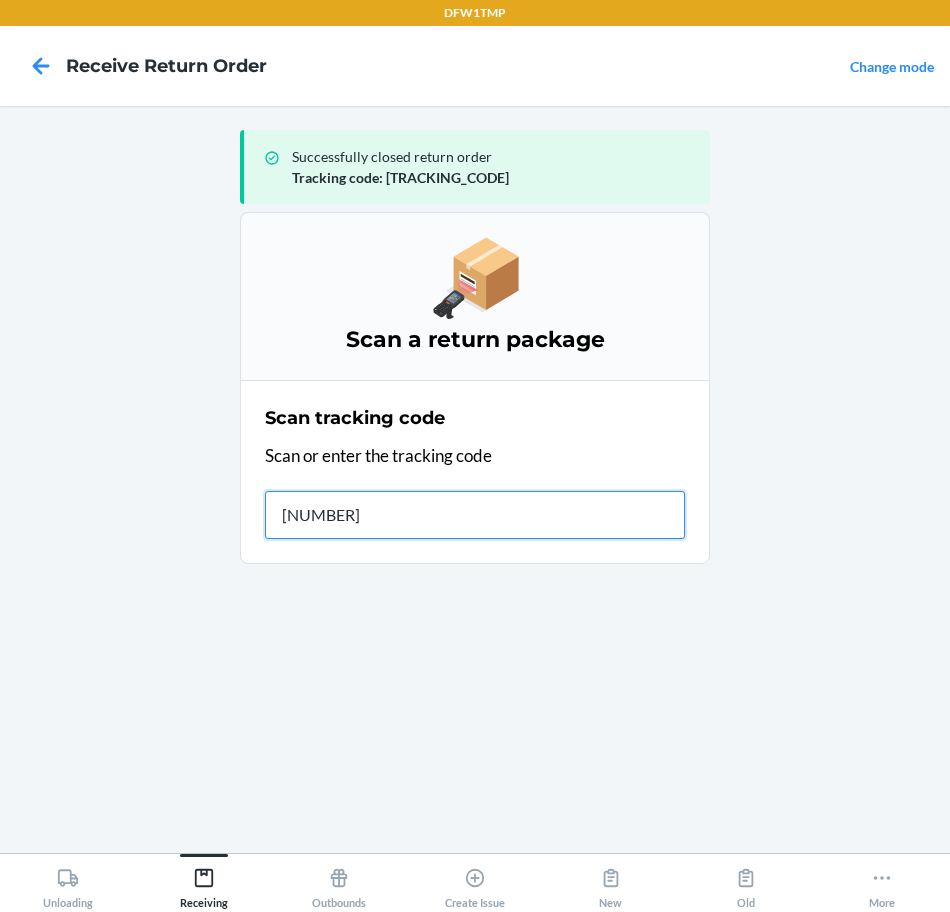 type on "[NUMBER]" 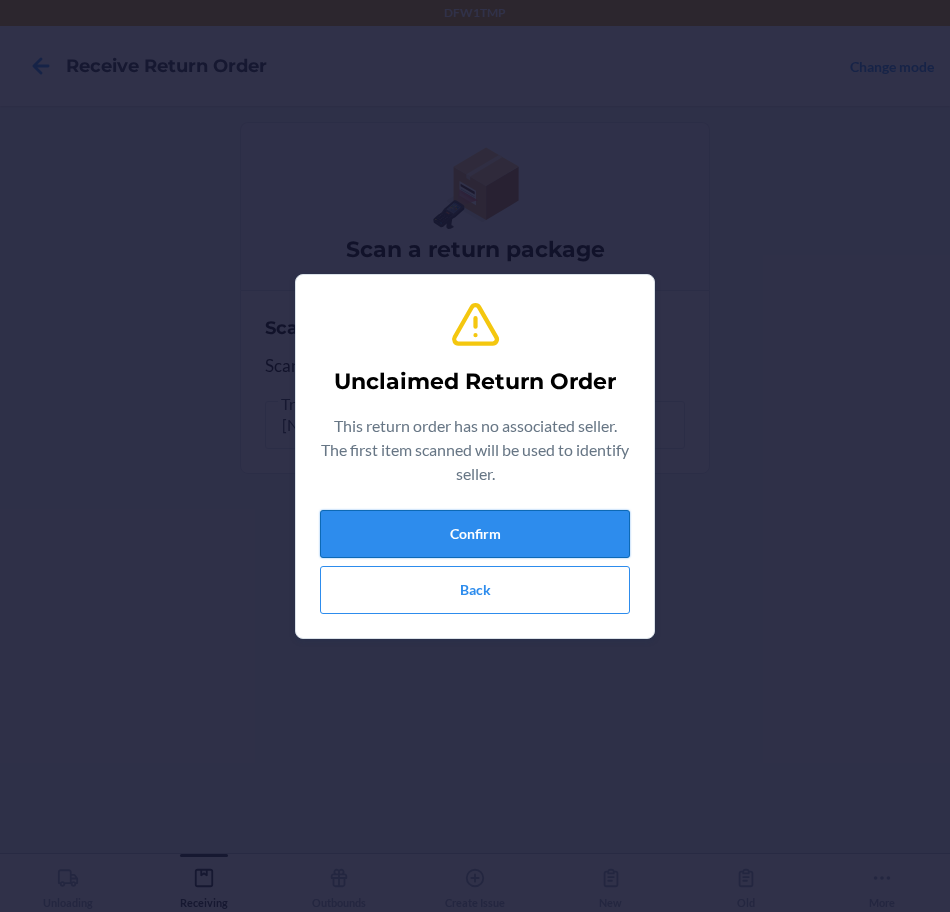 click on "Confirm" at bounding box center (475, 534) 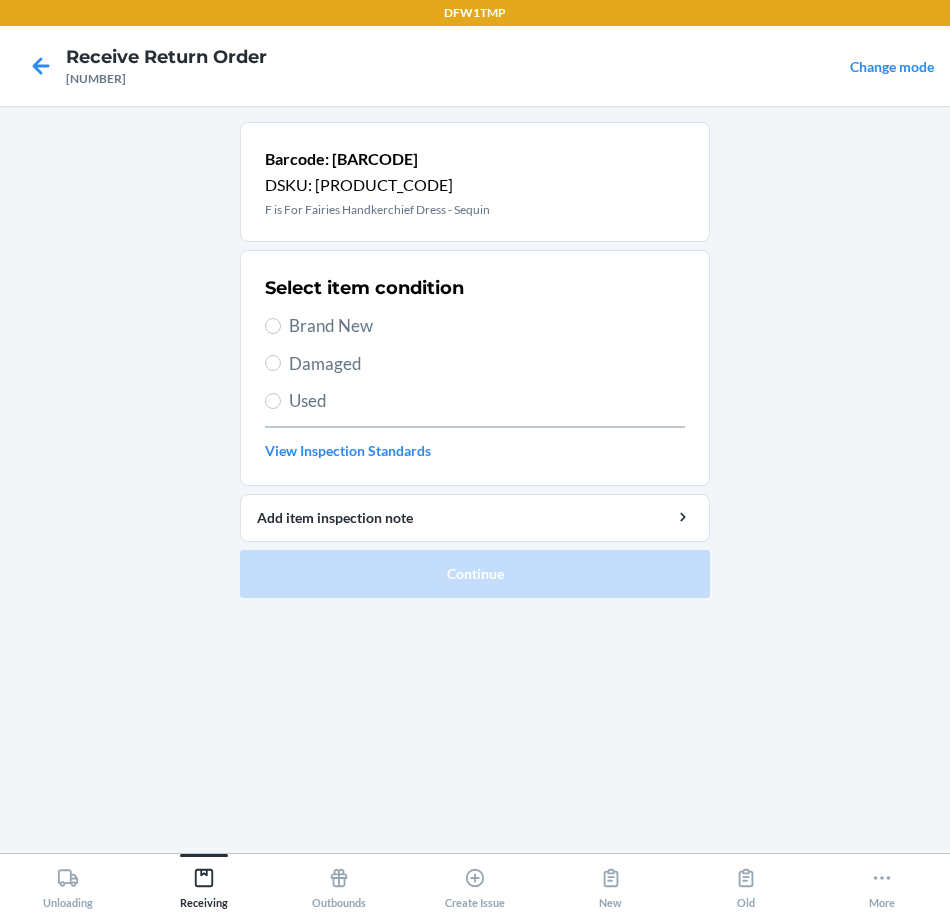 click on "Brand New" at bounding box center [487, 326] 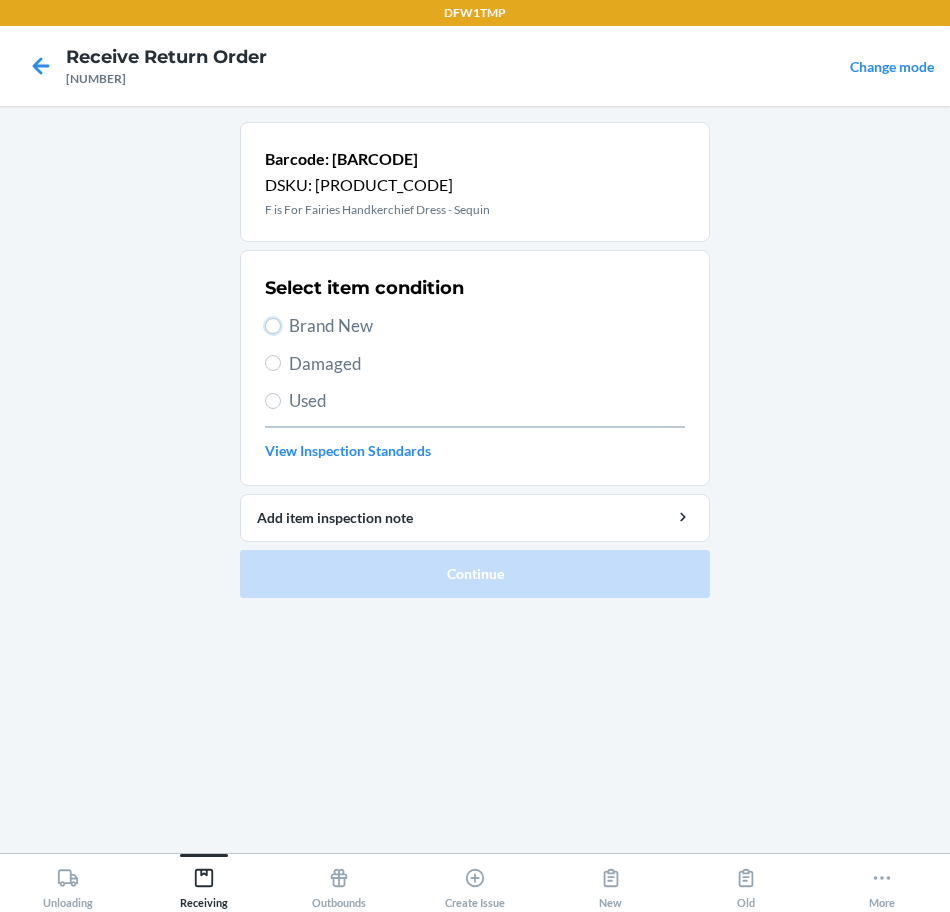 click on "Brand New" at bounding box center (273, 326) 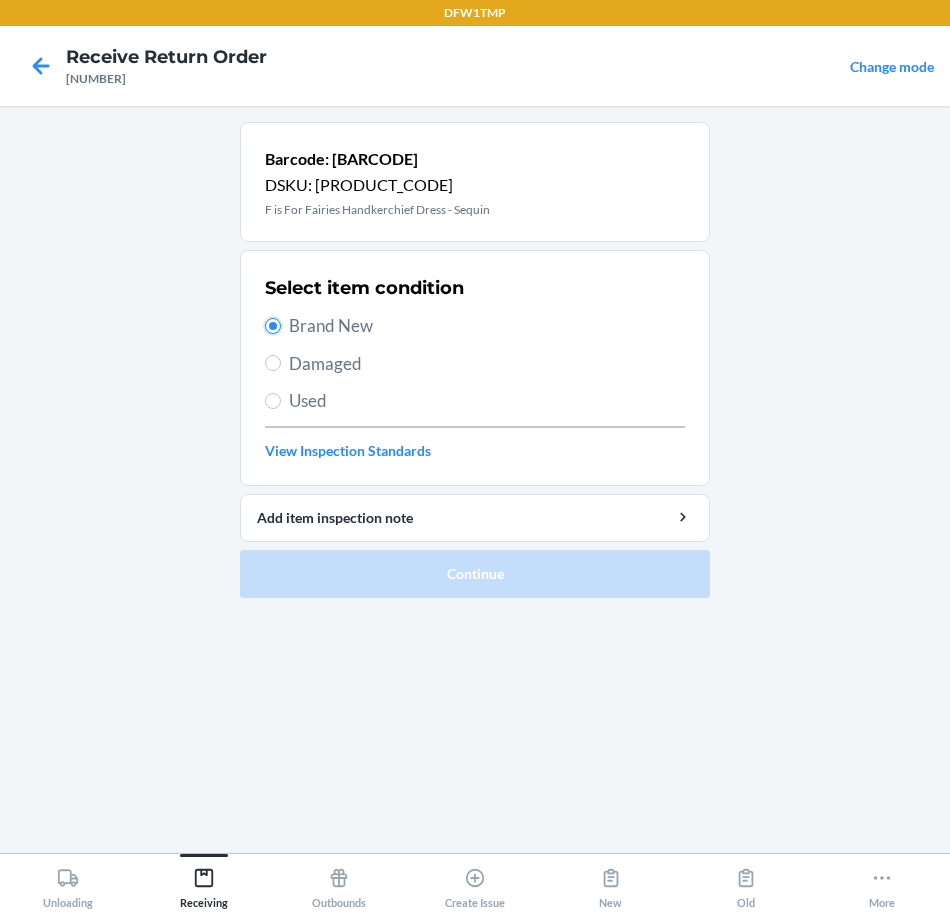 radio on "true" 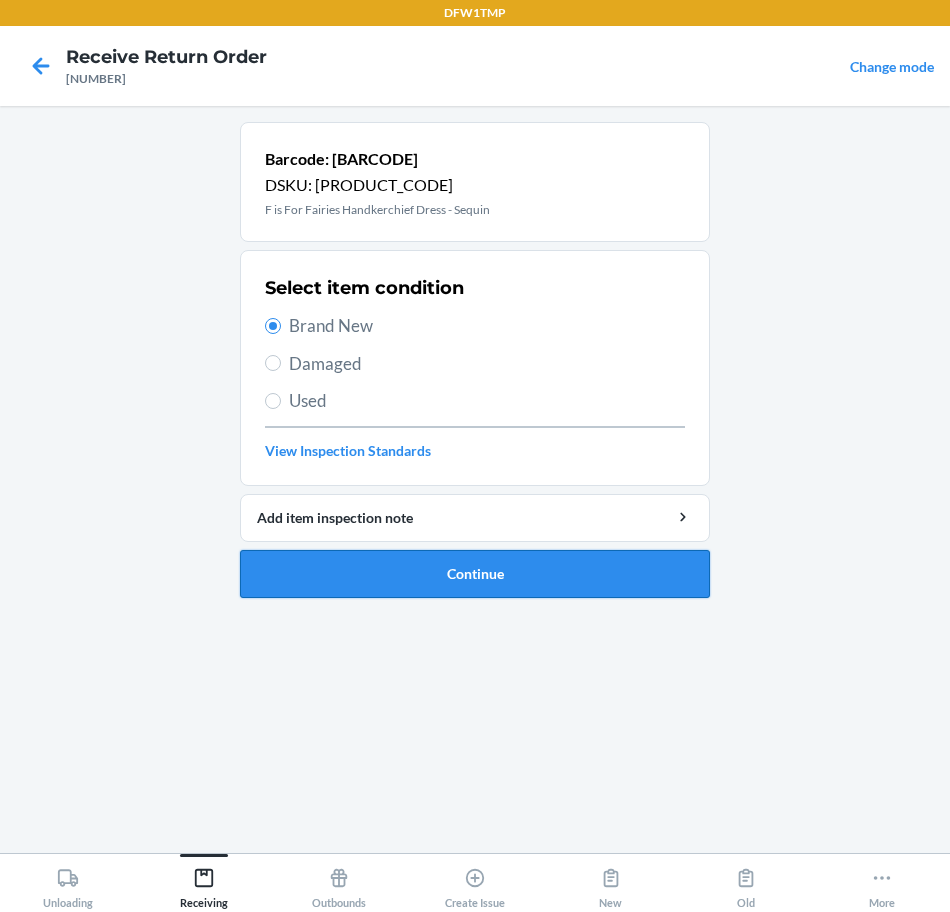 click on "Continue" at bounding box center (475, 574) 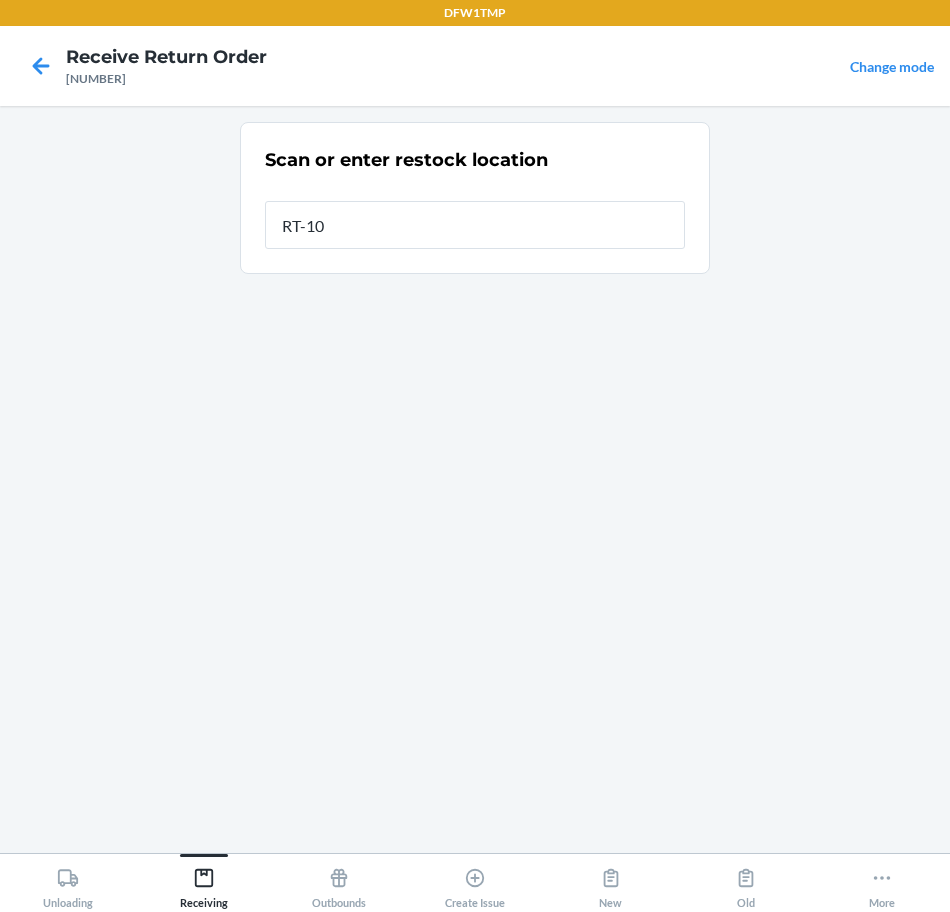 type on "RT-10" 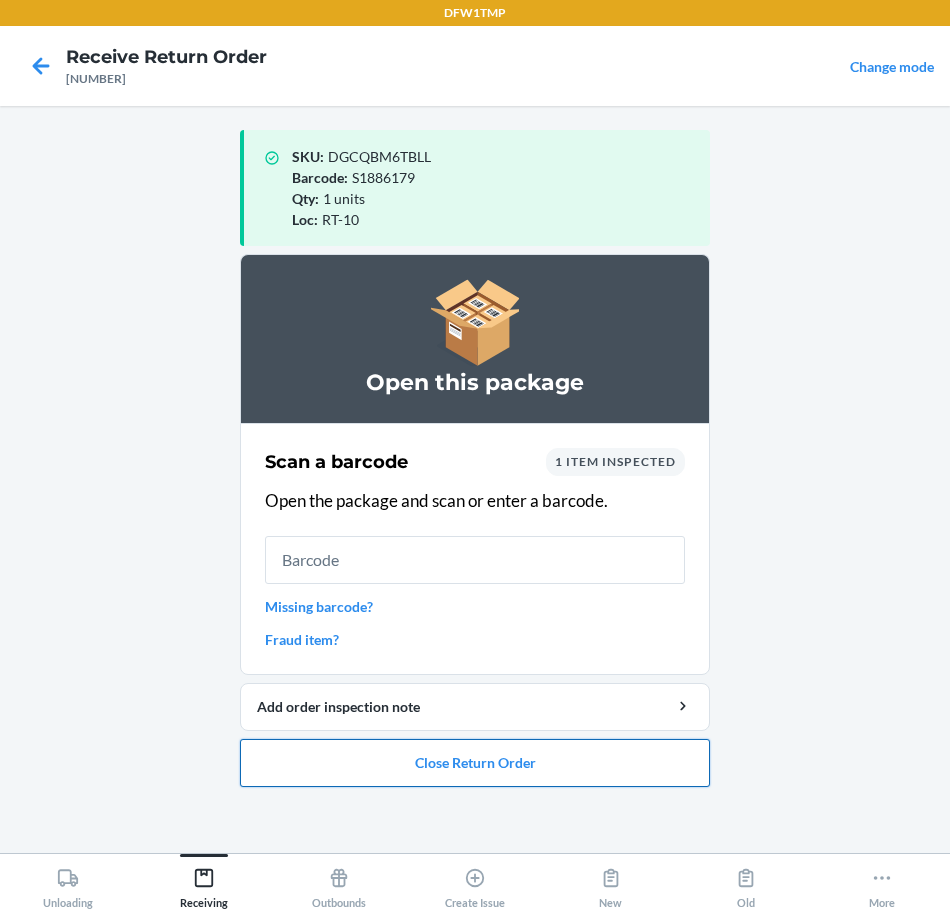 click on "Close Return Order" at bounding box center (475, 763) 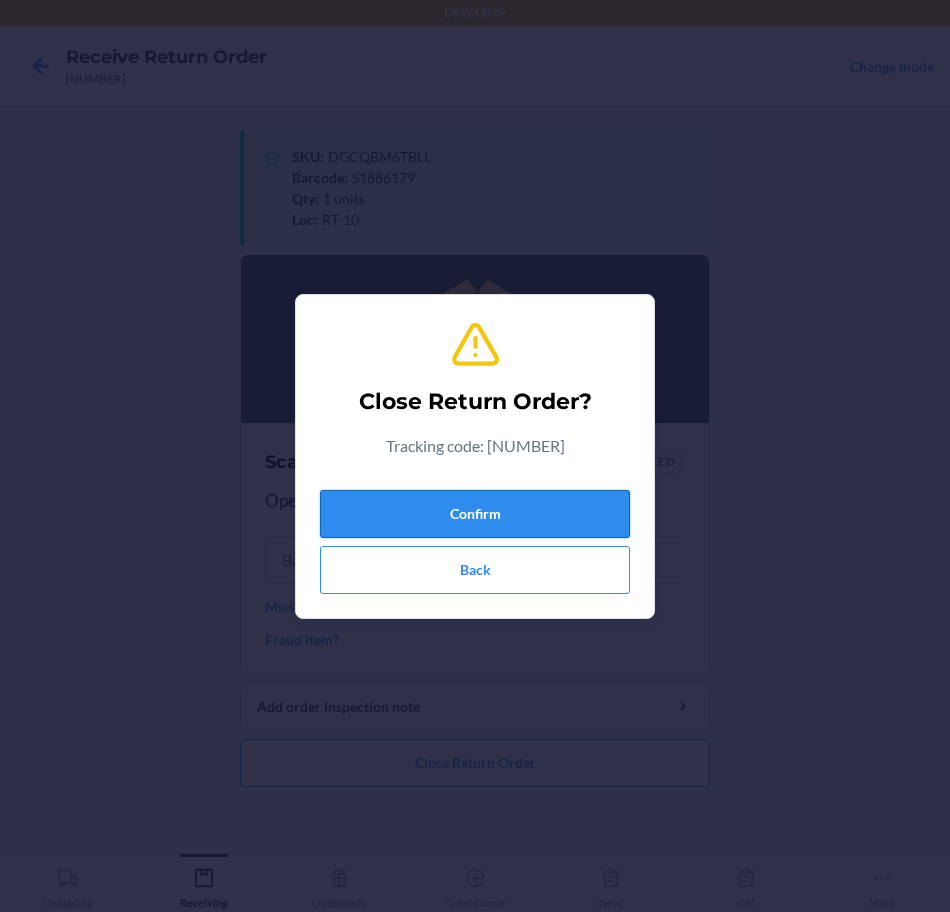 click on "Confirm" at bounding box center [475, 514] 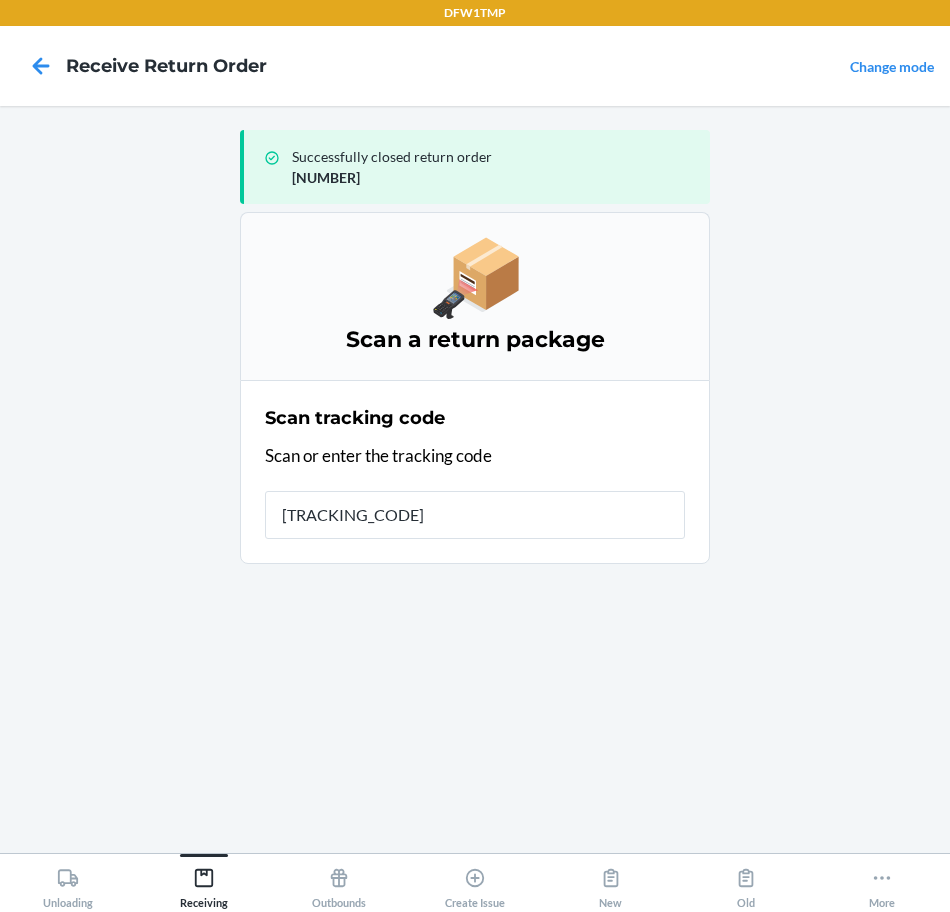 type on "[TRACKING_CODE]" 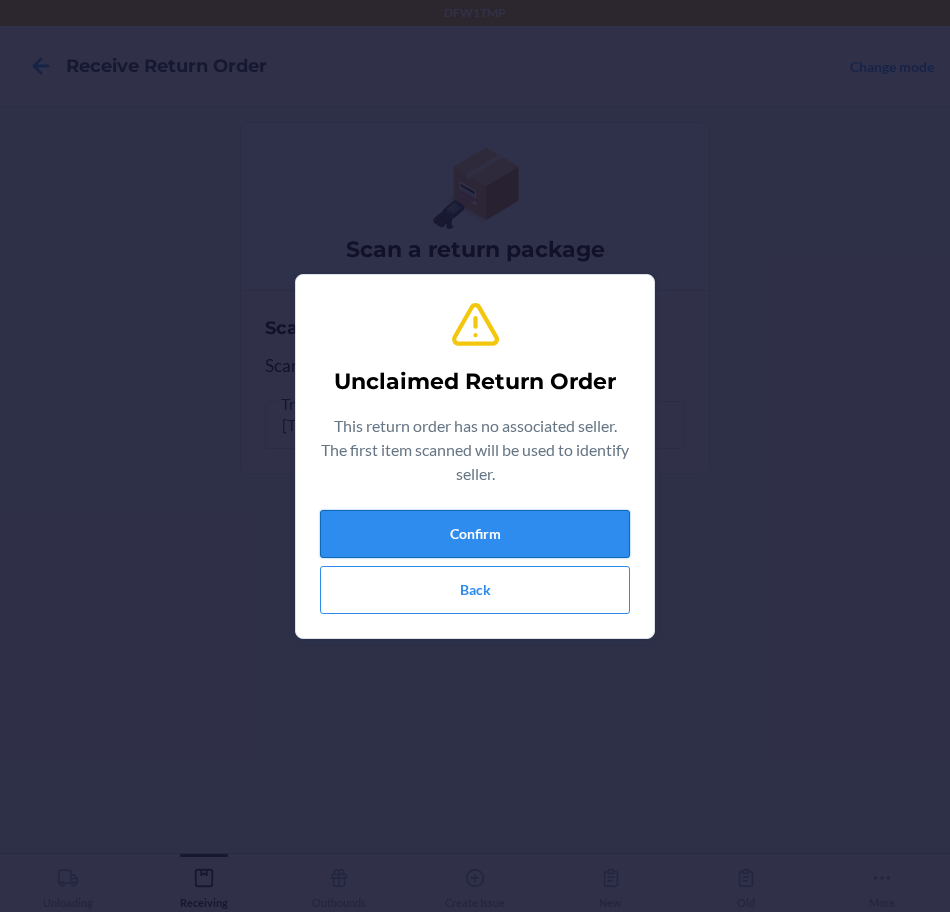 click on "Confirm" at bounding box center [475, 534] 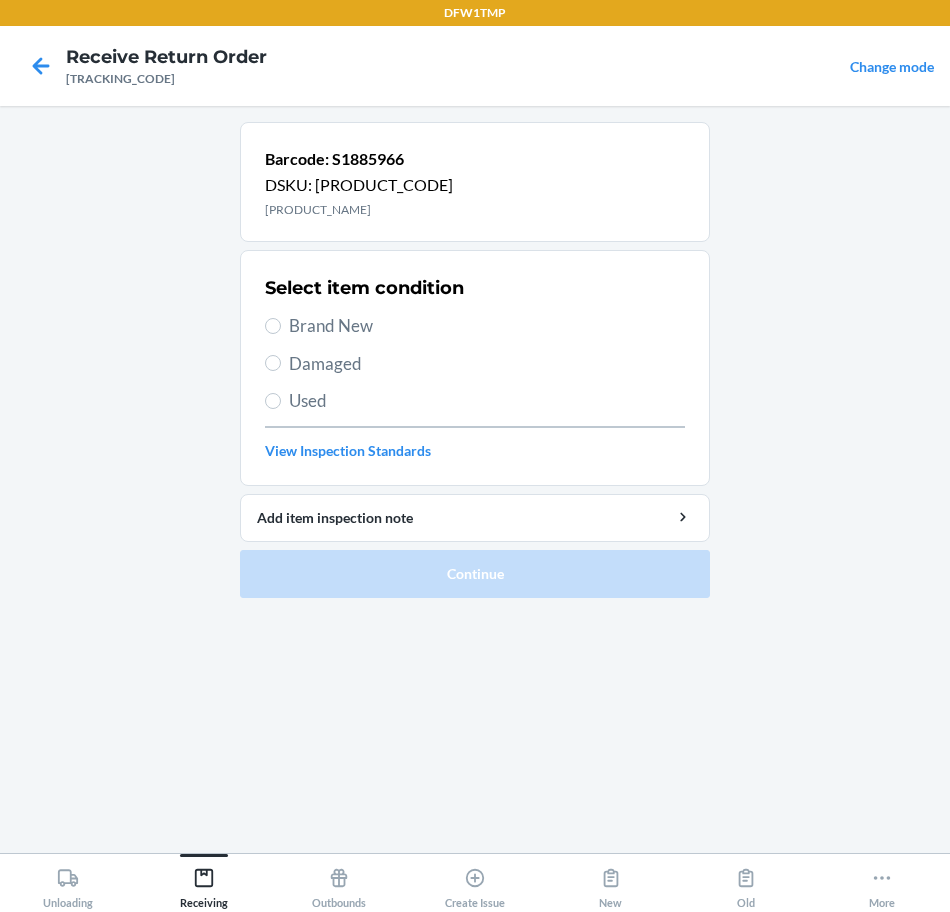 click on "Brand New" at bounding box center [487, 326] 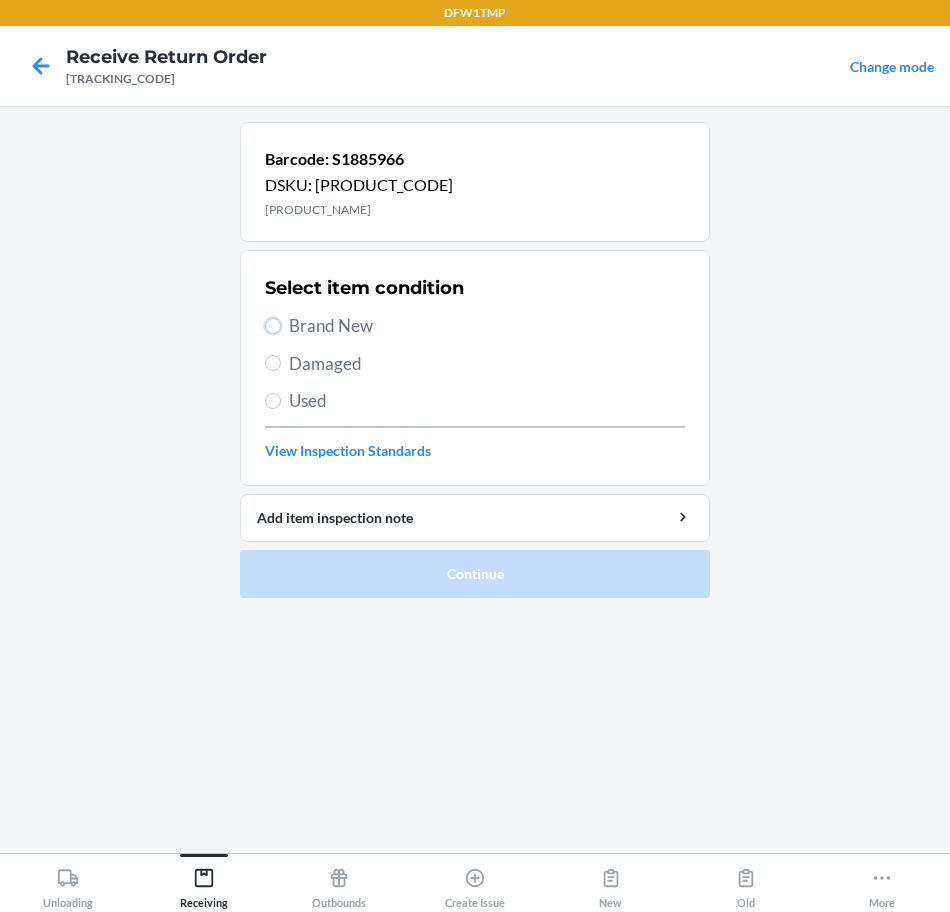 click on "Brand New" at bounding box center (273, 326) 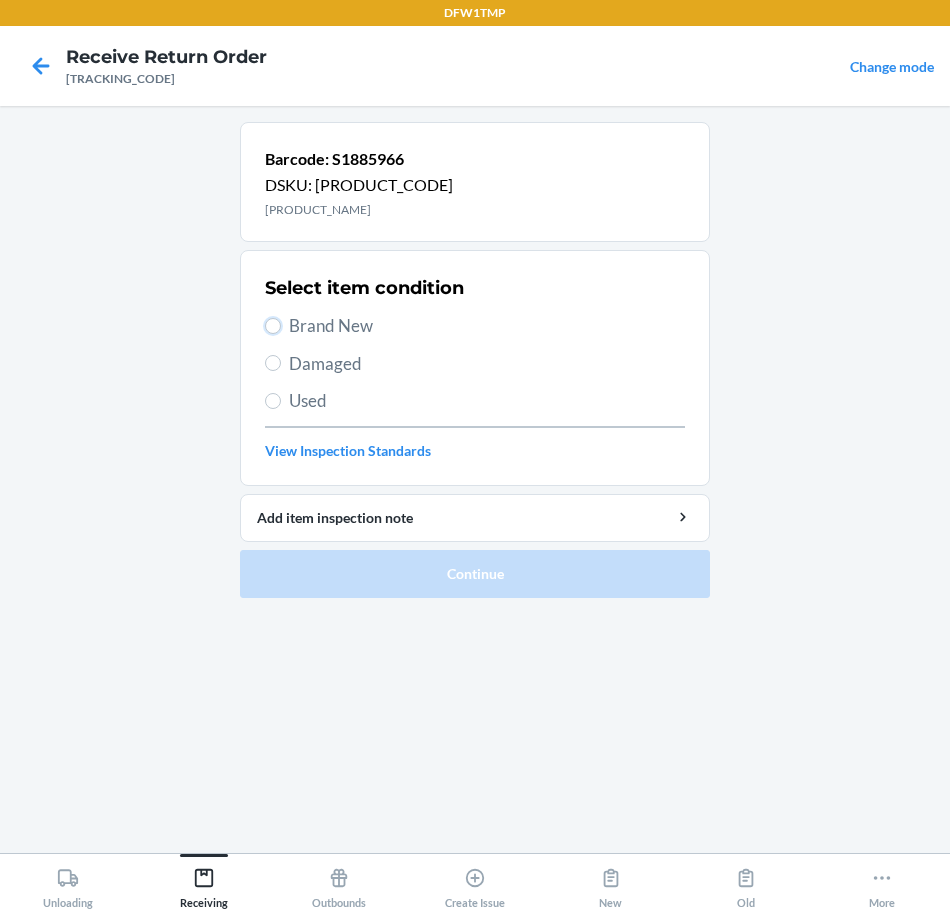 radio on "true" 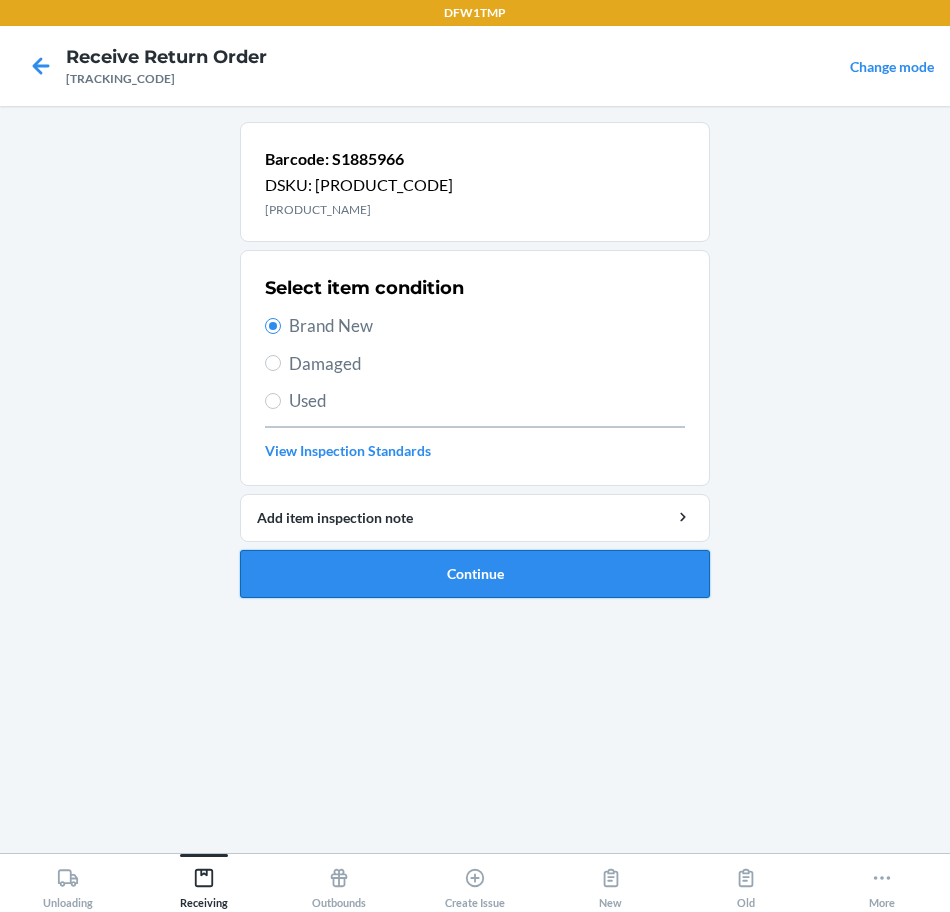 click on "Continue" at bounding box center [475, 574] 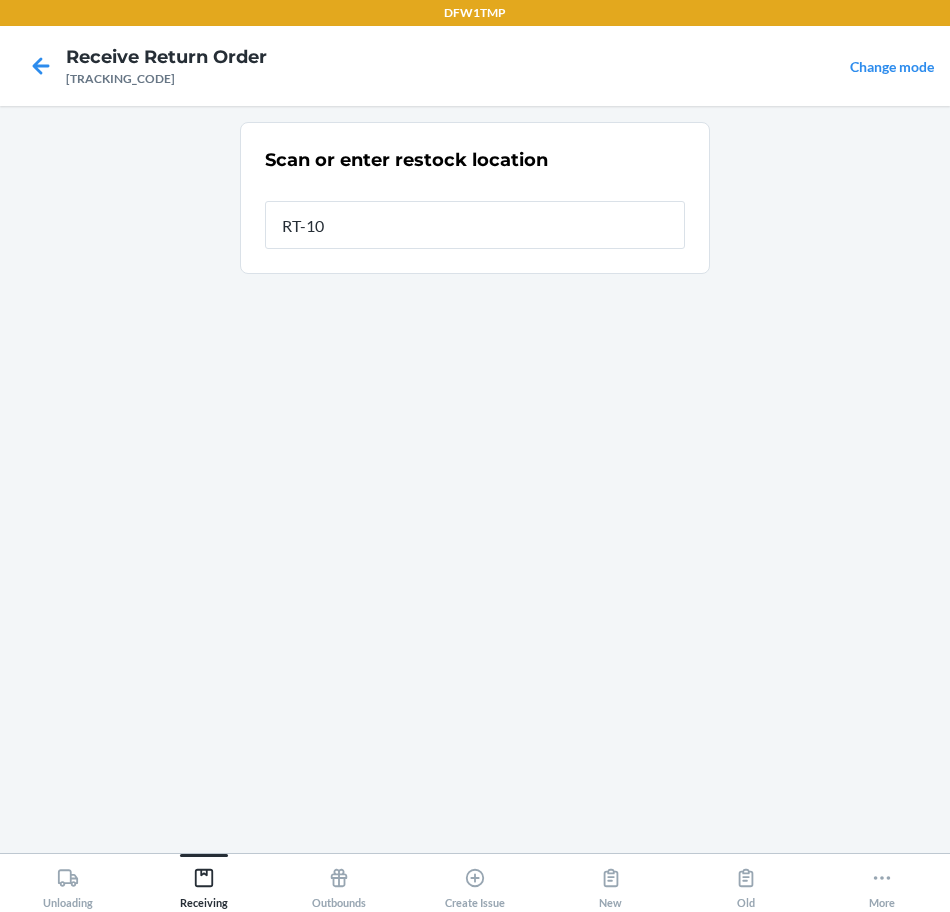 type on "RT-10" 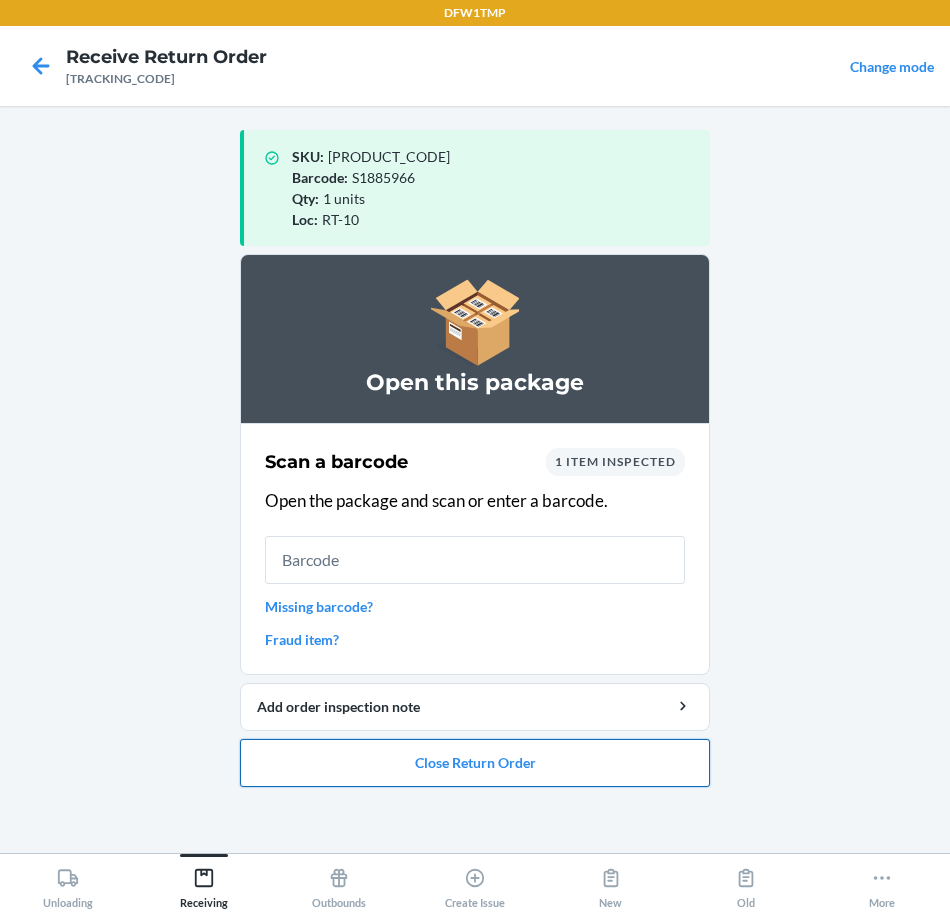 click on "Close Return Order" at bounding box center (475, 763) 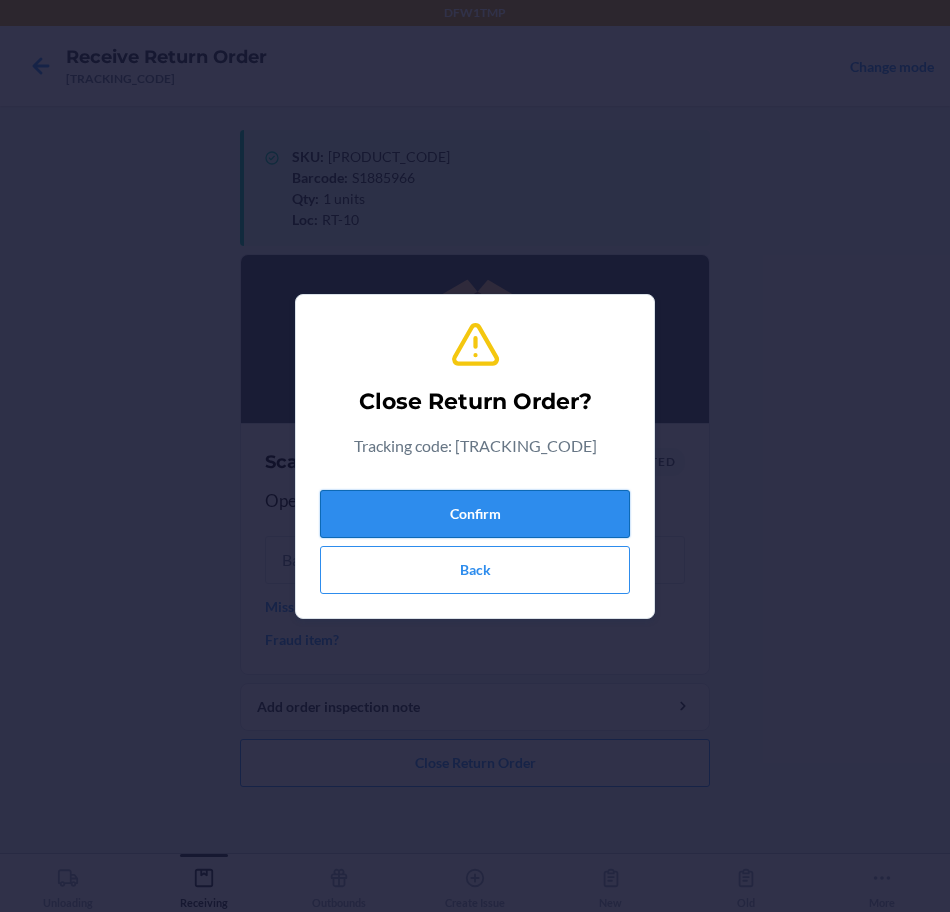 click on "Confirm" at bounding box center (475, 514) 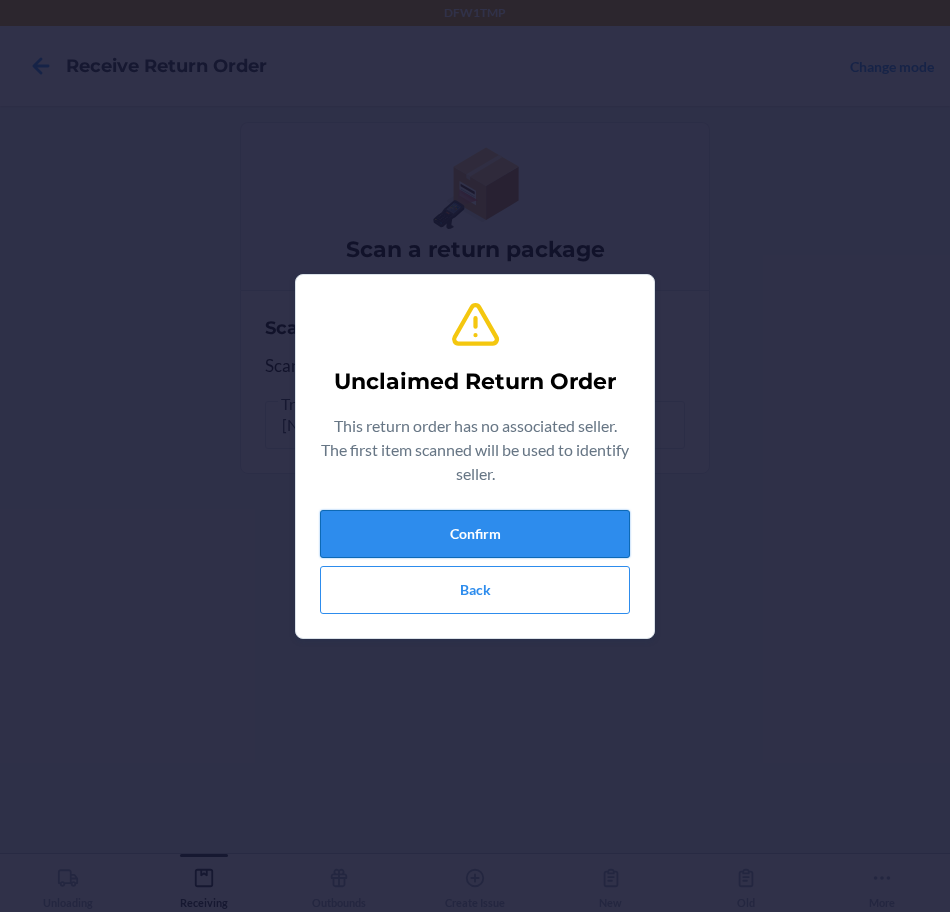 click on "Confirm" at bounding box center [475, 534] 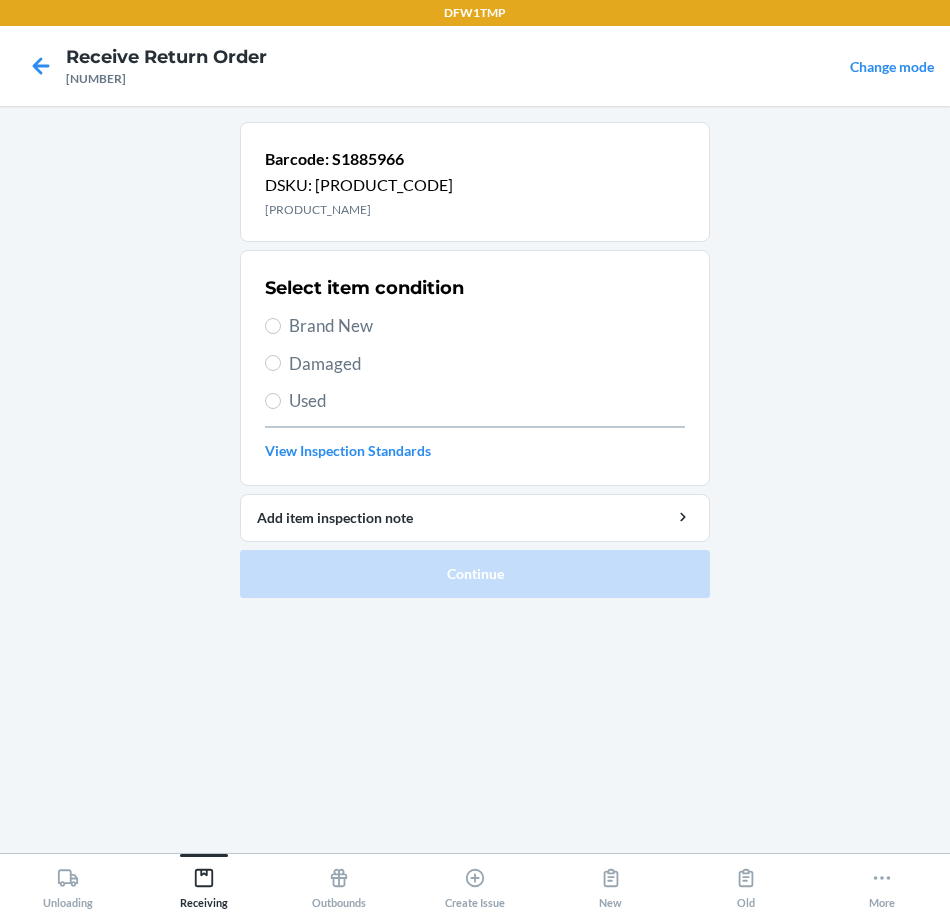 click on "Brand New" at bounding box center [487, 326] 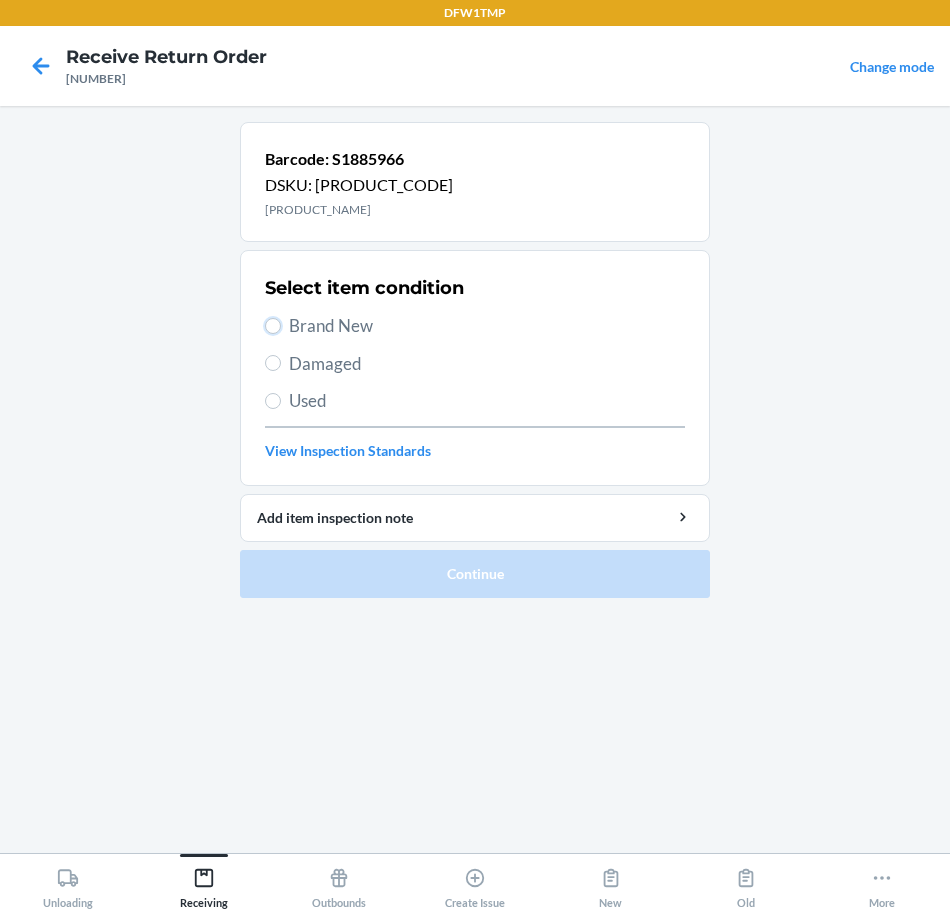 click on "Brand New" at bounding box center [273, 326] 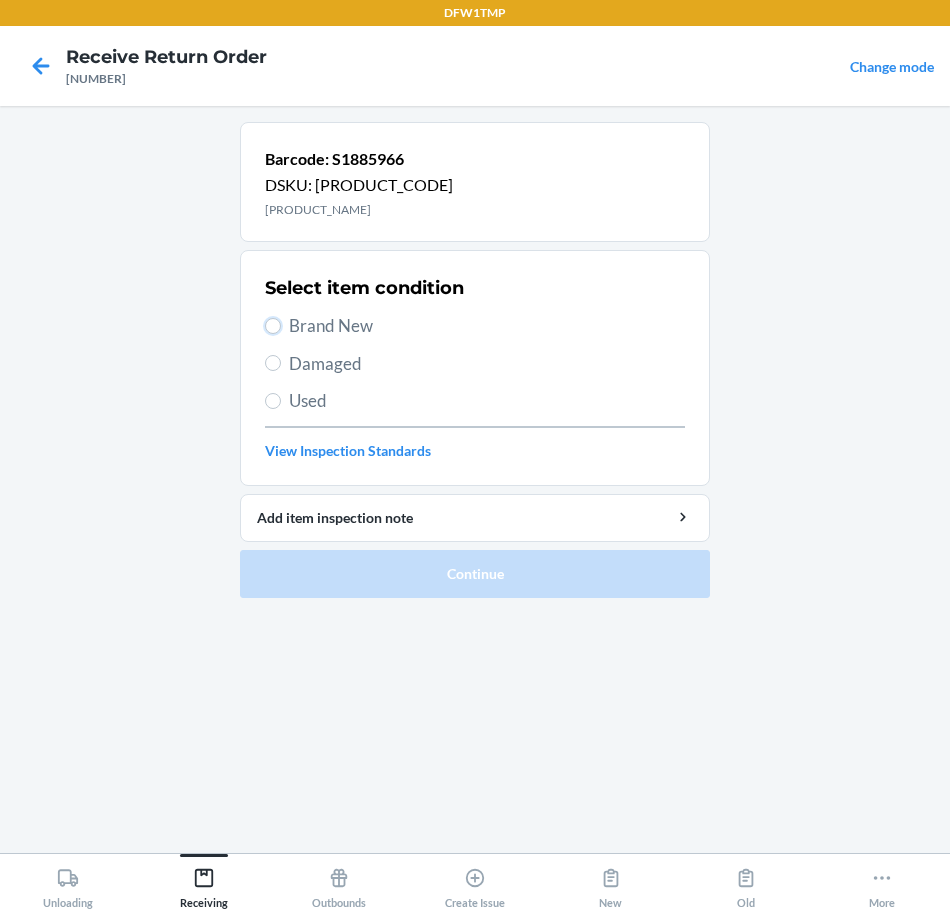 radio on "true" 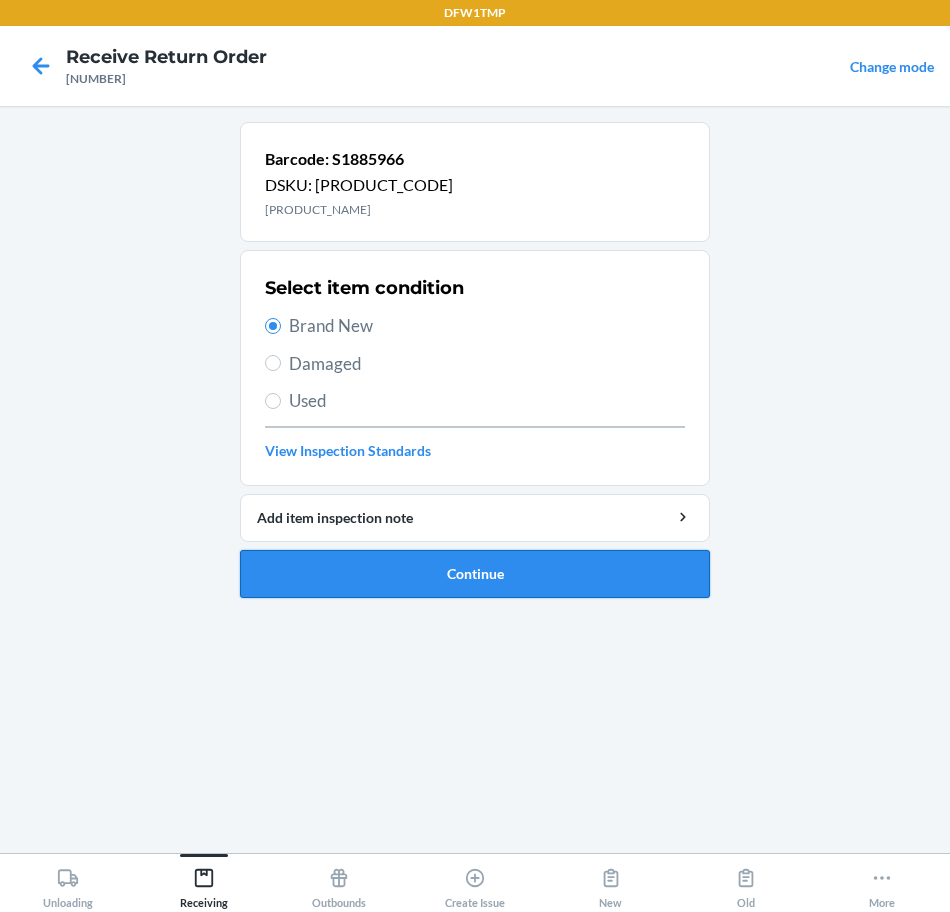 click on "Continue" at bounding box center [475, 574] 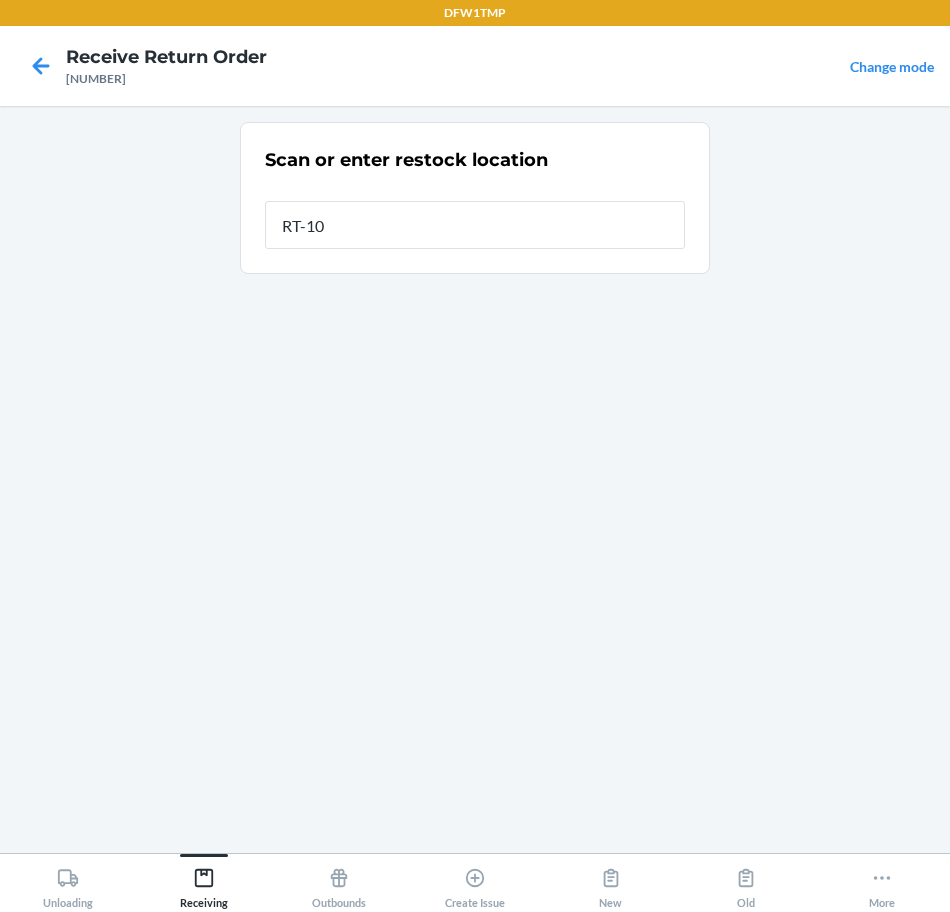type on "RT-10" 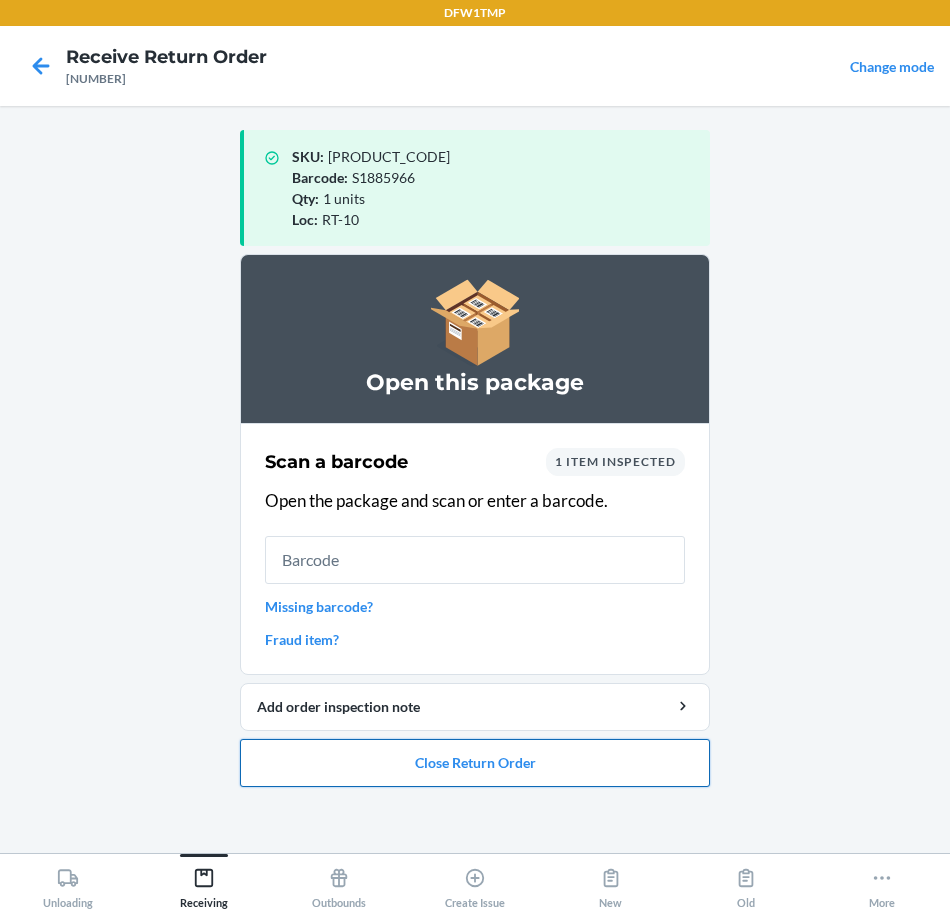 click on "Close Return Order" at bounding box center (475, 763) 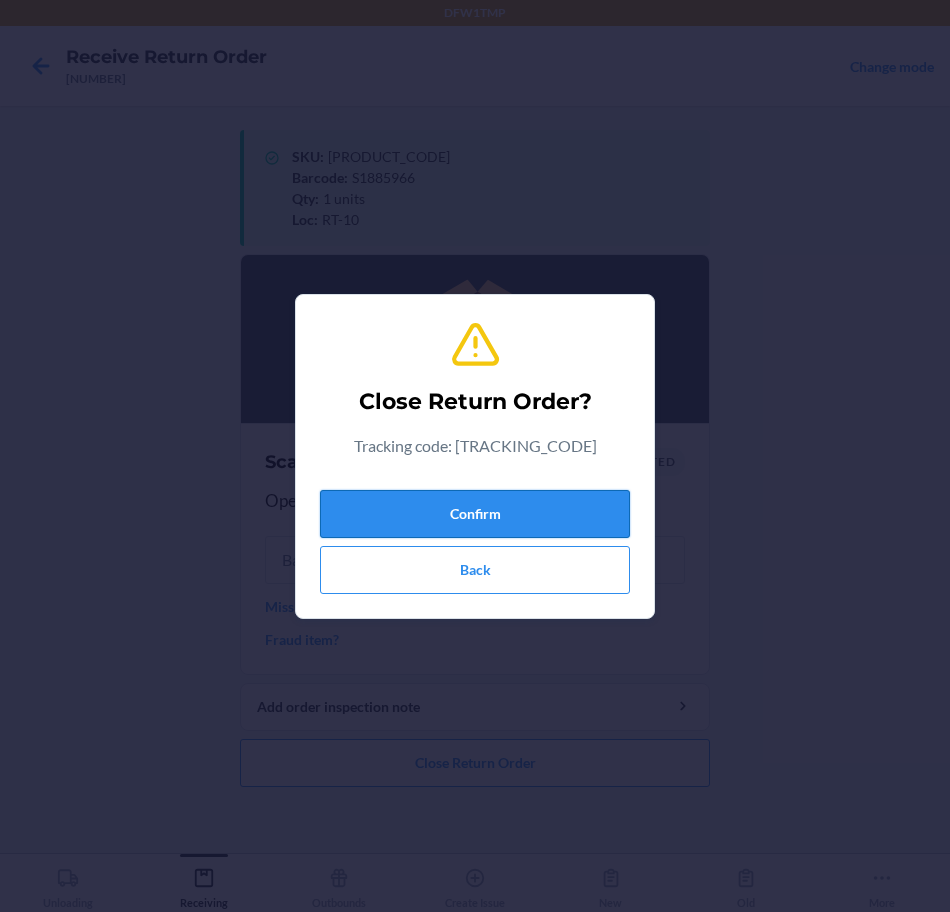 click on "Confirm" at bounding box center [475, 514] 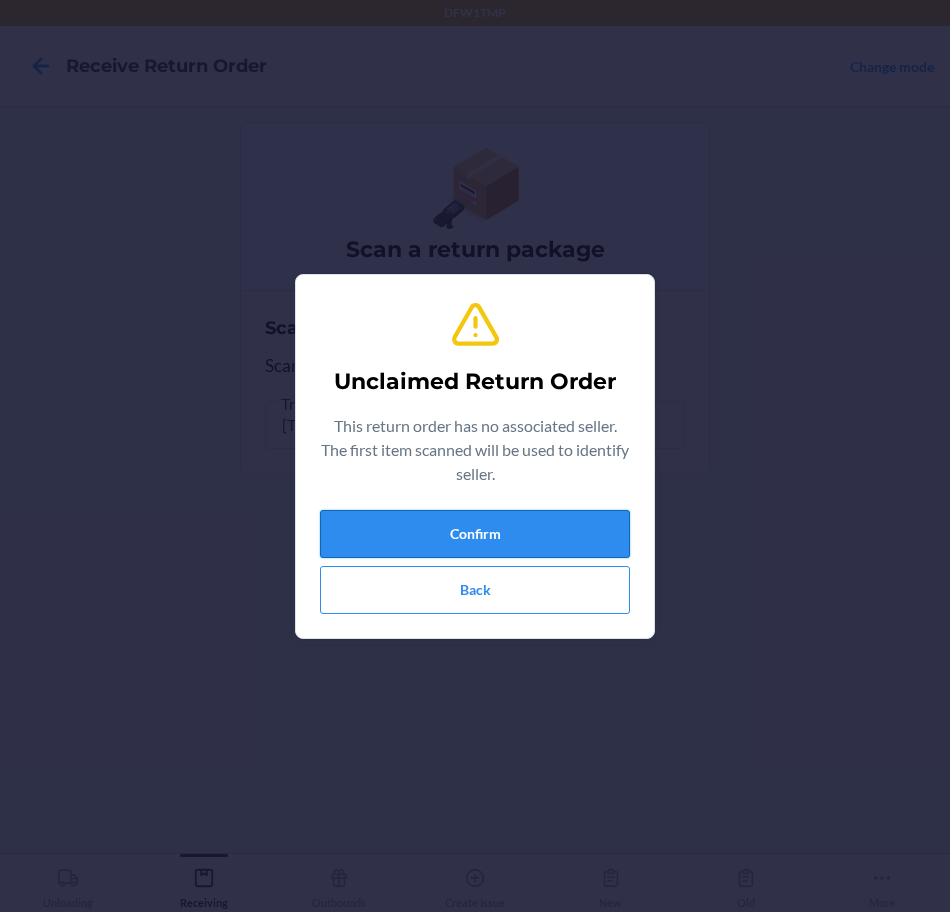 click on "Confirm" at bounding box center [475, 534] 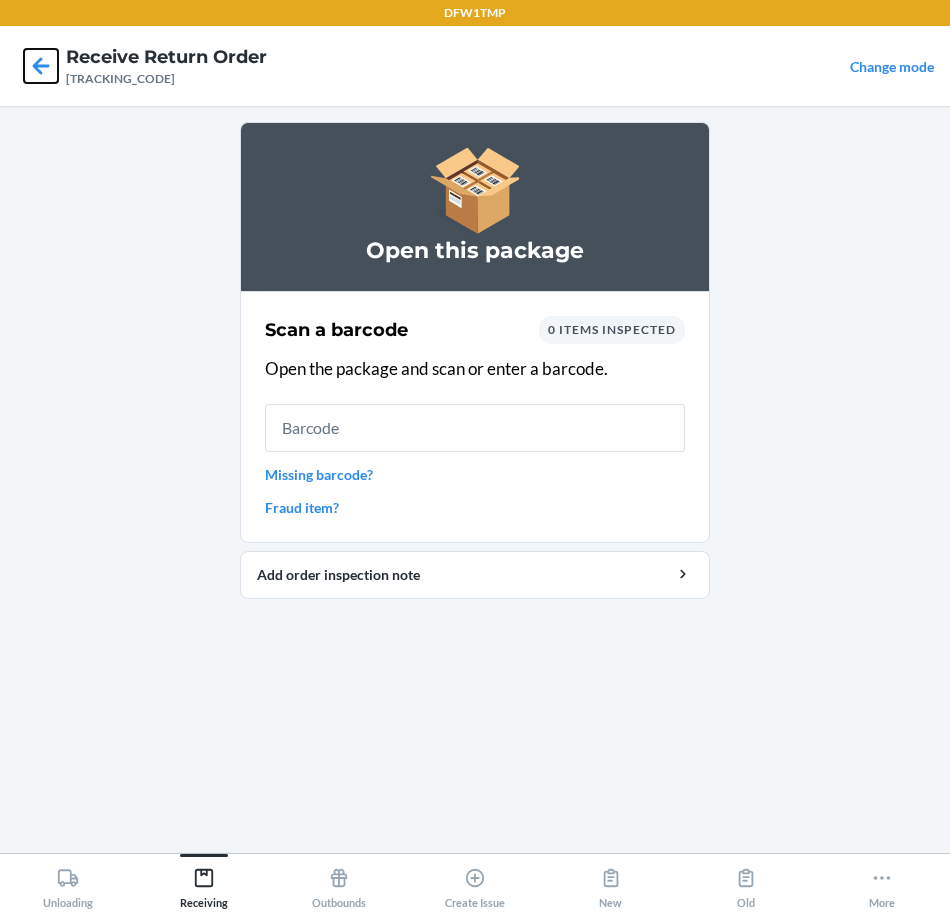 click 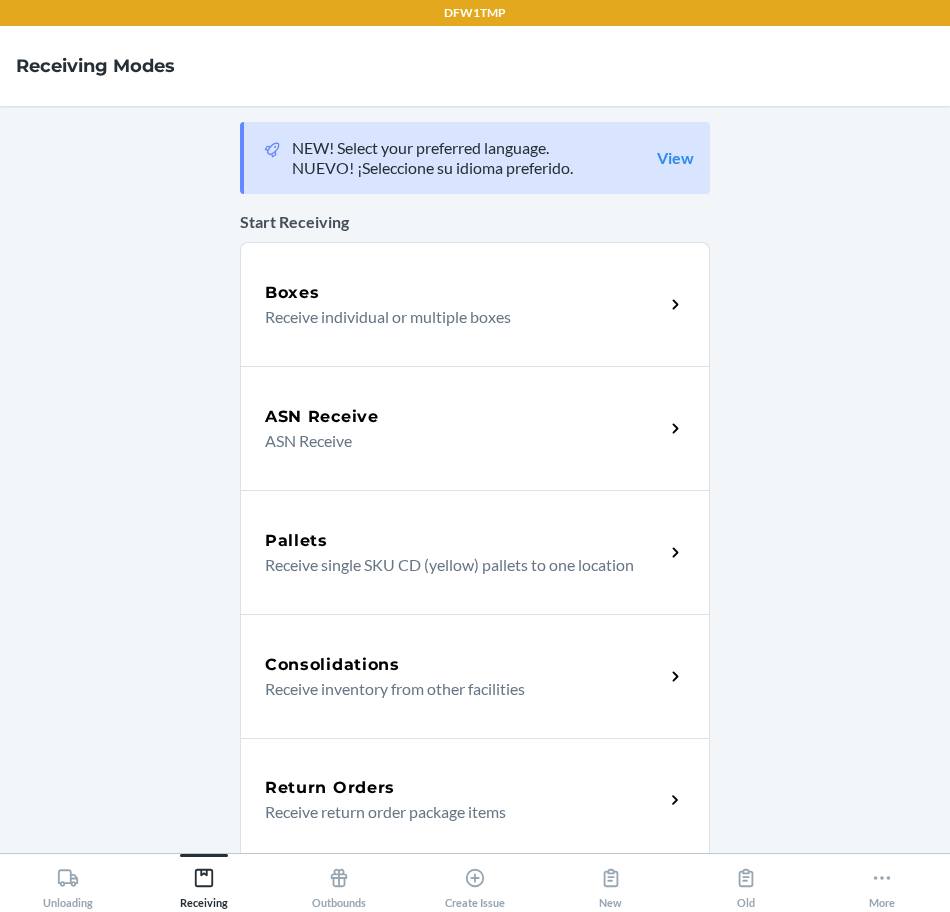 click on "Return Orders" at bounding box center [464, 788] 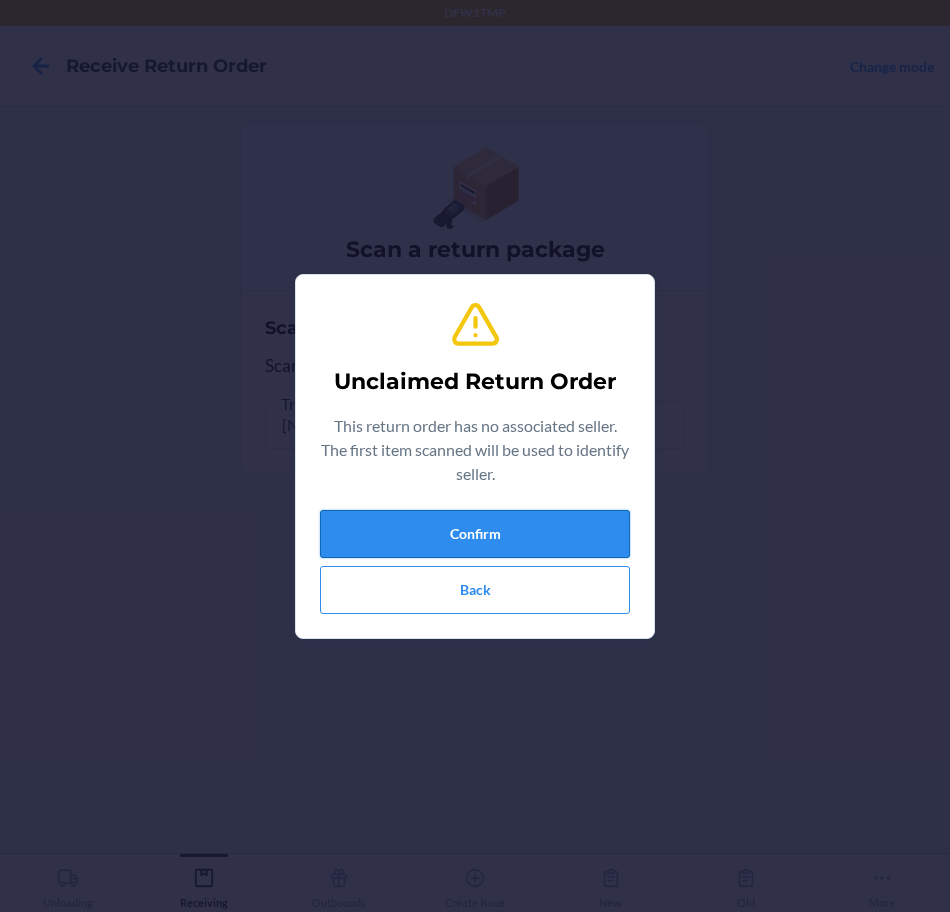 click on "Confirm" at bounding box center [475, 534] 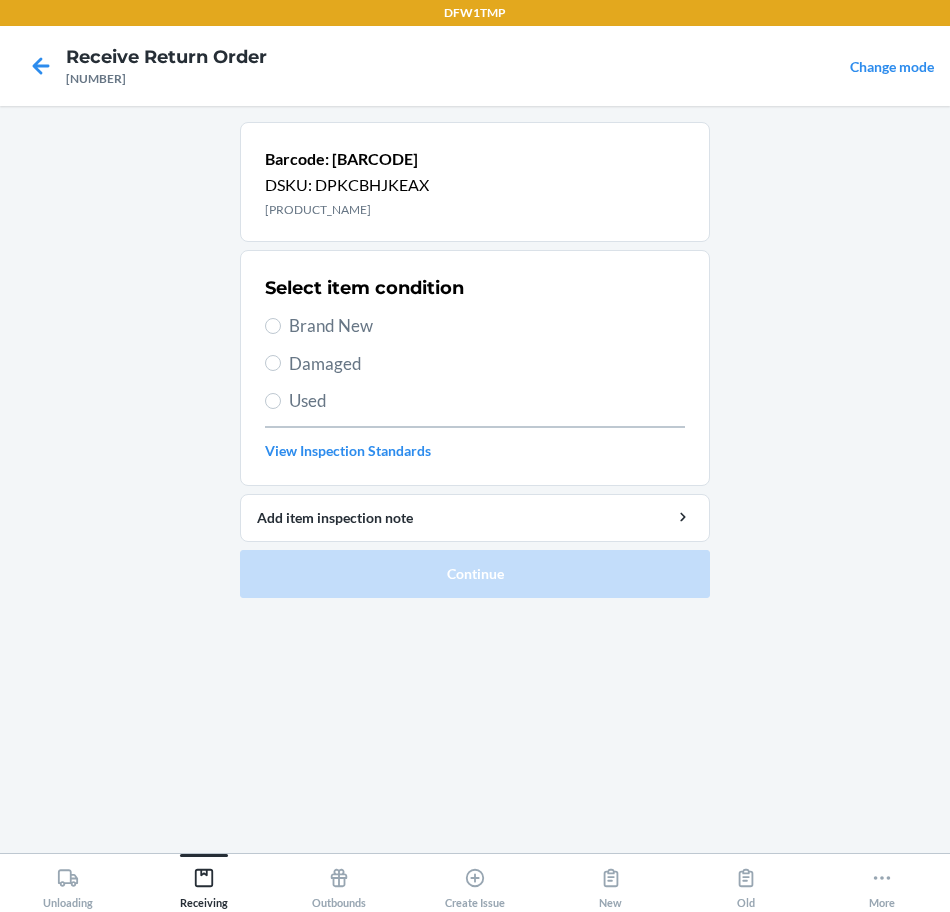 click on "Brand New" at bounding box center [487, 326] 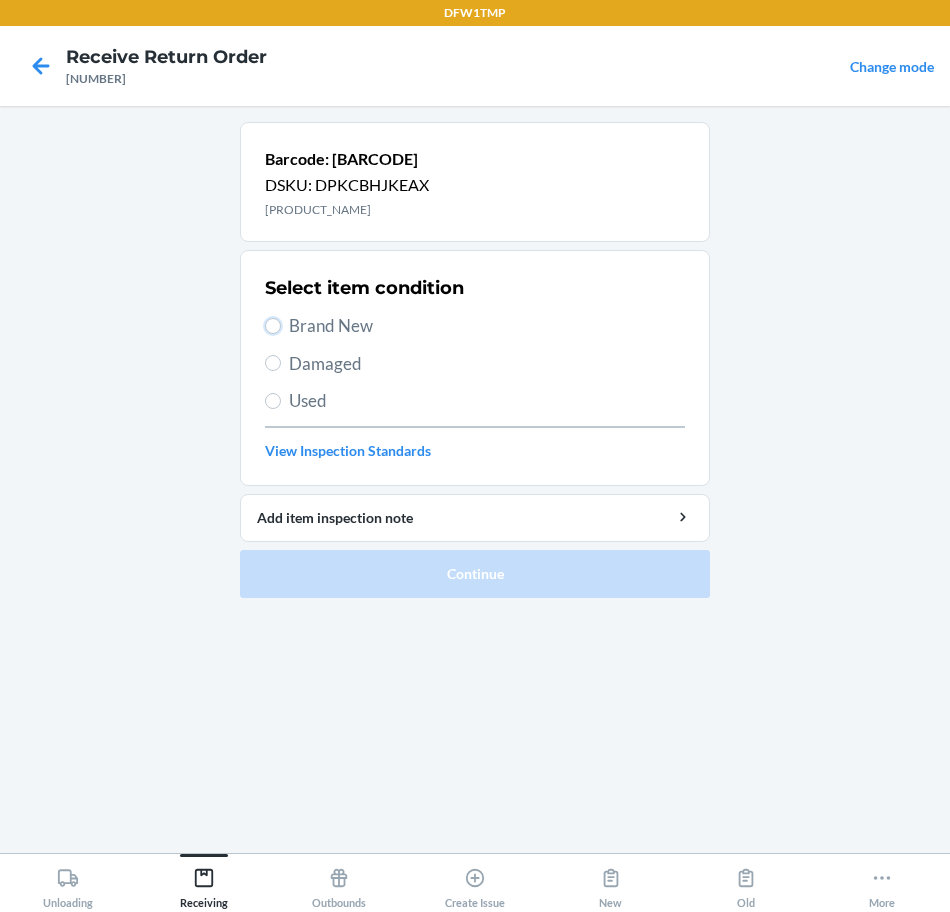 click on "Brand New" at bounding box center (273, 326) 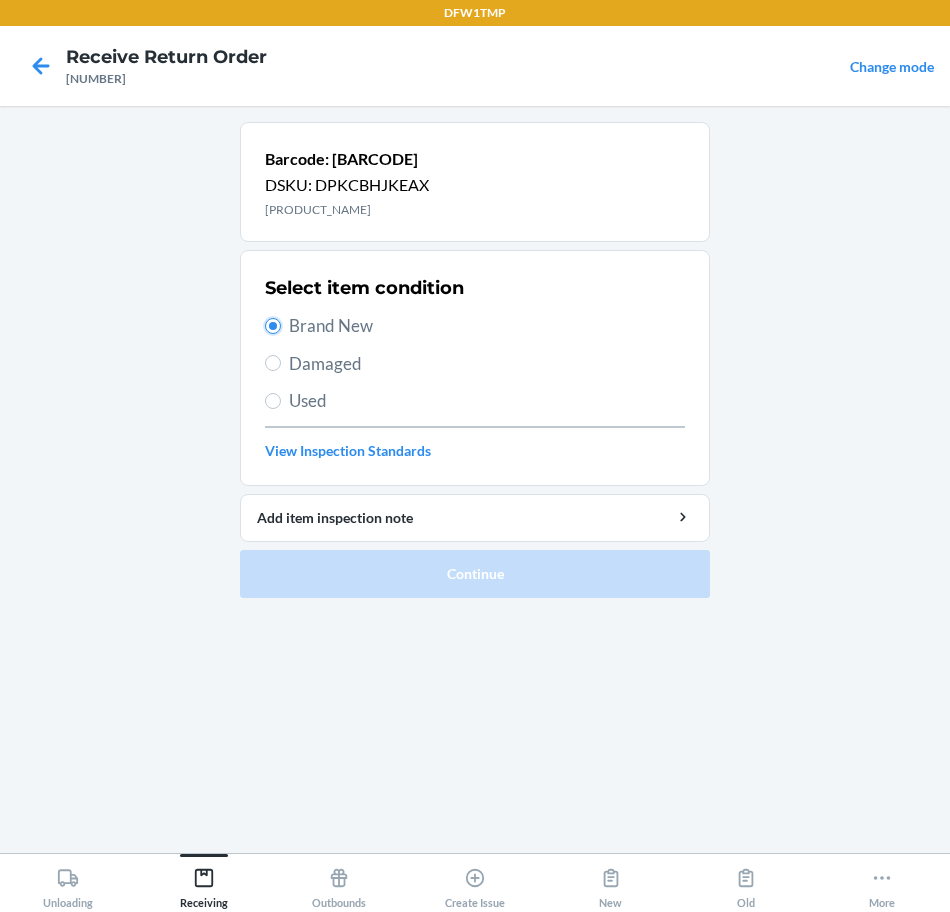 radio on "true" 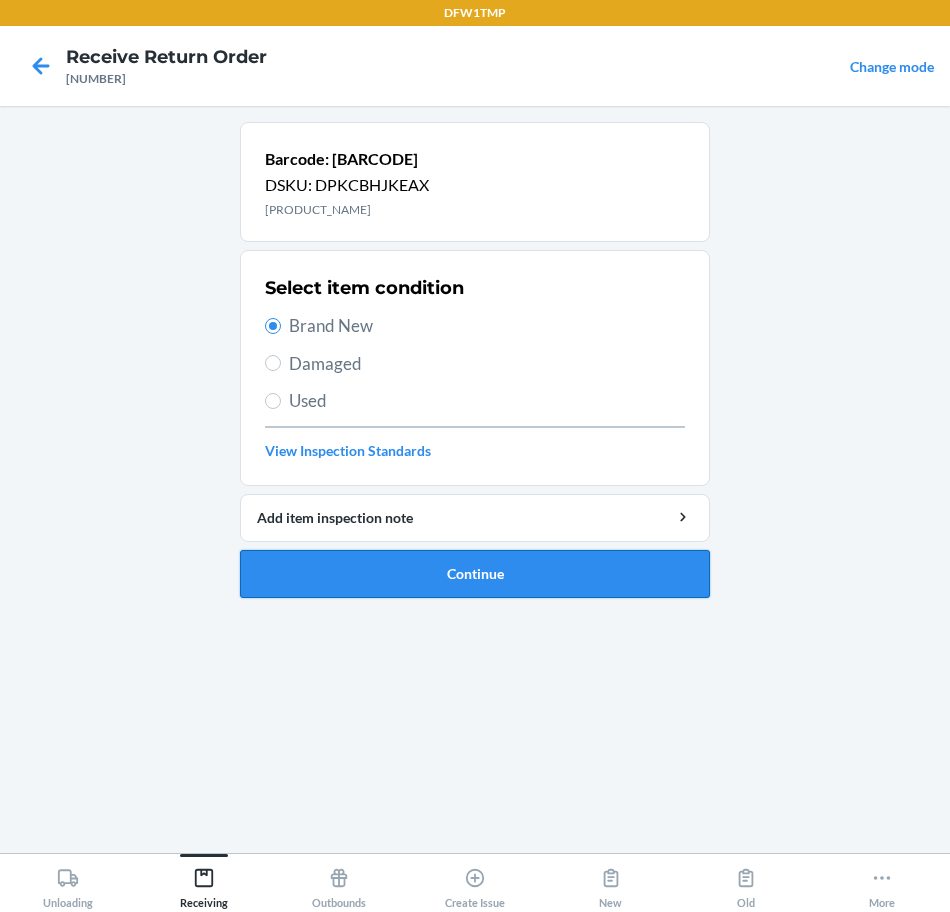 click on "Continue" at bounding box center [475, 574] 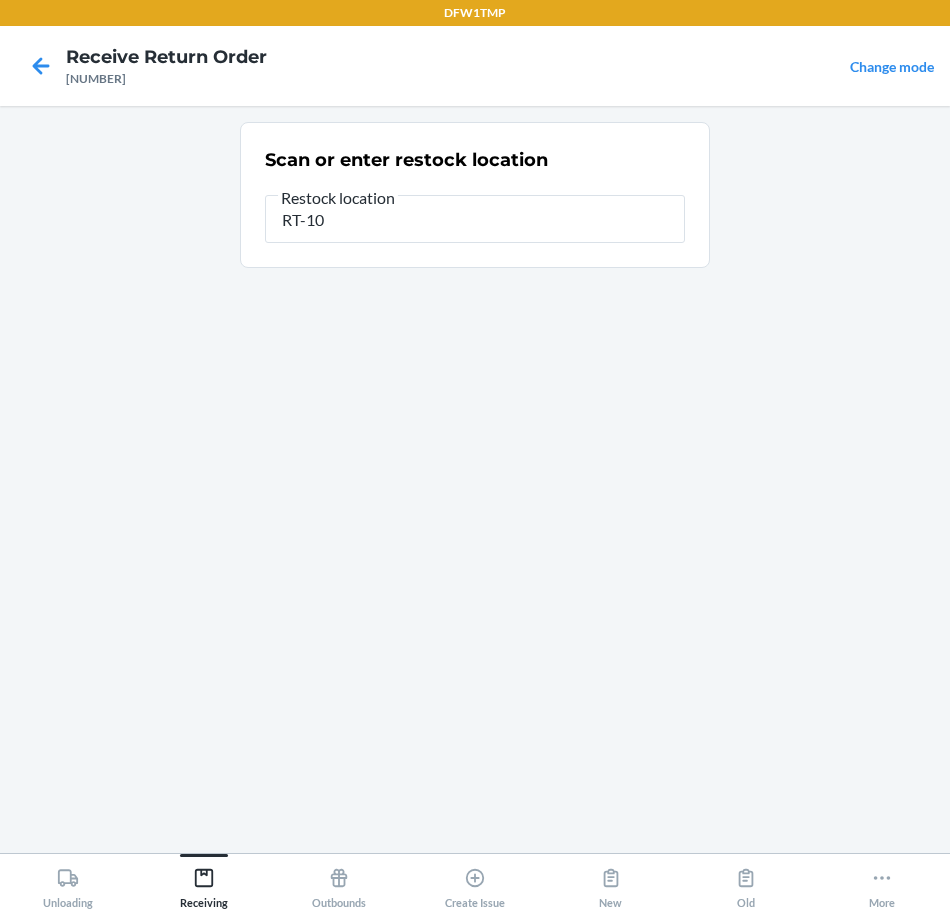 type on "RT-10" 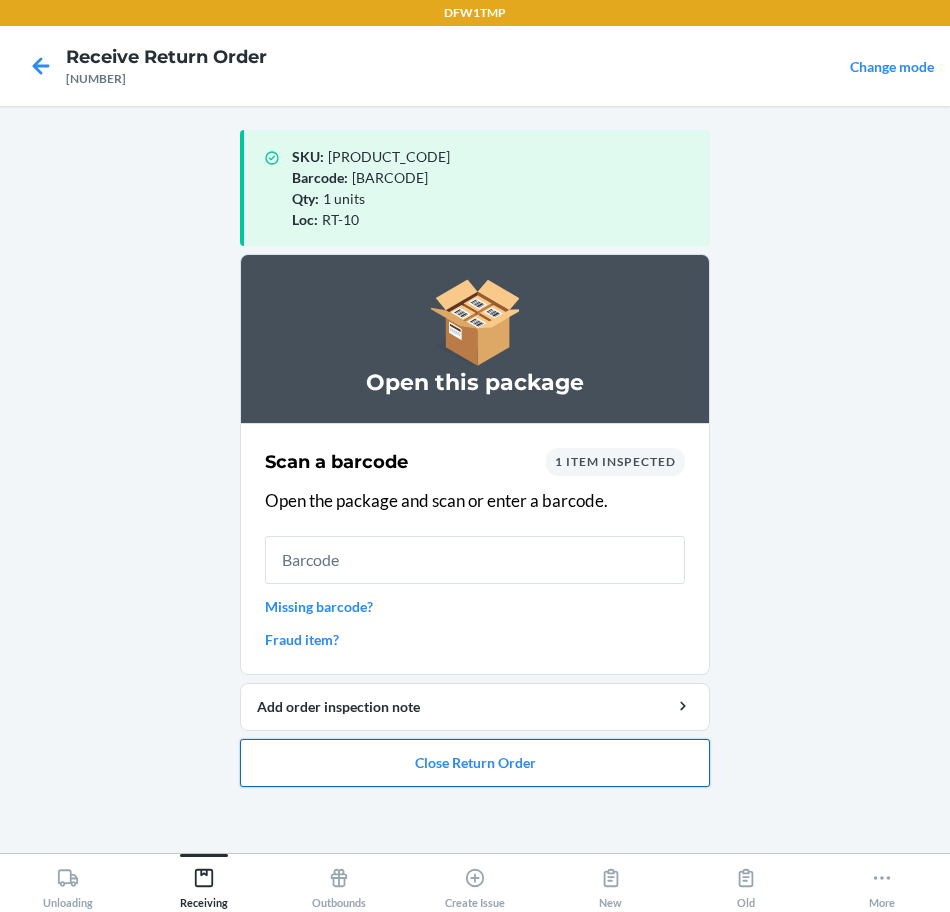 click on "Close Return Order" at bounding box center (475, 763) 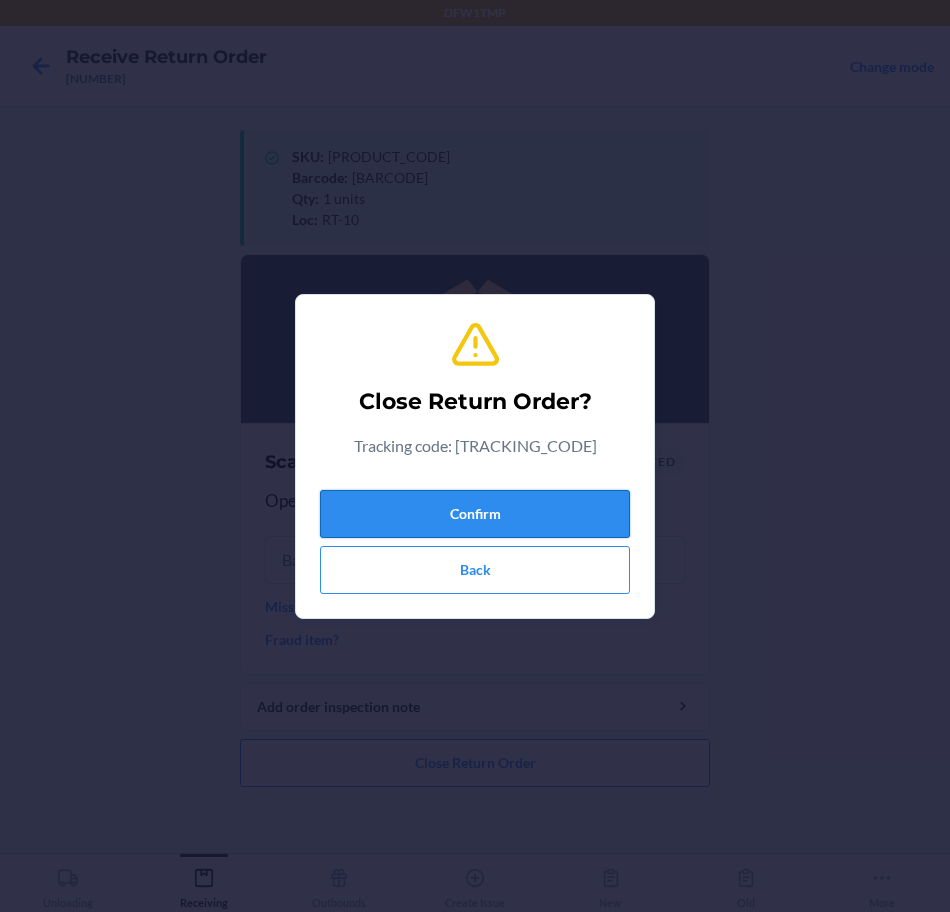 click on "Confirm" at bounding box center (475, 514) 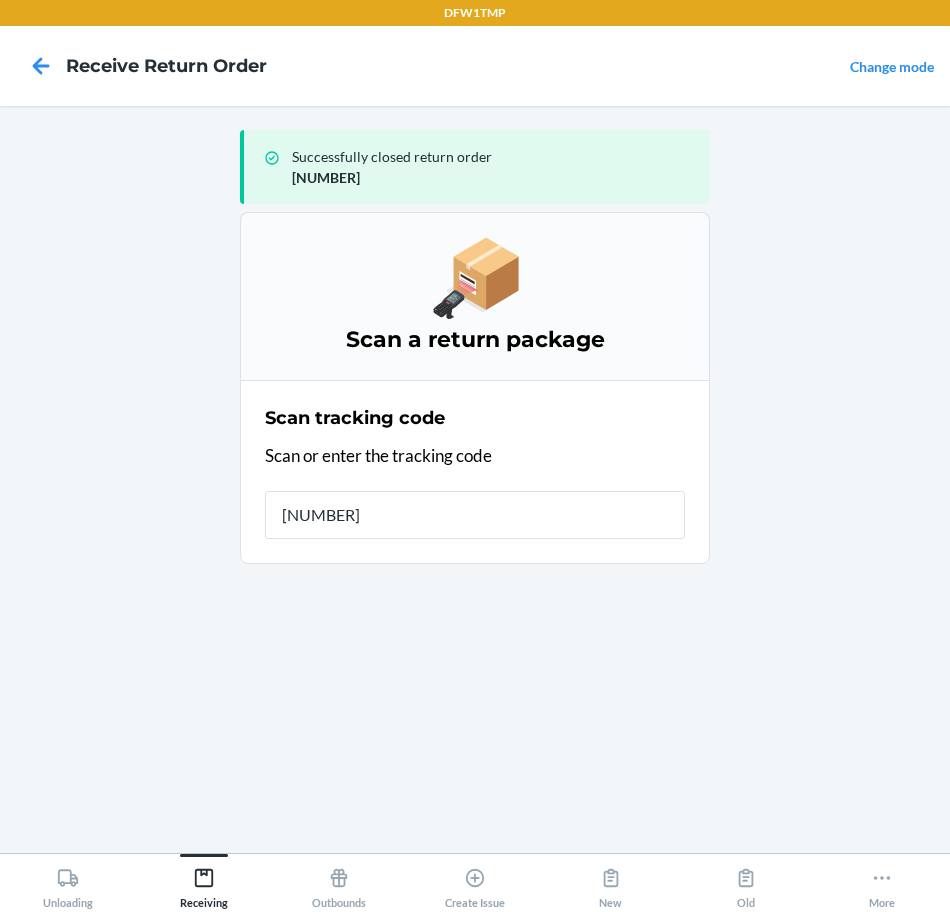 type on "[NUMBER]" 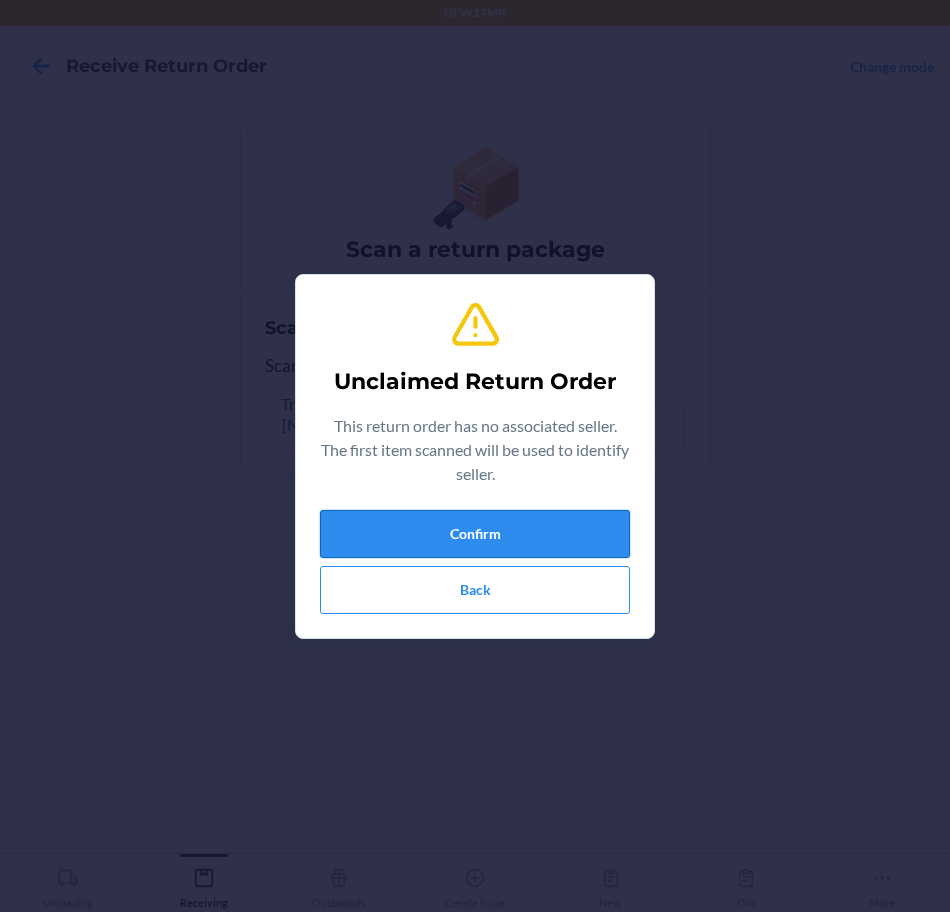 click on "Confirm" at bounding box center (475, 534) 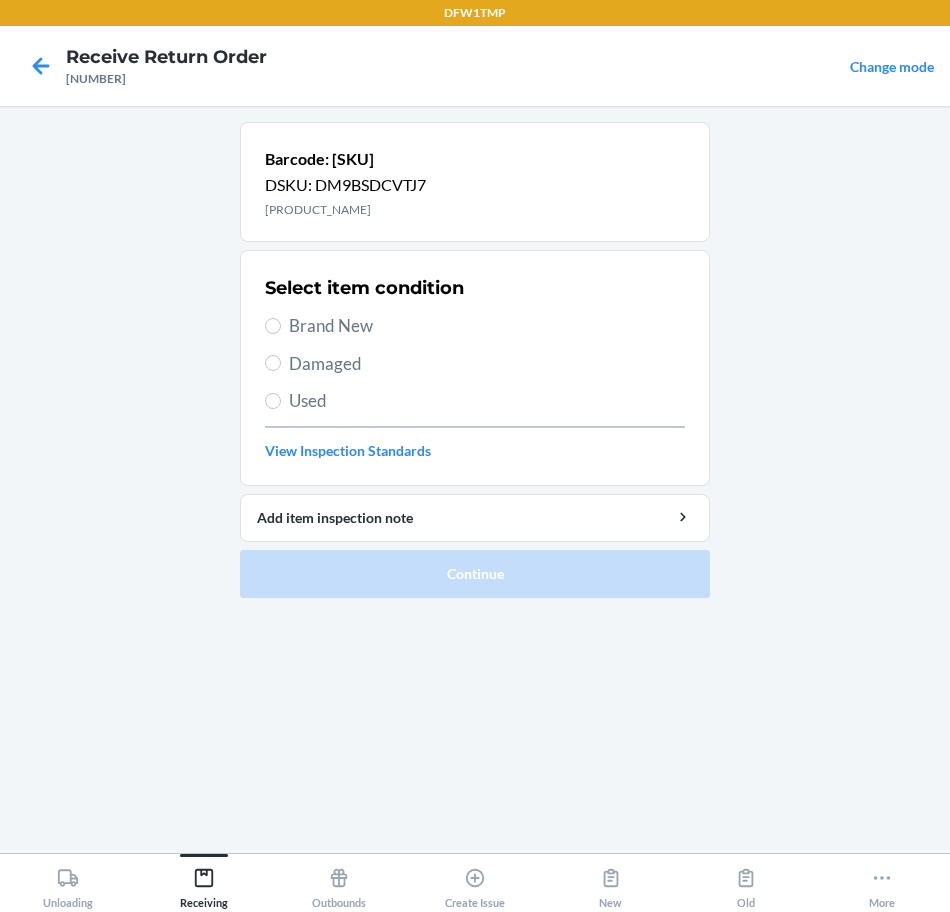 click on "Brand New" at bounding box center (487, 326) 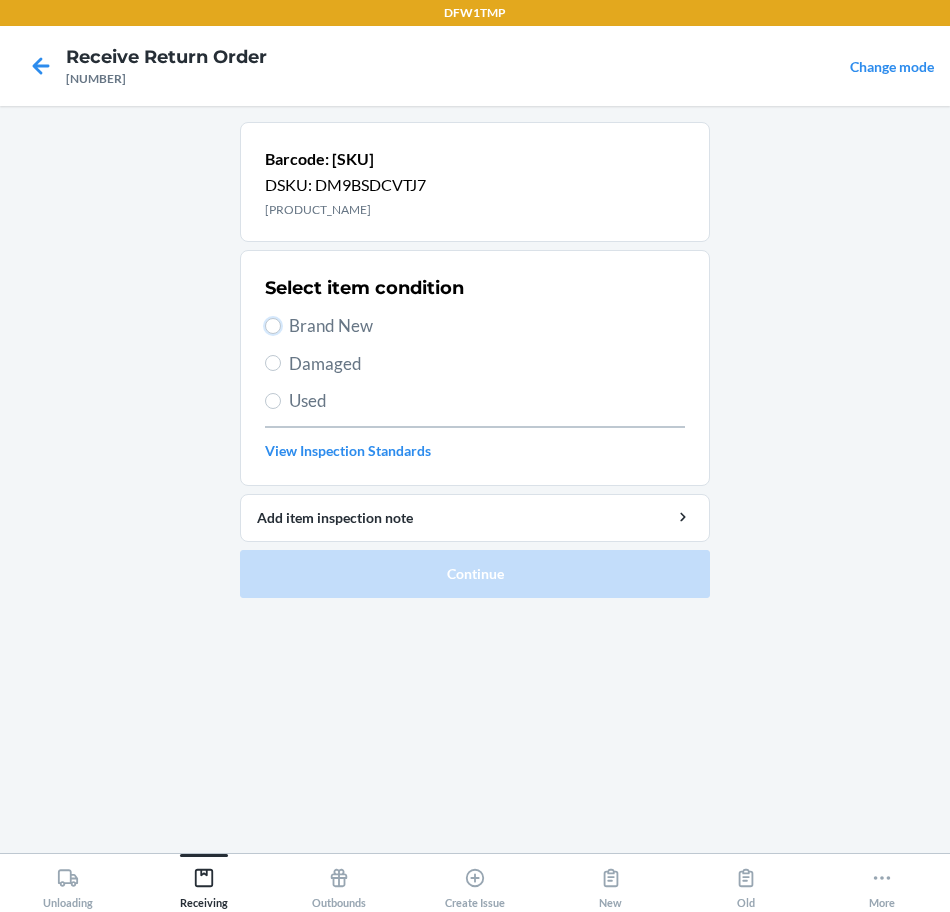 click on "Brand New" at bounding box center [273, 326] 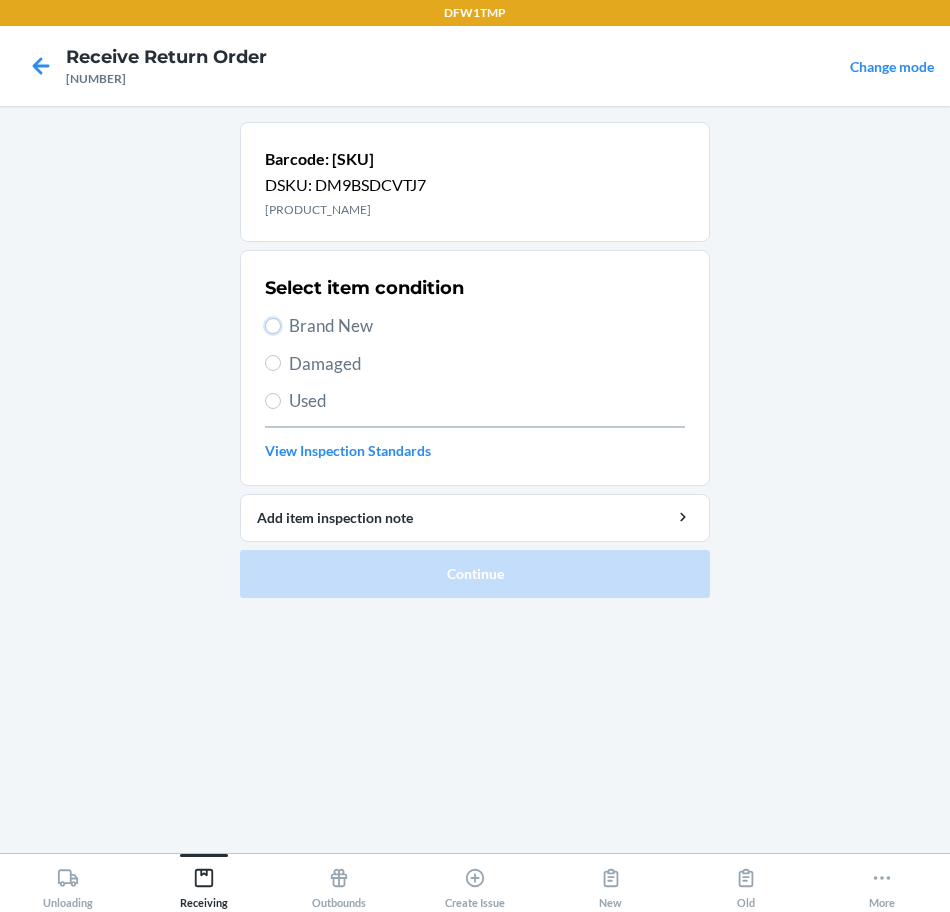 radio on "true" 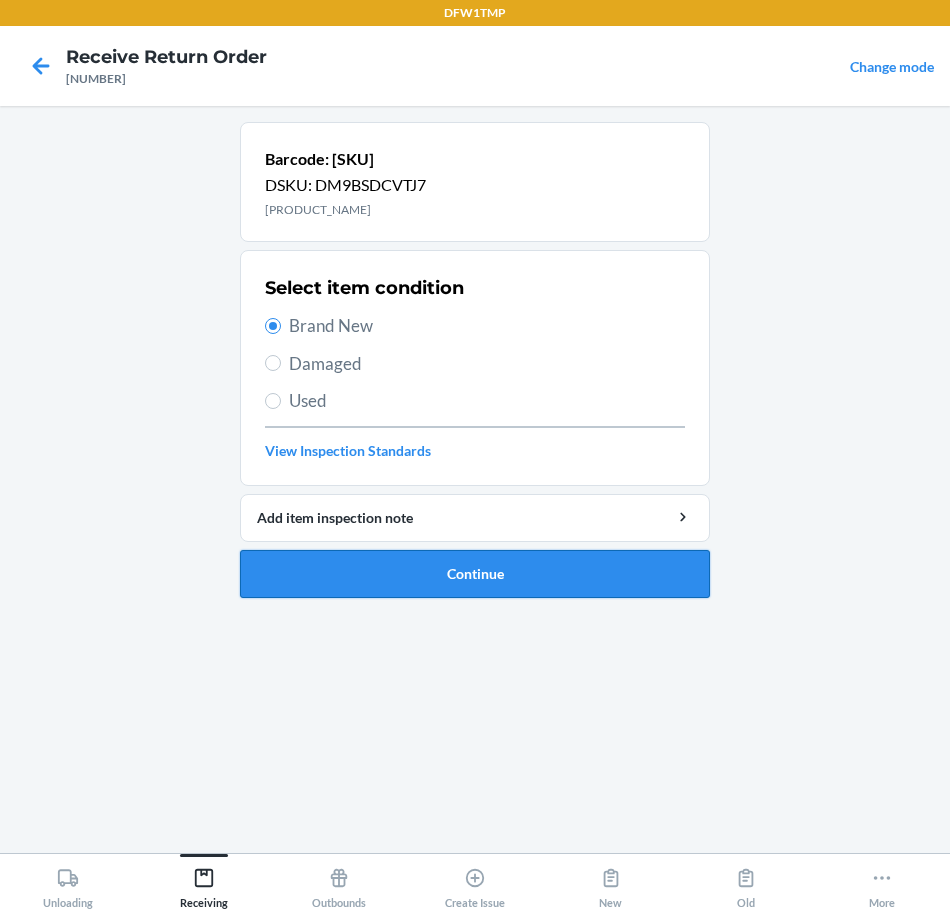 click on "Continue" at bounding box center (475, 574) 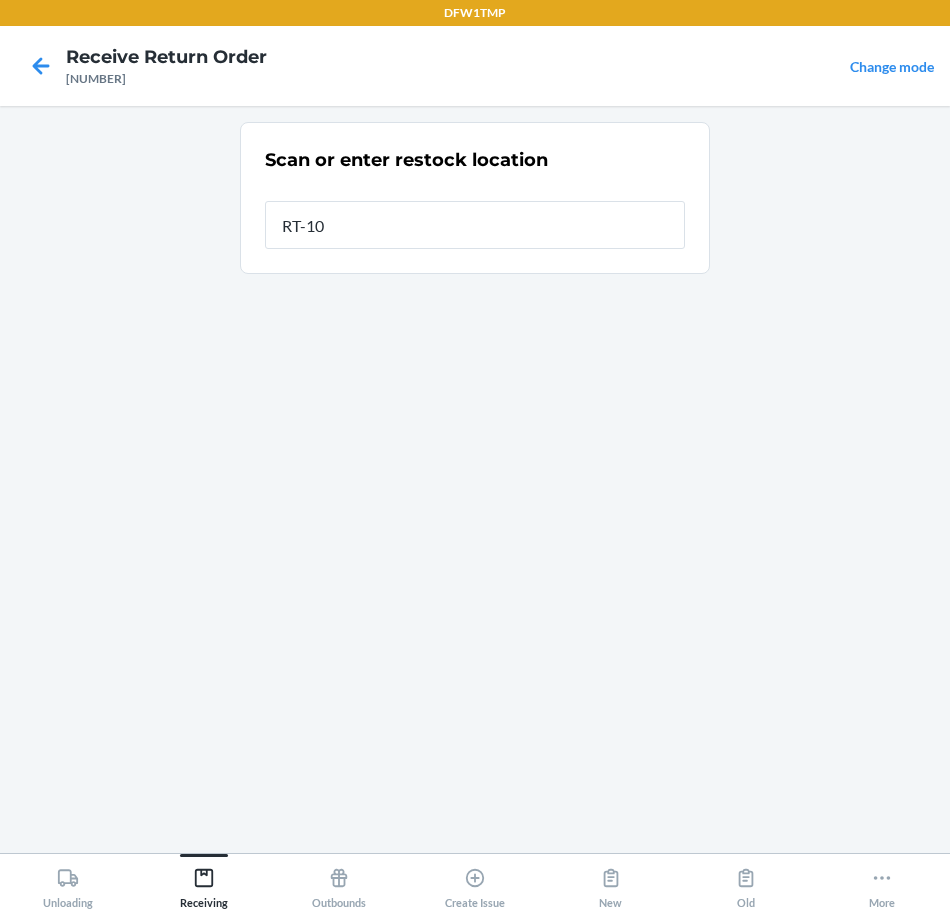 type on "RT-10" 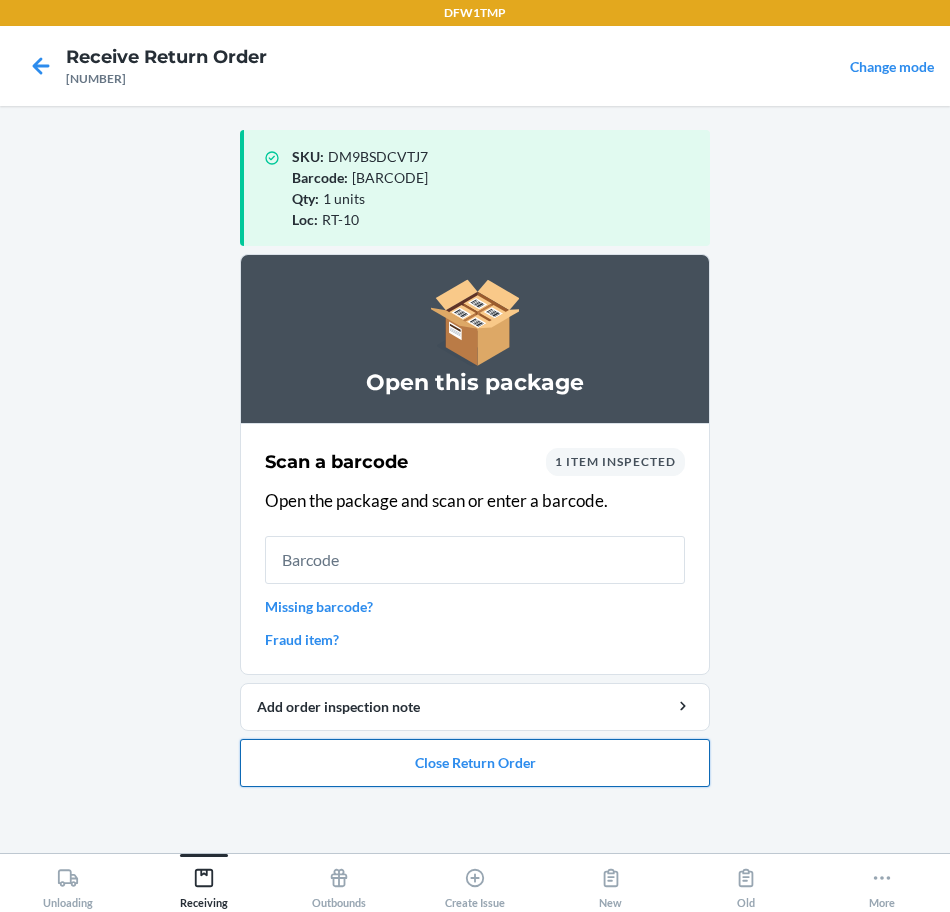 click on "Close Return Order" at bounding box center [475, 763] 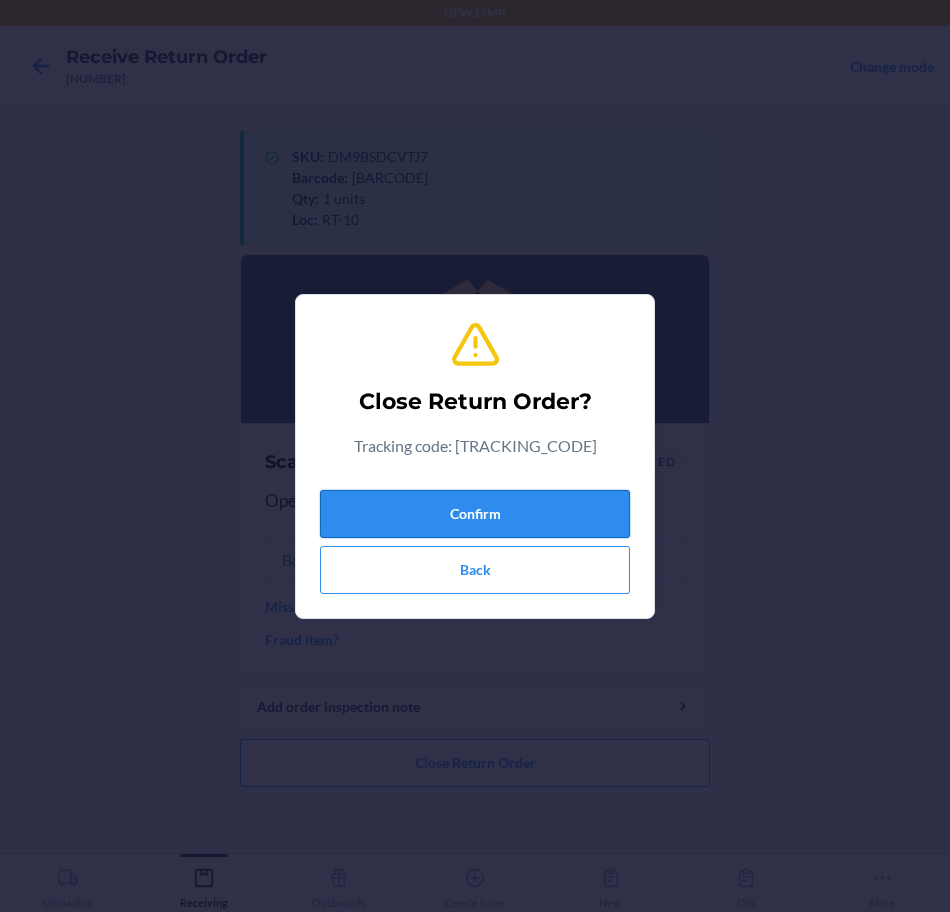 click on "Confirm" at bounding box center [475, 514] 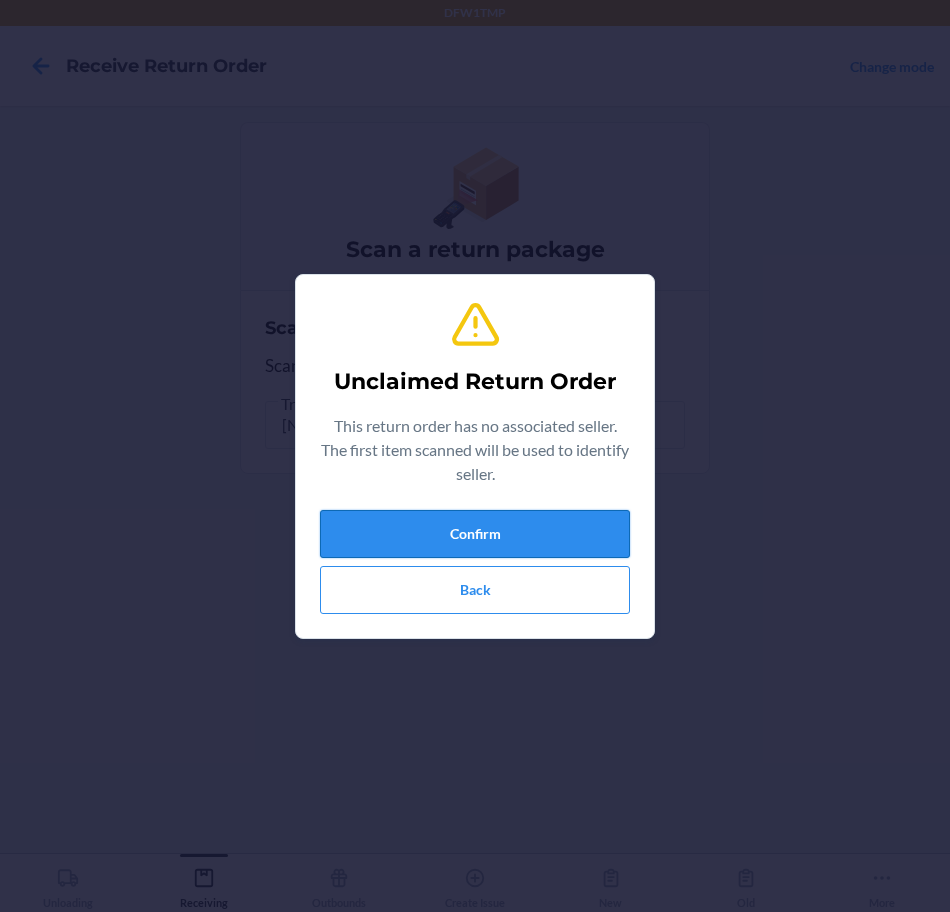 click on "Confirm" at bounding box center [475, 534] 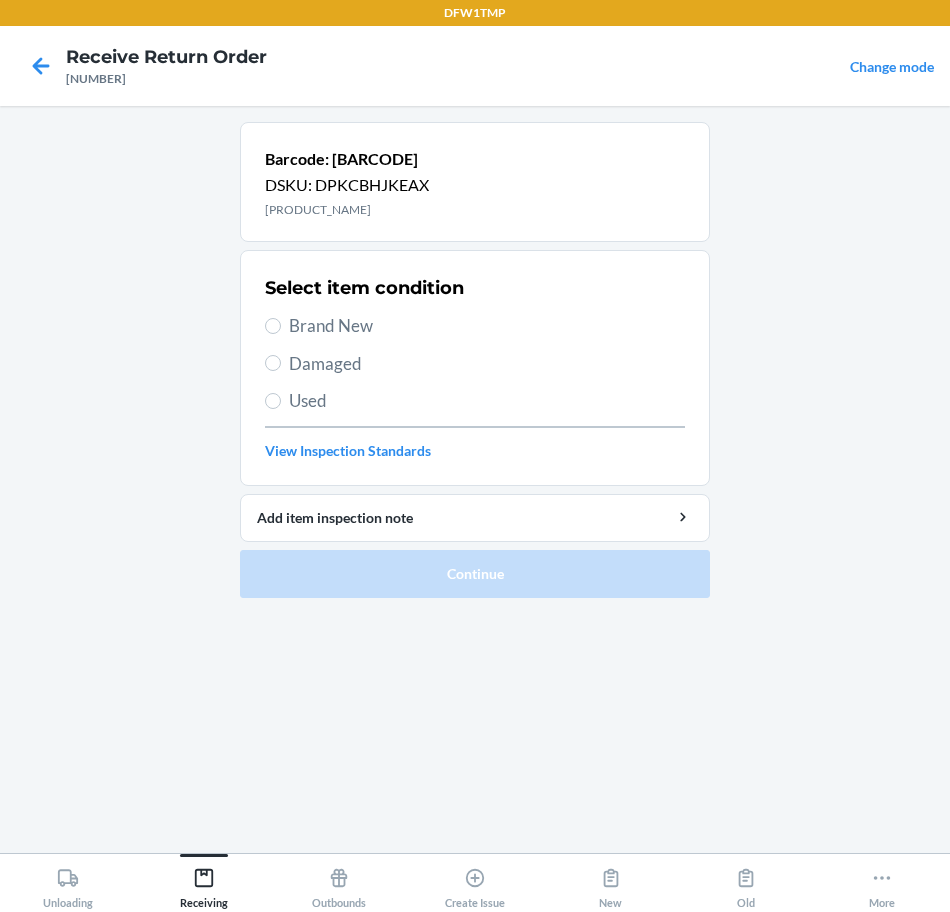 click on "Brand New" at bounding box center (487, 326) 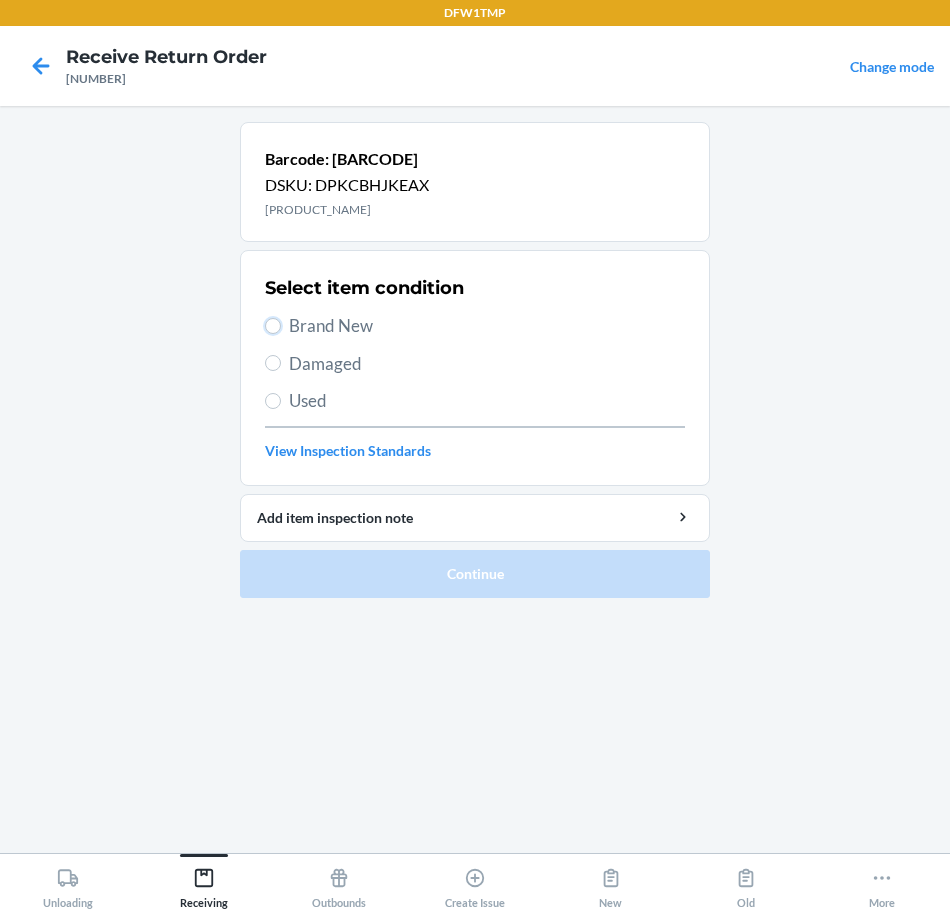 click on "Brand New" at bounding box center [273, 326] 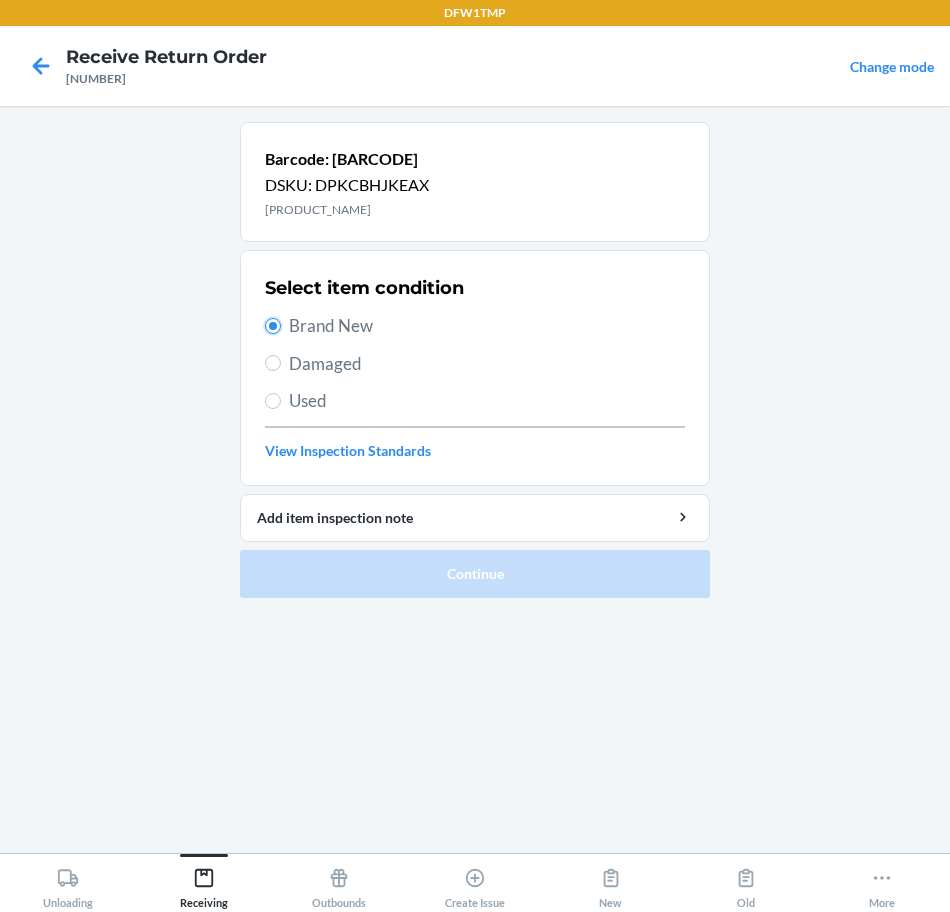 radio on "true" 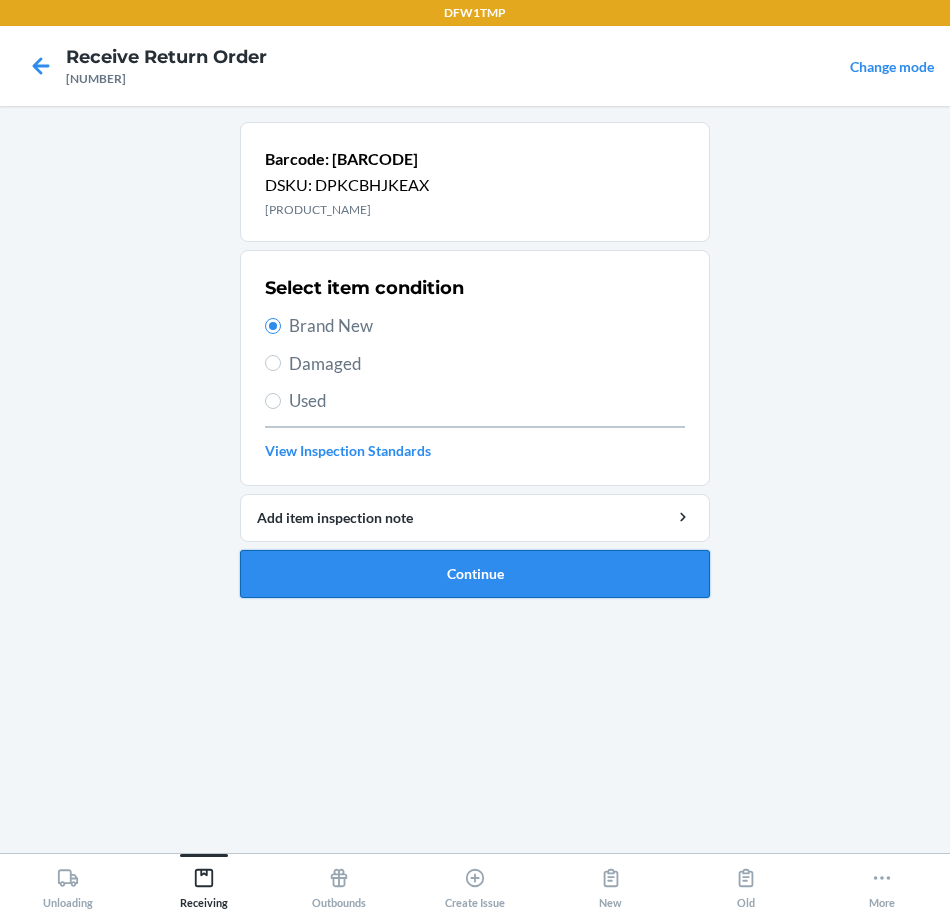 click on "Continue" at bounding box center [475, 574] 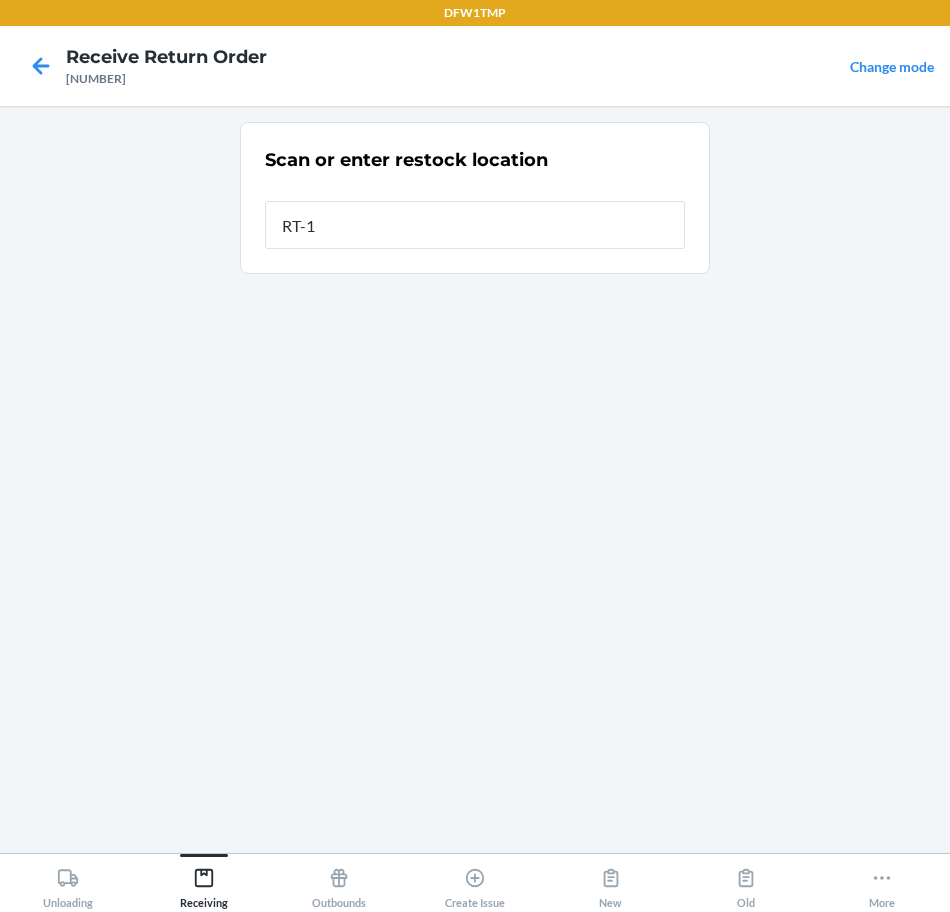 type on "RT-10" 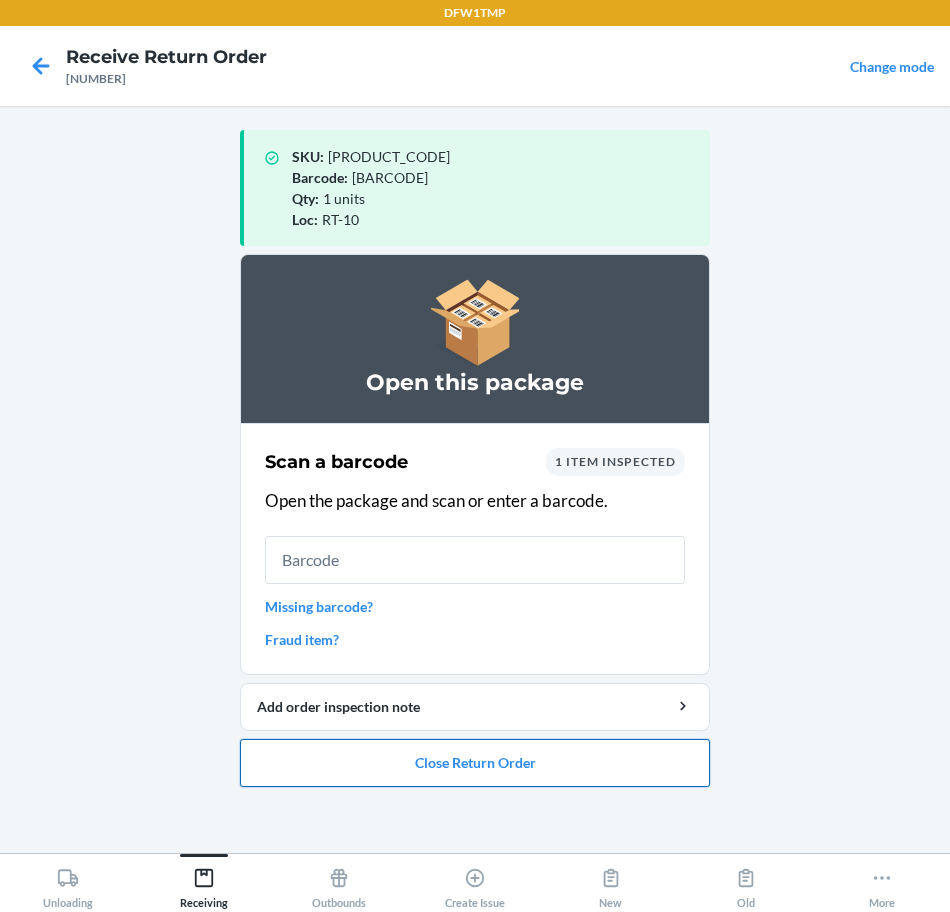 click on "Close Return Order" at bounding box center (475, 763) 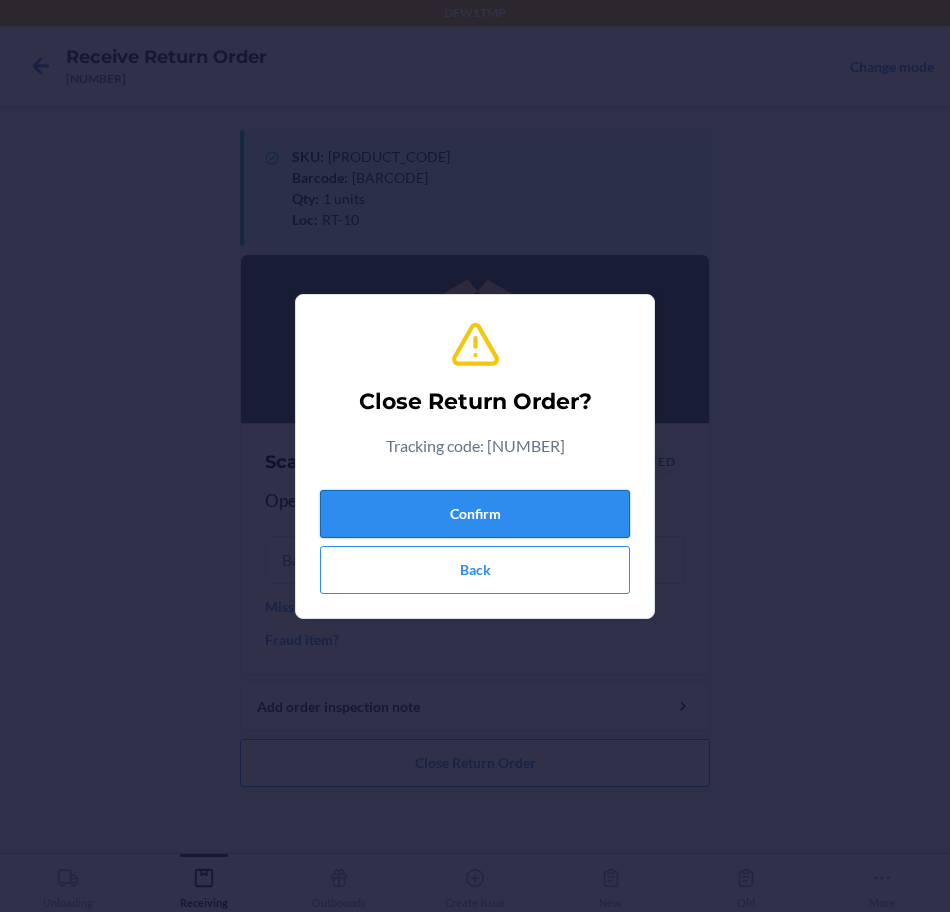 click on "Confirm" at bounding box center (475, 514) 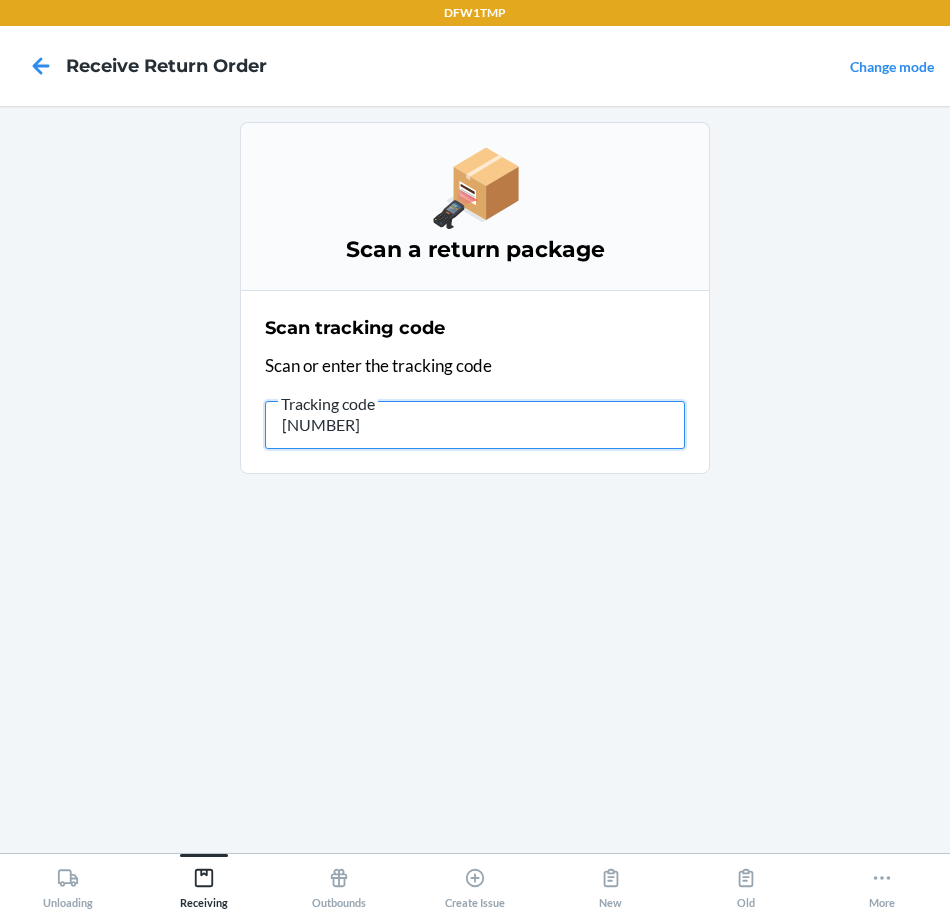 type on "[NUMBER]" 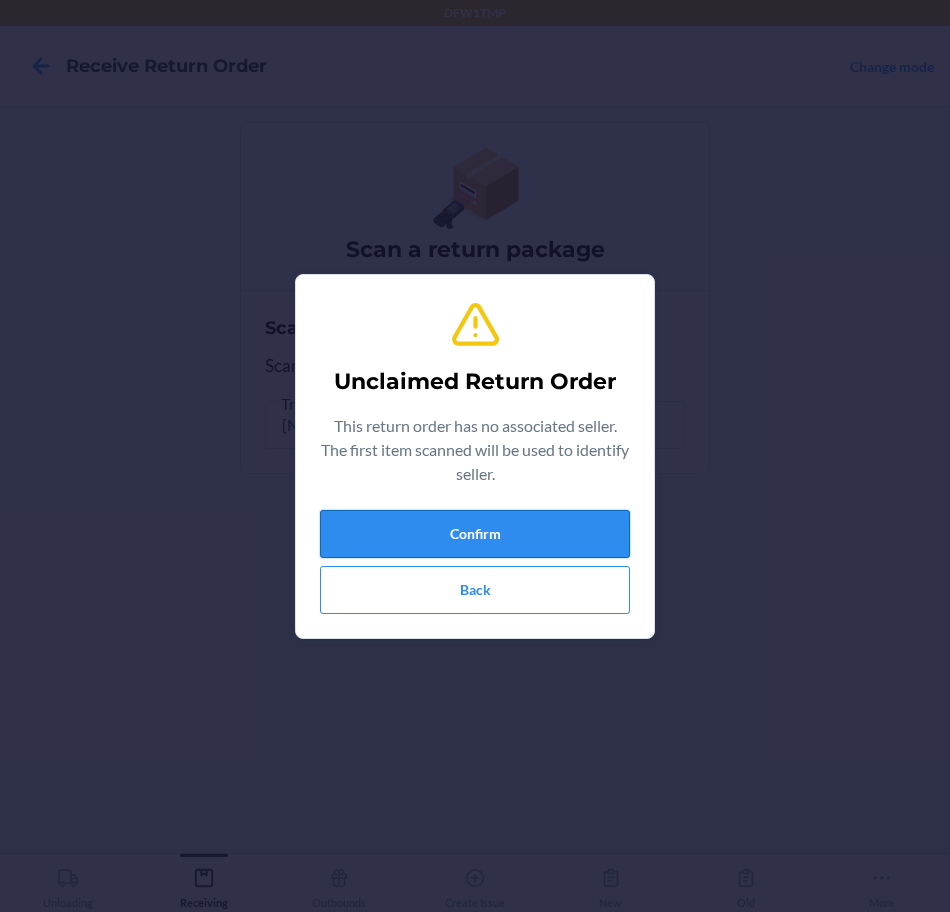 click on "Confirm" at bounding box center [475, 534] 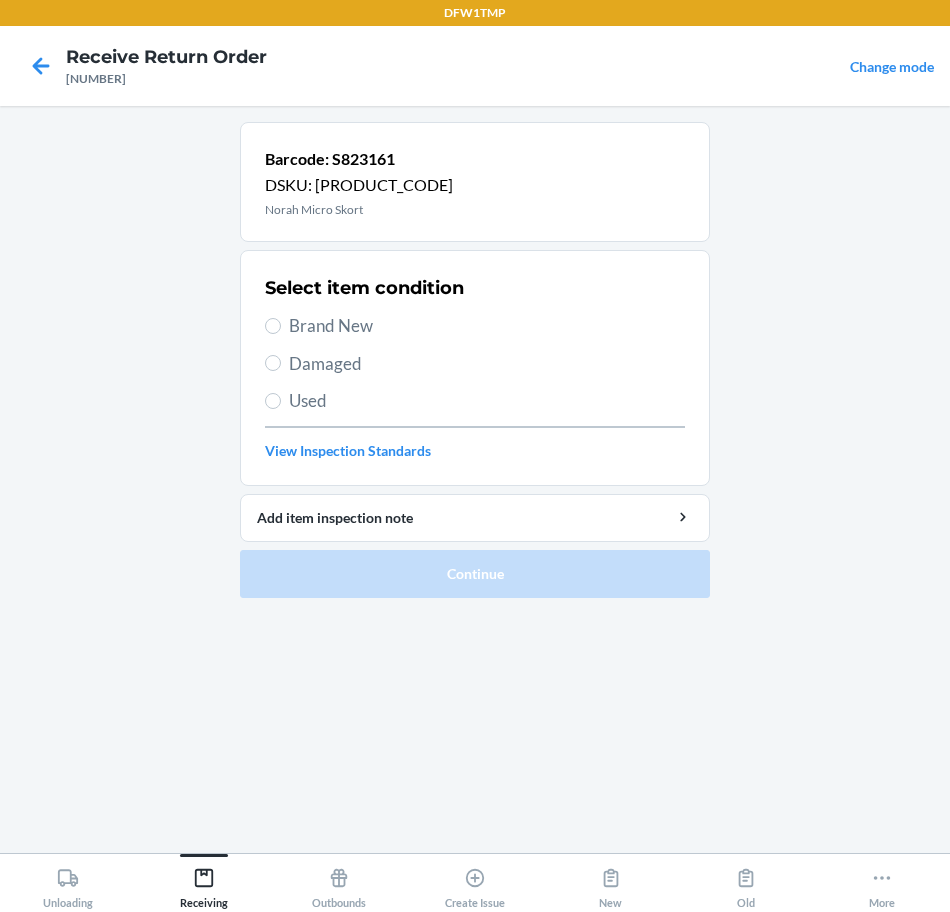 click on "Brand New" at bounding box center [487, 326] 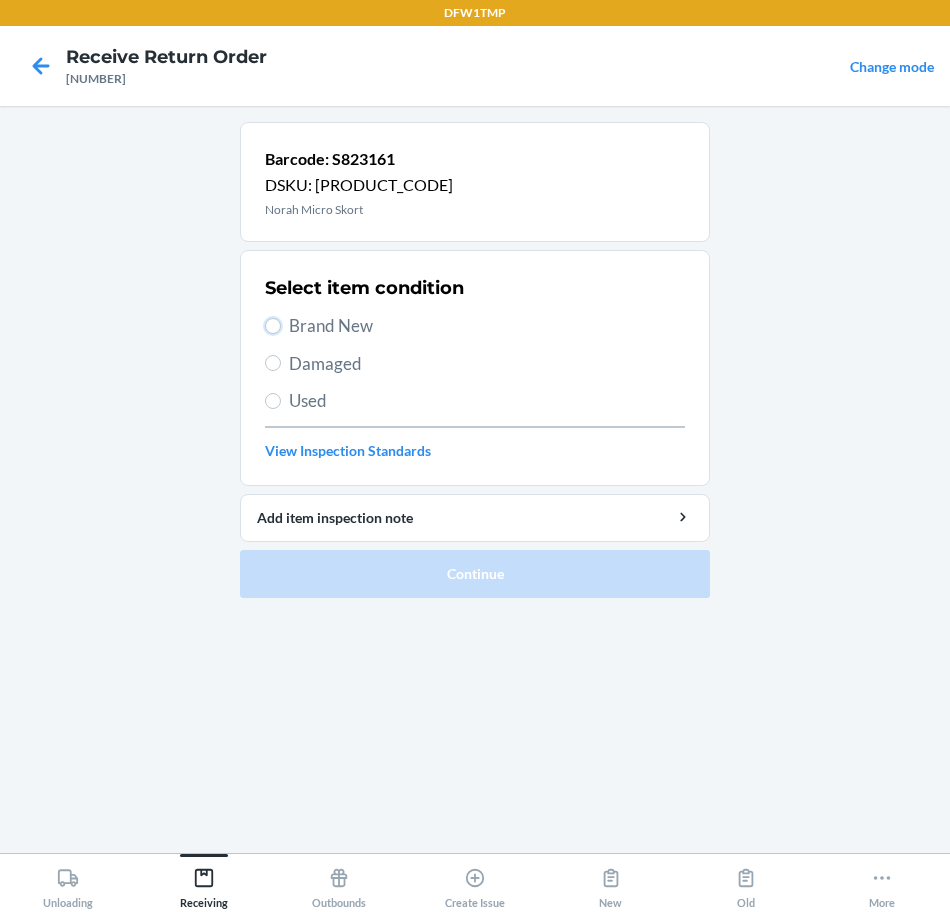 click on "Brand New" at bounding box center [273, 326] 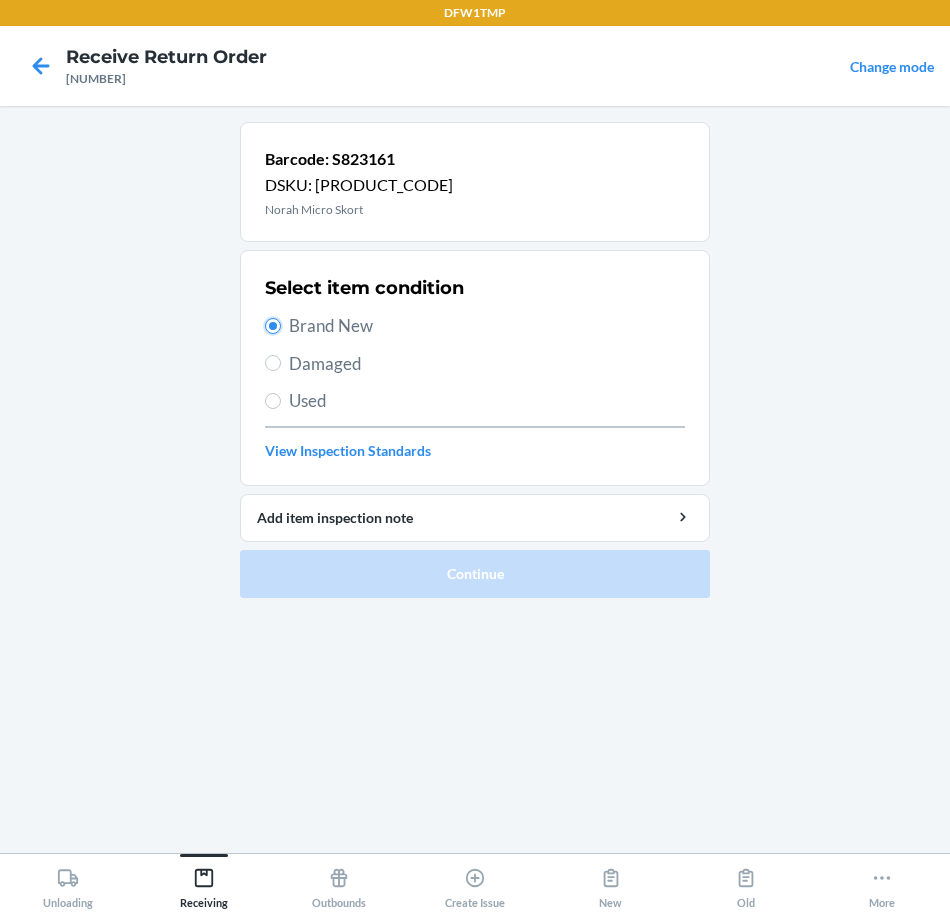 radio on "true" 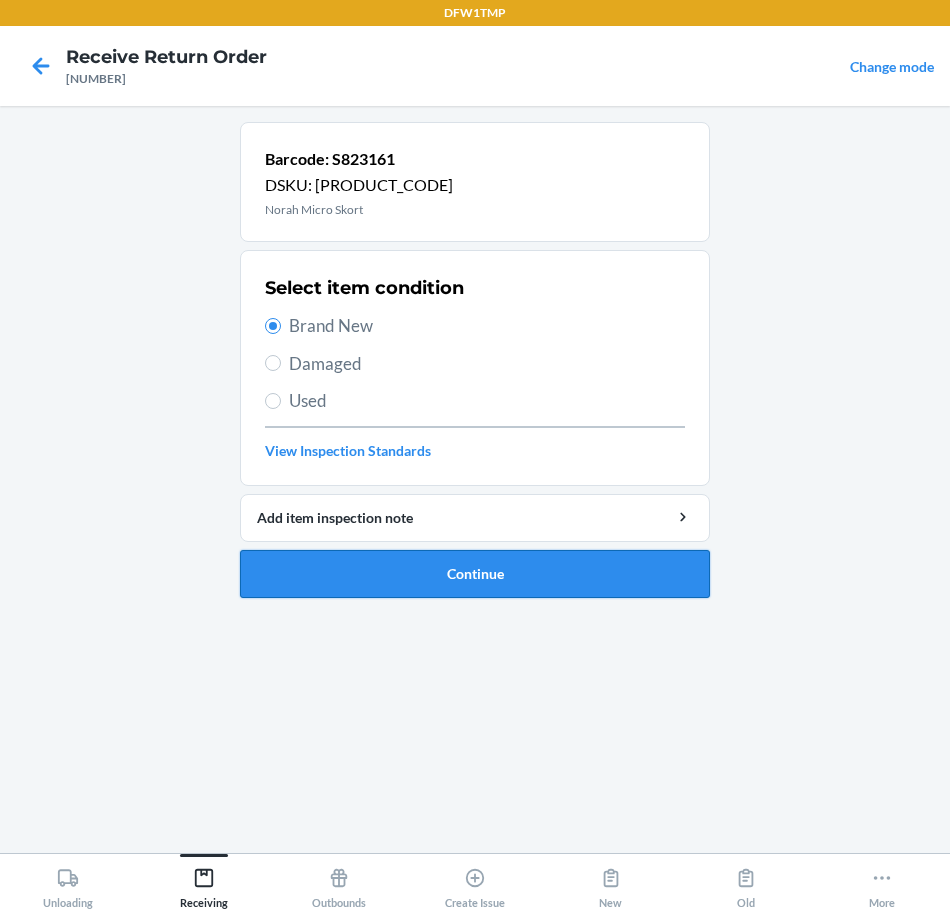 click on "Continue" at bounding box center (475, 574) 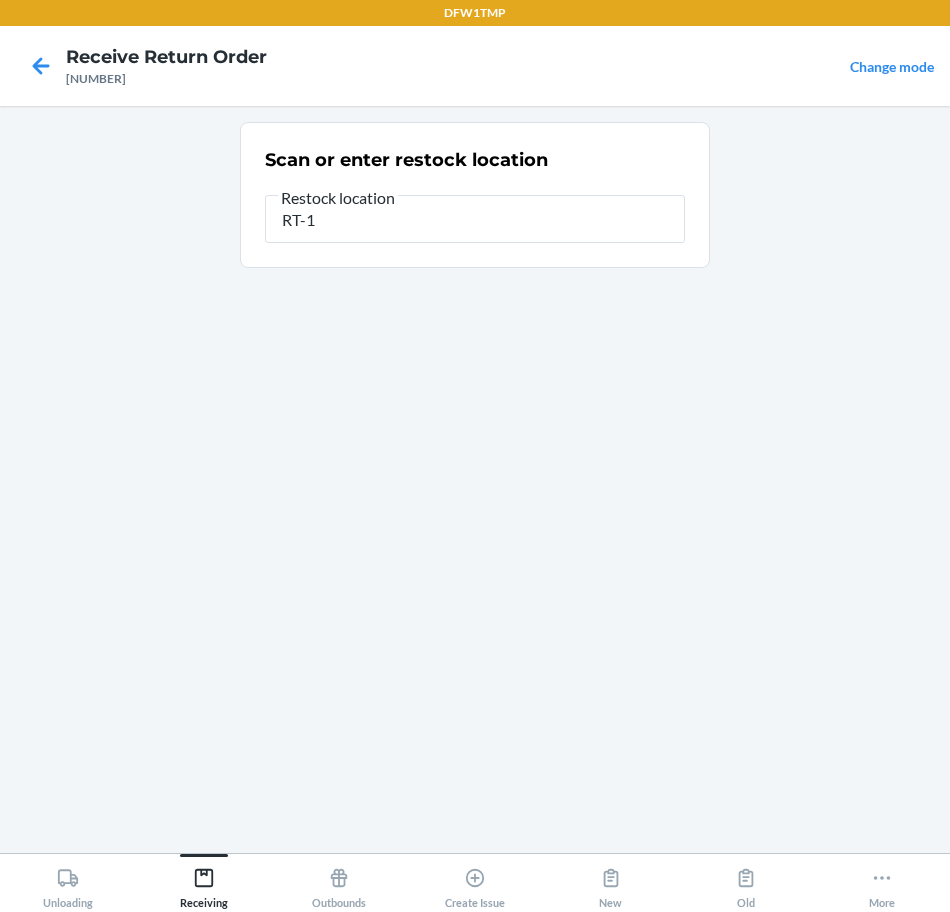 type on "RT-10" 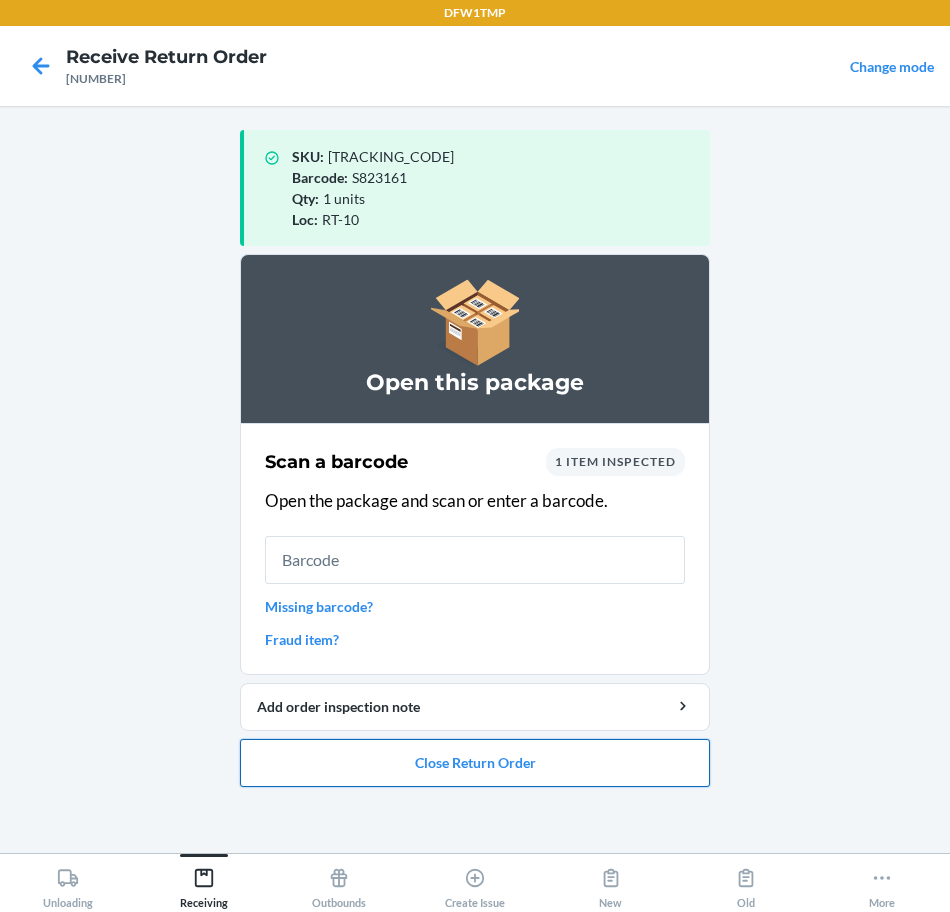click on "Close Return Order" at bounding box center (475, 763) 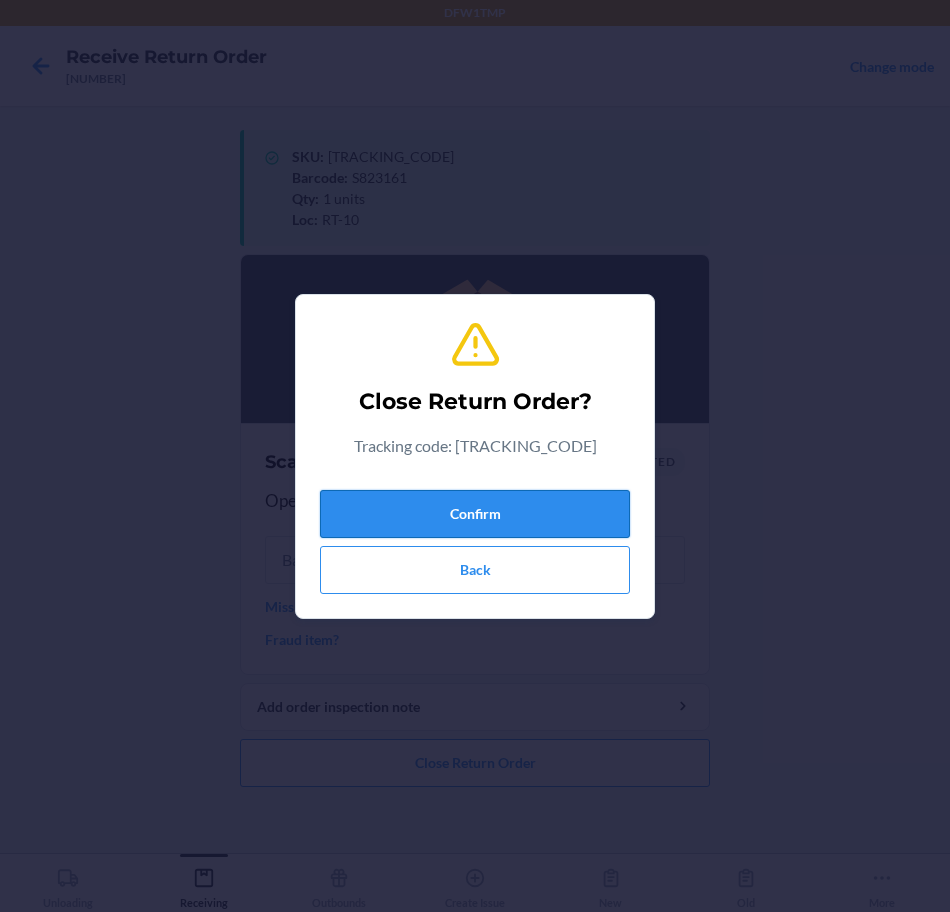 click on "Confirm" at bounding box center [475, 514] 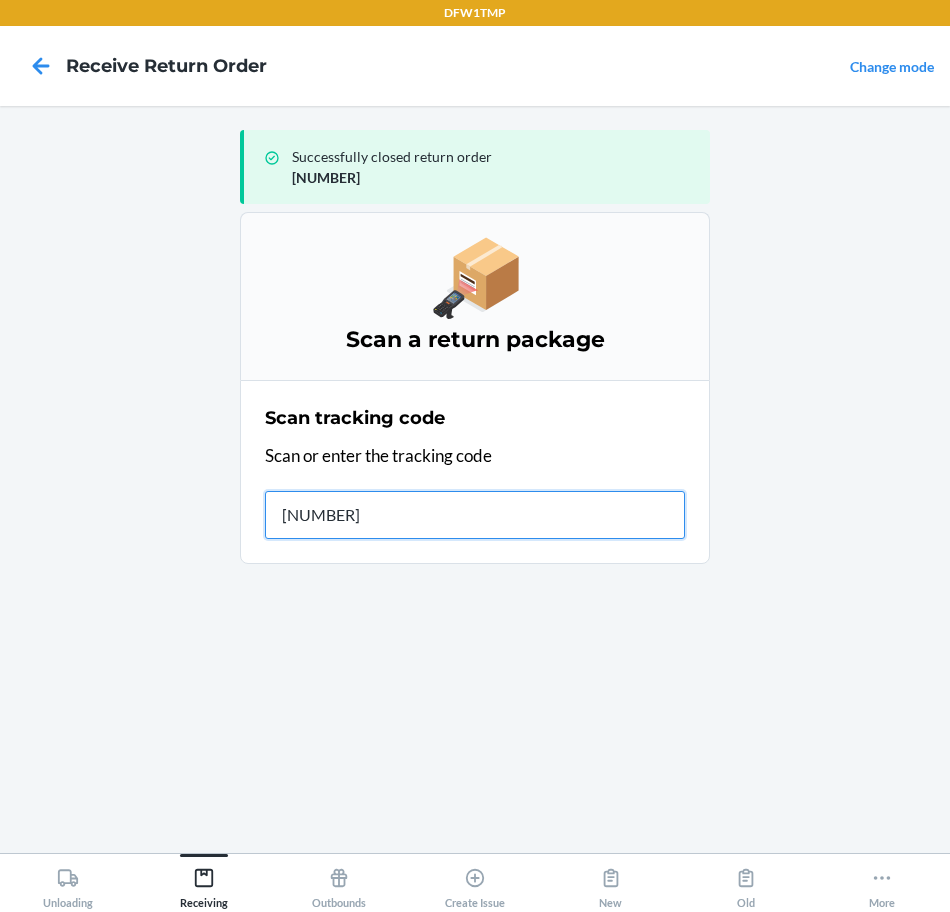 type on "[NUMBER]" 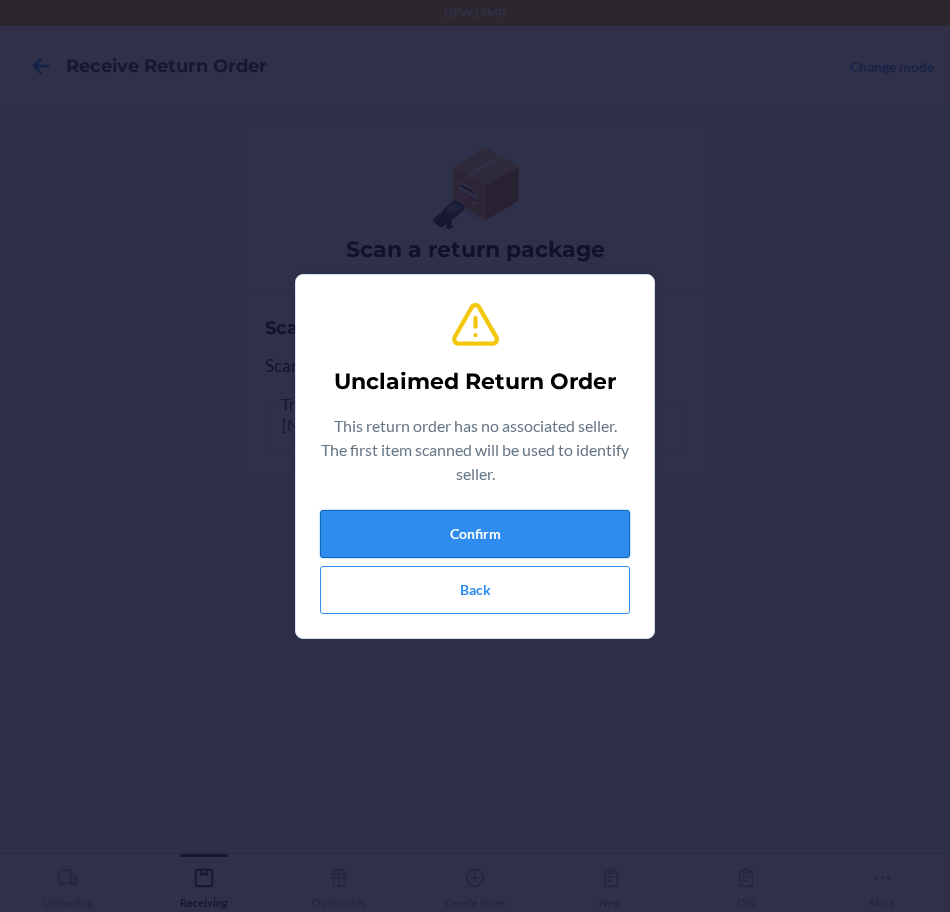 click on "Confirm" at bounding box center [475, 534] 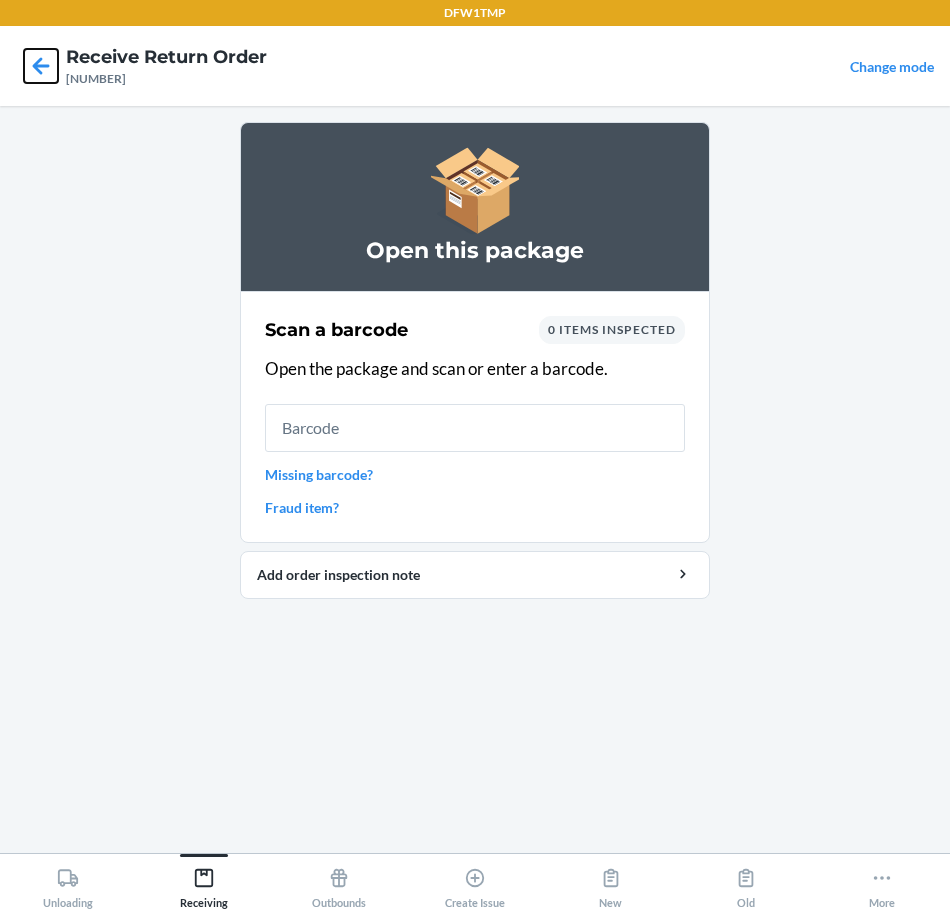 click 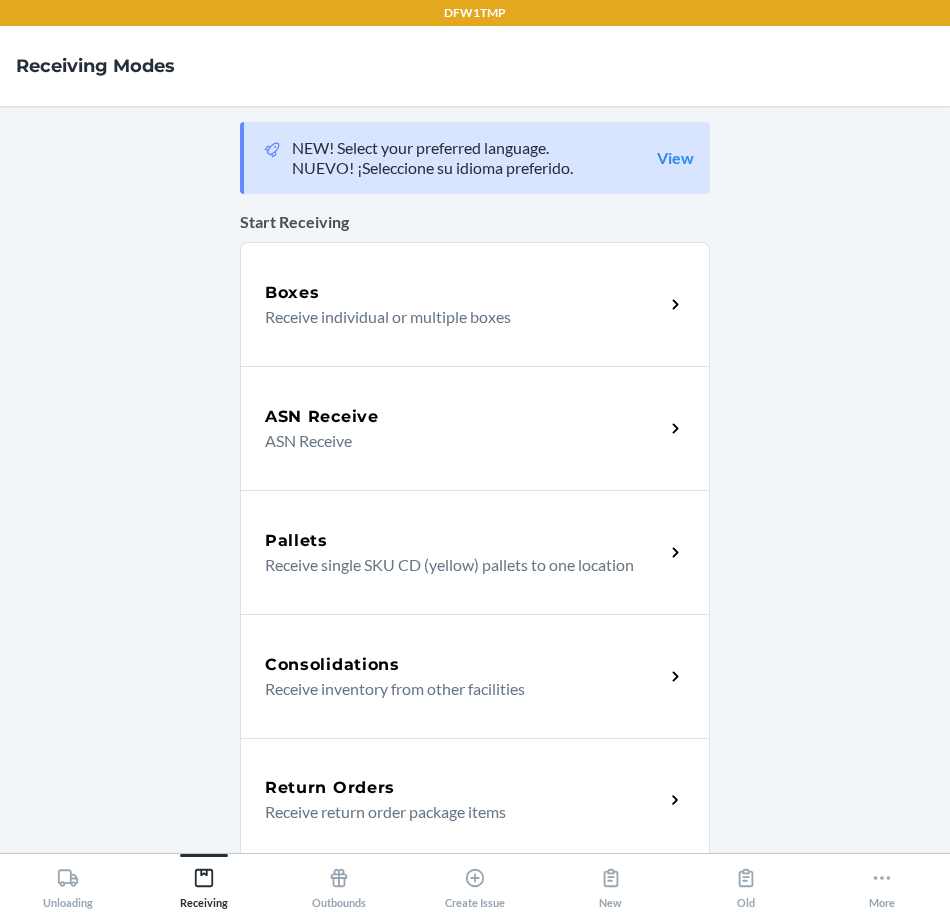 click on "Return Orders" at bounding box center (464, 788) 